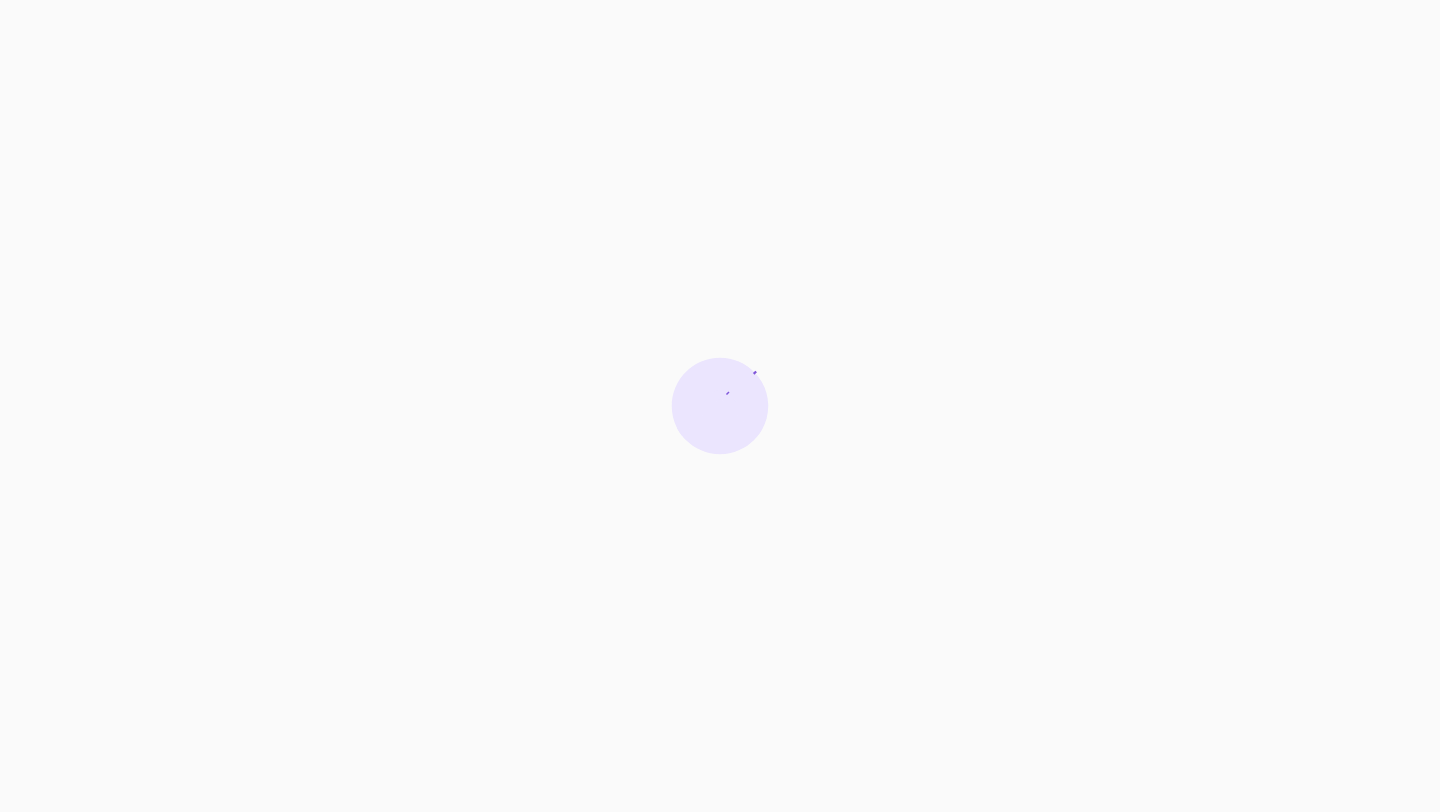 scroll, scrollTop: 0, scrollLeft: 0, axis: both 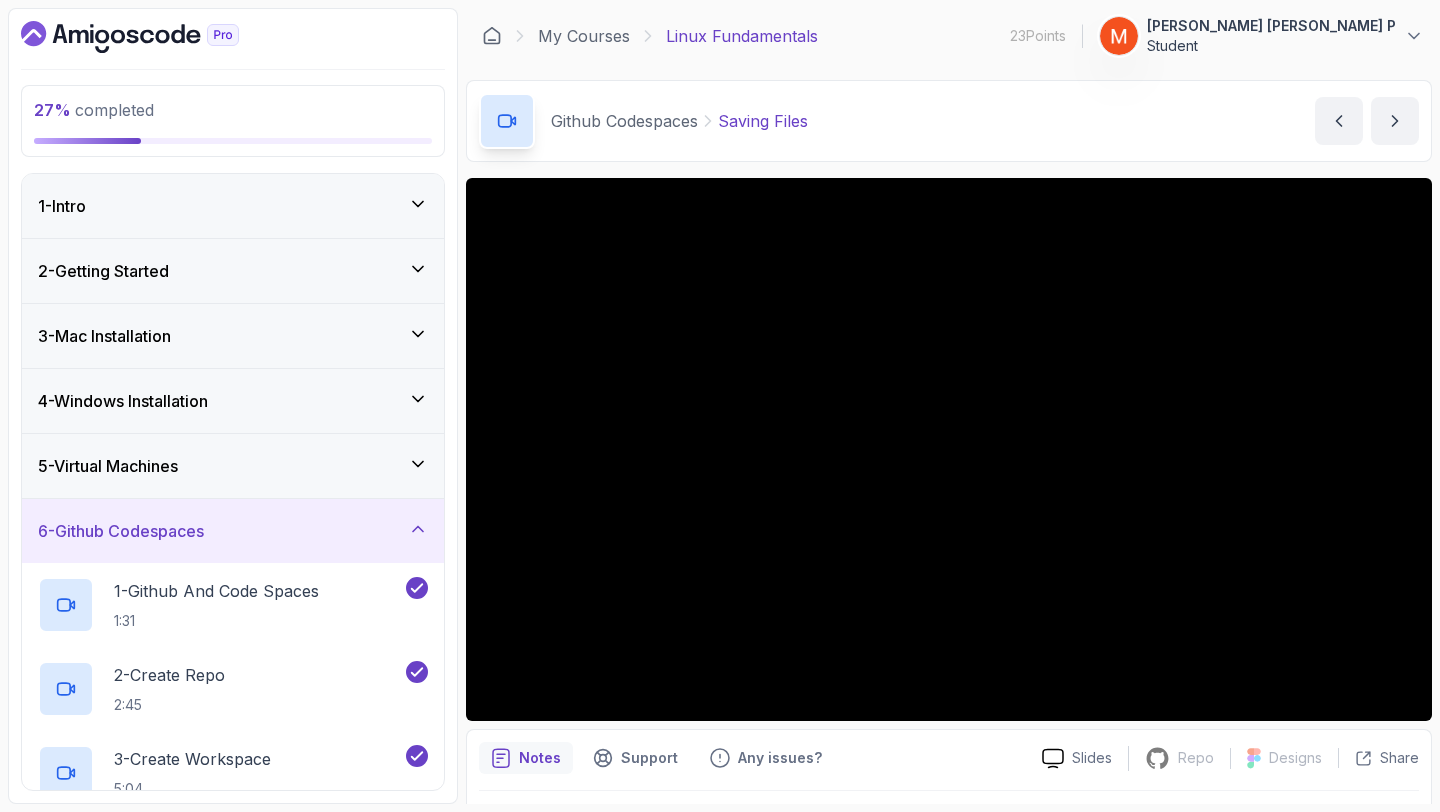 click on "6  -  Github Codespaces" at bounding box center (233, 531) 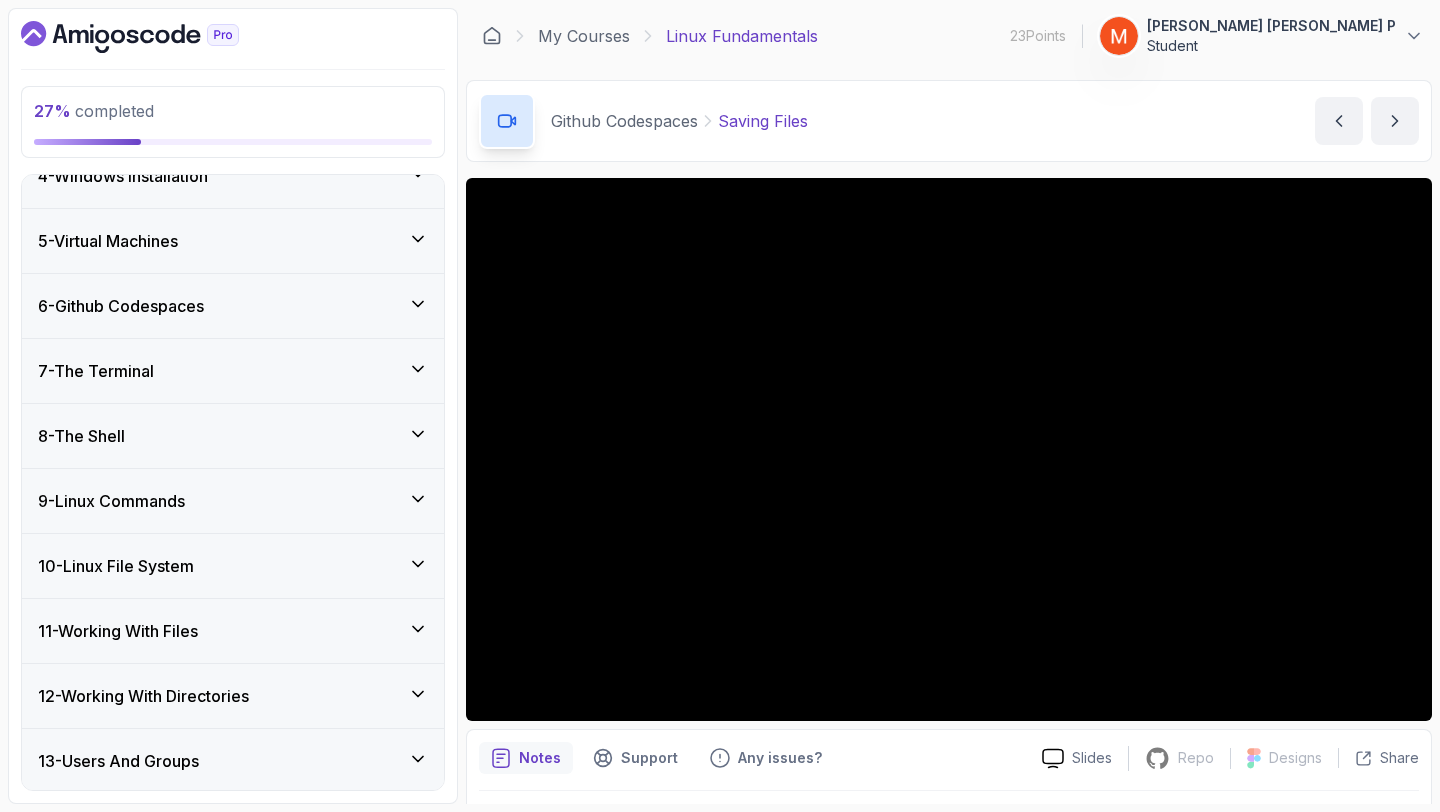 scroll, scrollTop: 241, scrollLeft: 0, axis: vertical 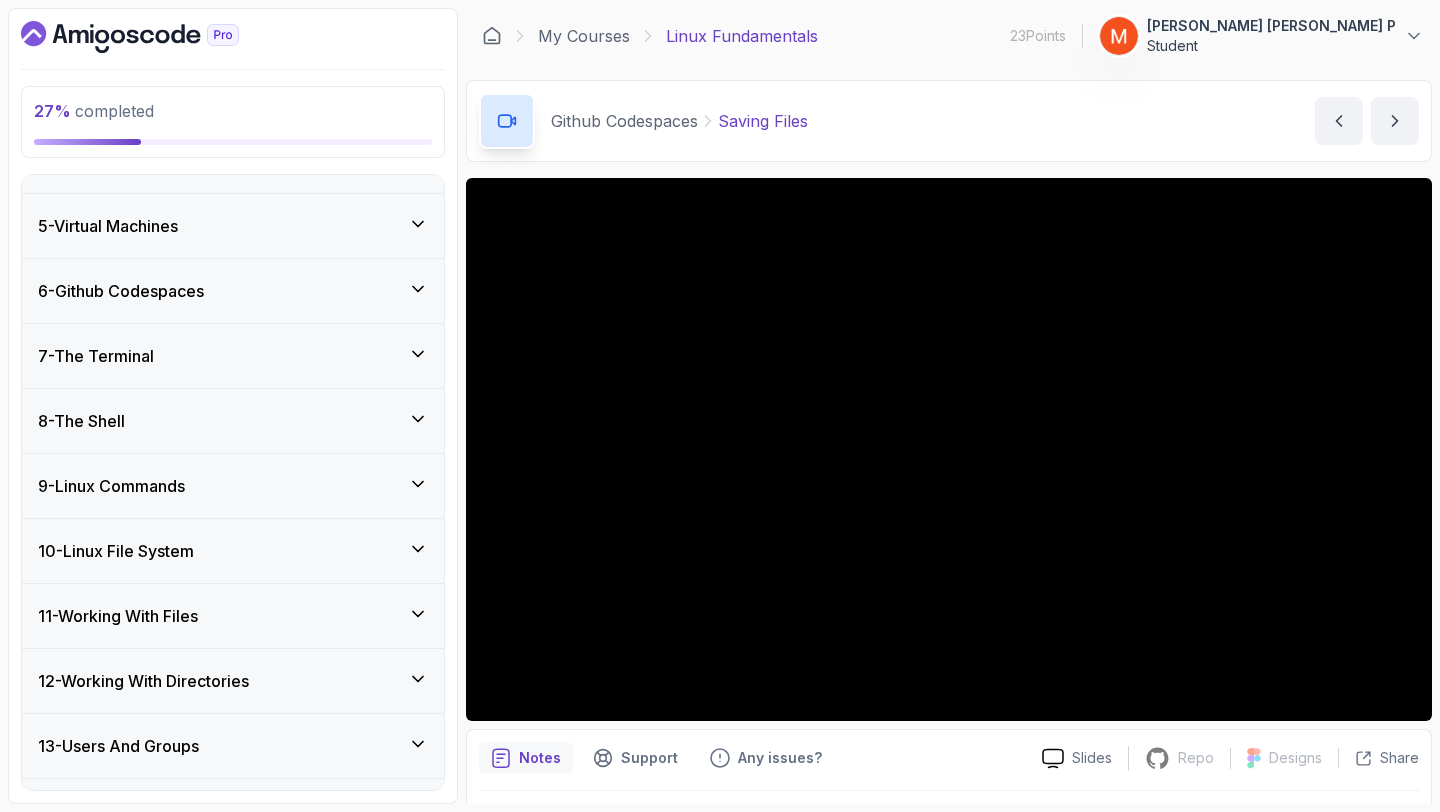 click on "7  -  The Terminal" at bounding box center (233, 356) 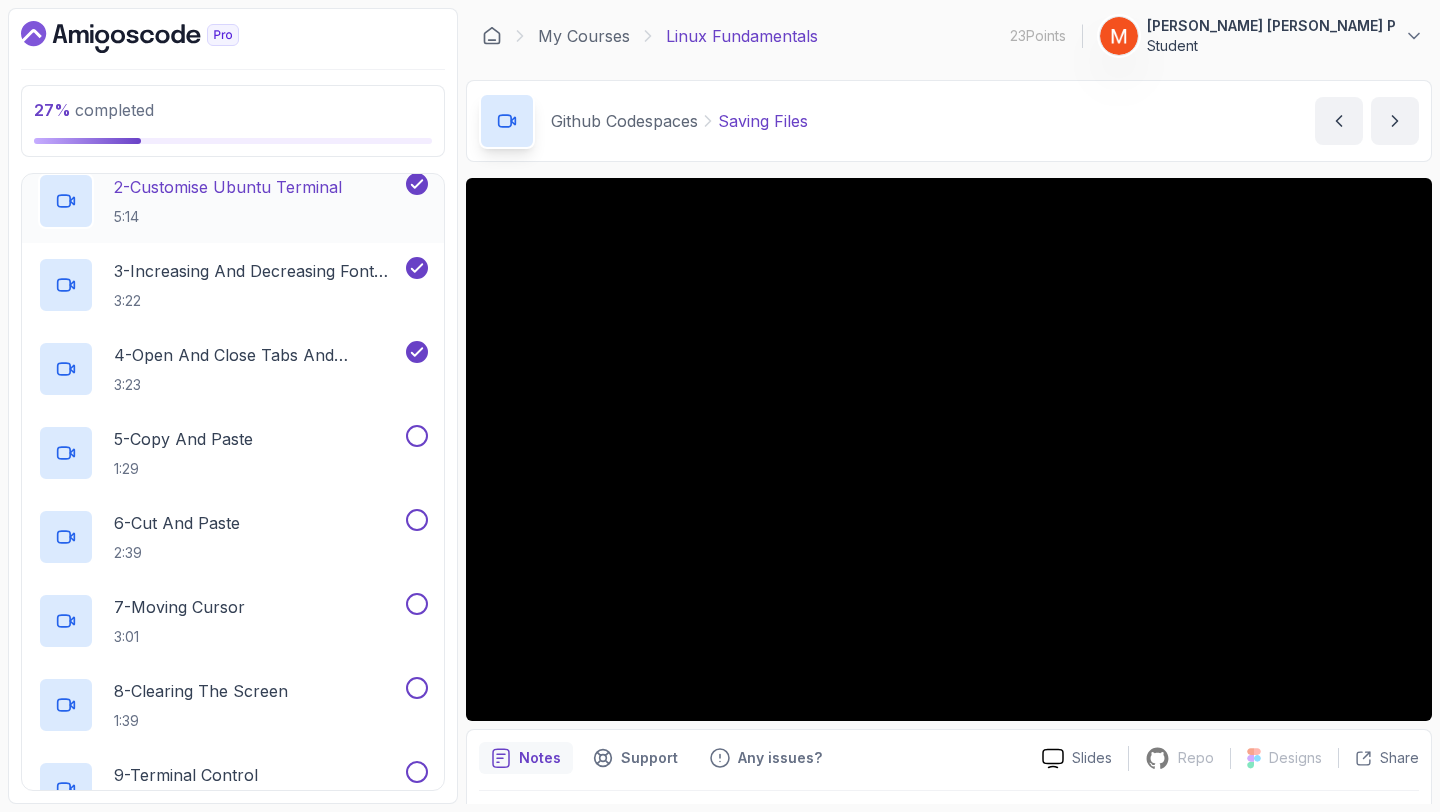 scroll, scrollTop: 554, scrollLeft: 0, axis: vertical 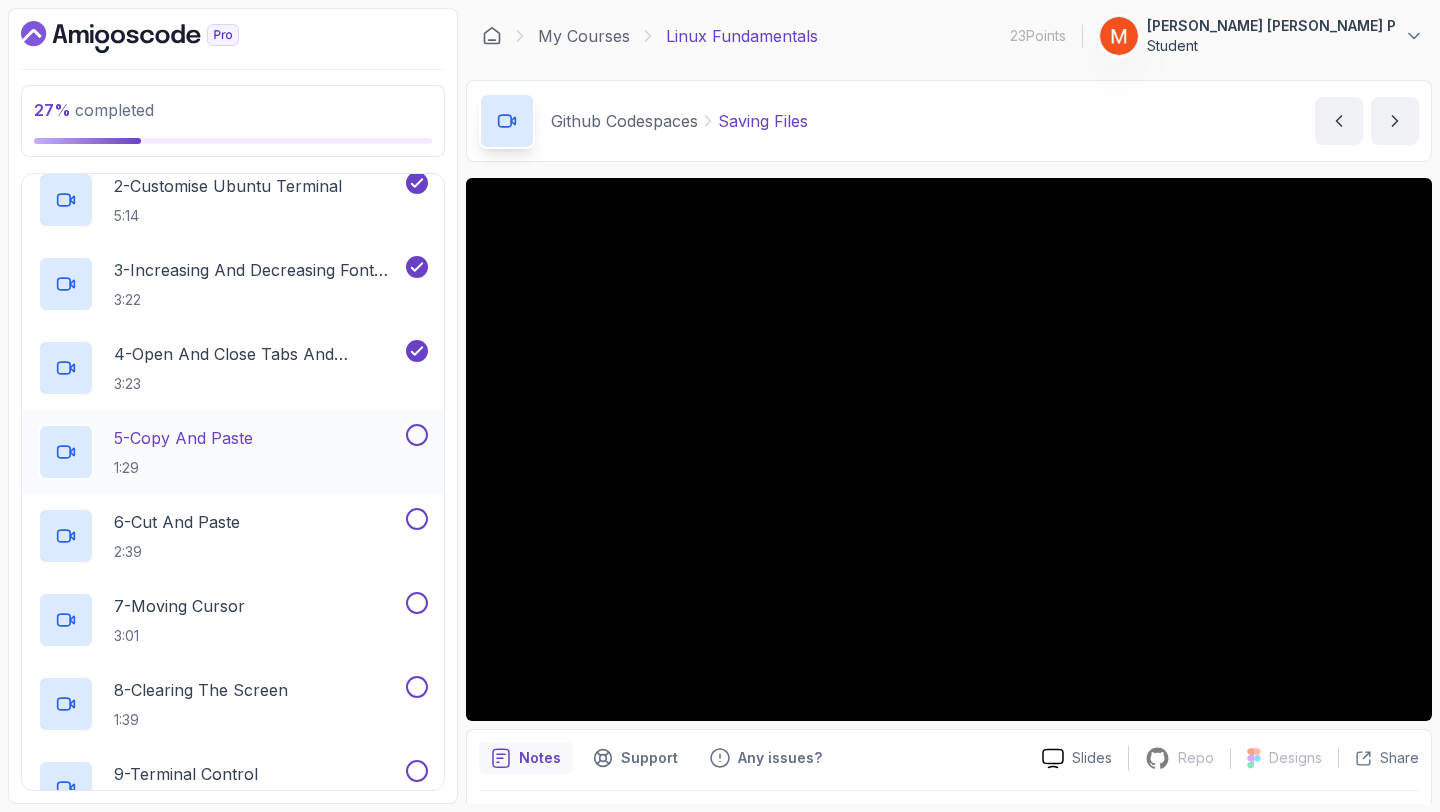 click on "5  -  Copy And Paste" at bounding box center [183, 438] 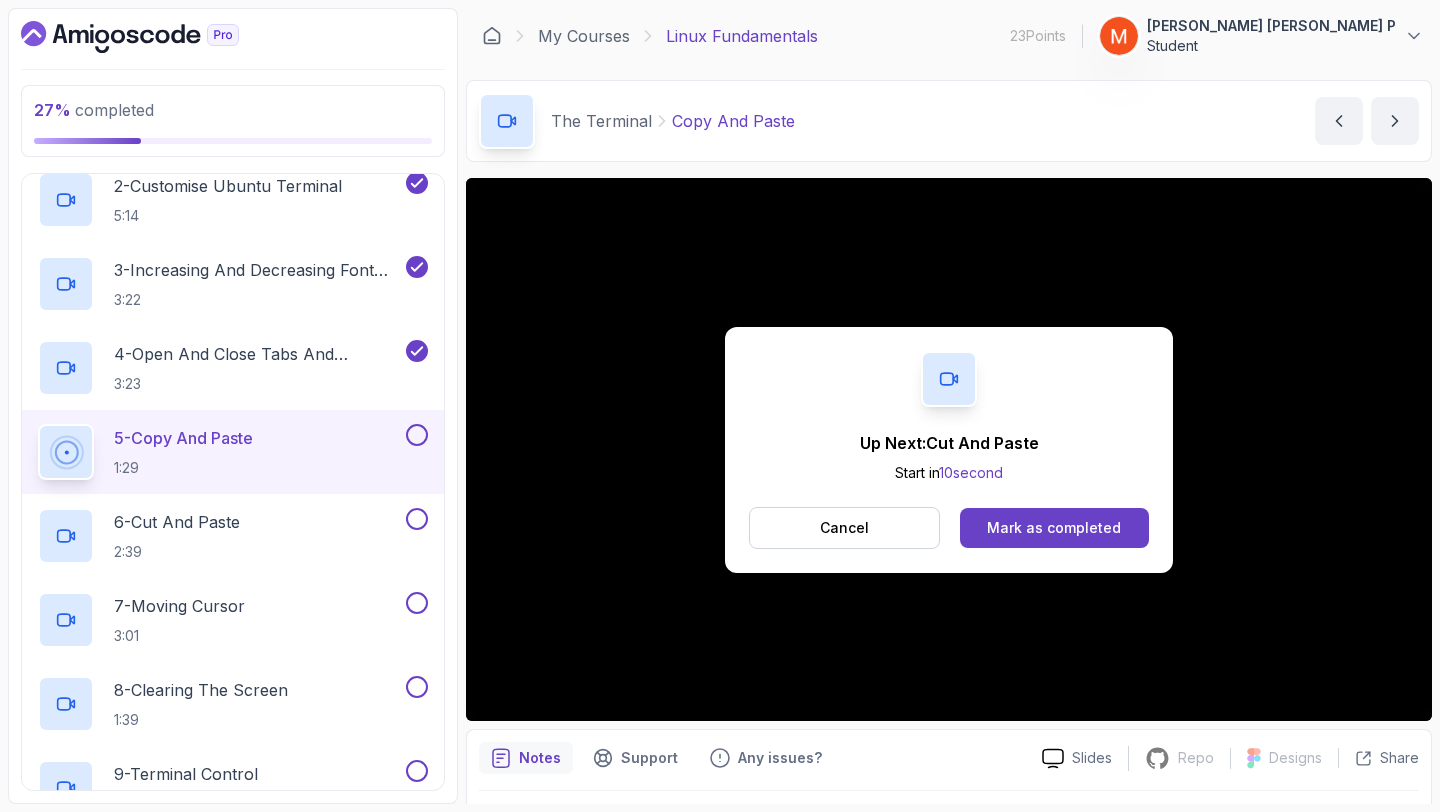 click at bounding box center [417, 435] 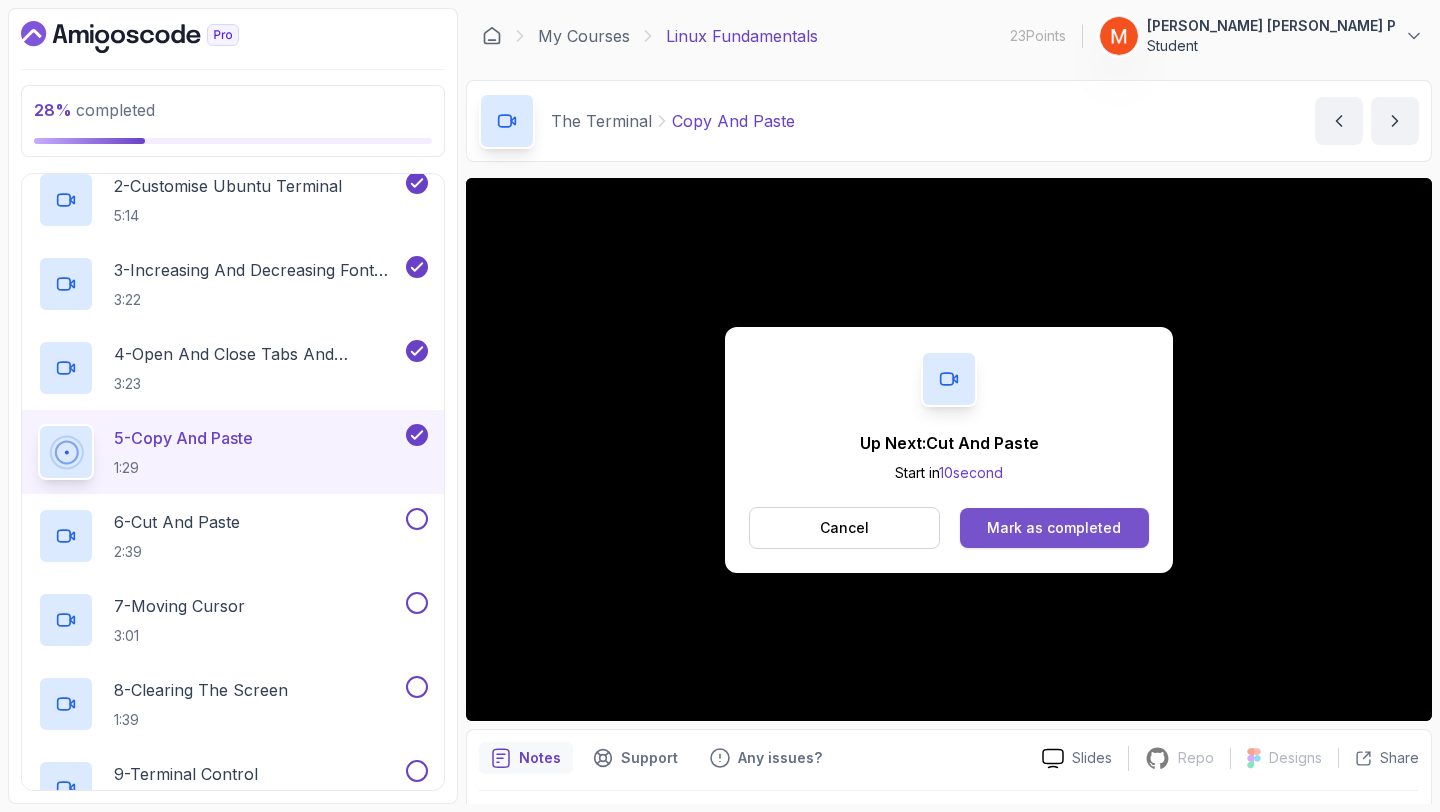 click on "Mark as completed" at bounding box center (1054, 528) 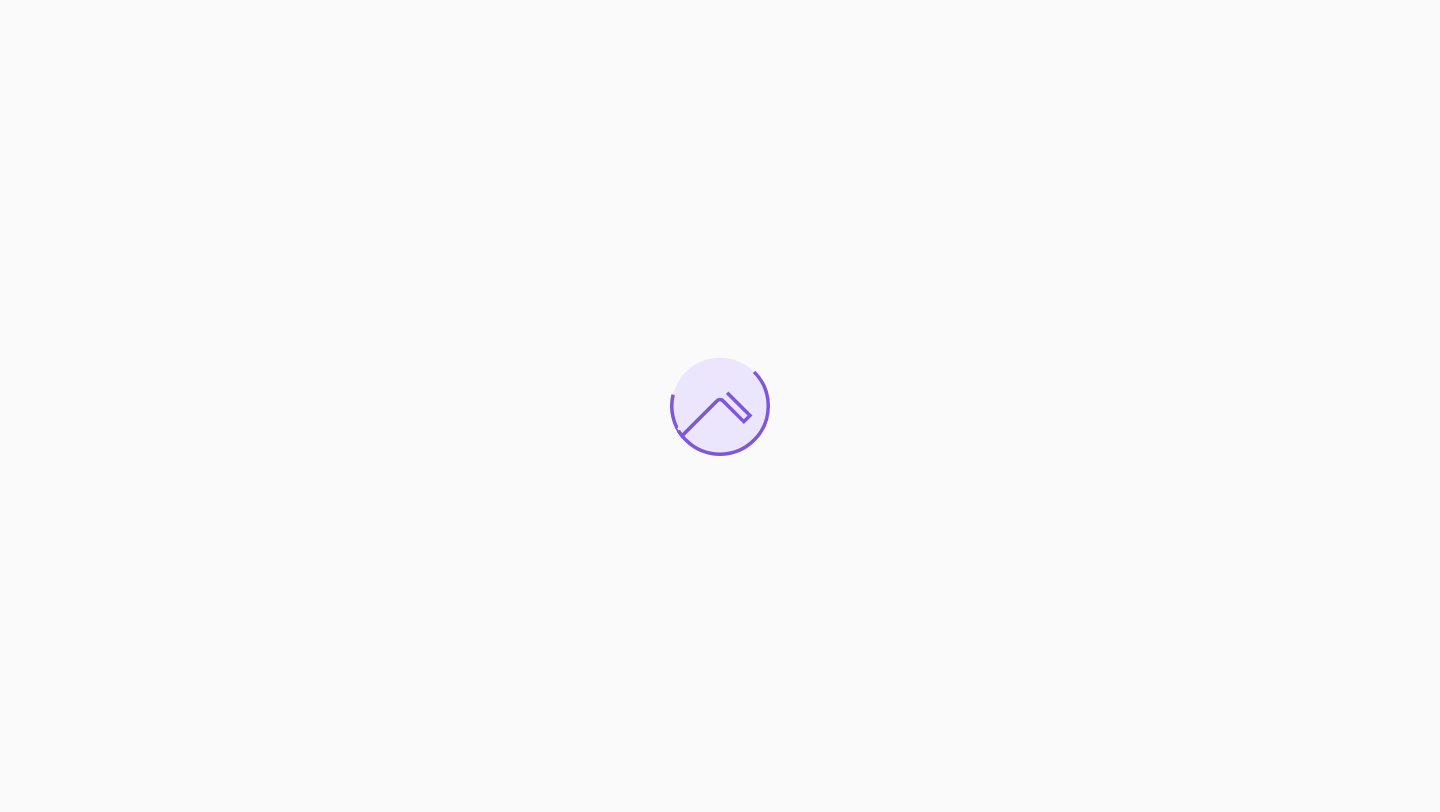 scroll, scrollTop: 0, scrollLeft: 0, axis: both 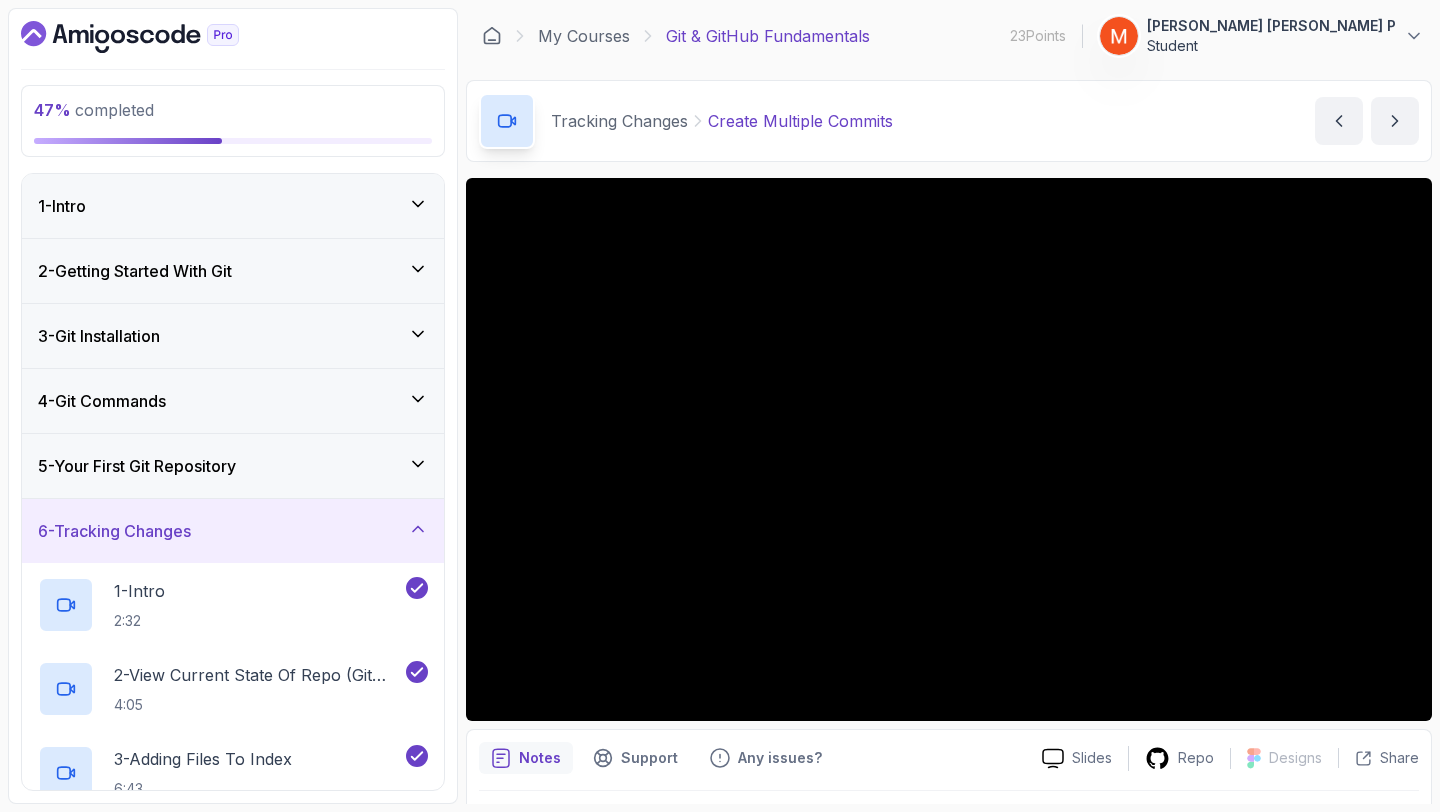 click 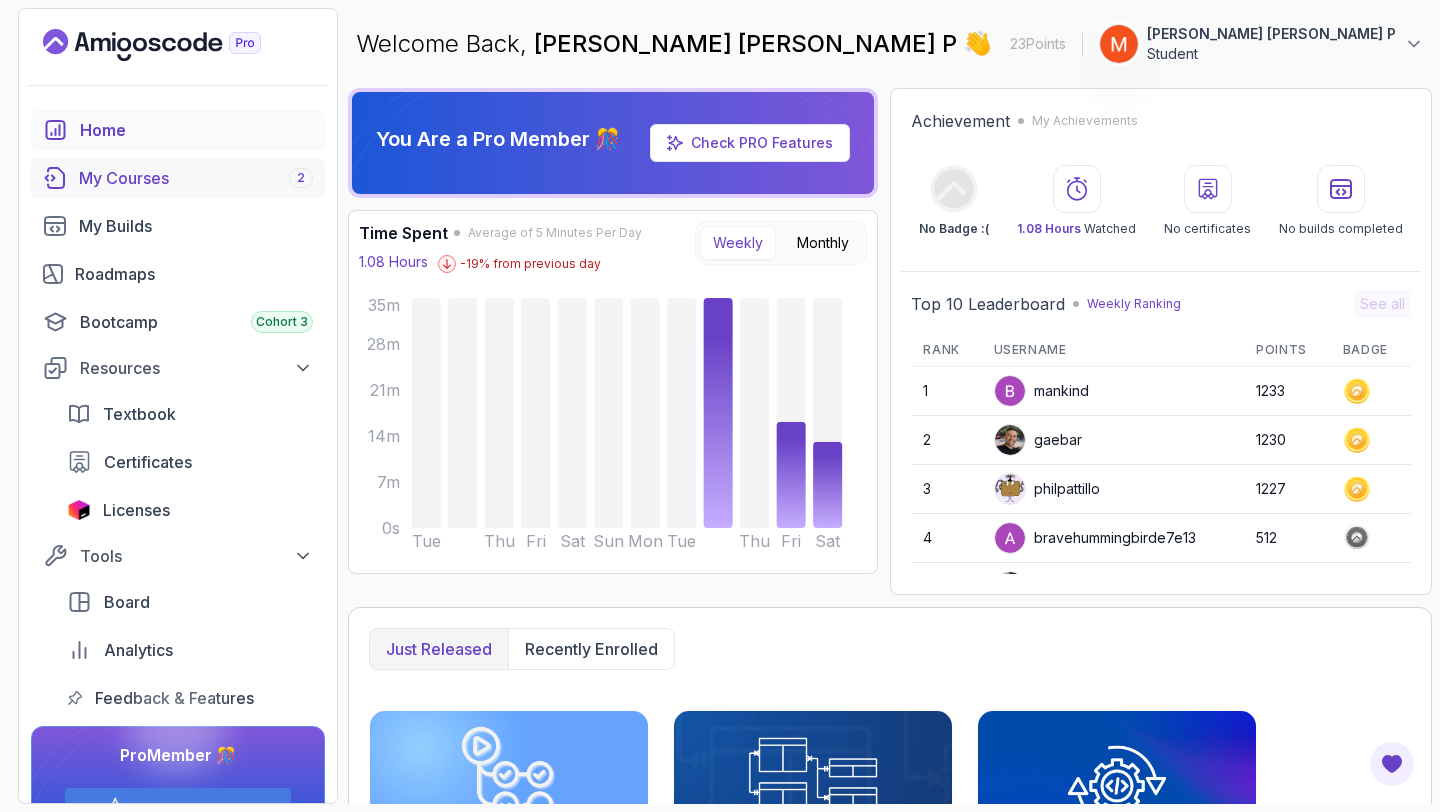 click on "My Courses 2" at bounding box center [196, 178] 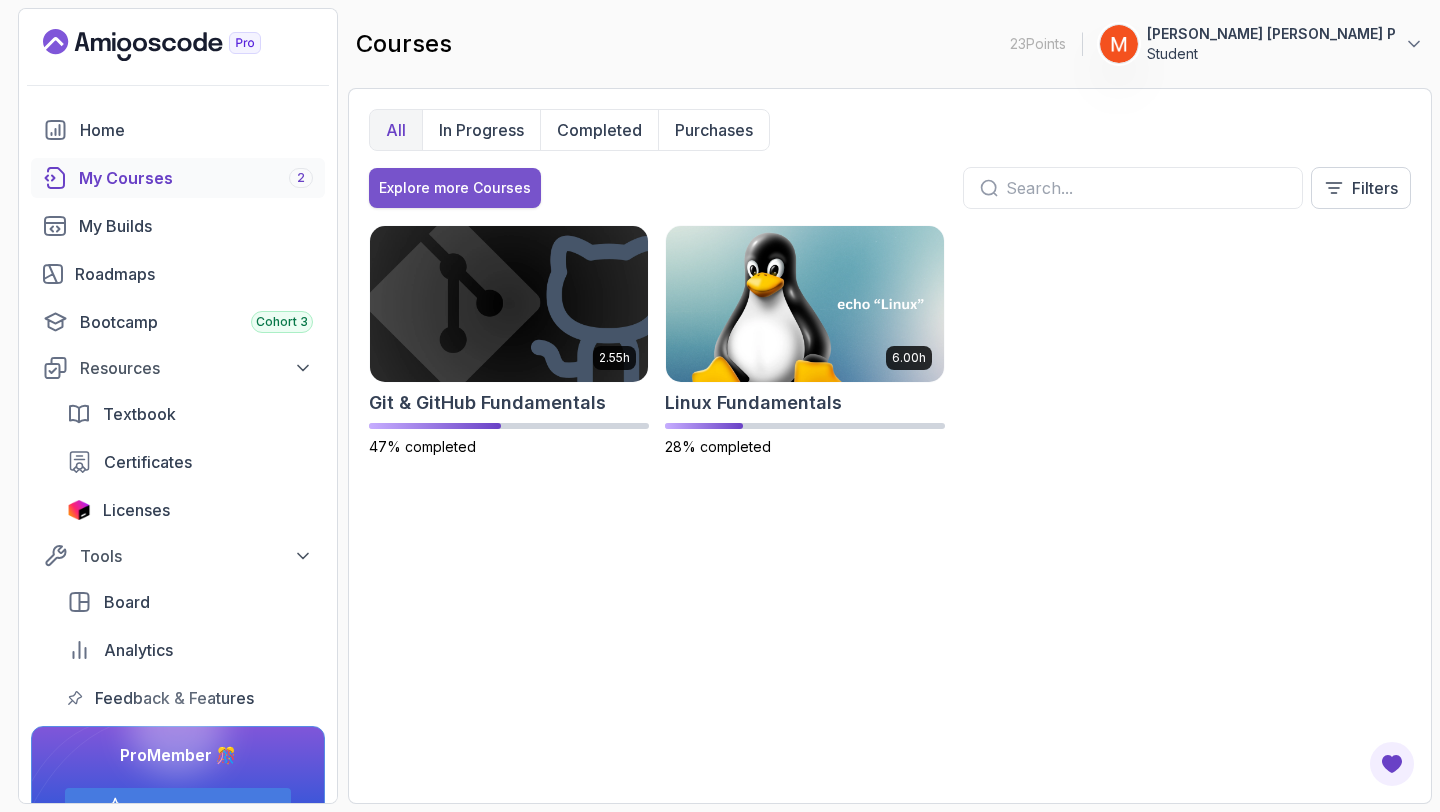click on "Explore more Courses" at bounding box center [455, 188] 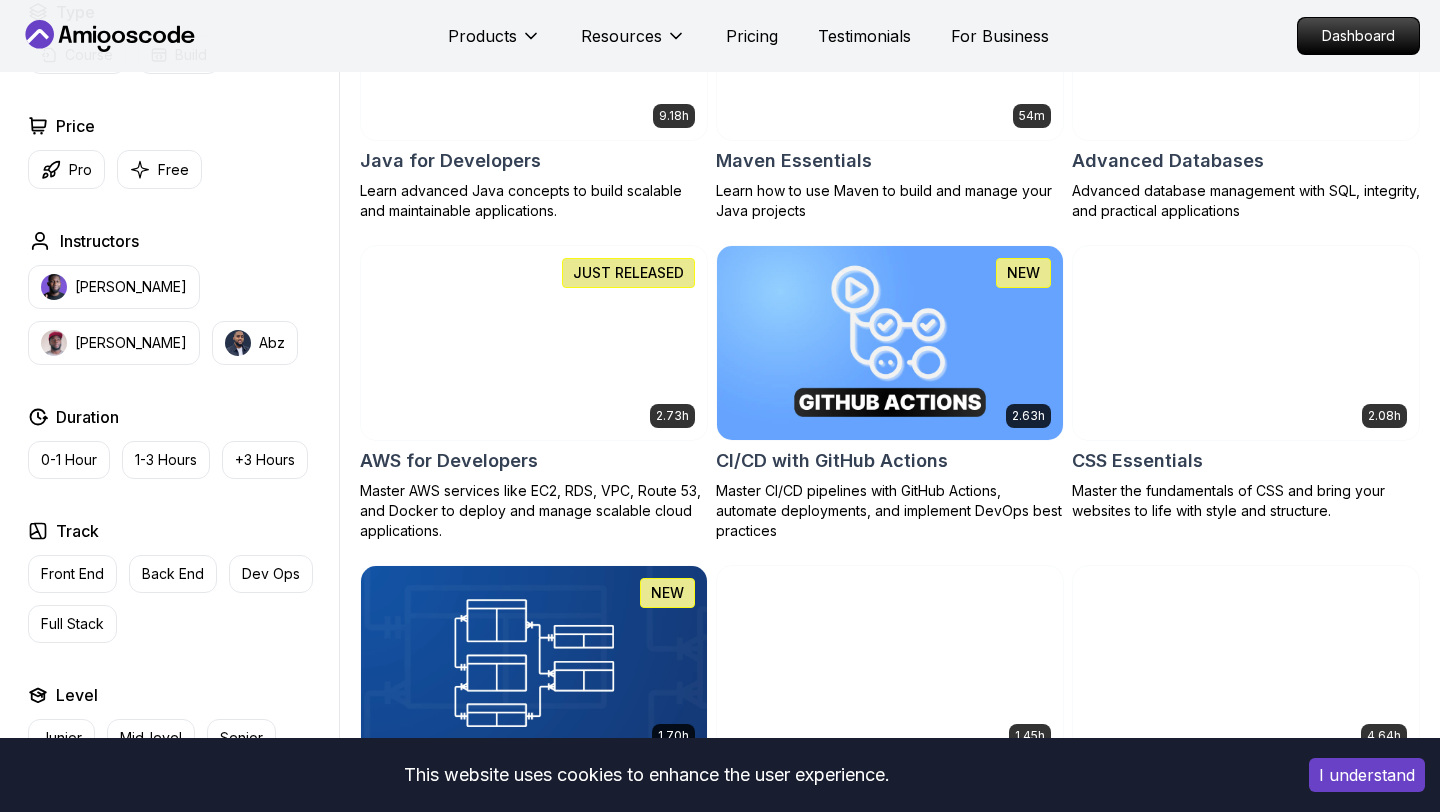scroll, scrollTop: 1553, scrollLeft: 0, axis: vertical 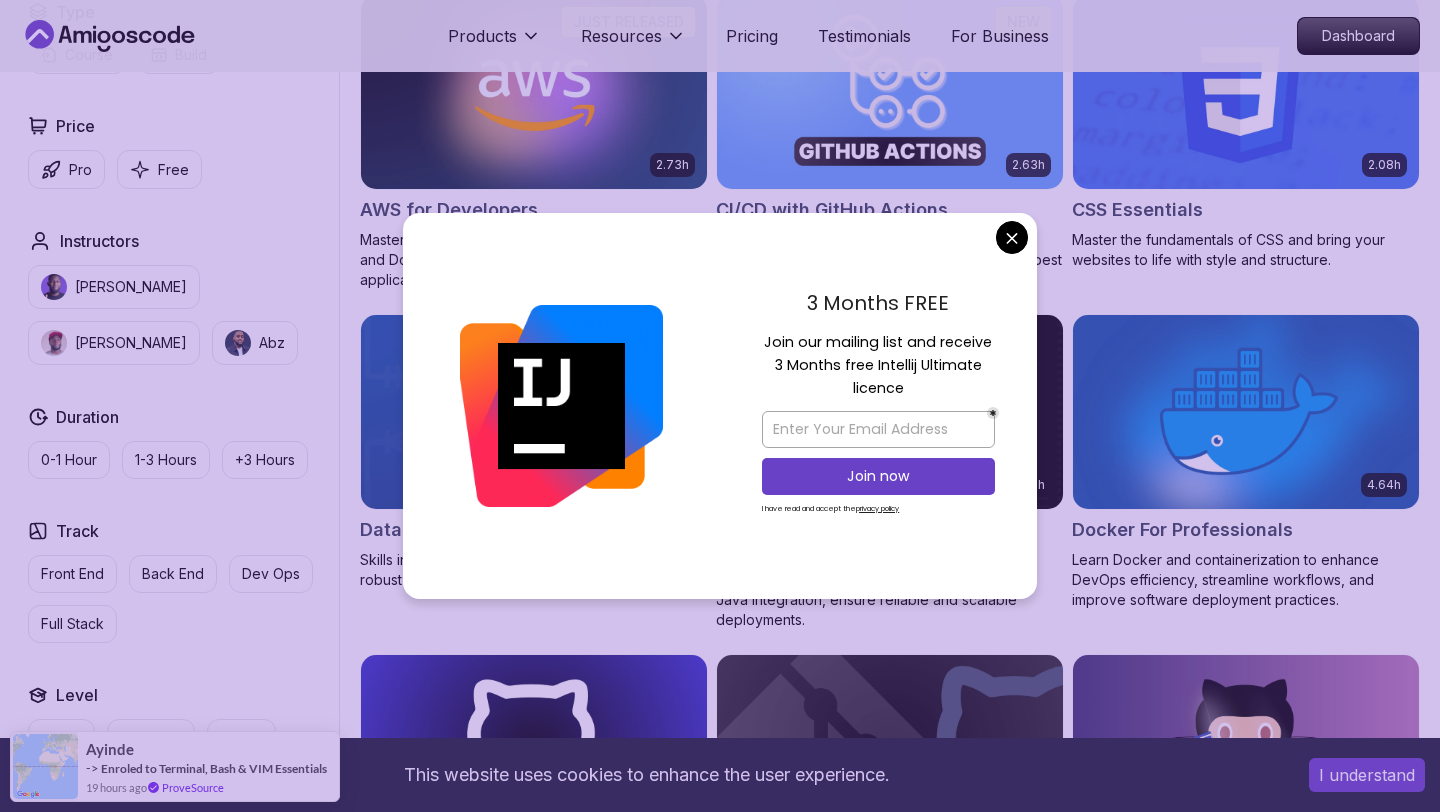 click on "This website uses cookies to enhance the user experience. I understand Products Resources Pricing Testimonials For Business Dashboard Products Resources Pricing Testimonials For Business Dashboard All Courses Learn Java, Spring Boot, DevOps & More with Amigoscode Premium Courses Master in-demand skills like Java, Spring Boot, DevOps, React, and more through hands-on, expert-led courses. Advance your software development career with real-world projects and practical learning. Filters Filters Type Course Build Price Pro Free Instructors [PERSON_NAME] [PERSON_NAME] Duration 0-1 Hour 1-3 Hours +3 Hours Track Front End Back End Dev Ops Full Stack Level Junior Mid-level Senior 6.00h Linux Fundamentals Learn the fundamentals of Linux and how to use the command line 5.18h Advanced Spring Boot Dive deep into Spring Boot with our advanced course, designed to take your skills from intermediate to expert level. 3.30h Building APIs with Spring Boot 1.67h NEW Spring Boot for Beginners 6.65h NEW Spring Data JPA 2.41h 9.18h 54m" at bounding box center (720, 3432) 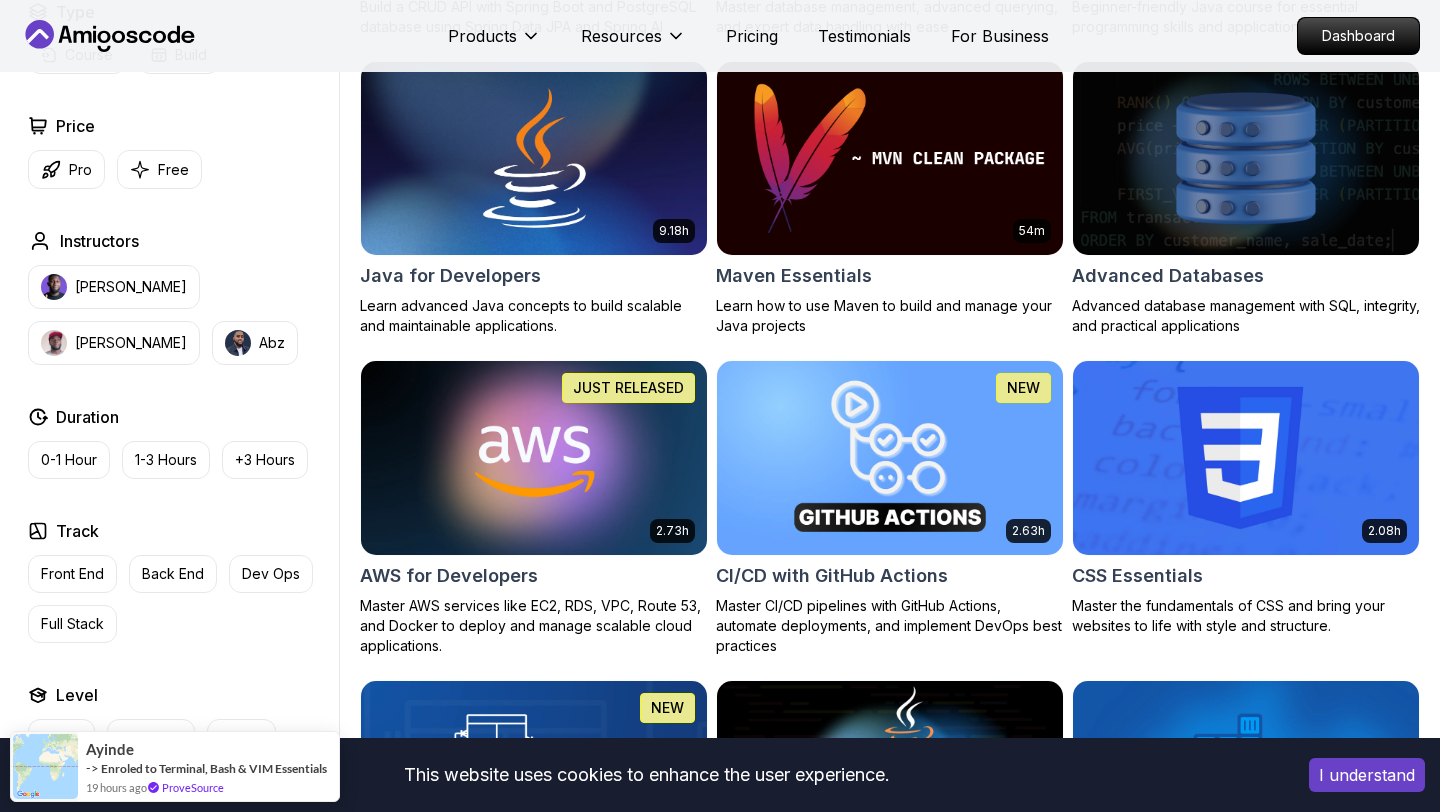 scroll, scrollTop: 1183, scrollLeft: 0, axis: vertical 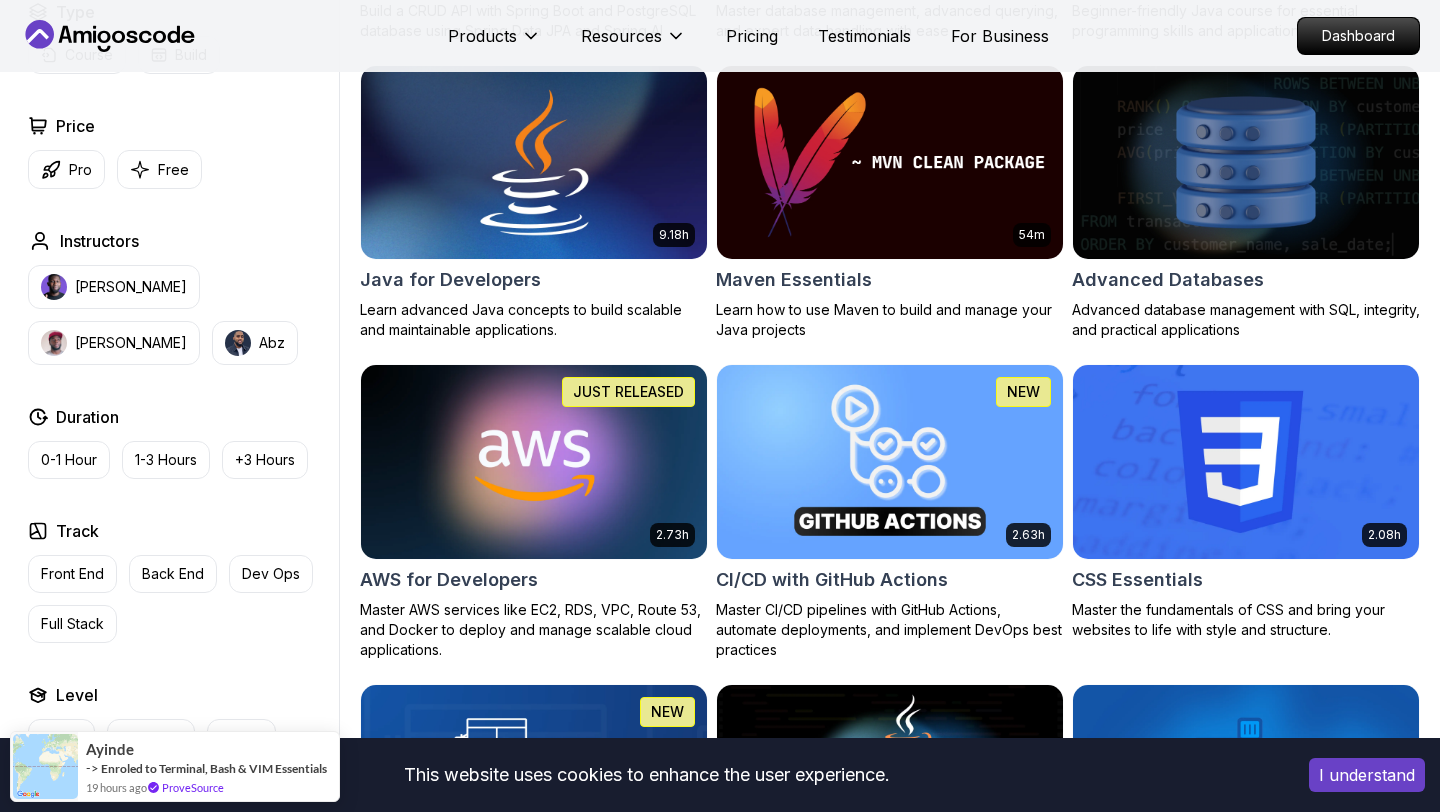 click at bounding box center [533, 162] 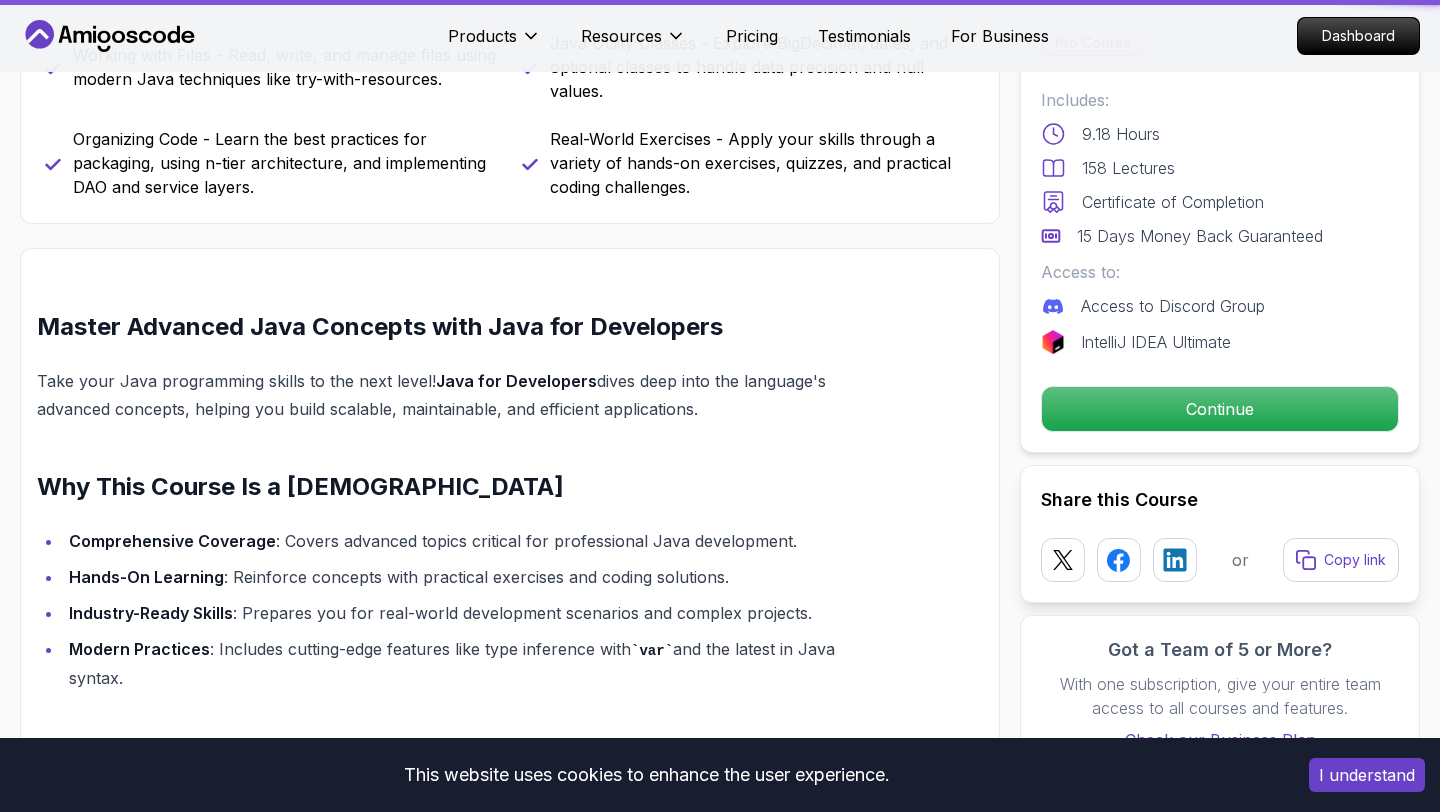 scroll, scrollTop: 0, scrollLeft: 0, axis: both 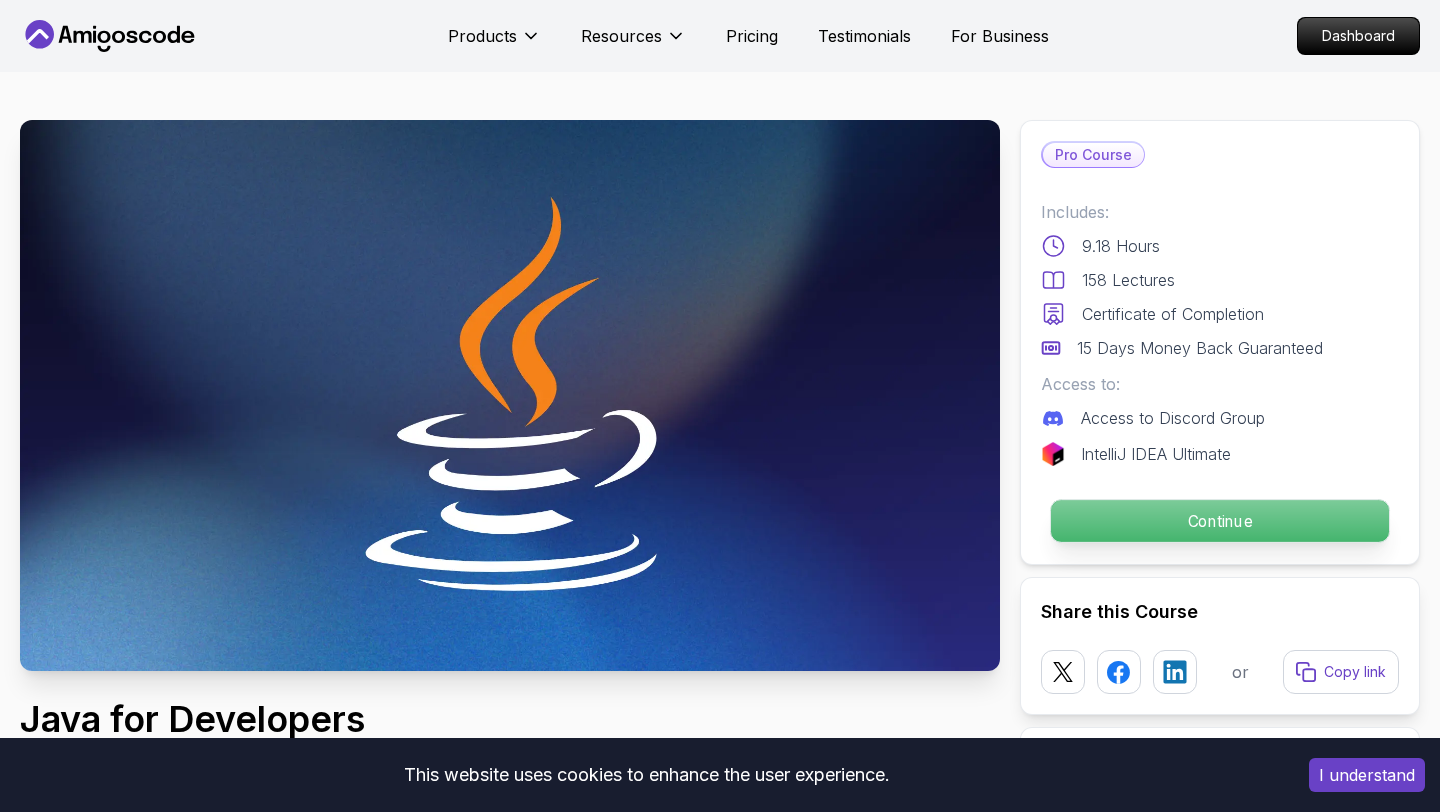 click on "Continue" at bounding box center [1220, 521] 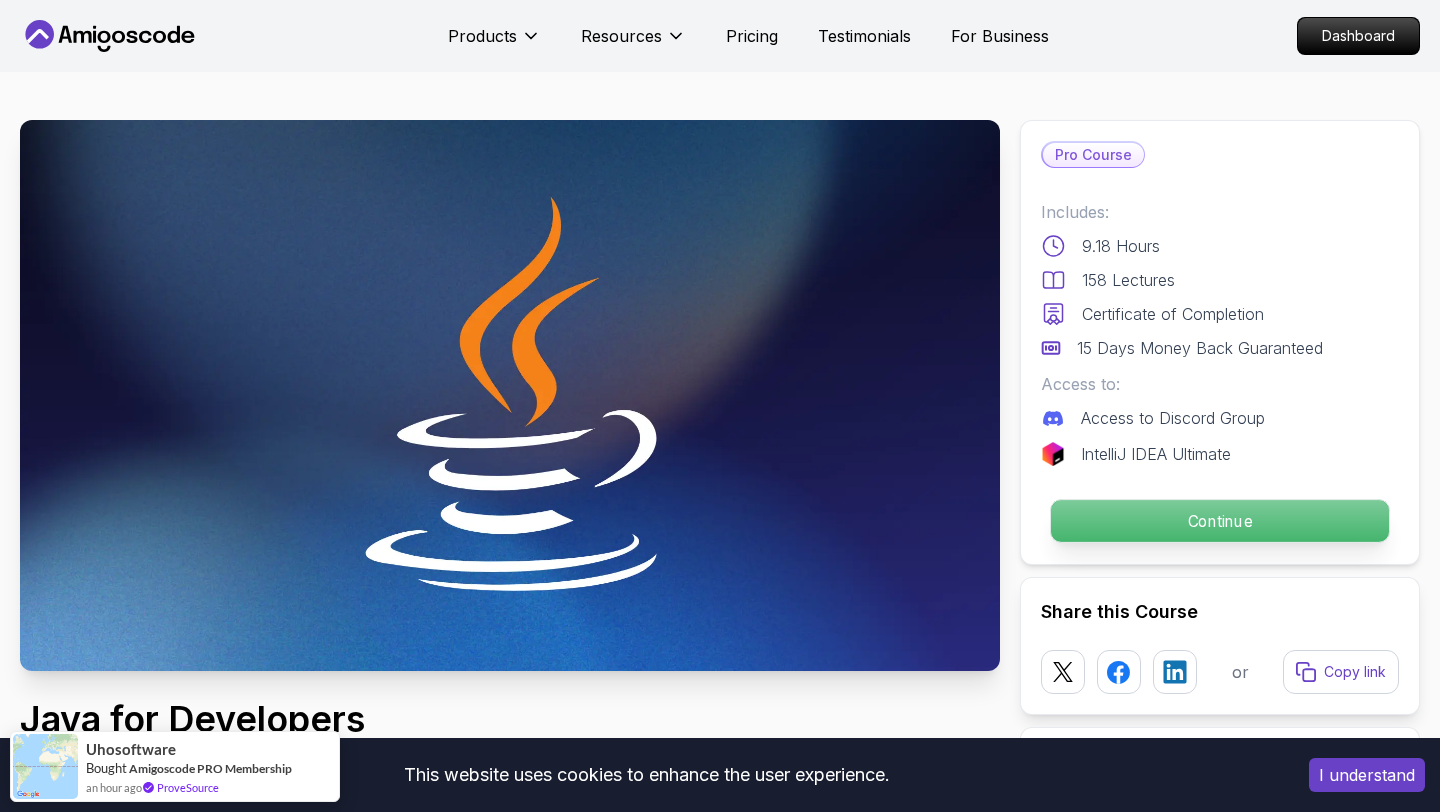 click on "Continue" at bounding box center (1220, 521) 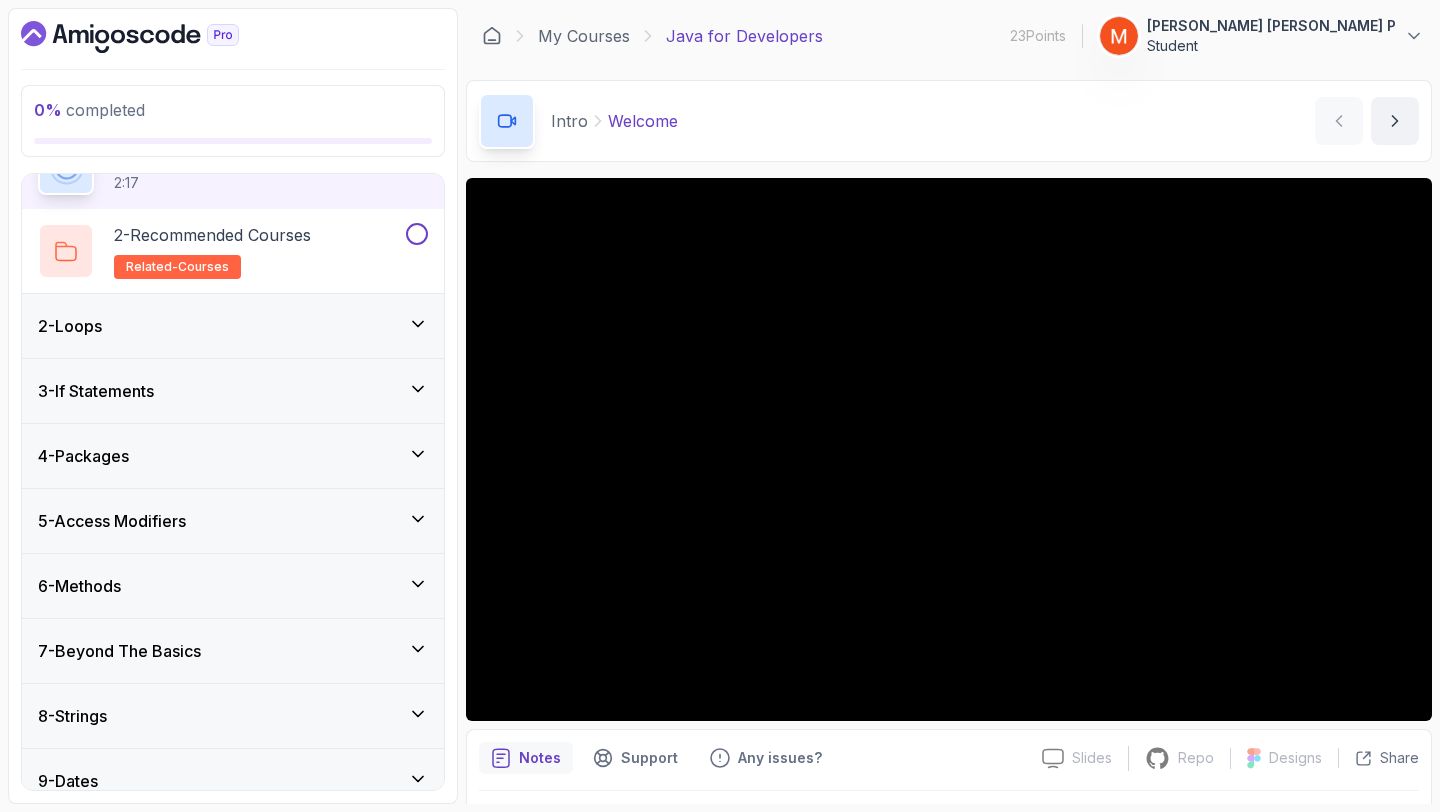 scroll, scrollTop: 18, scrollLeft: 0, axis: vertical 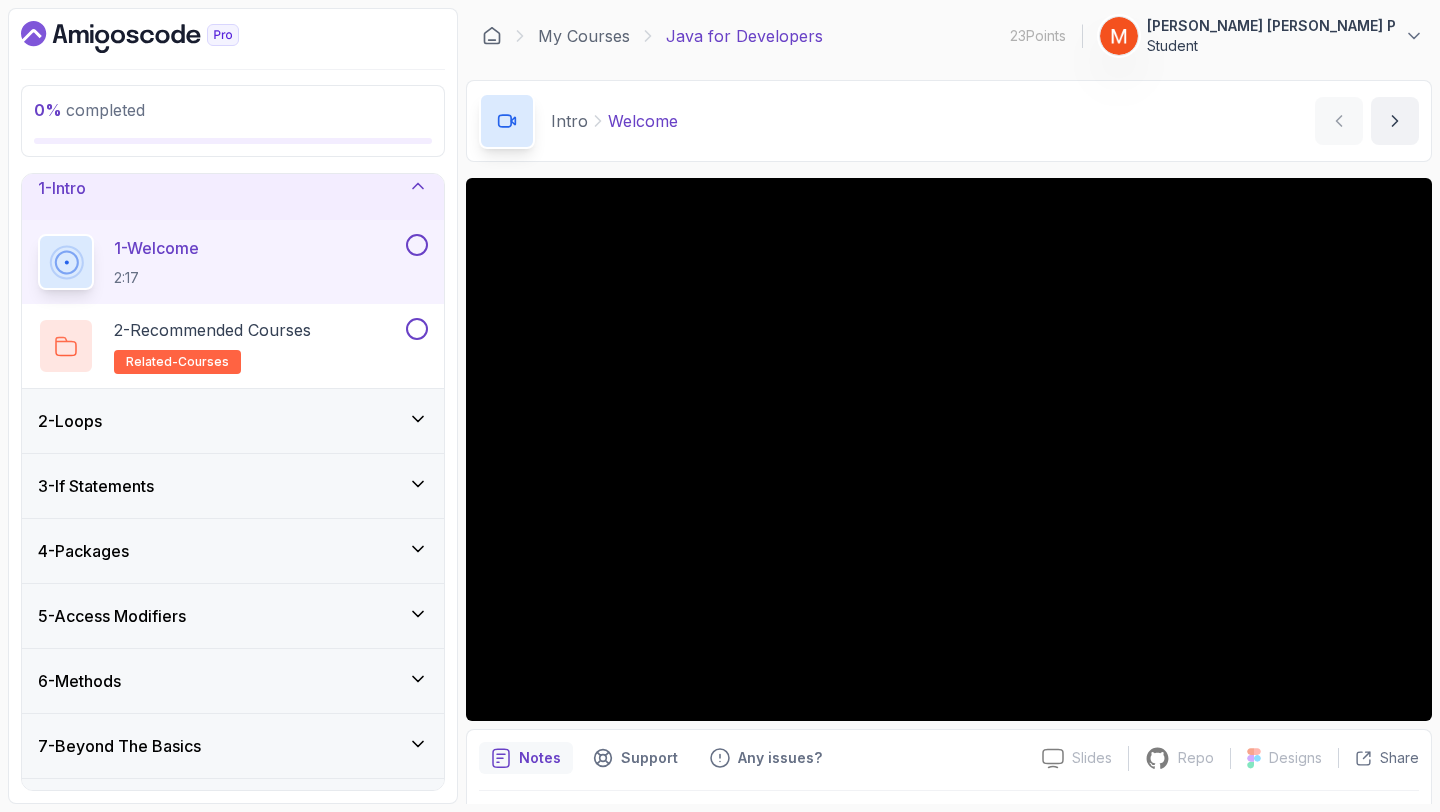 click at bounding box center [417, 245] 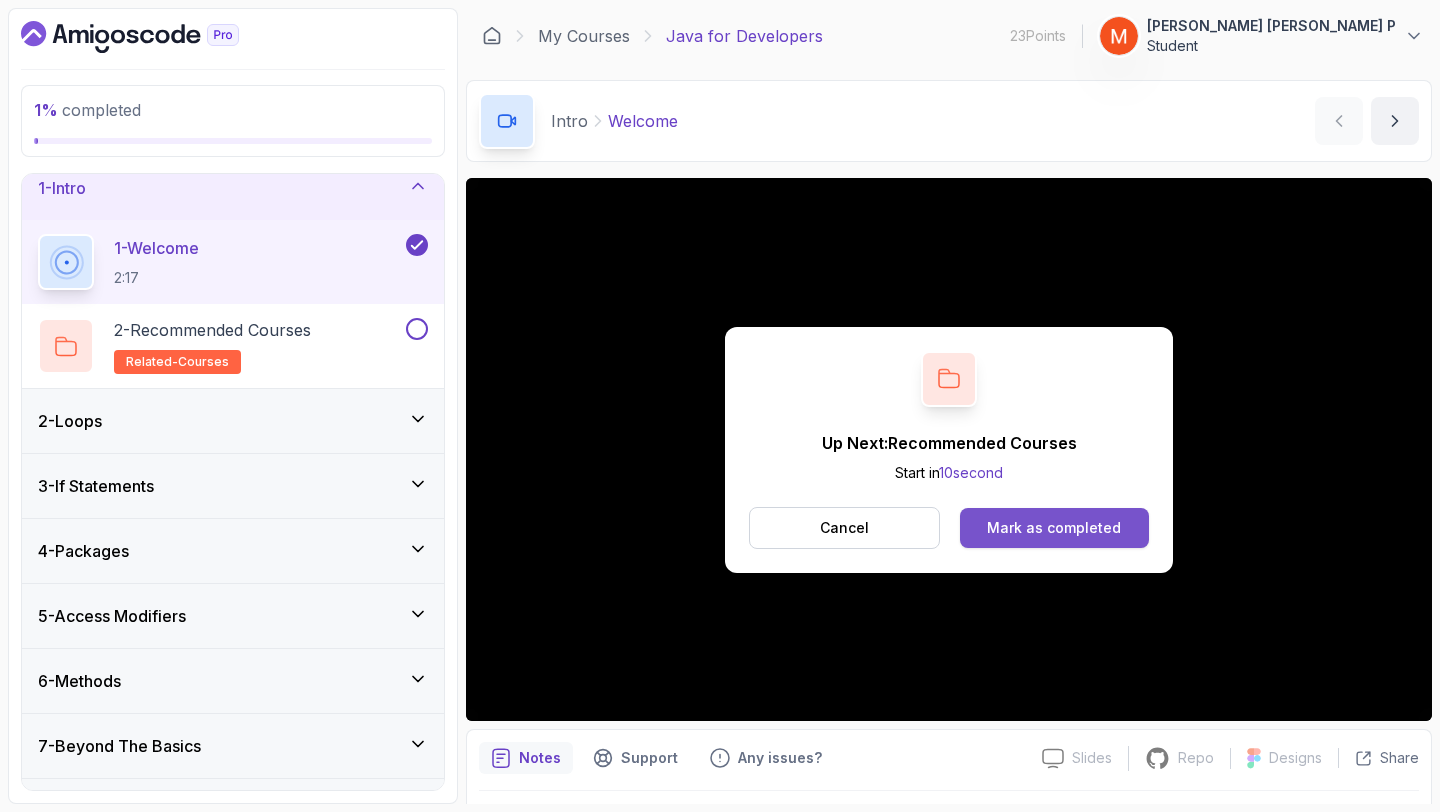 click on "Mark as completed" at bounding box center [1054, 528] 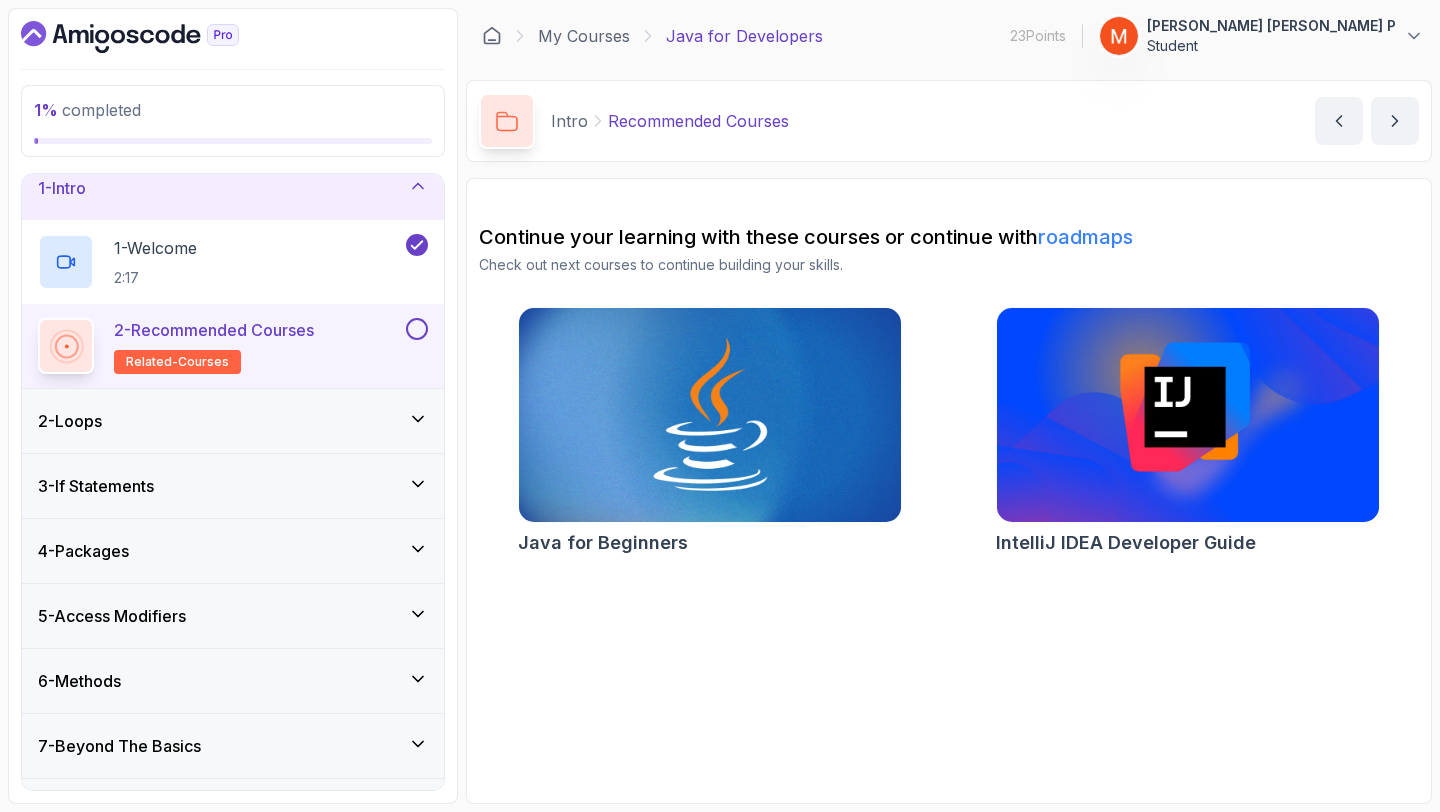 click at bounding box center [417, 329] 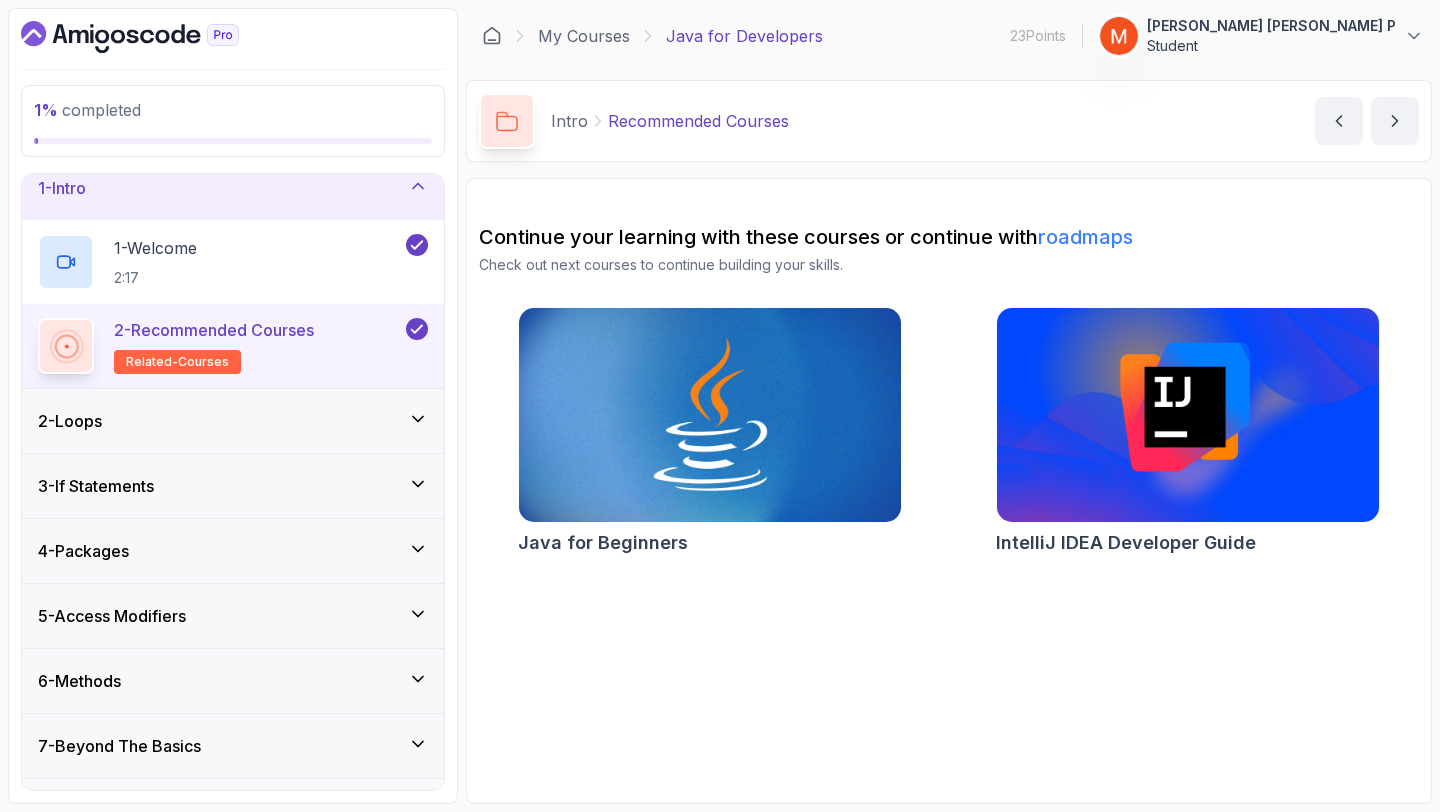 click on "2  -  Loops" at bounding box center (233, 421) 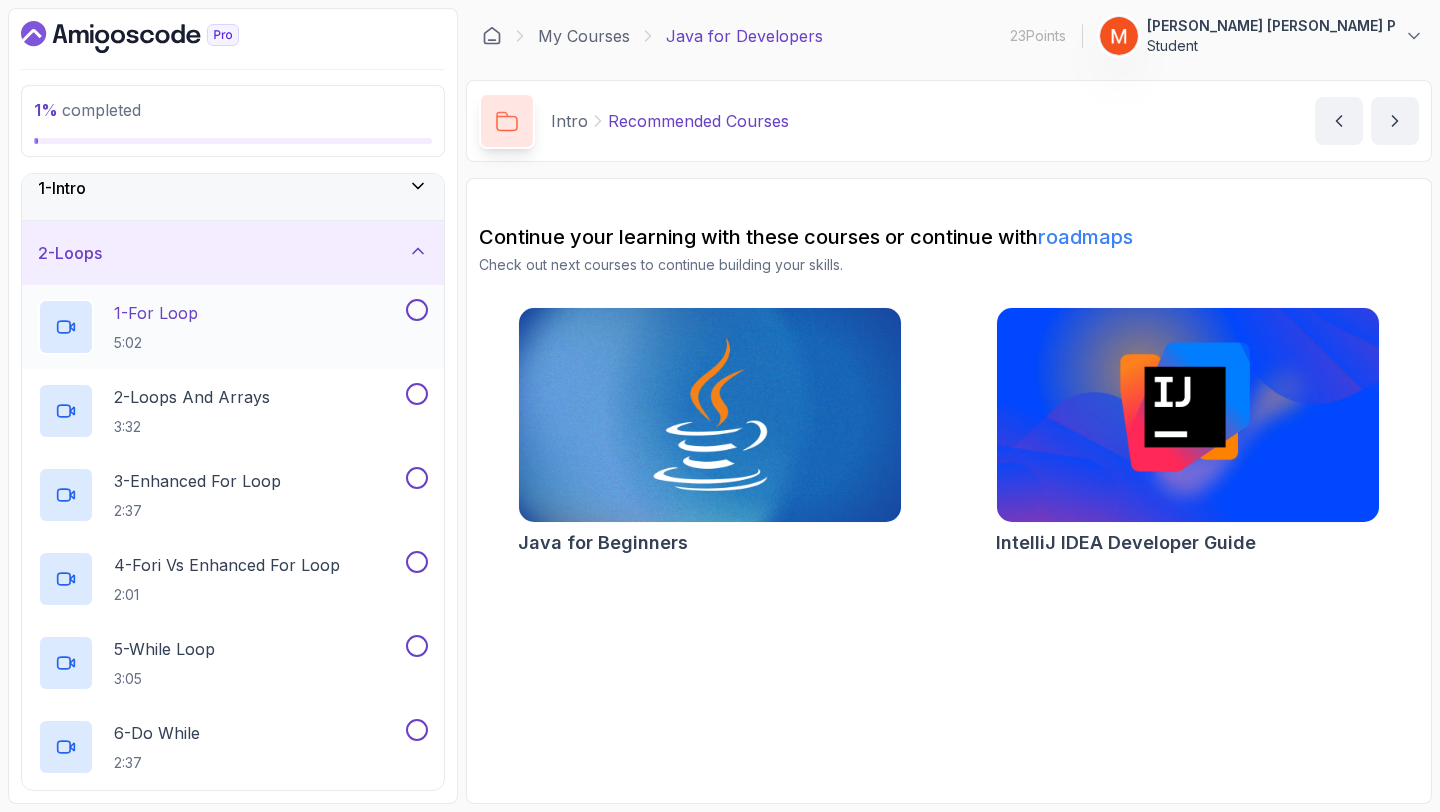 click at bounding box center (417, 310) 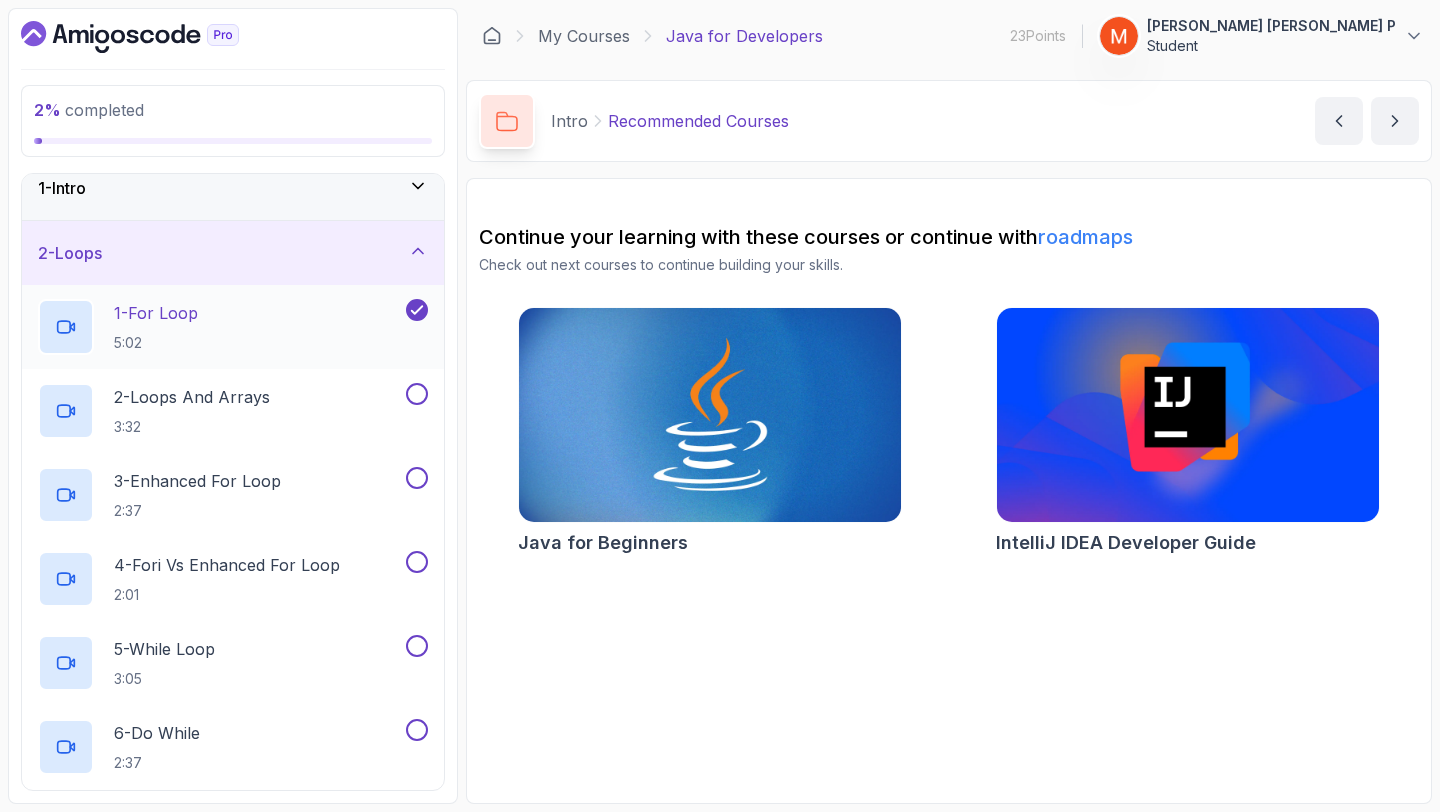 click on "1  -  For Loop 5:02" at bounding box center [220, 327] 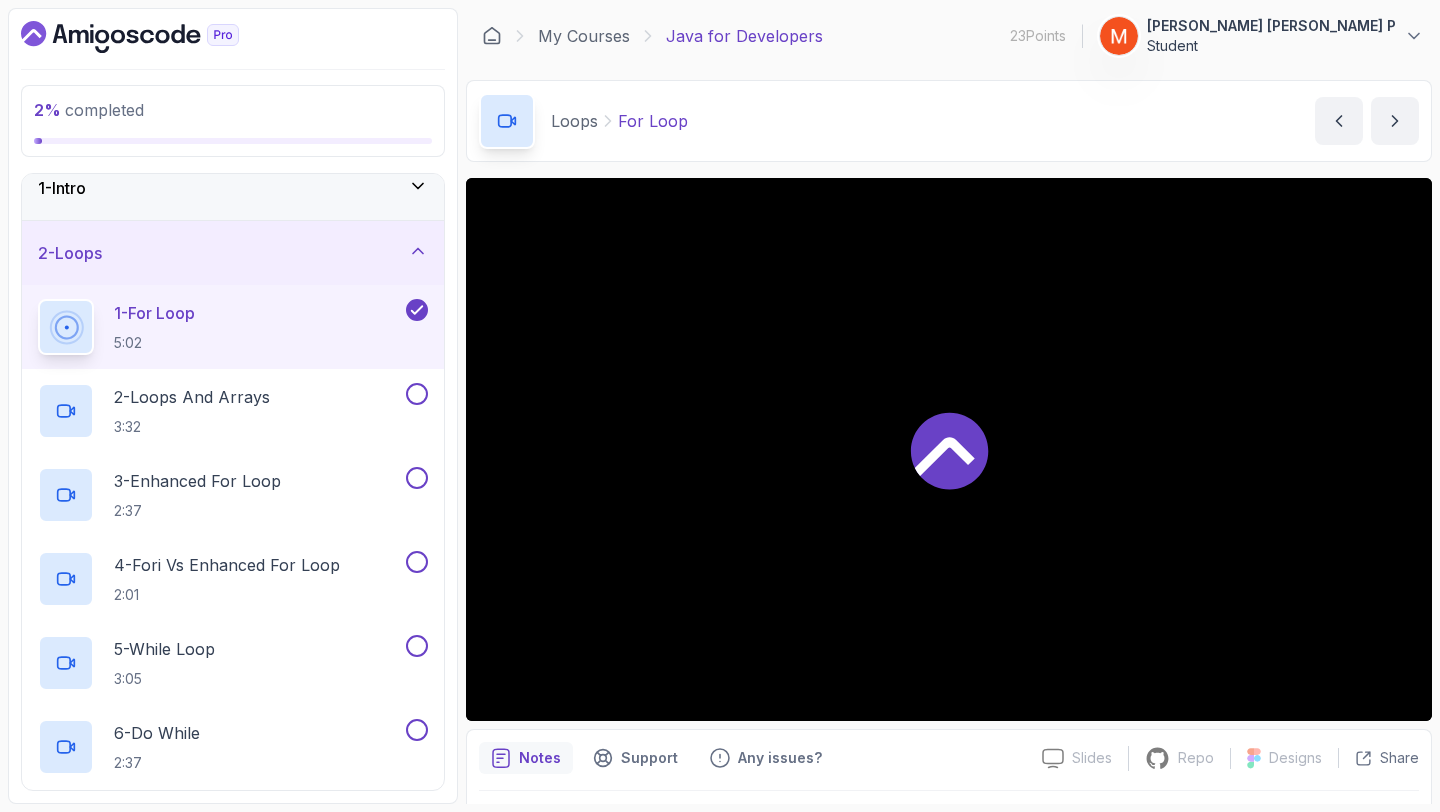 click 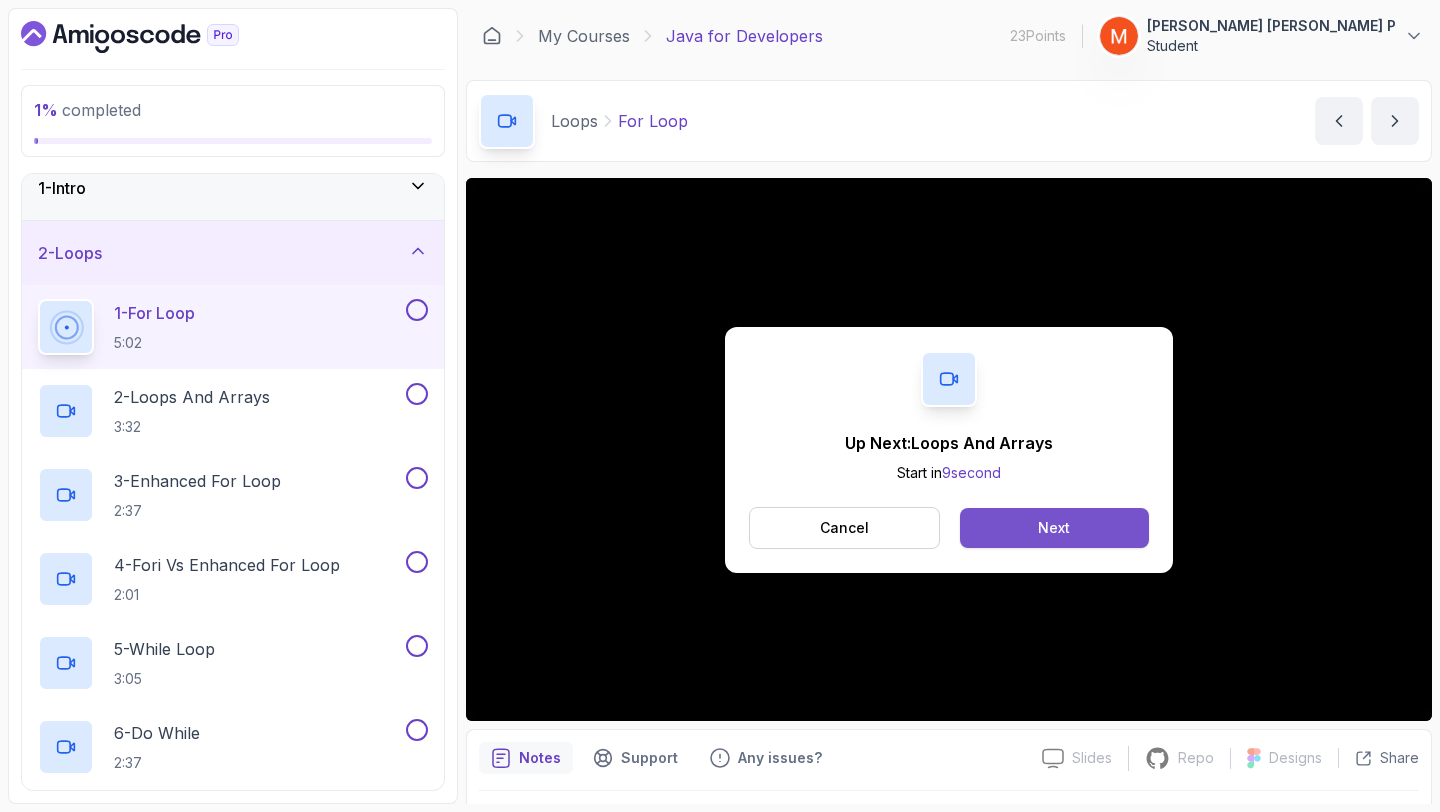 click on "Next" at bounding box center [1054, 528] 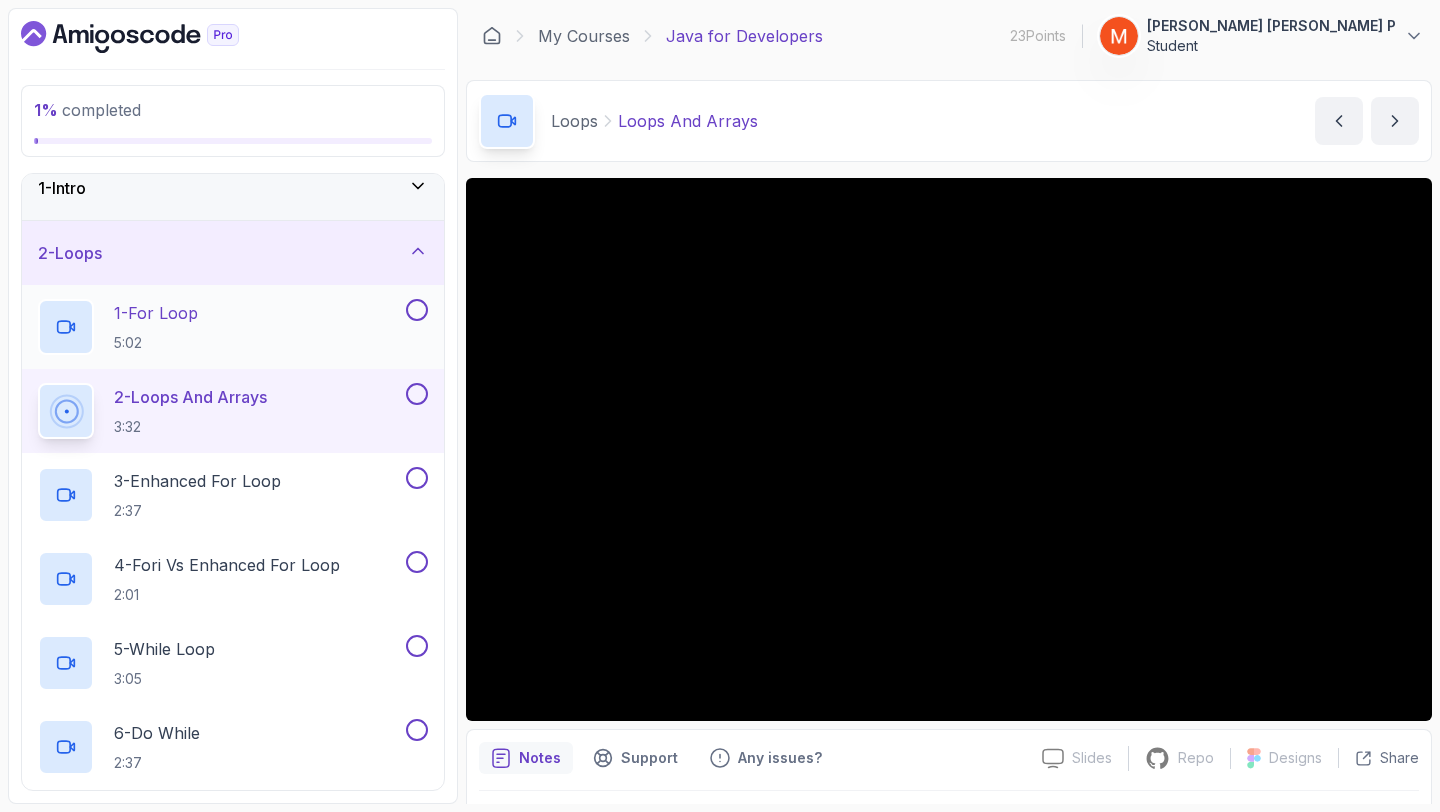 click at bounding box center (417, 310) 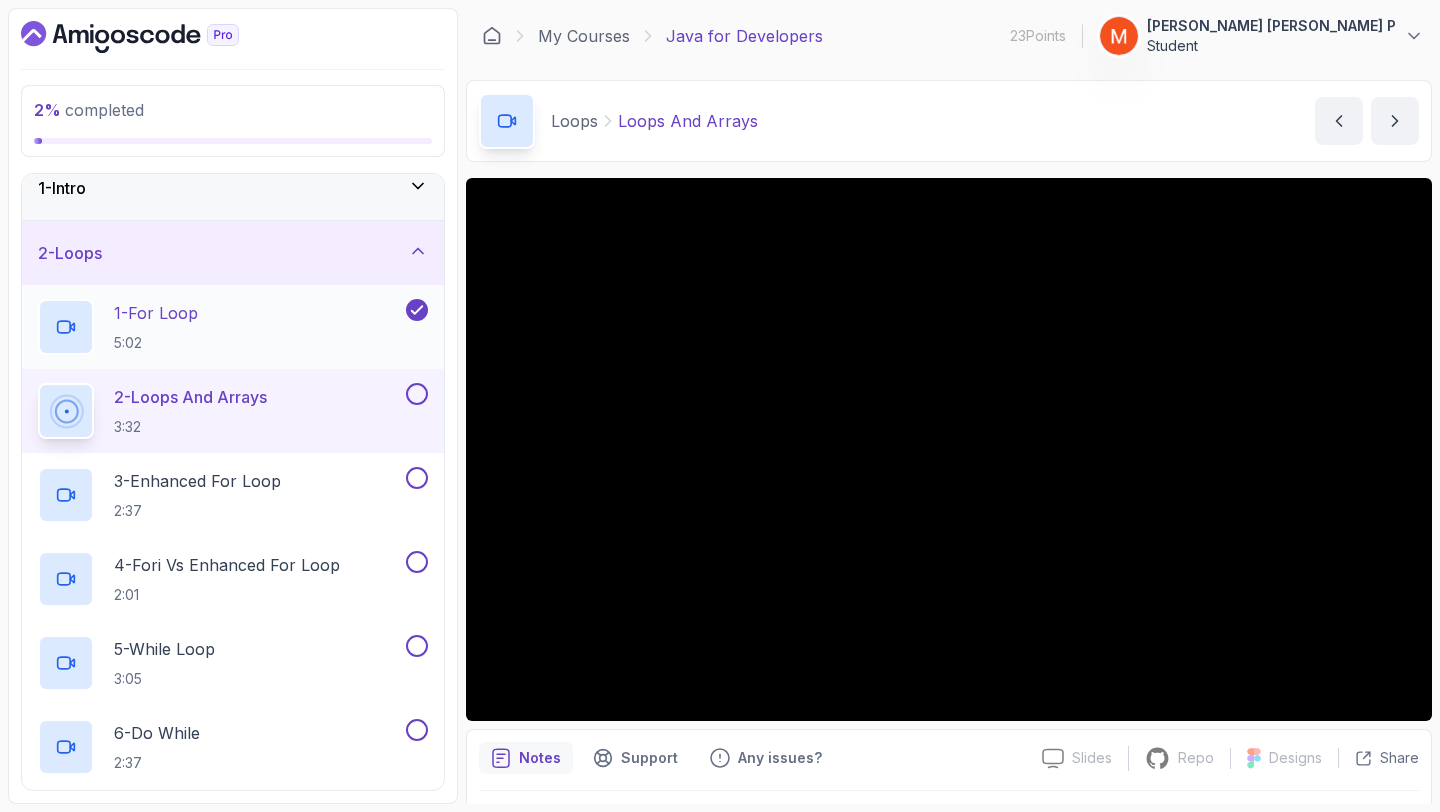 click on "1  -  For Loop" at bounding box center [156, 313] 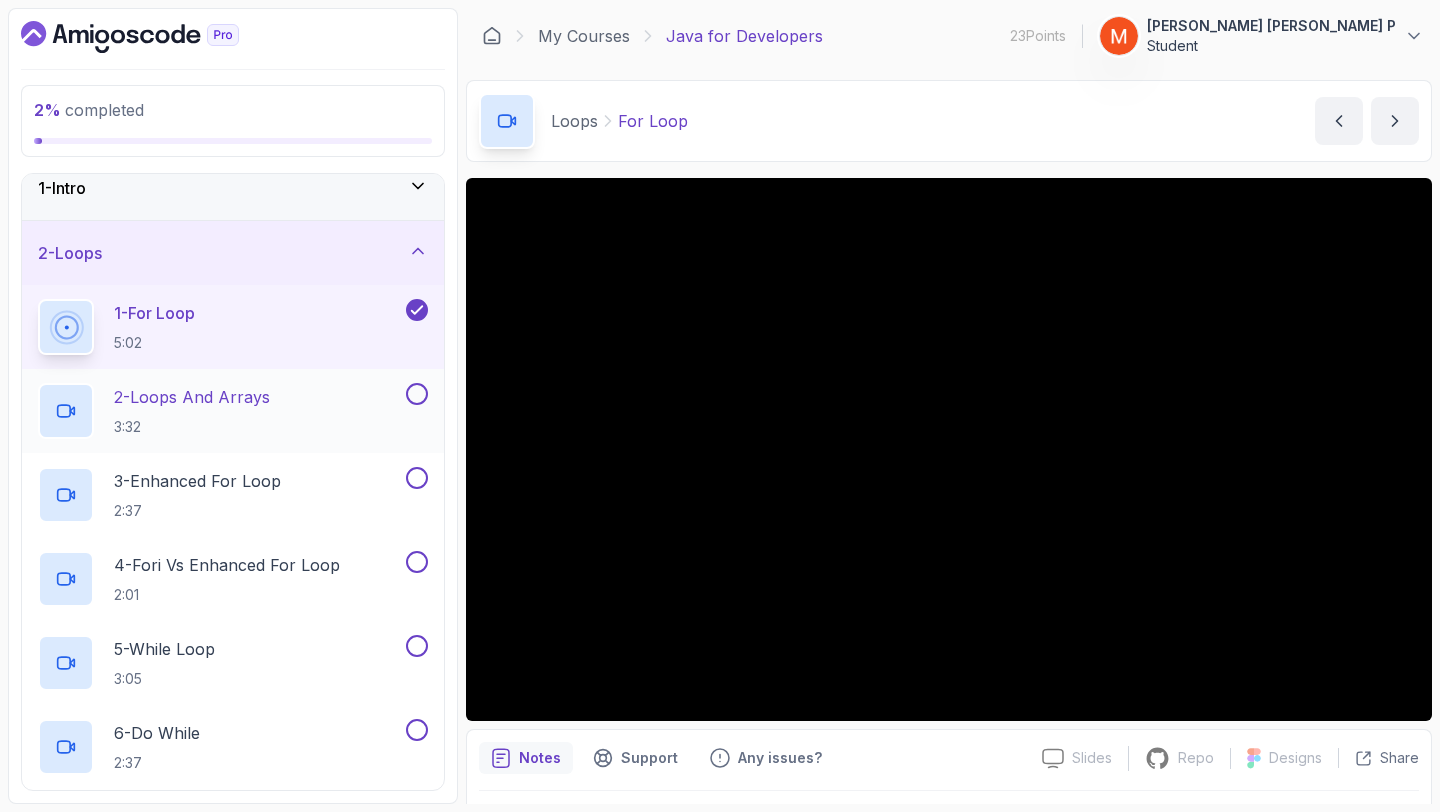 click on "2  -  Loops And Arrays" at bounding box center [192, 397] 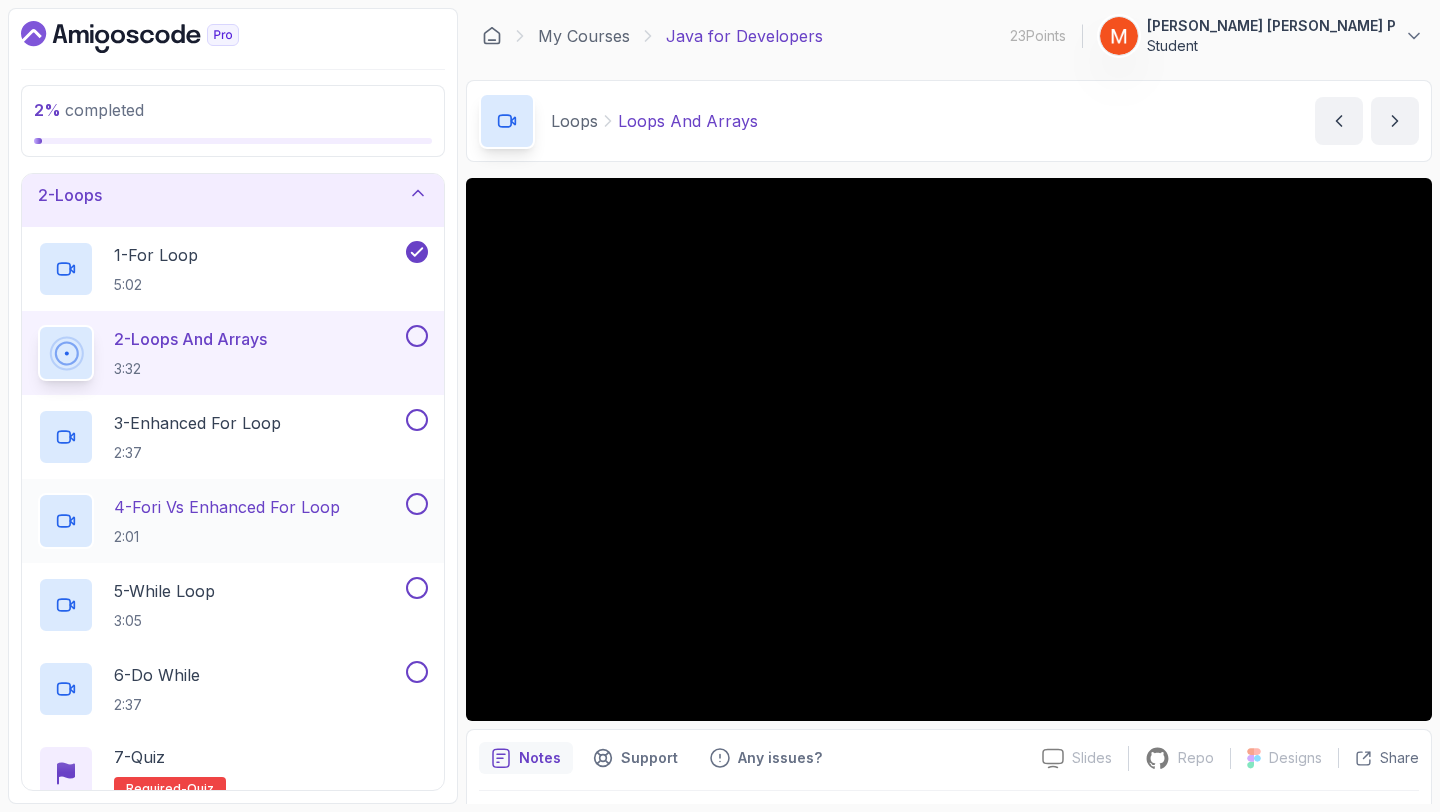 scroll, scrollTop: 74, scrollLeft: 0, axis: vertical 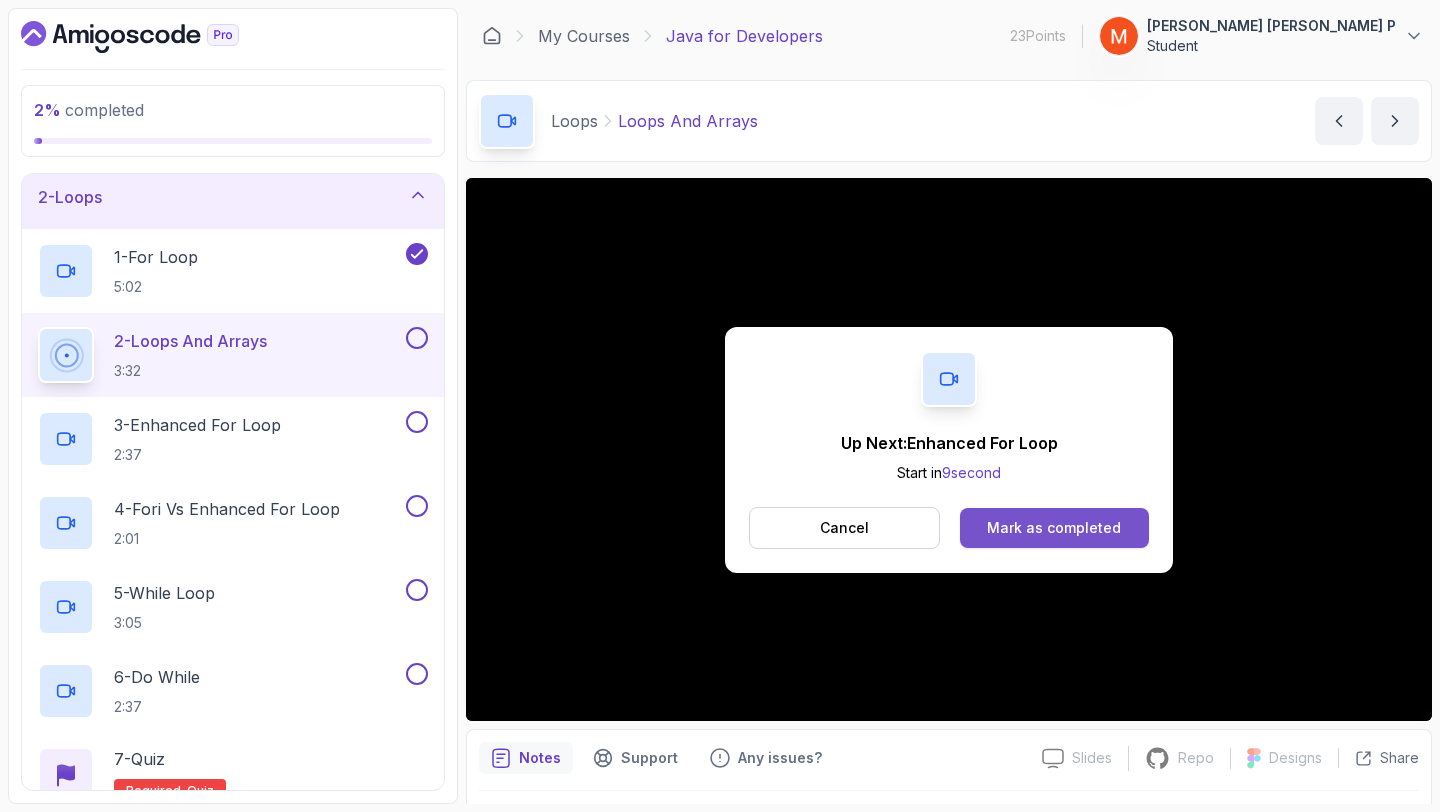click on "Mark as completed" at bounding box center [1054, 528] 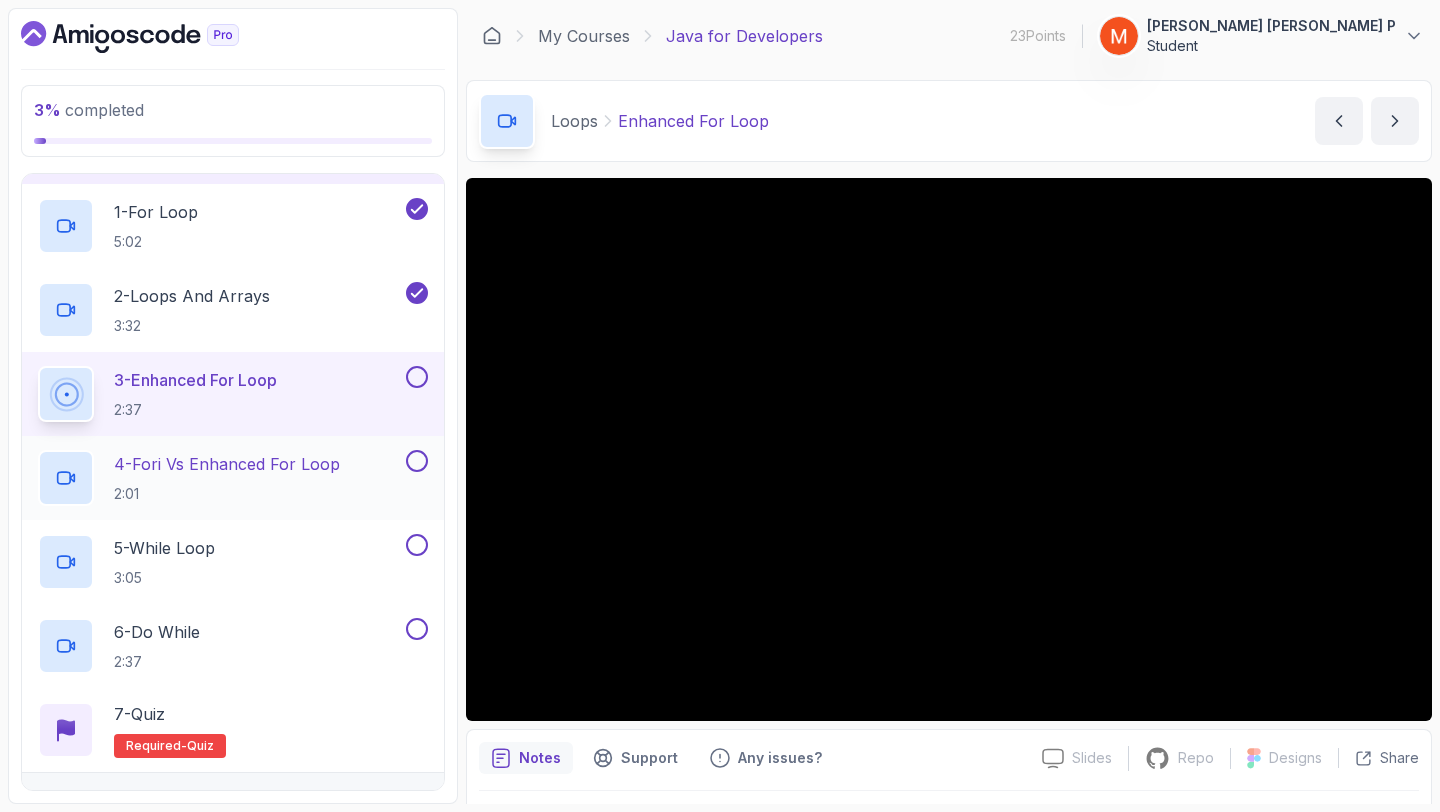 scroll, scrollTop: 116, scrollLeft: 0, axis: vertical 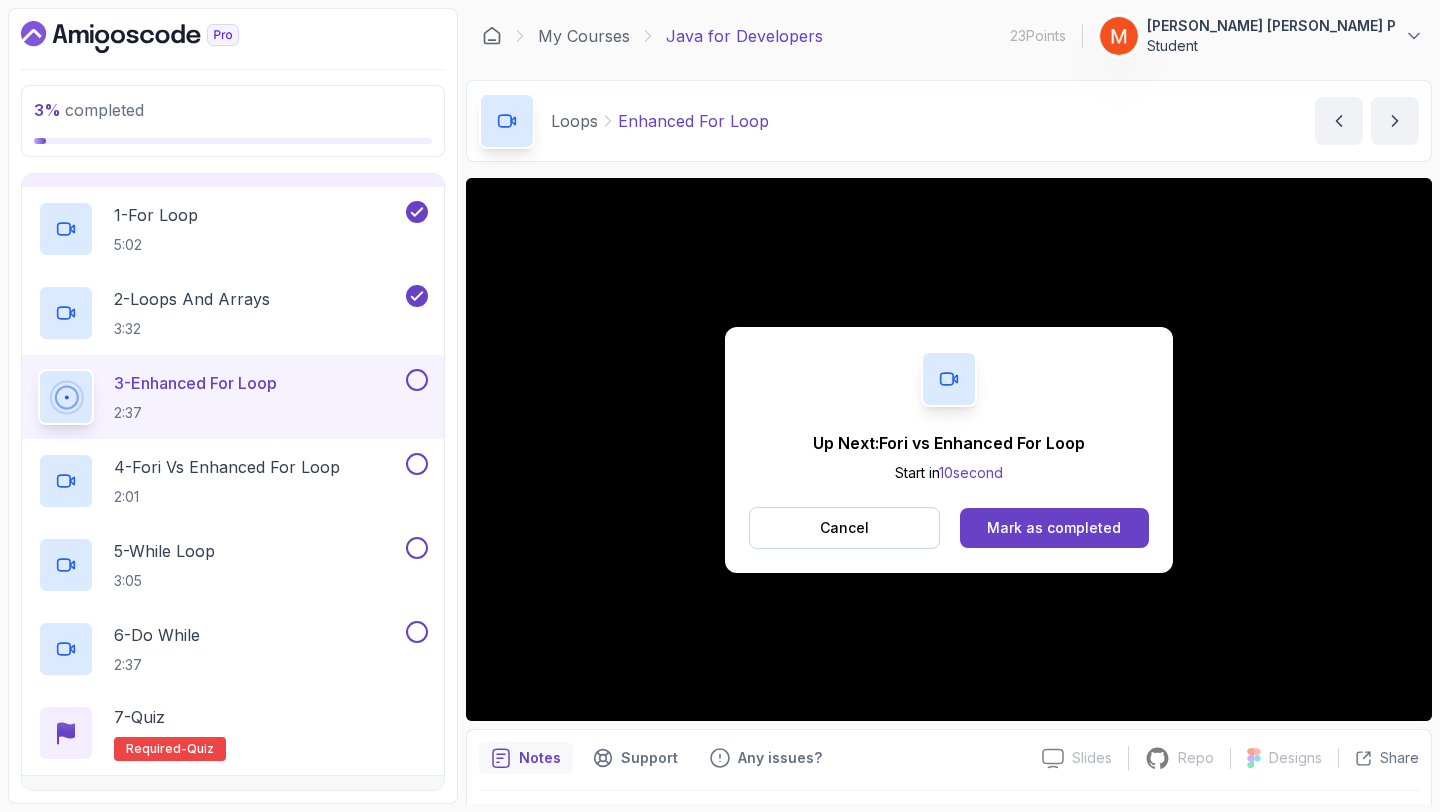 click on "10  second" at bounding box center (971, 472) 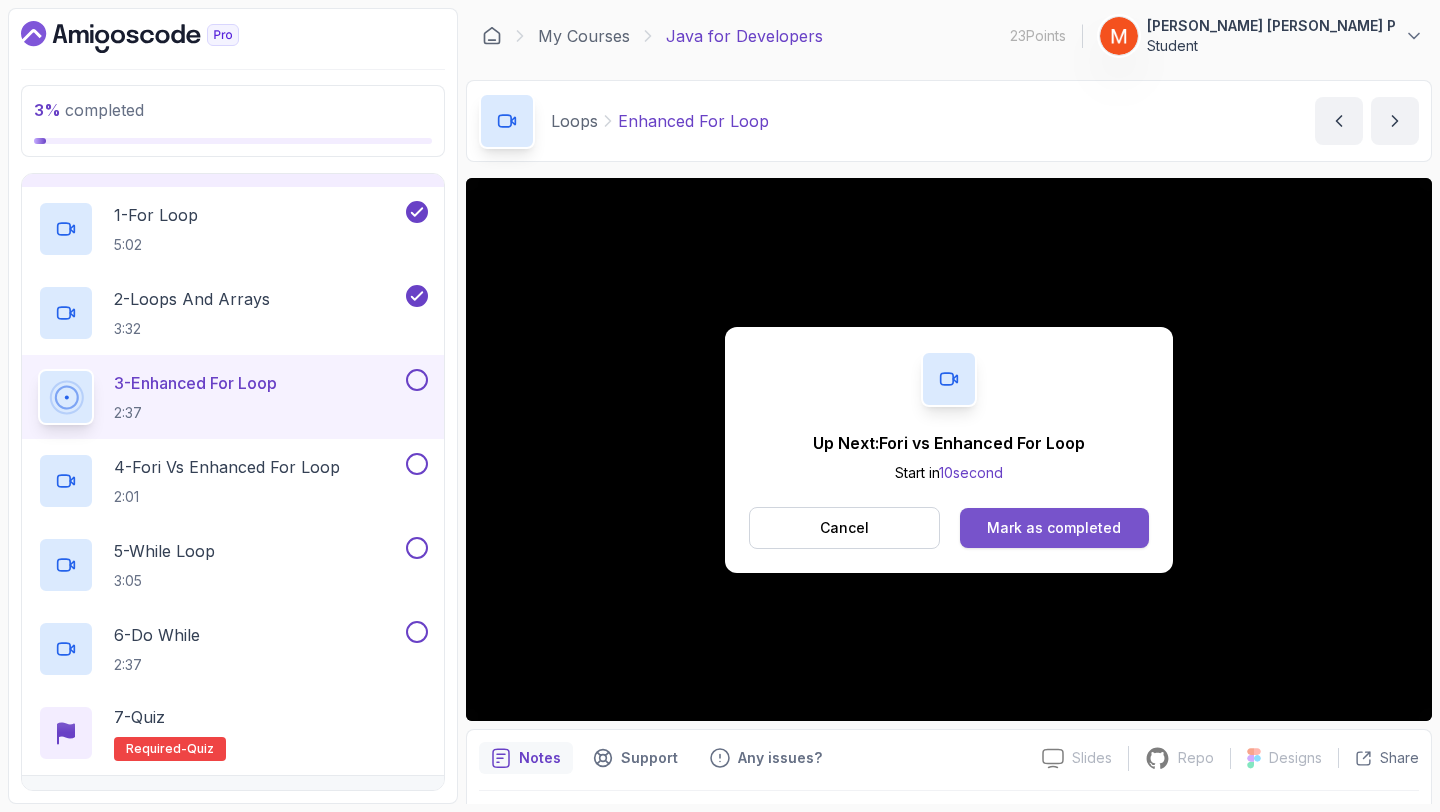 click on "Mark as completed" at bounding box center [1054, 528] 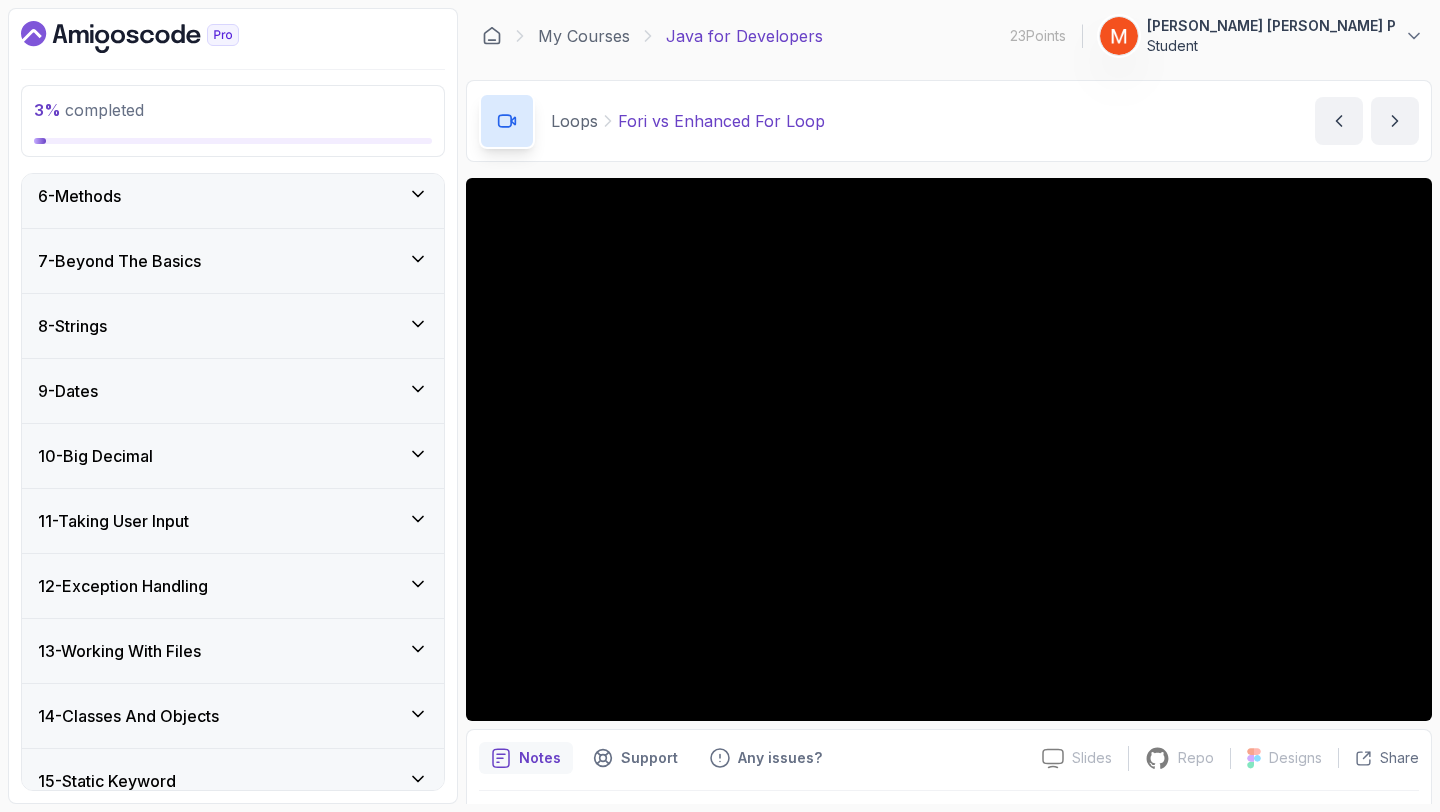 scroll, scrollTop: 949, scrollLeft: 0, axis: vertical 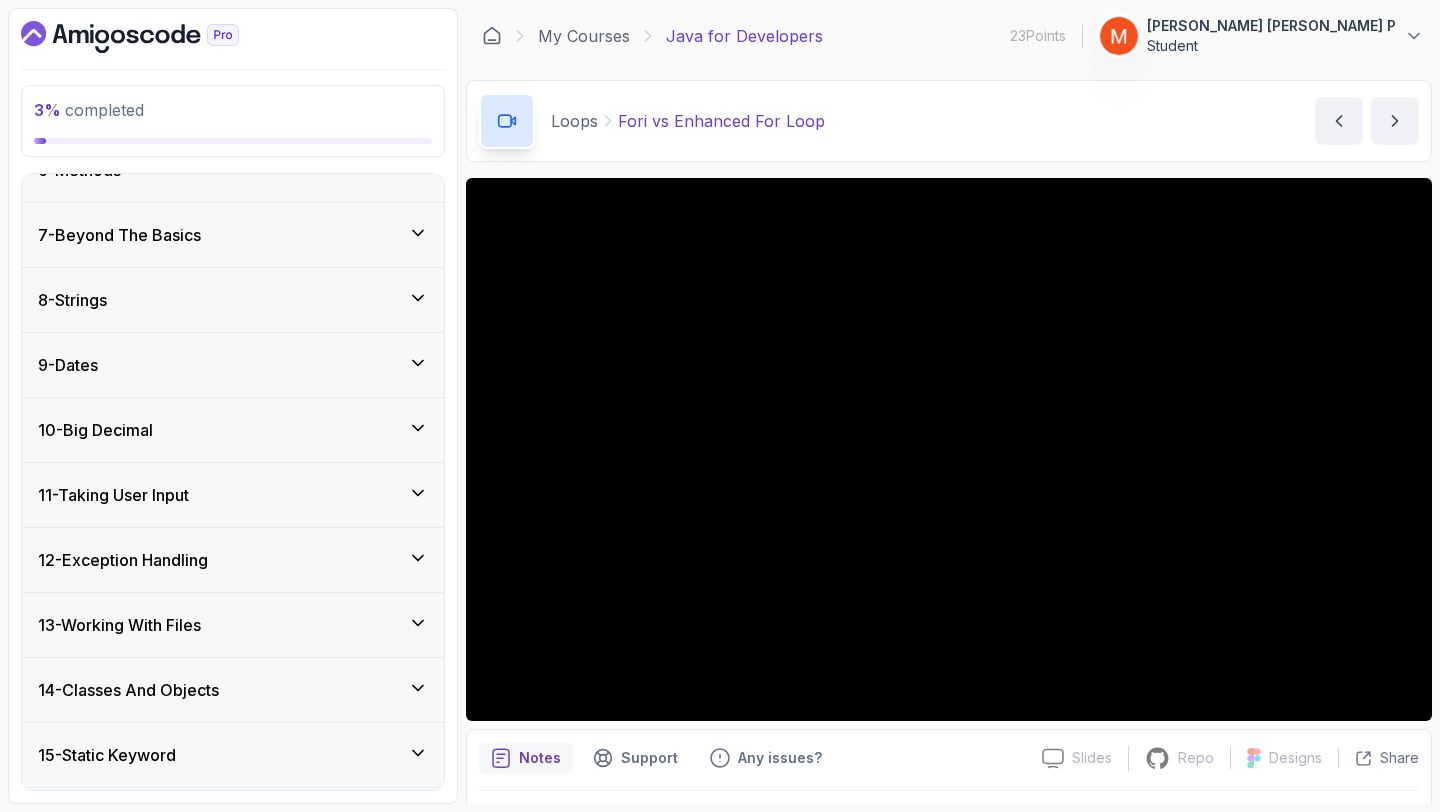 click on "7  -  Beyond The Basics" at bounding box center [119, 235] 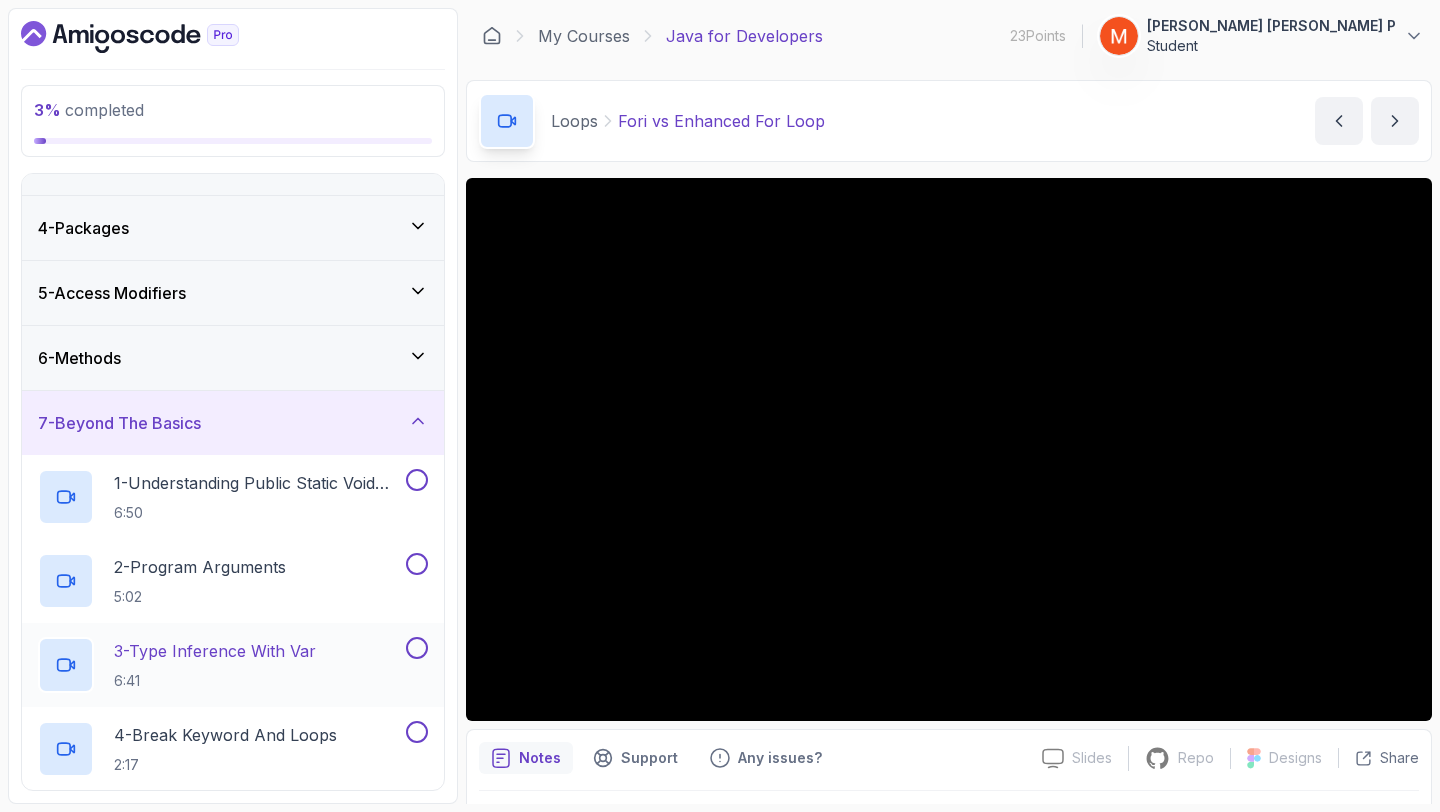 scroll, scrollTop: 172, scrollLeft: 0, axis: vertical 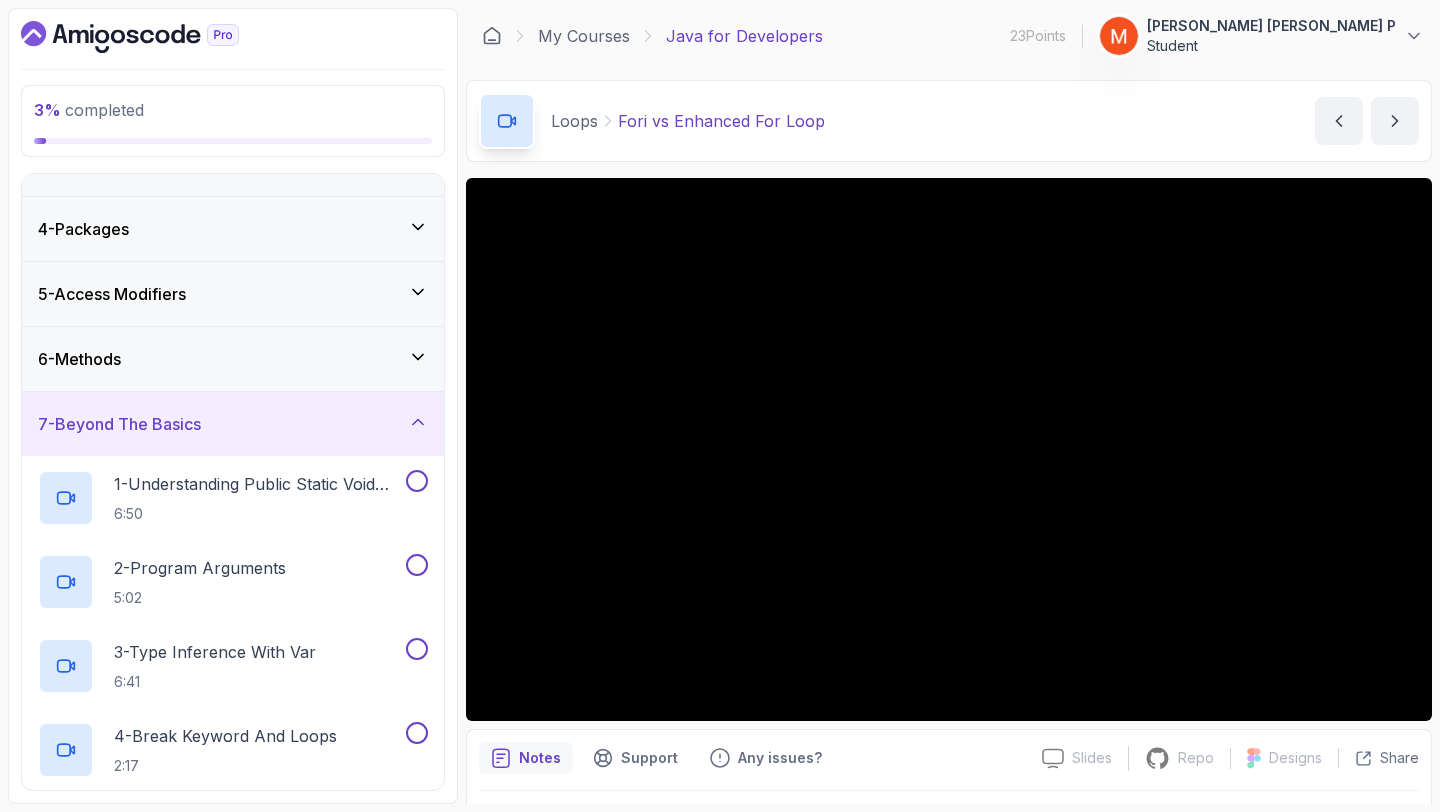 click on "7  -  Beyond The Basics" at bounding box center [233, 424] 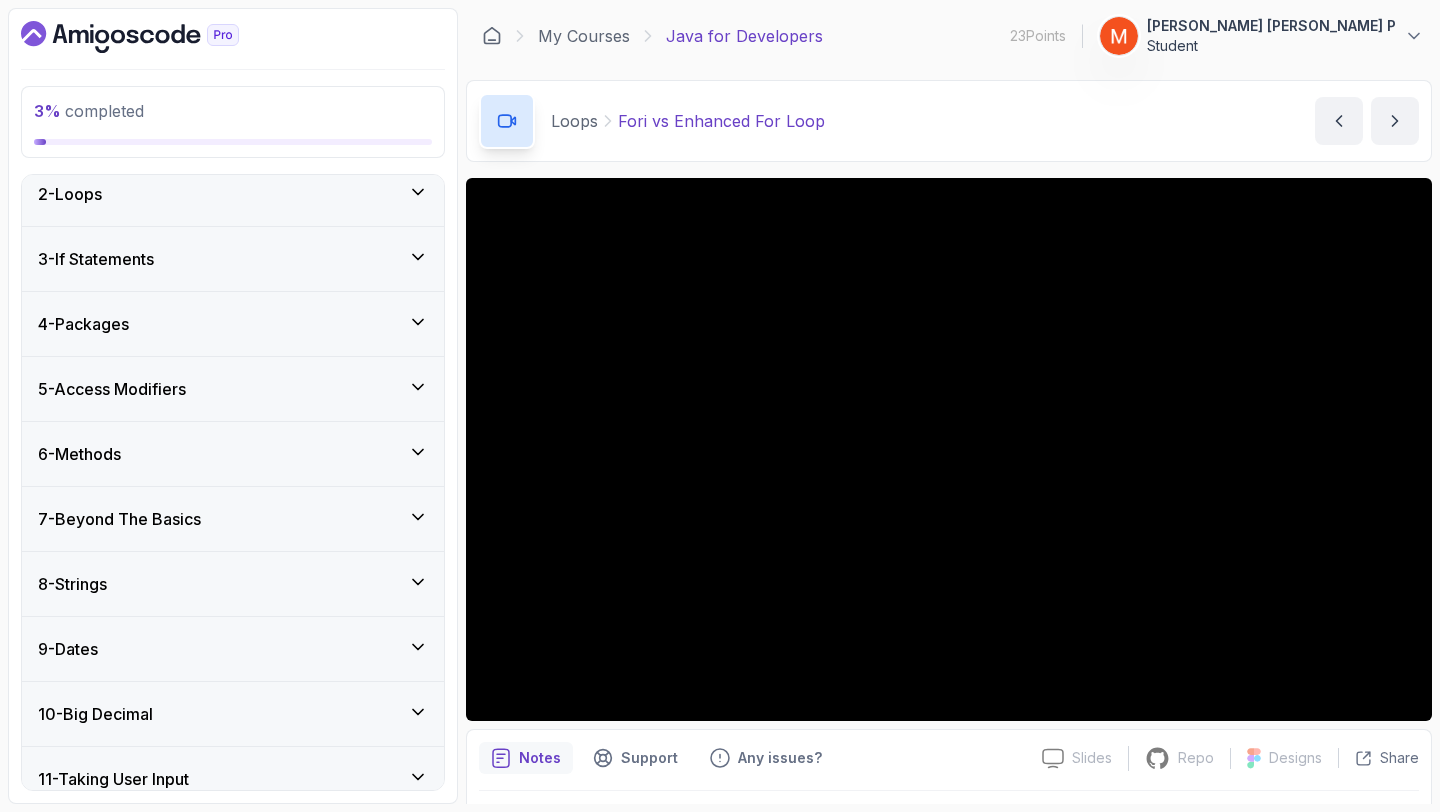 scroll, scrollTop: 0, scrollLeft: 0, axis: both 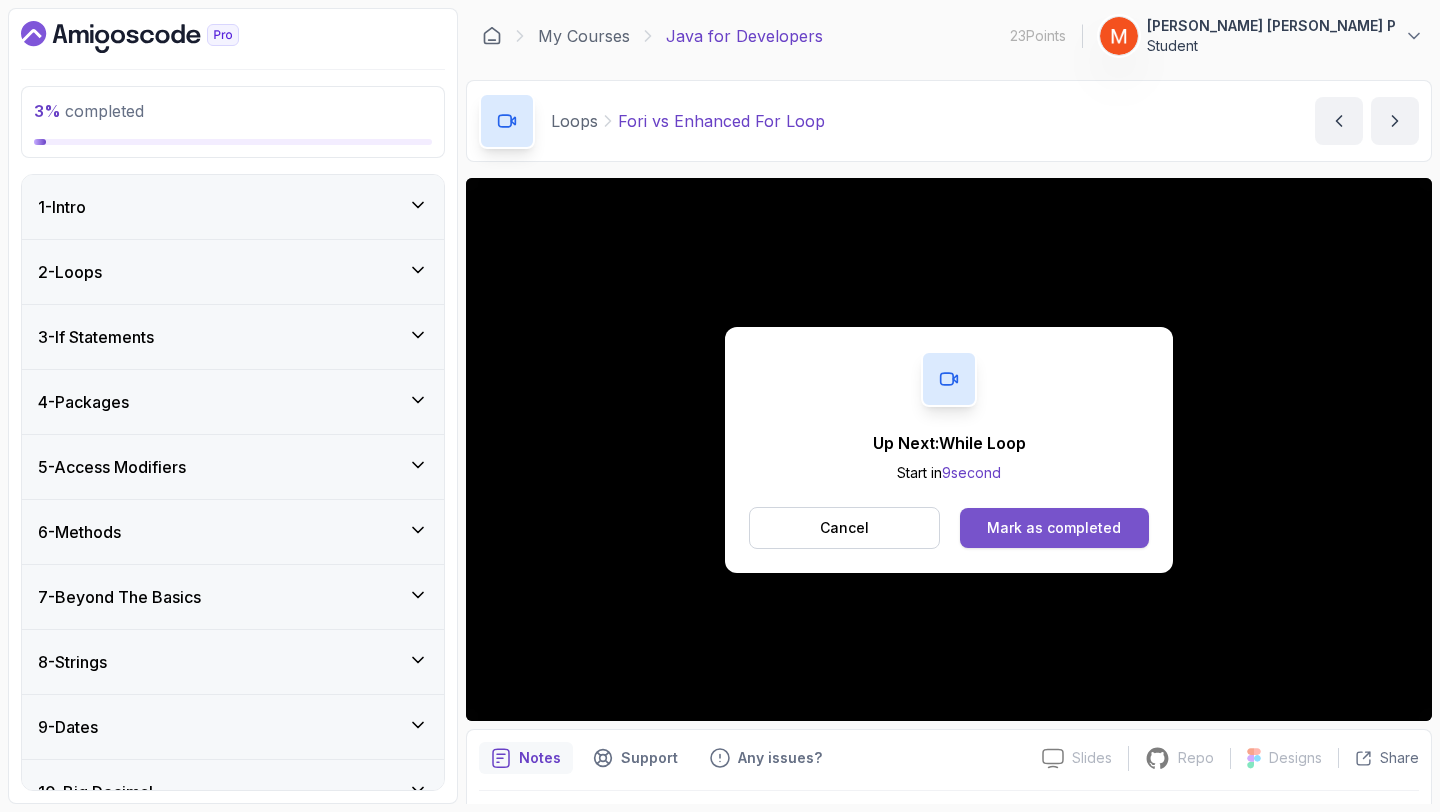 click on "Mark as completed" at bounding box center [1054, 528] 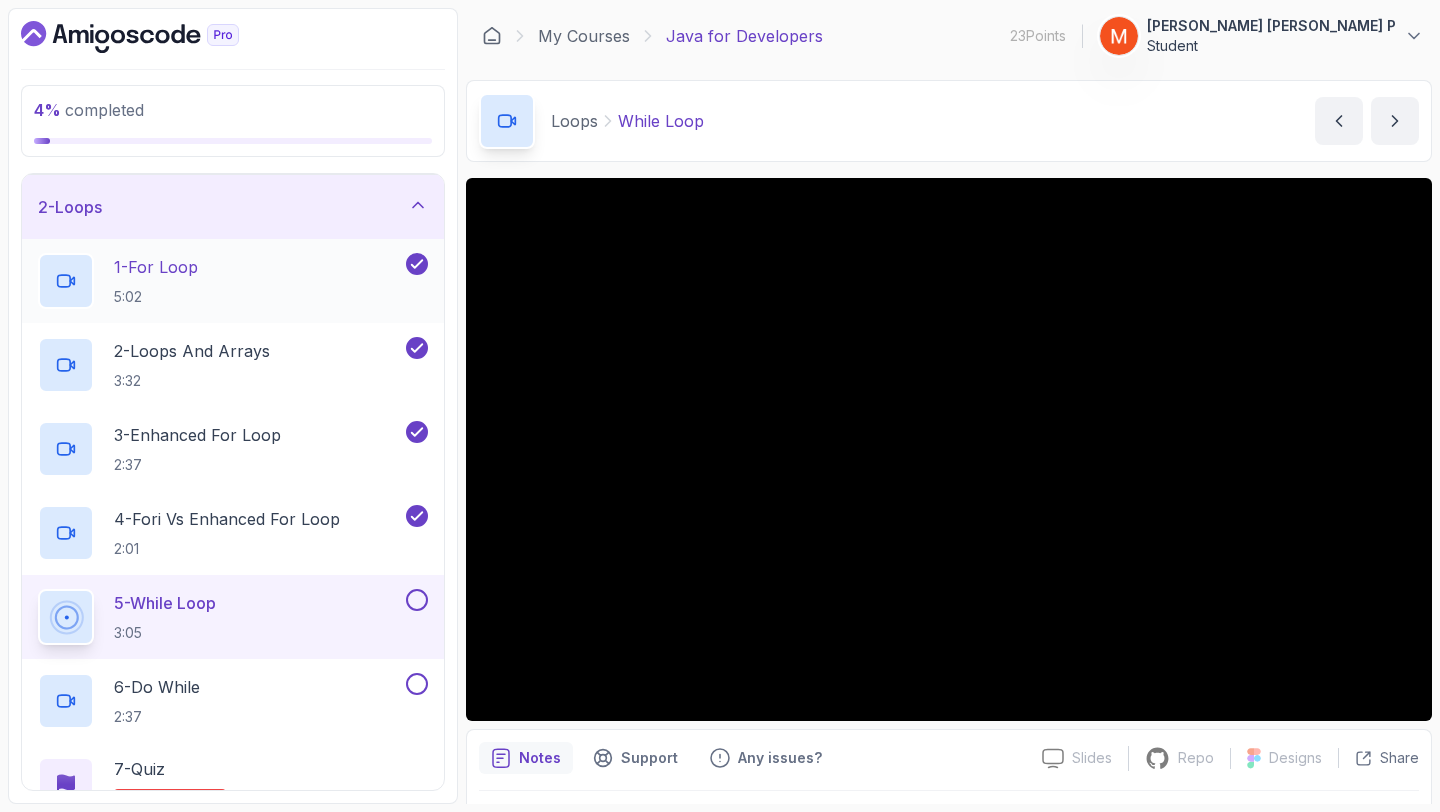 scroll, scrollTop: 66, scrollLeft: 0, axis: vertical 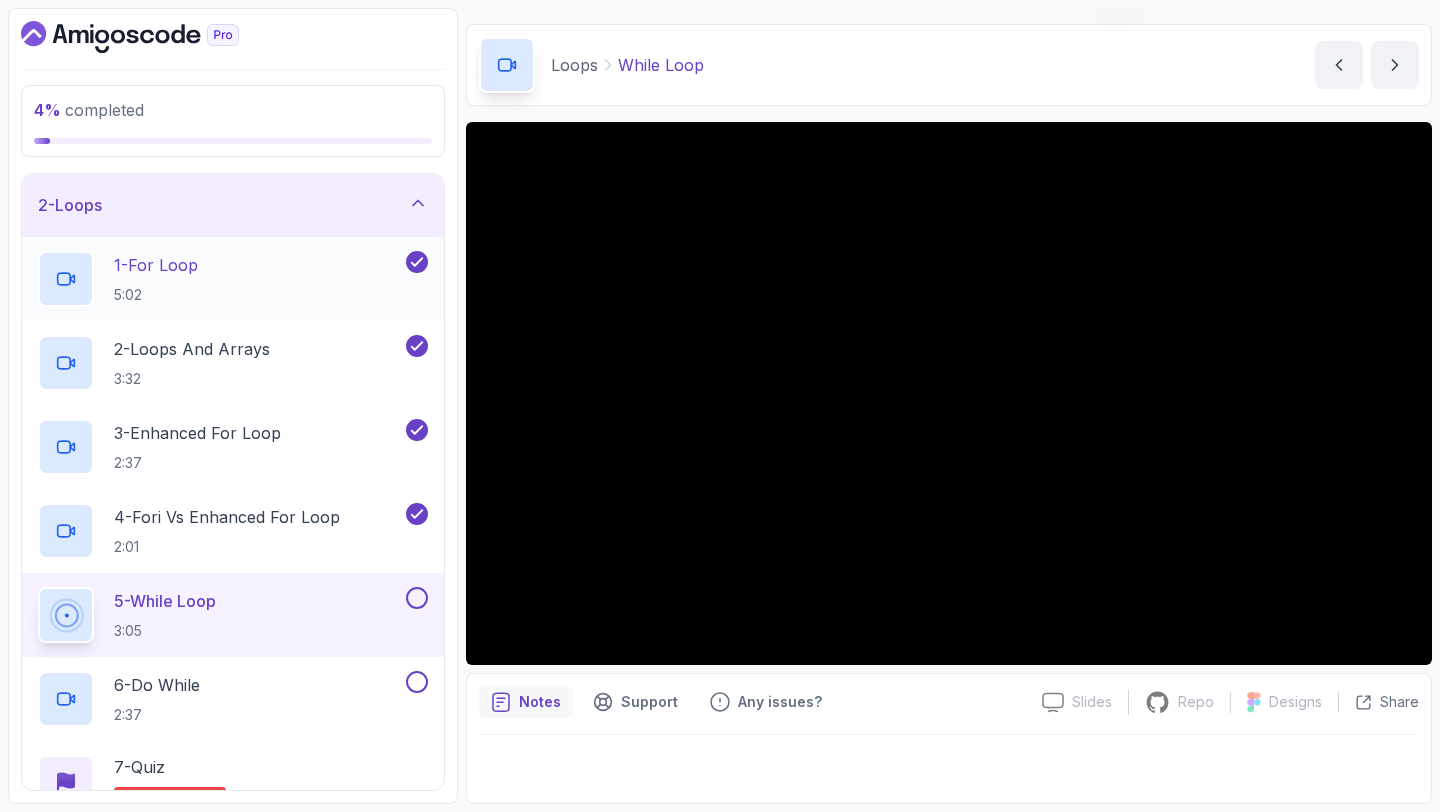 click on "2  -  Loops And Arrays 3:32" at bounding box center [220, 363] 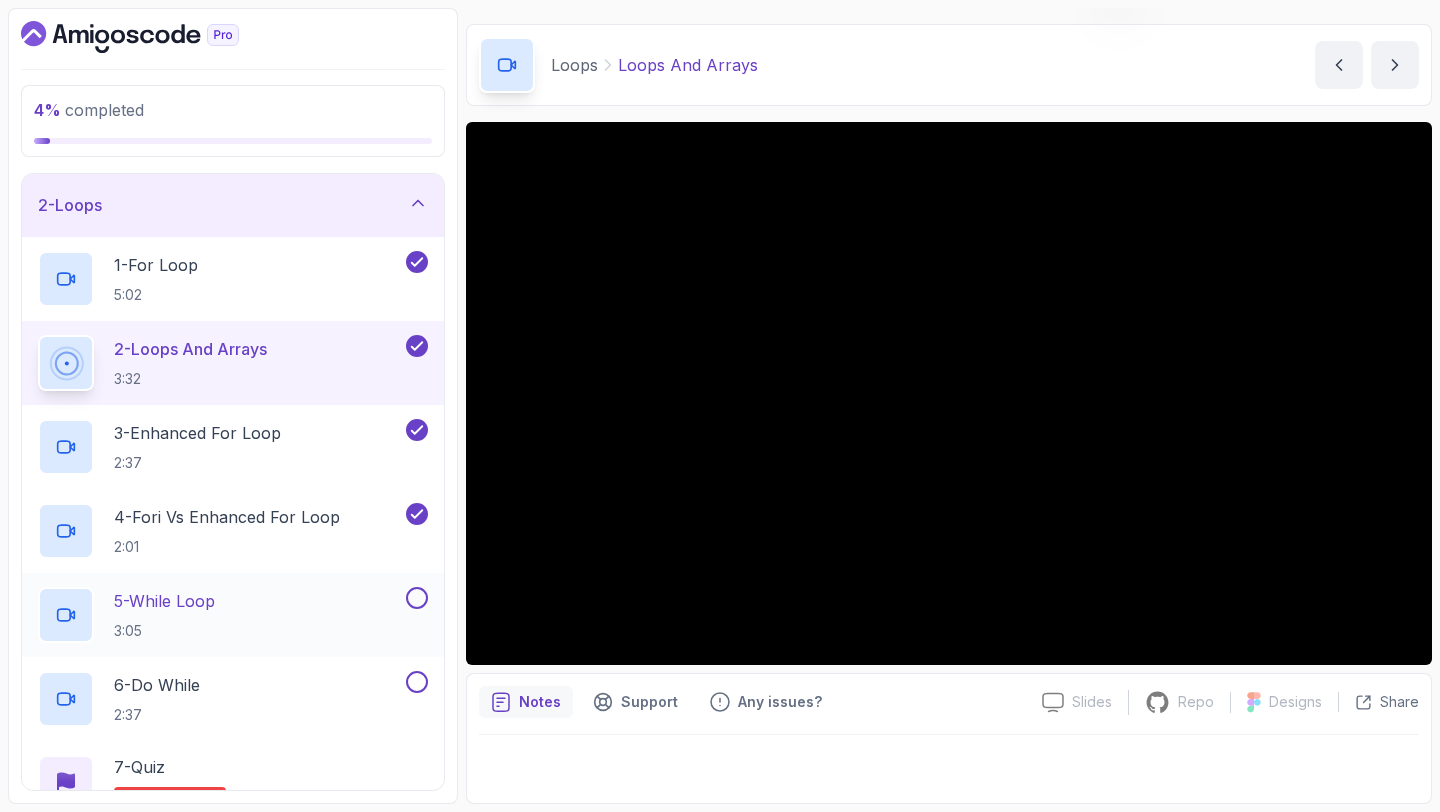 click on "5  -  While Loop 3:05" at bounding box center (220, 615) 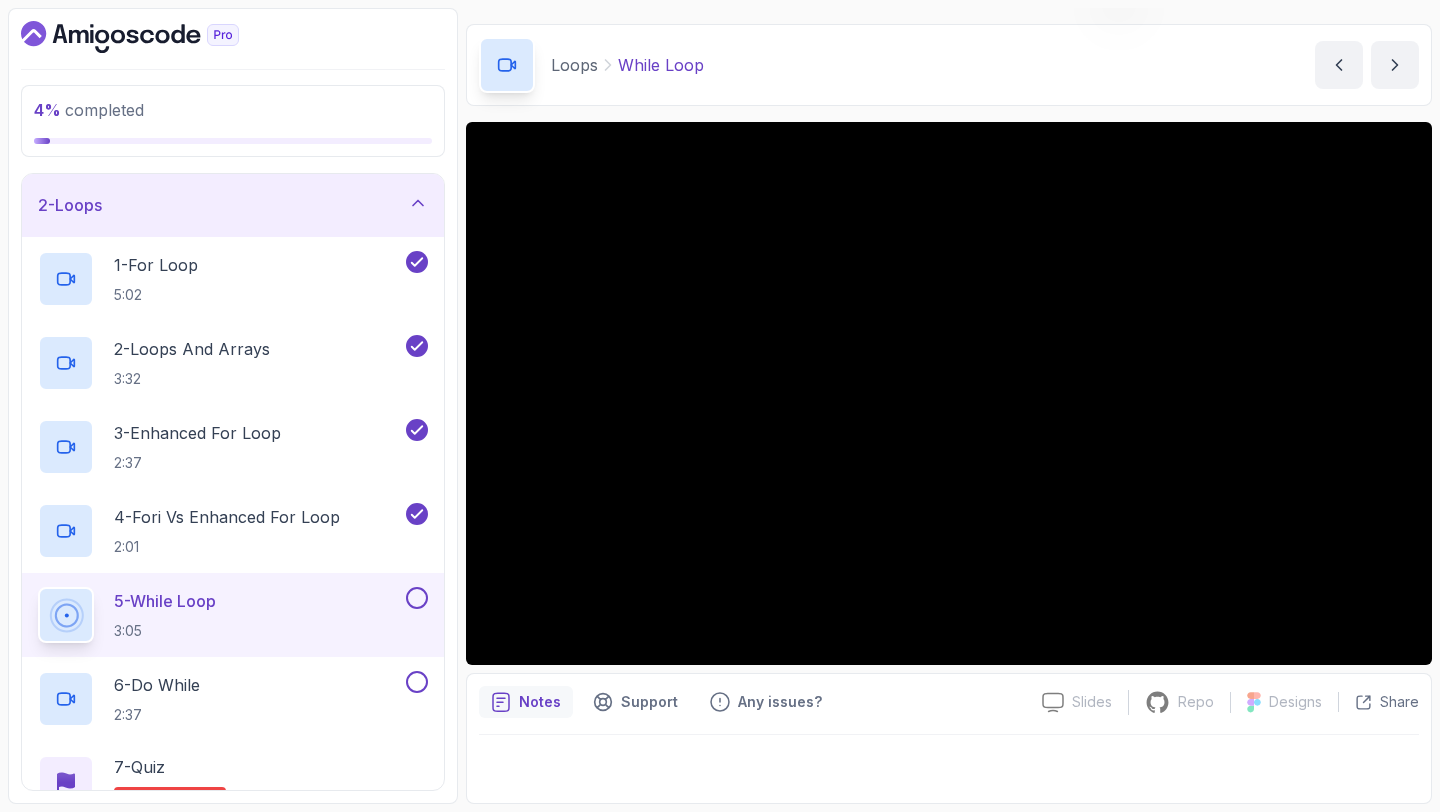 type 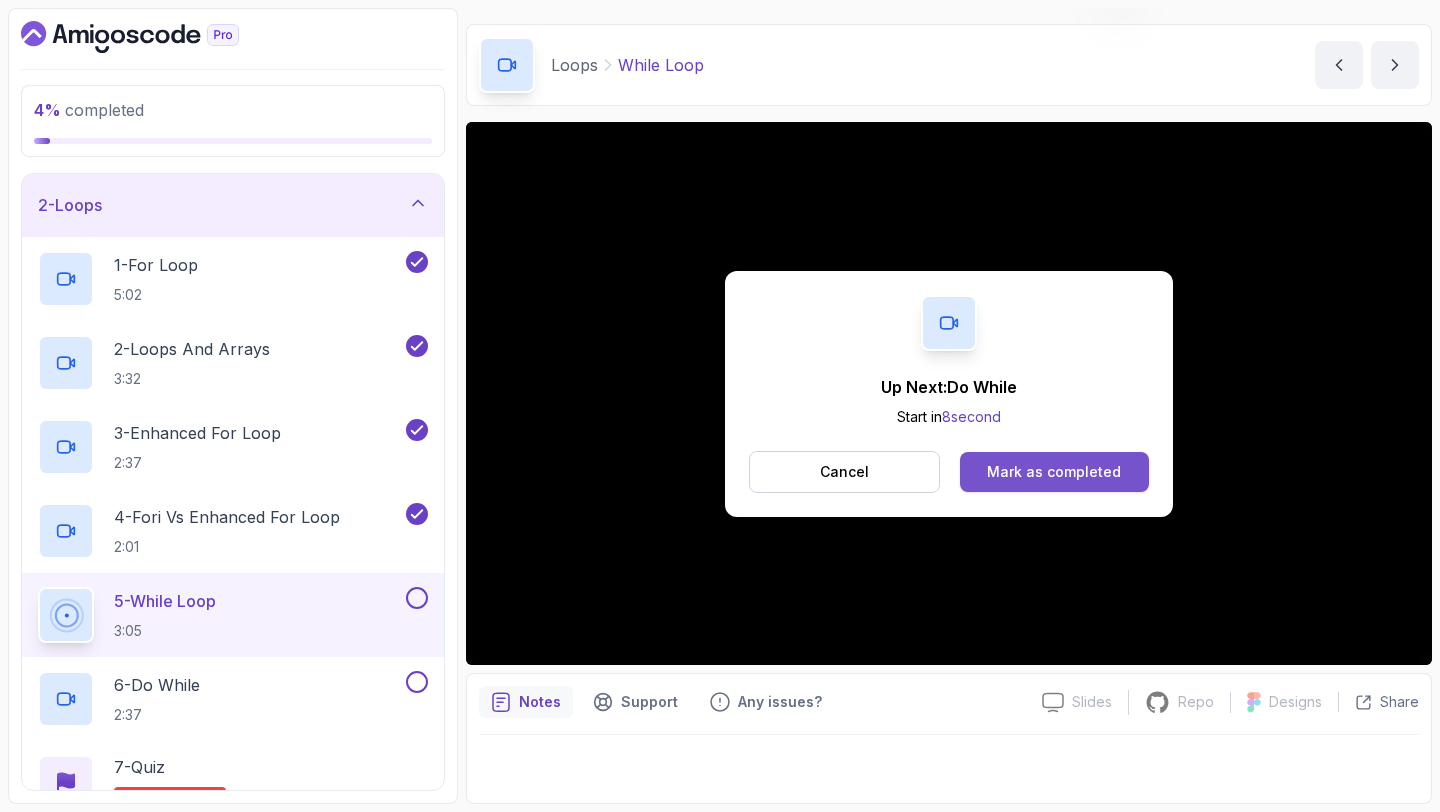 click on "Mark as completed" at bounding box center [1054, 472] 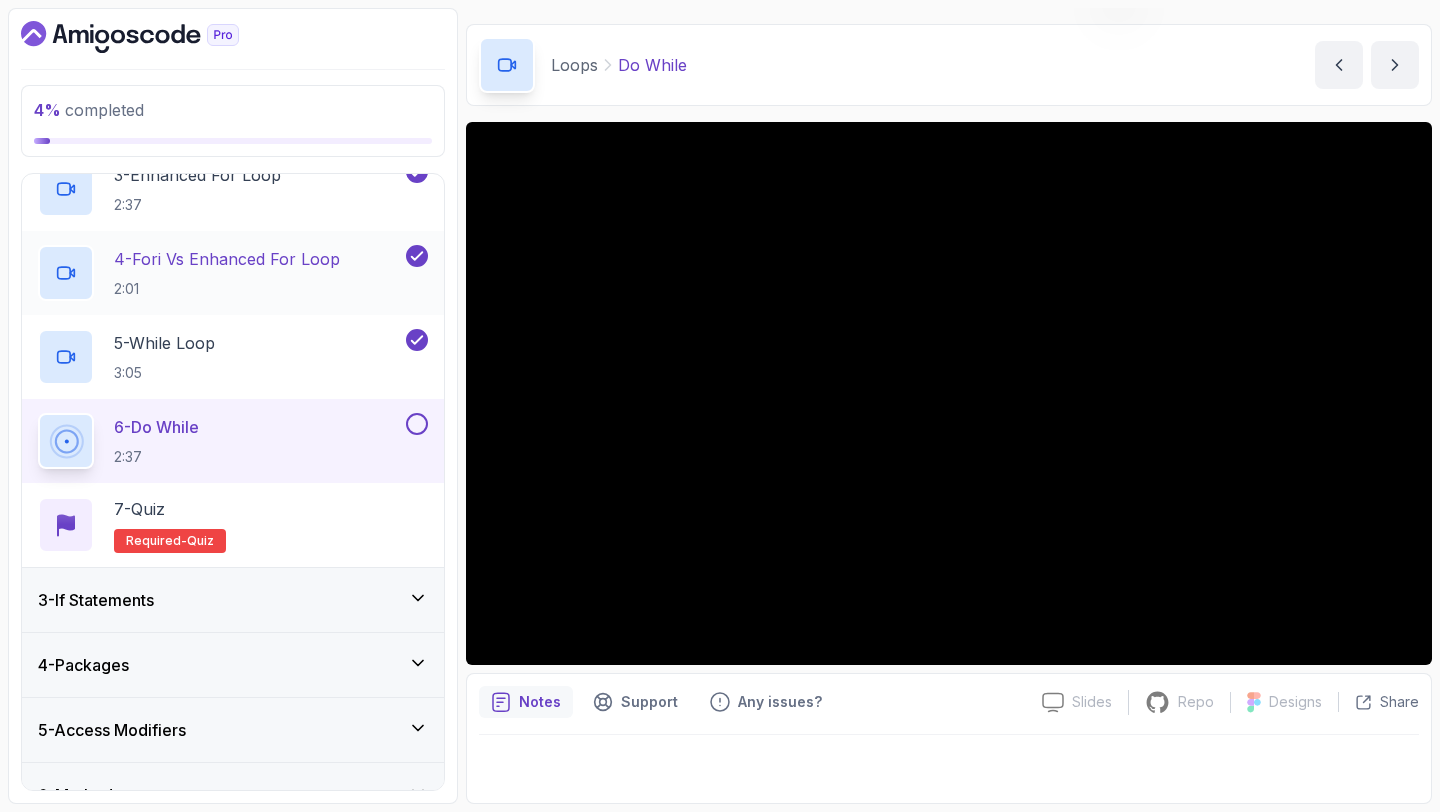 scroll, scrollTop: 329, scrollLeft: 0, axis: vertical 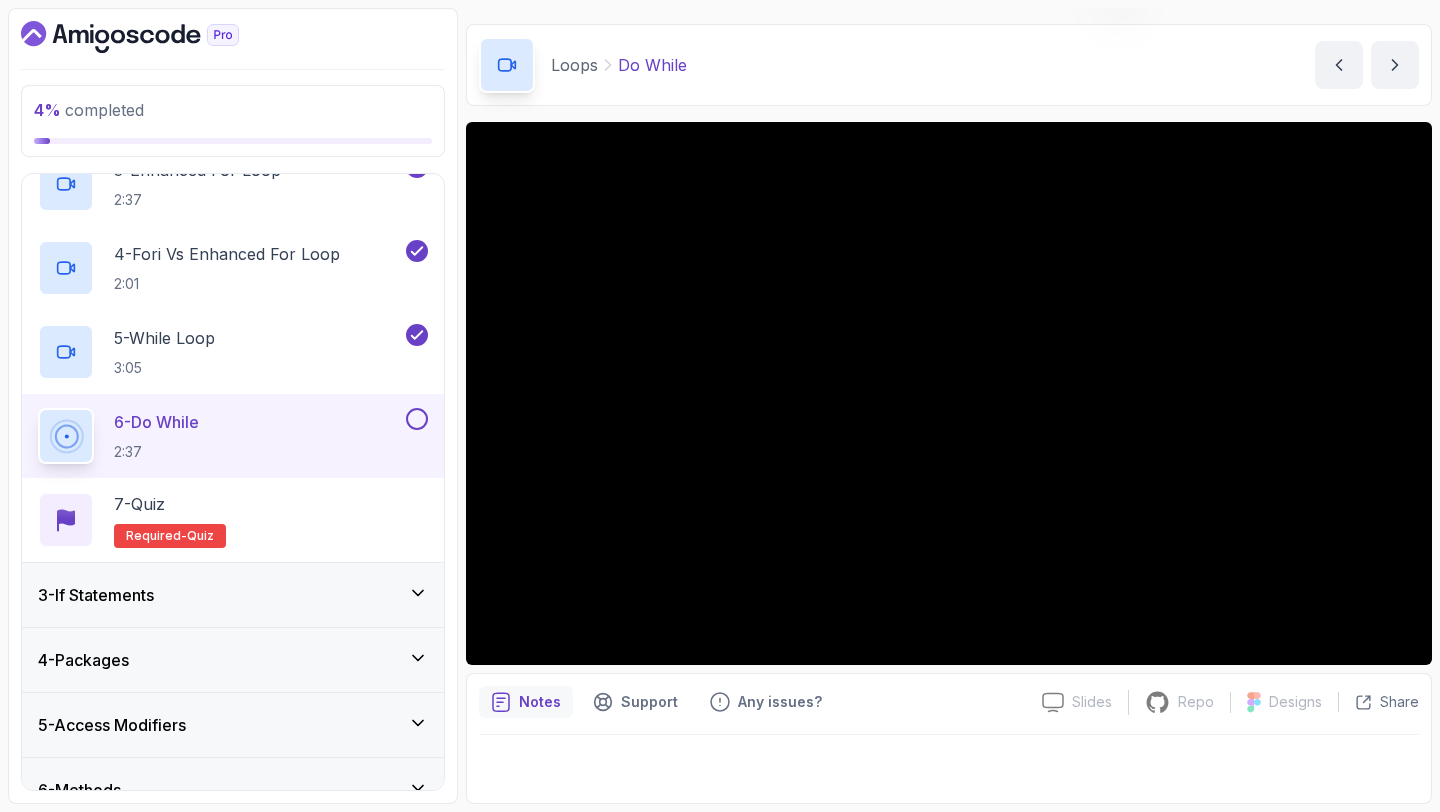 click on "3  -  If Statements" at bounding box center (233, 595) 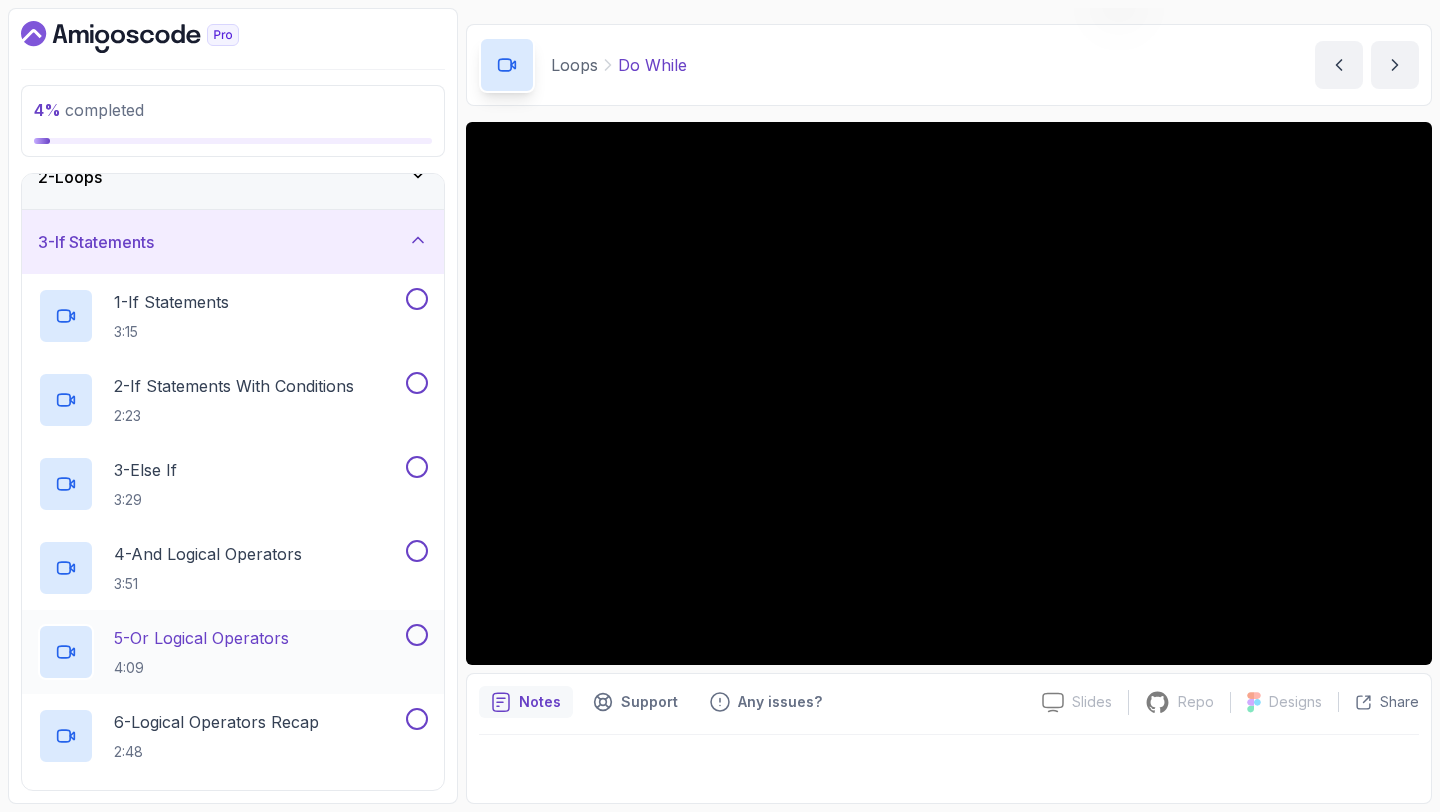scroll, scrollTop: 92, scrollLeft: 0, axis: vertical 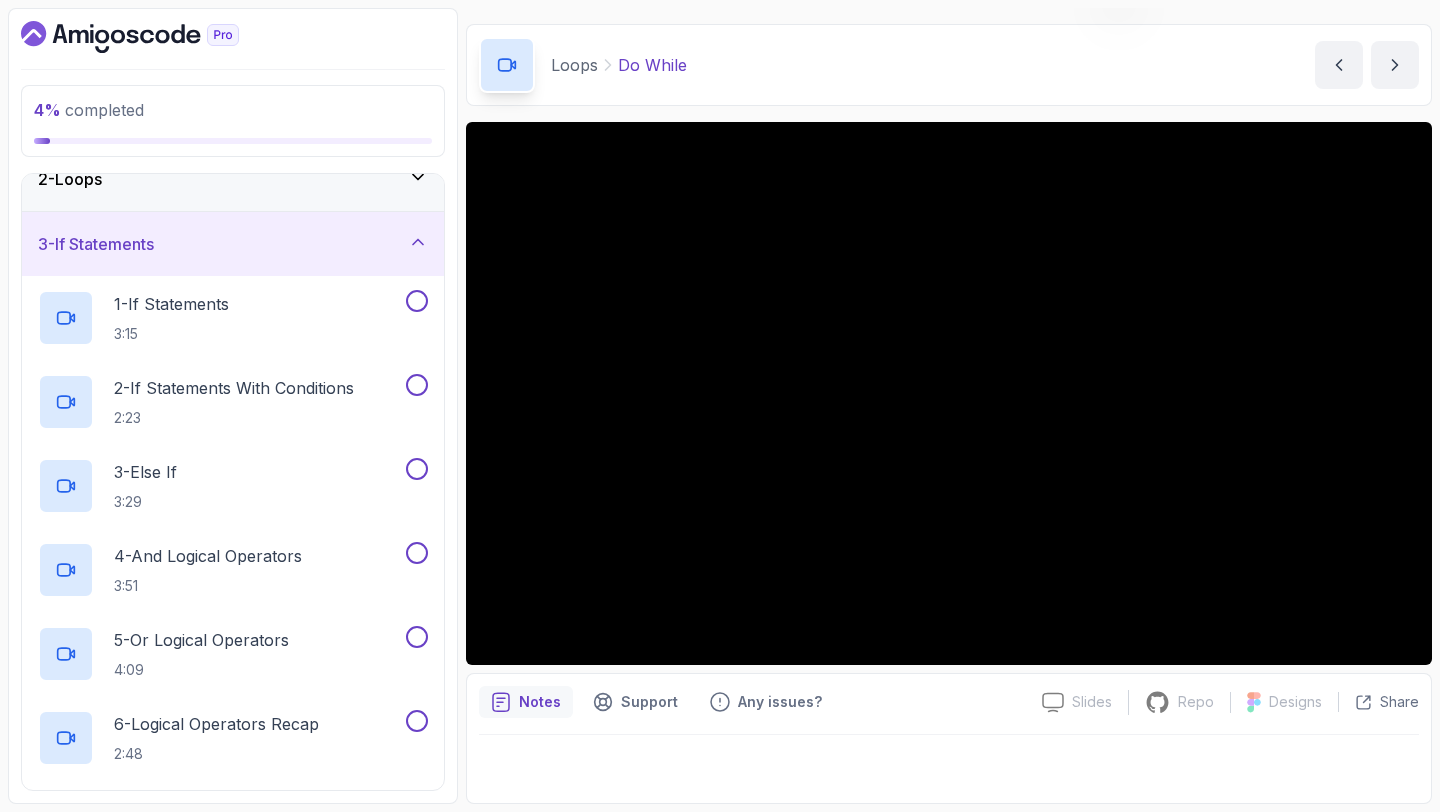 click on "3  -  If Statements" at bounding box center (233, 244) 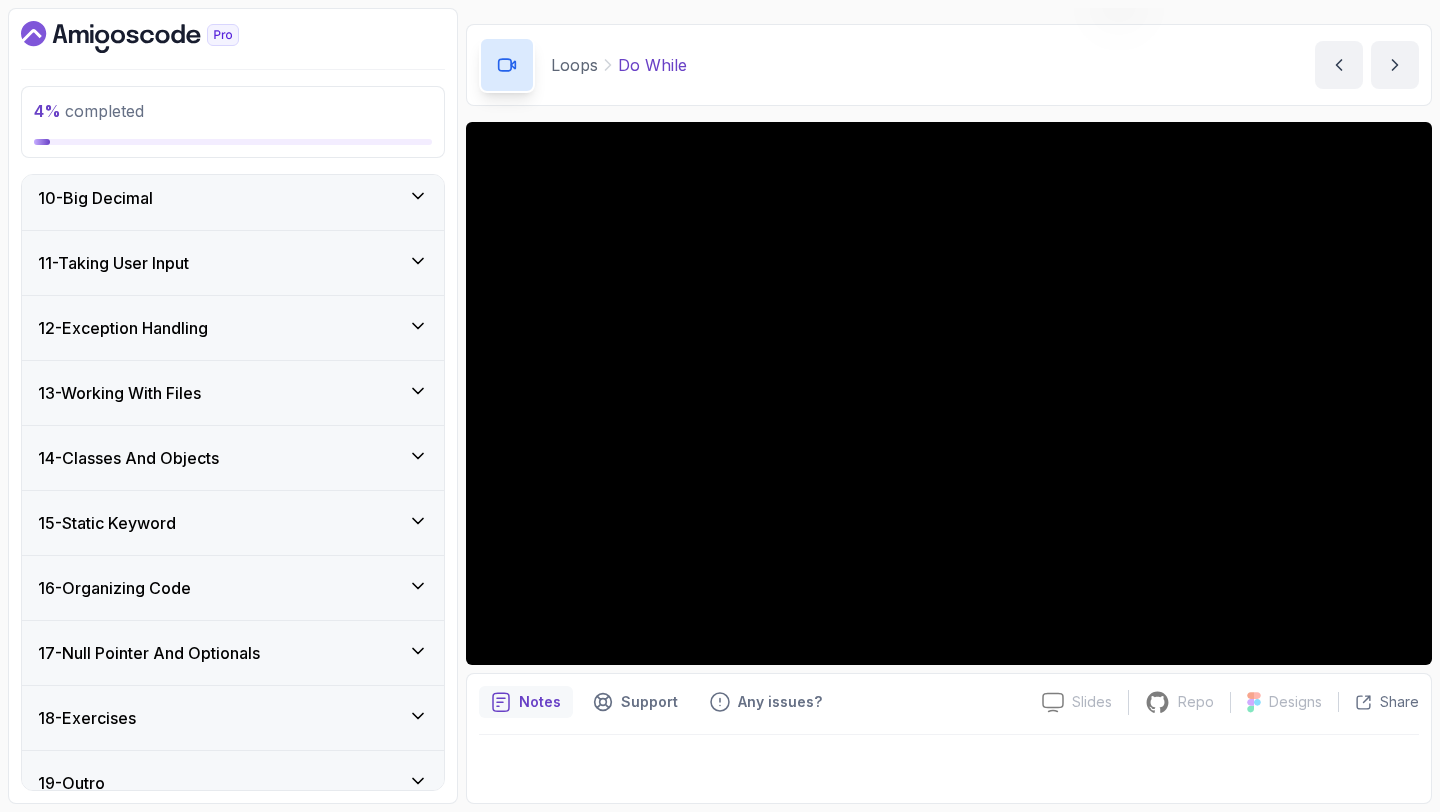 scroll, scrollTop: 618, scrollLeft: 0, axis: vertical 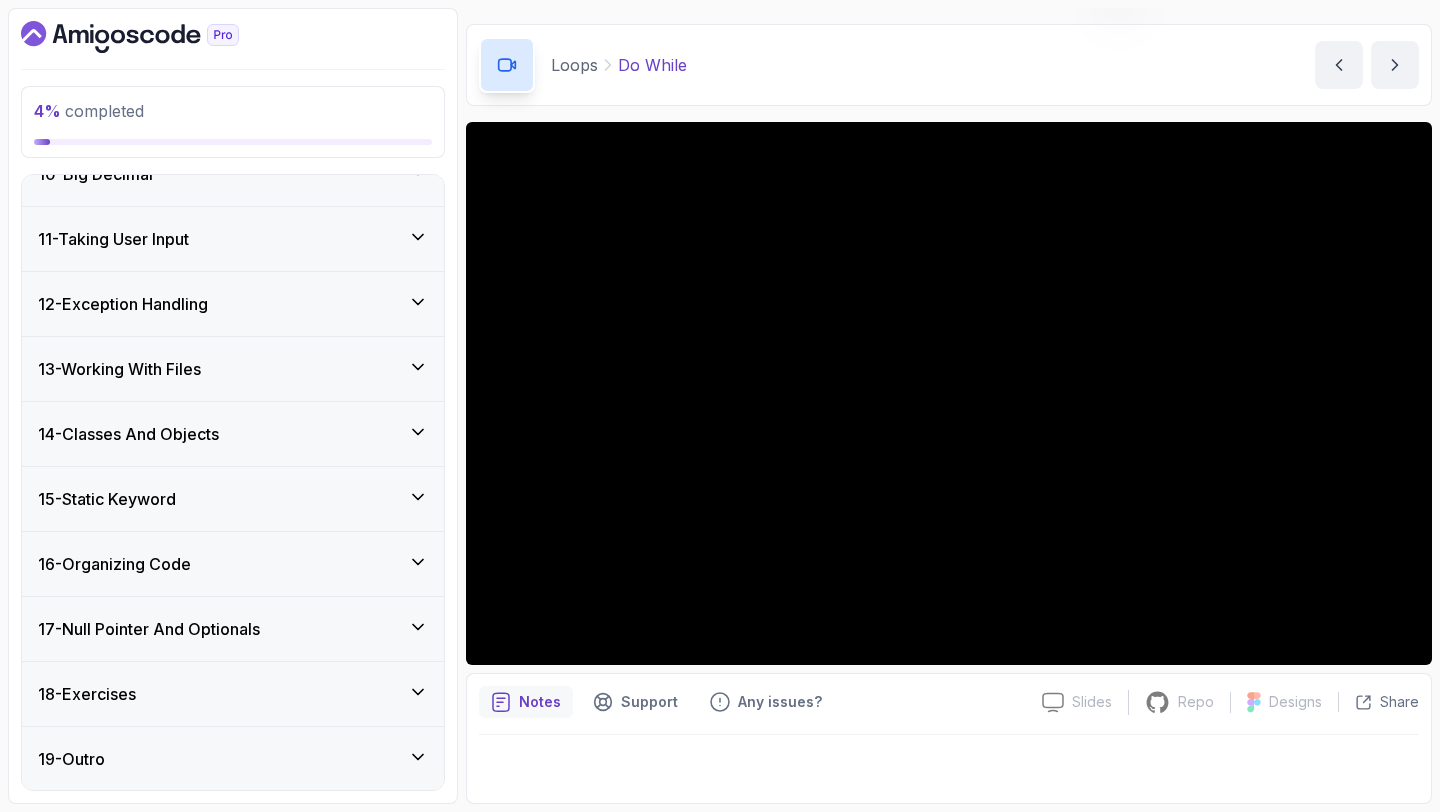 click on "14  -  Classes And Objects" at bounding box center [233, 434] 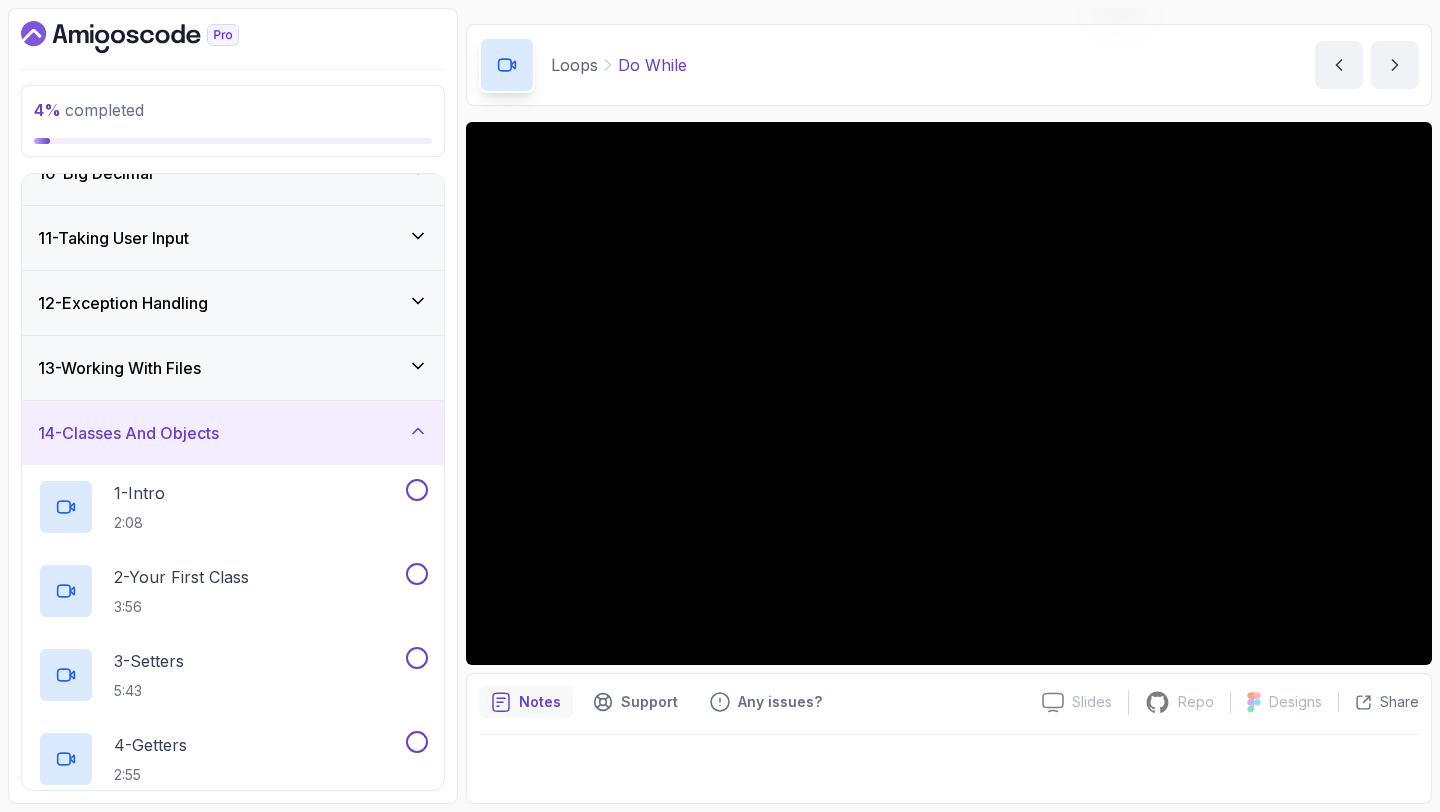 click on "14  -  Classes And Objects" at bounding box center (233, 433) 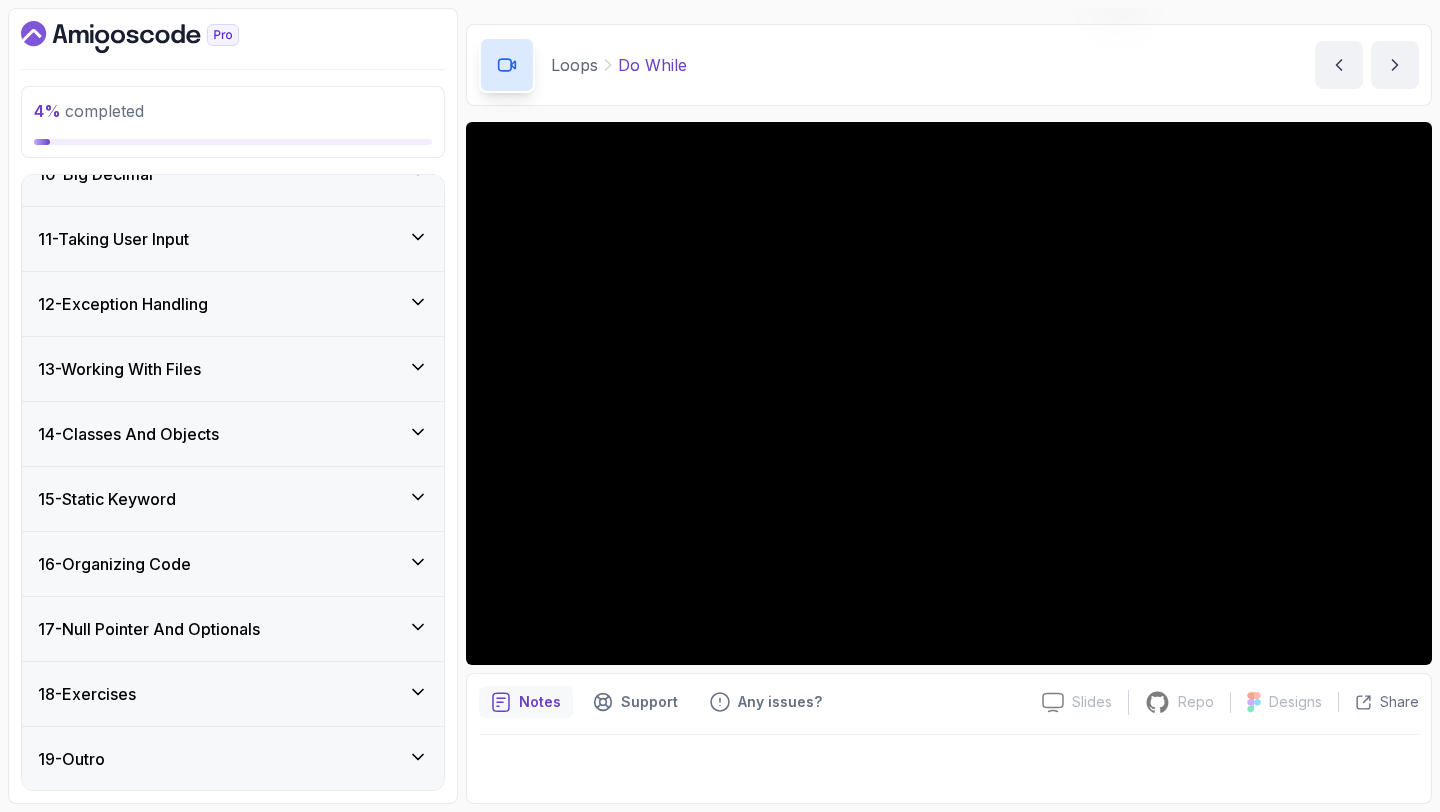 click on "15  -  Static Keyword" at bounding box center (233, 499) 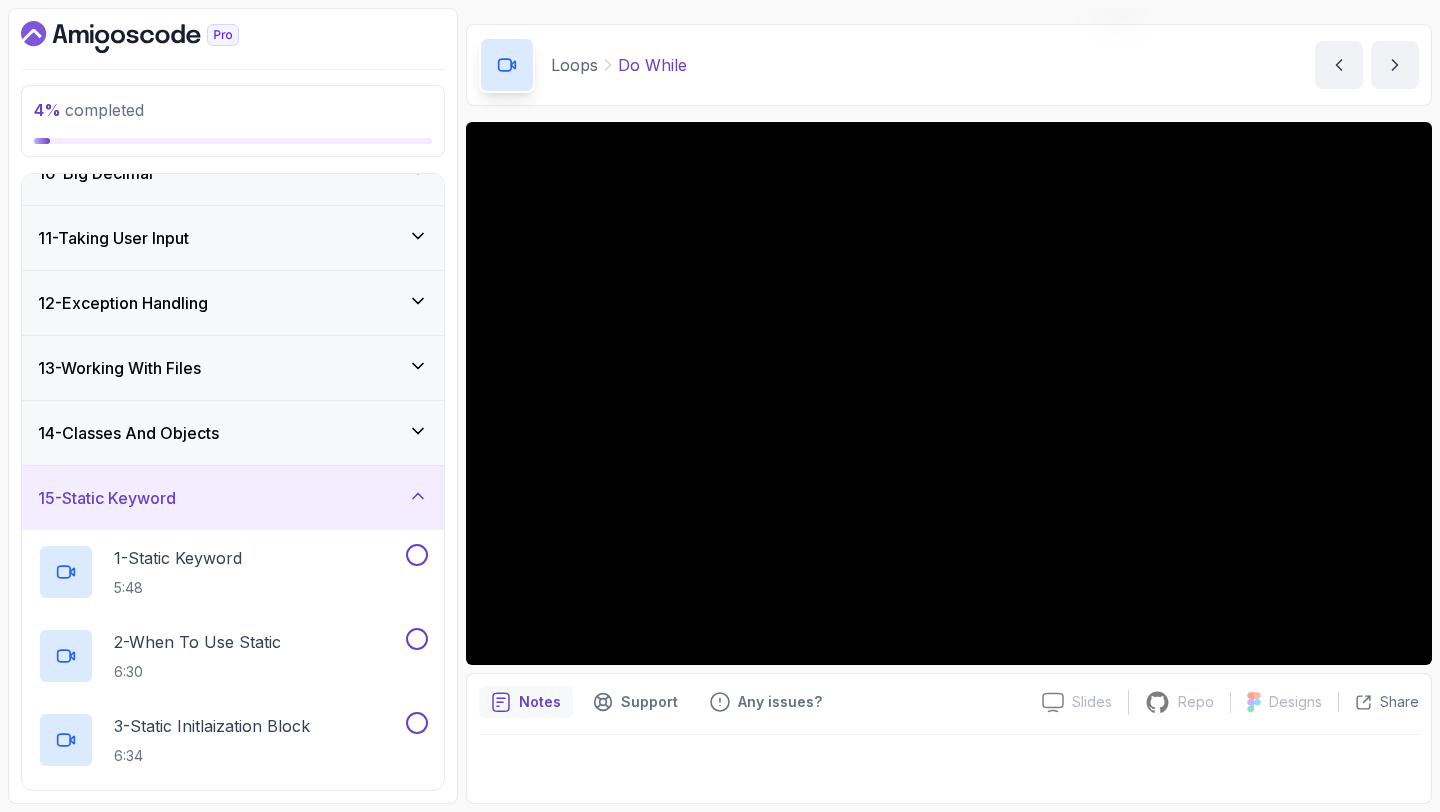 click on "15  -  Static Keyword" at bounding box center (233, 498) 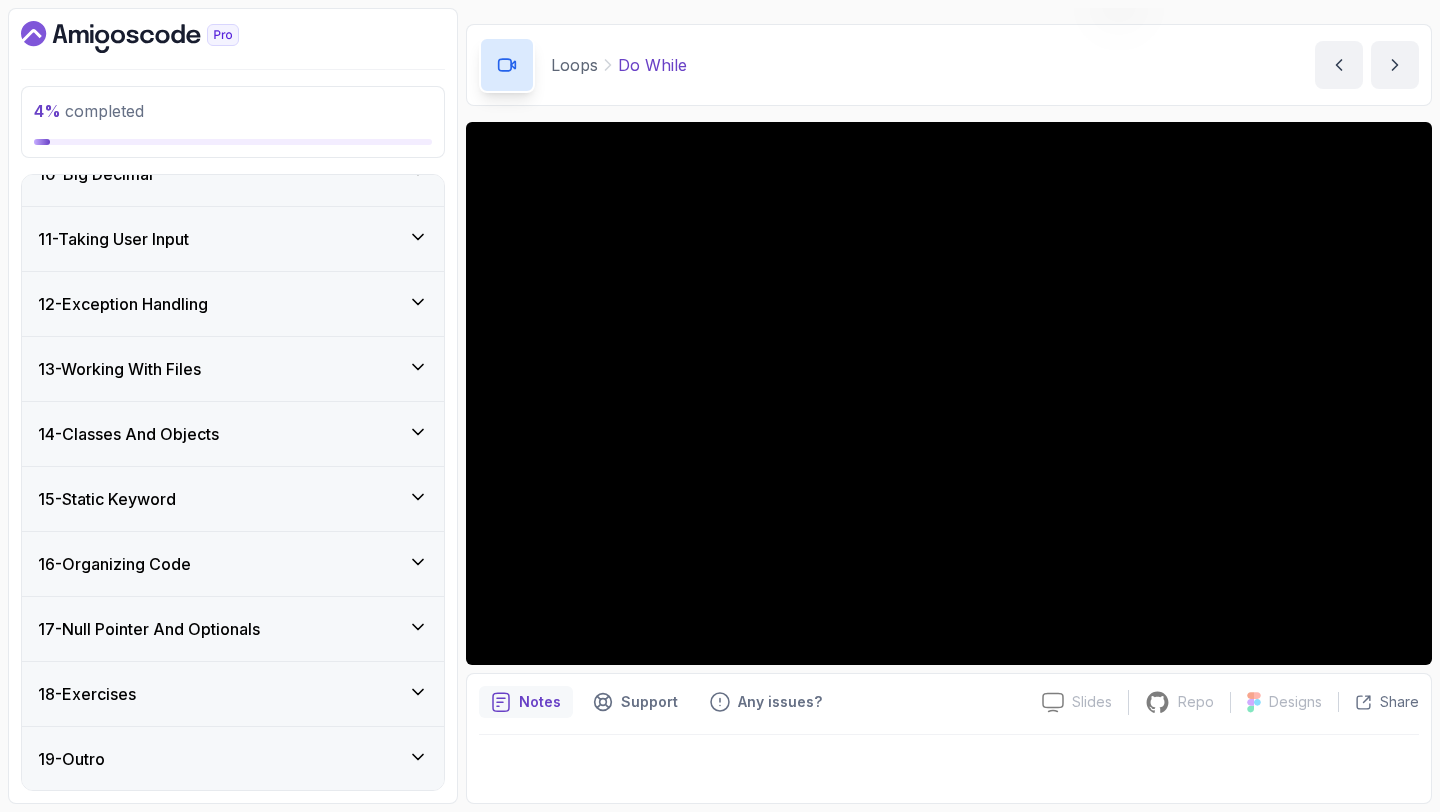 click on "12  -  Exception Handling" at bounding box center [123, 304] 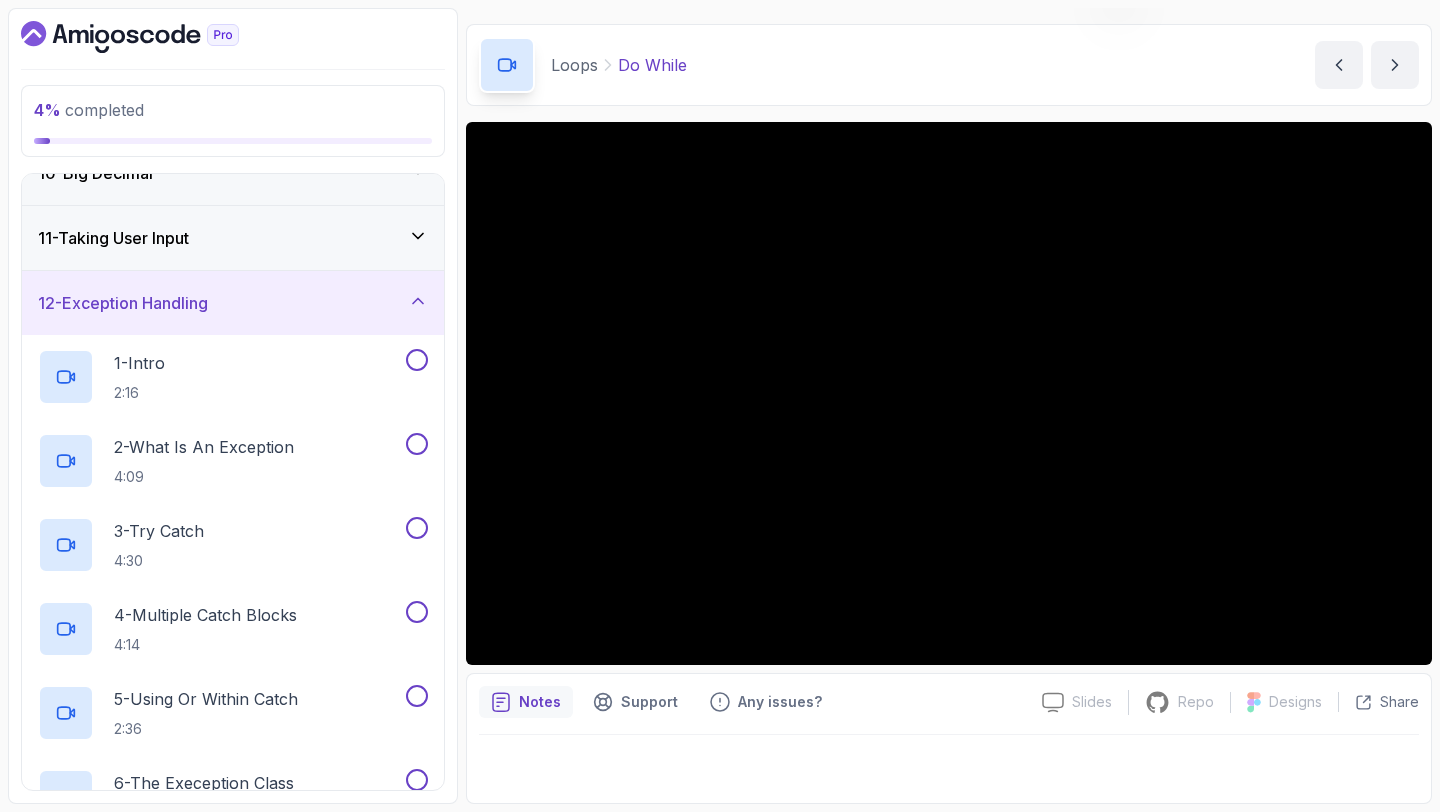 click on "12  -  Exception Handling" at bounding box center [123, 303] 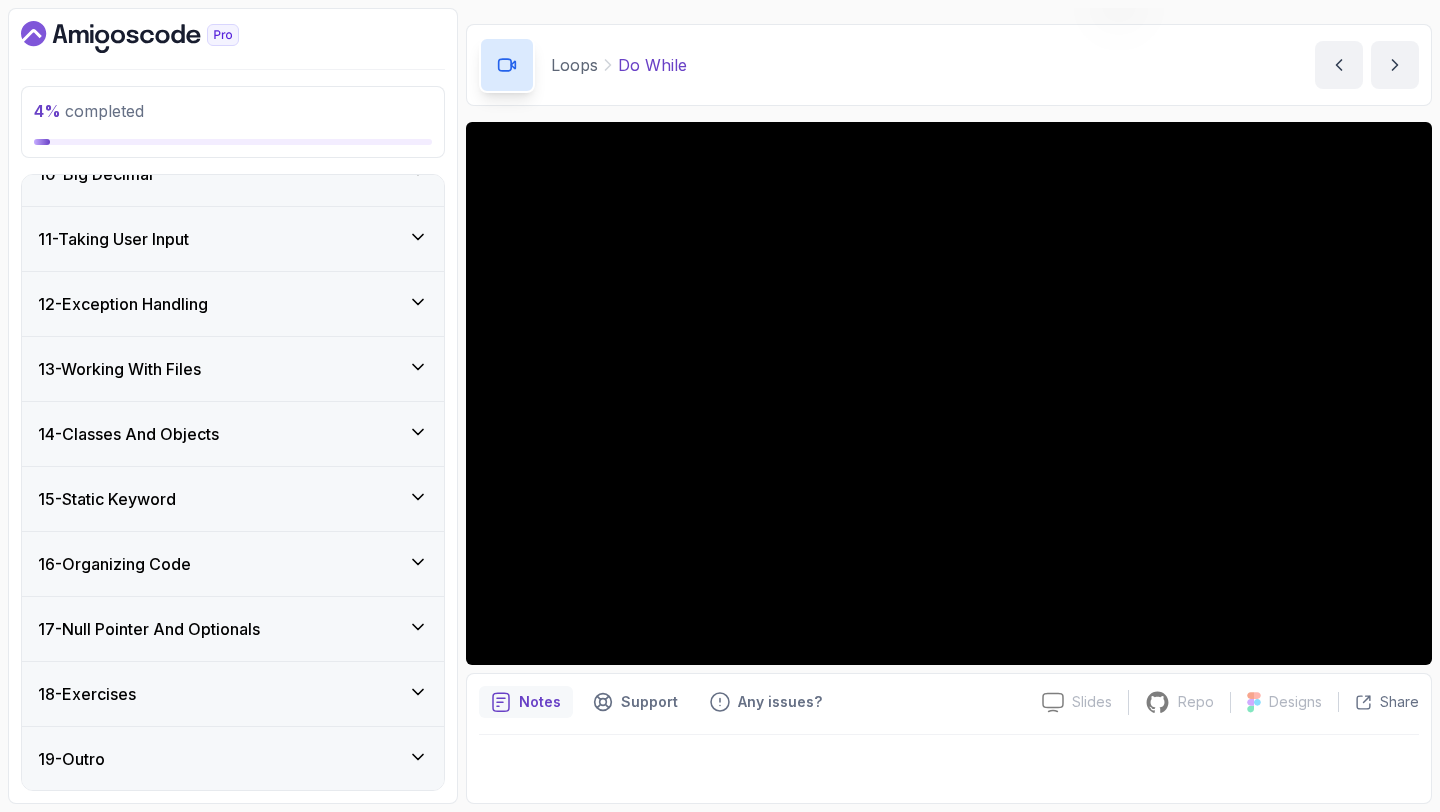 click on "18  -  Exercises" at bounding box center [233, 694] 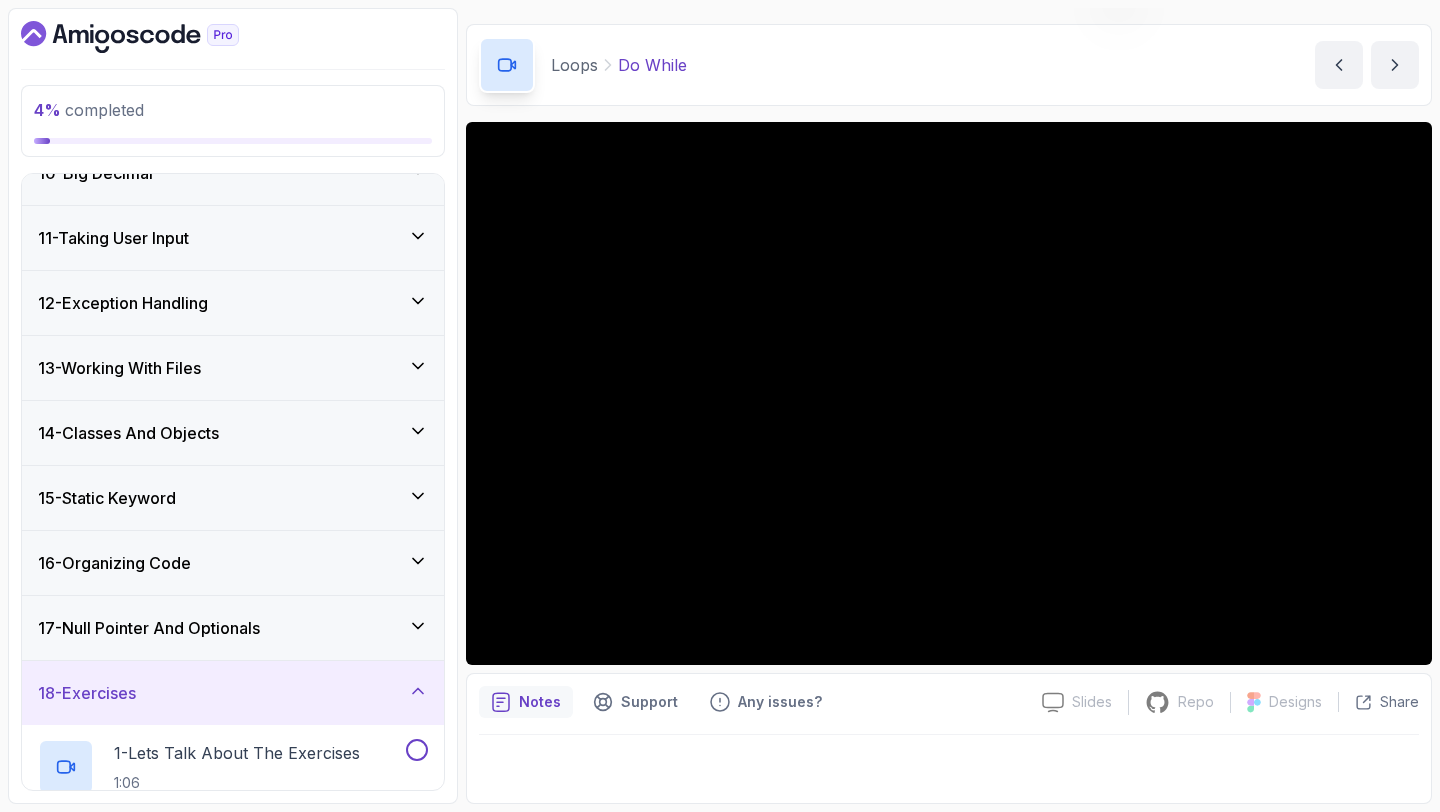 click on "18  -  Exercises" at bounding box center (233, 693) 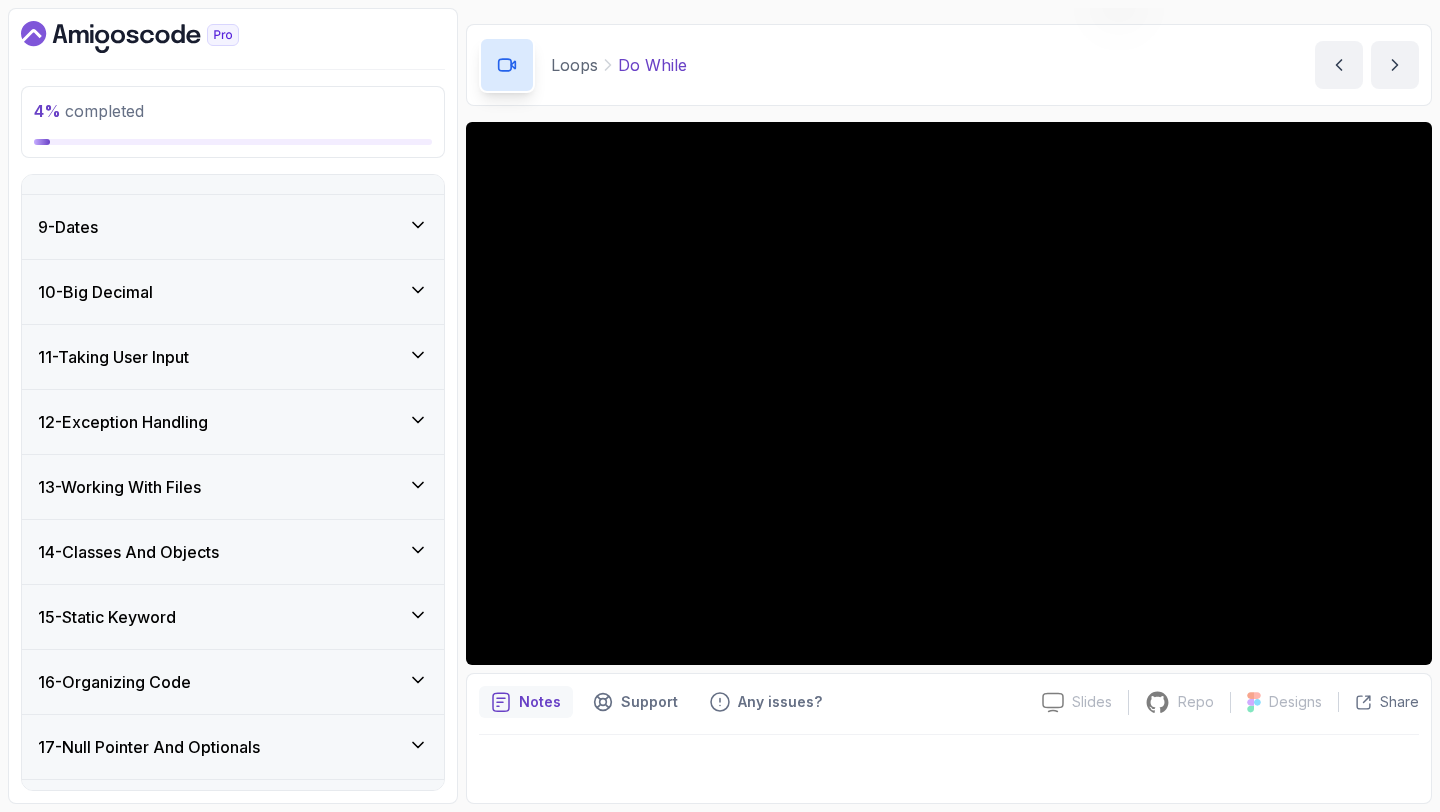 scroll, scrollTop: 426, scrollLeft: 0, axis: vertical 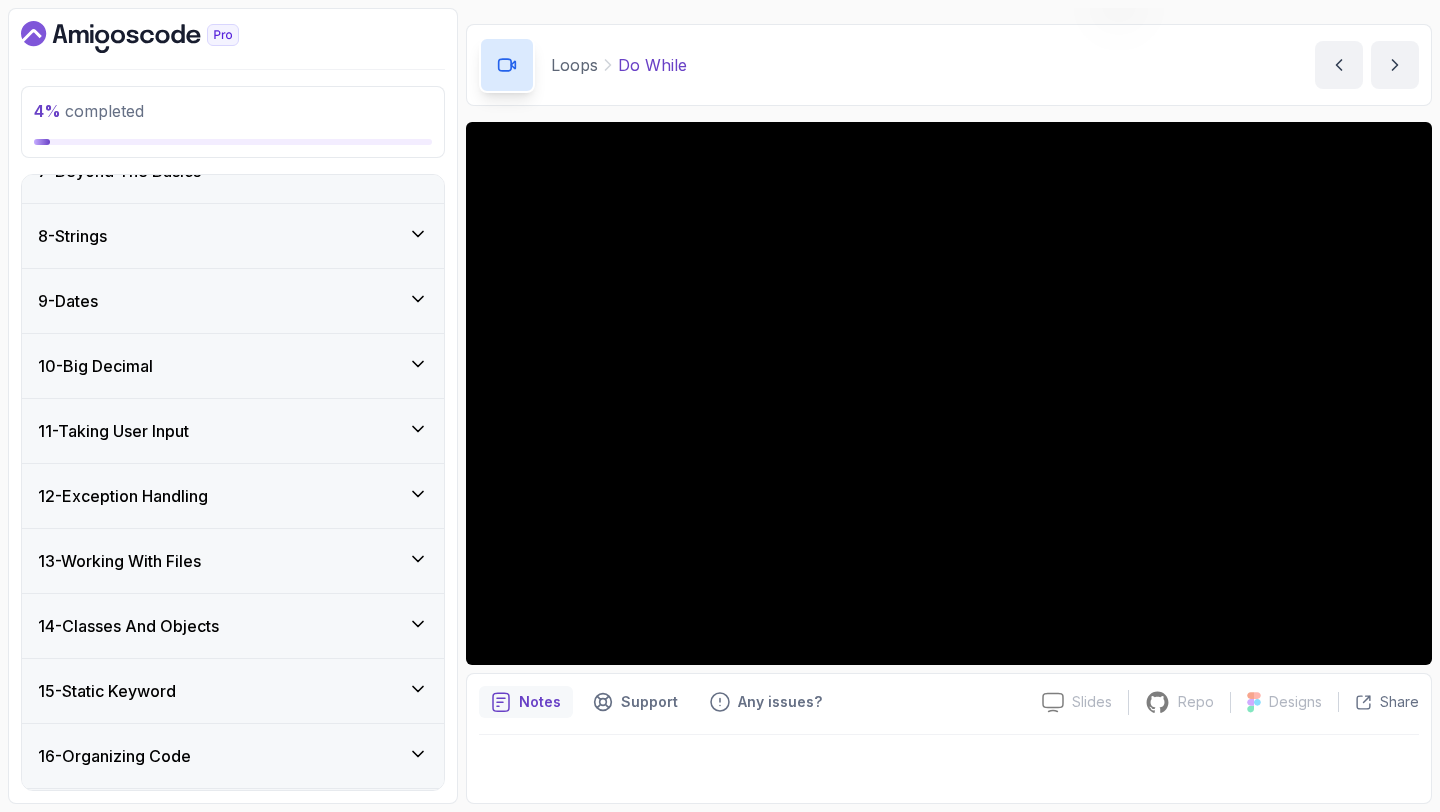 click on "10  -  Big Decimal" at bounding box center (233, 366) 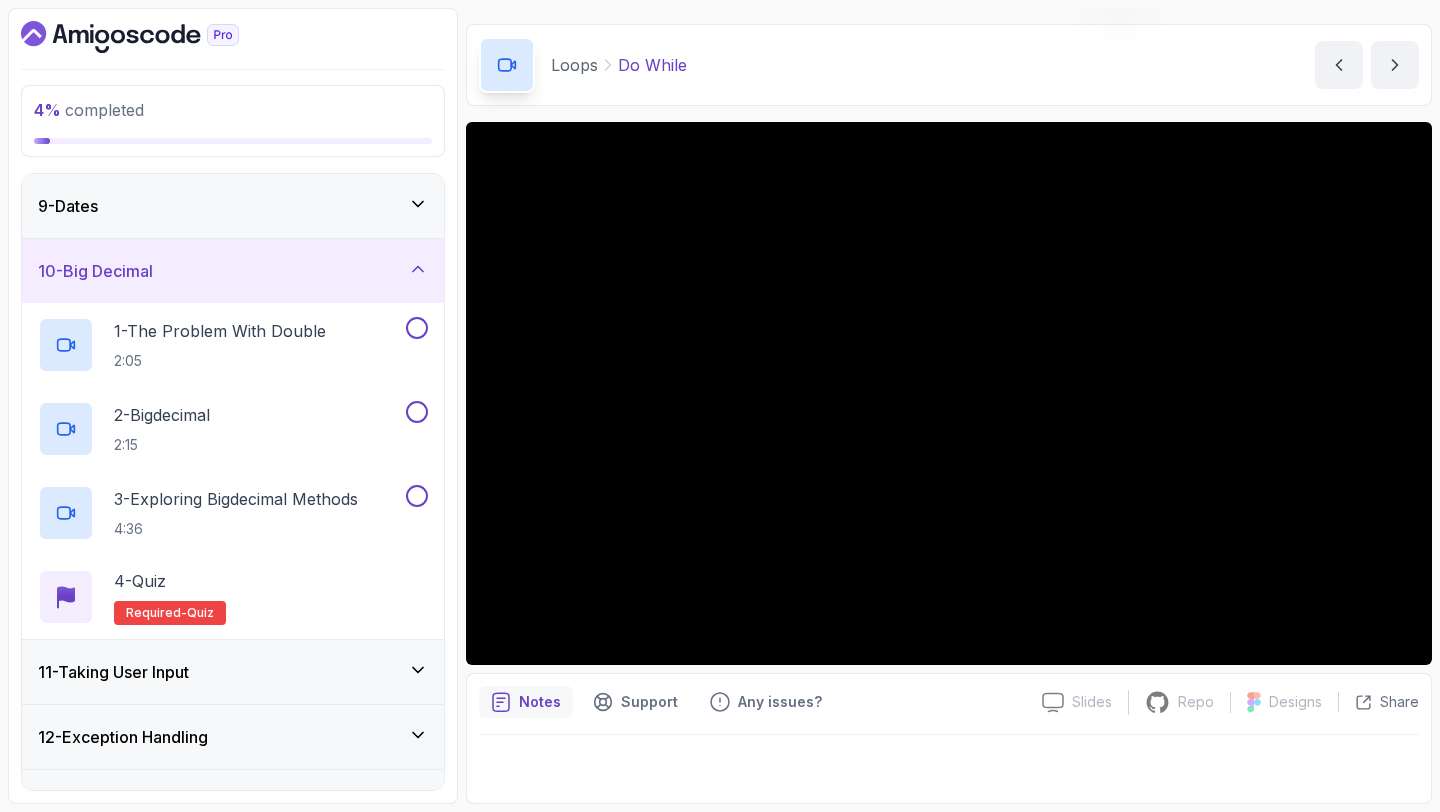 scroll, scrollTop: 539, scrollLeft: 0, axis: vertical 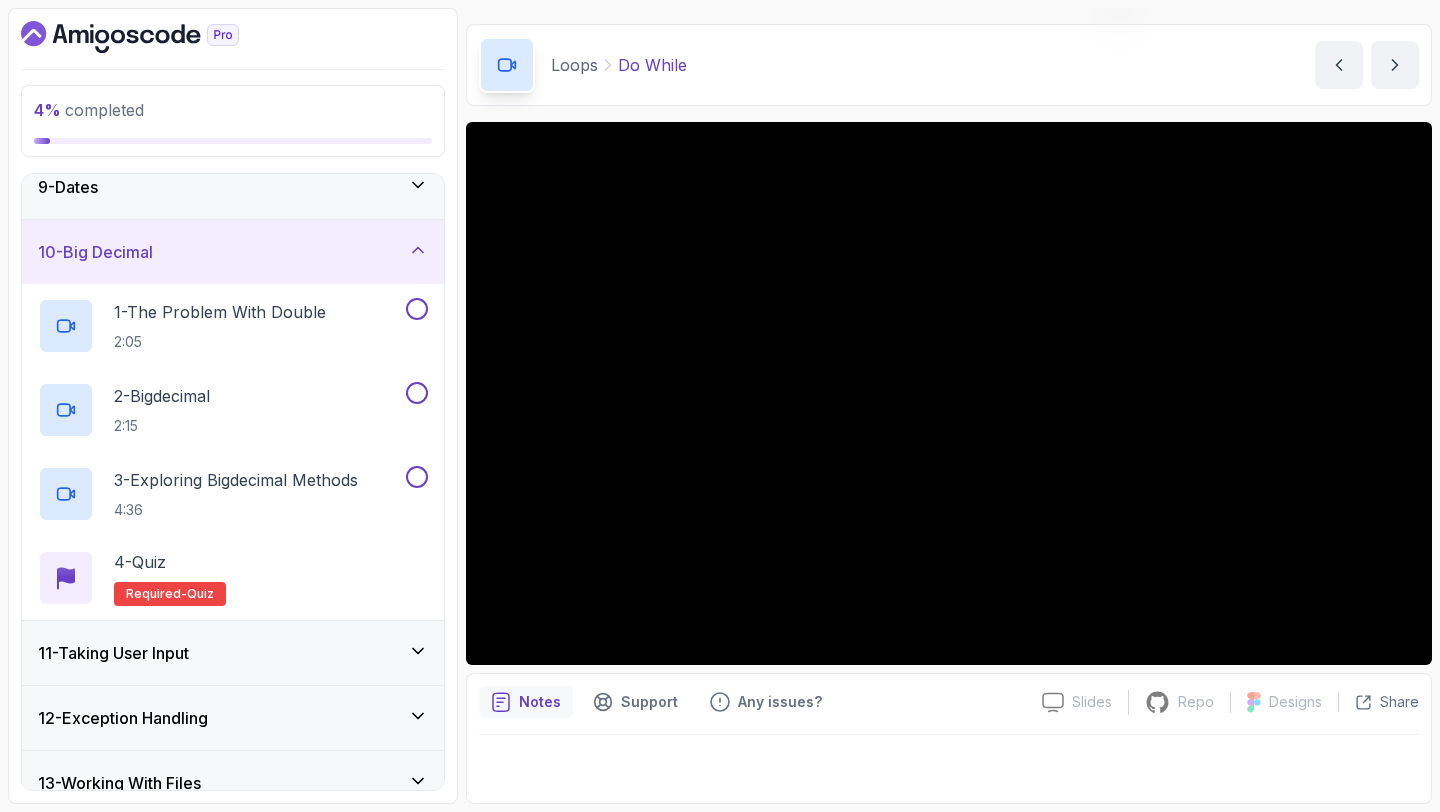 click on "10  -  Big Decimal" at bounding box center (233, 252) 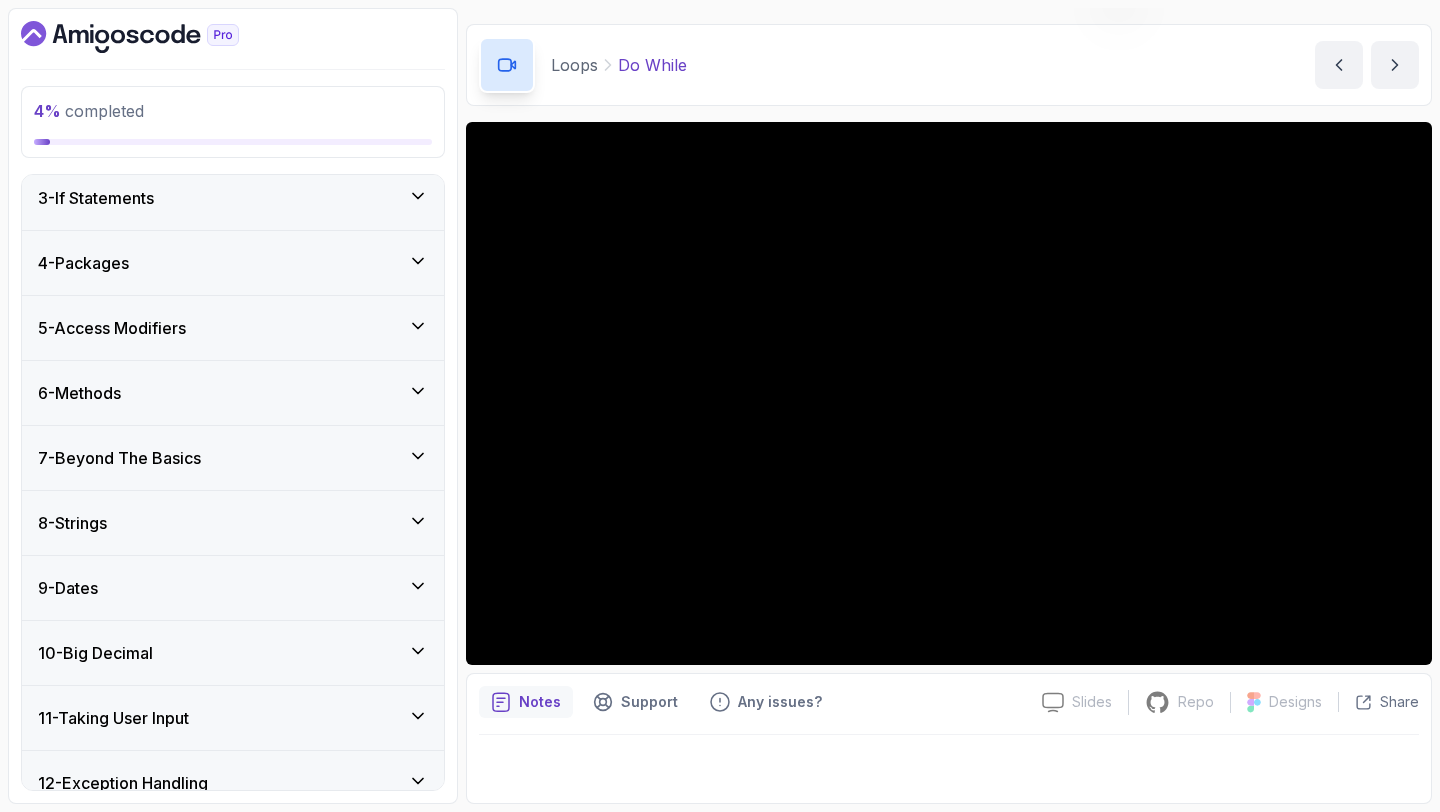 scroll, scrollTop: 128, scrollLeft: 0, axis: vertical 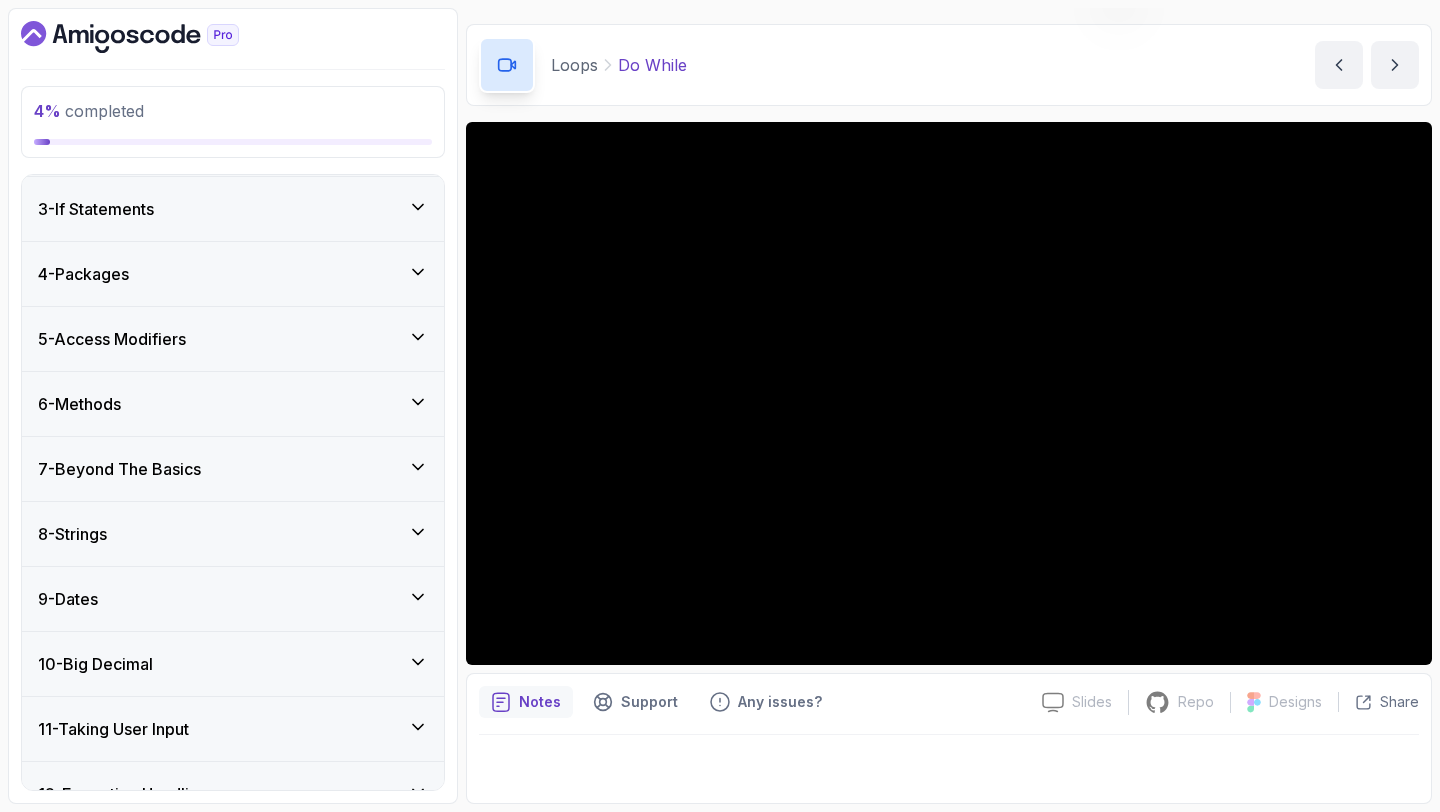 click on "3  -  If Statements" at bounding box center (233, 209) 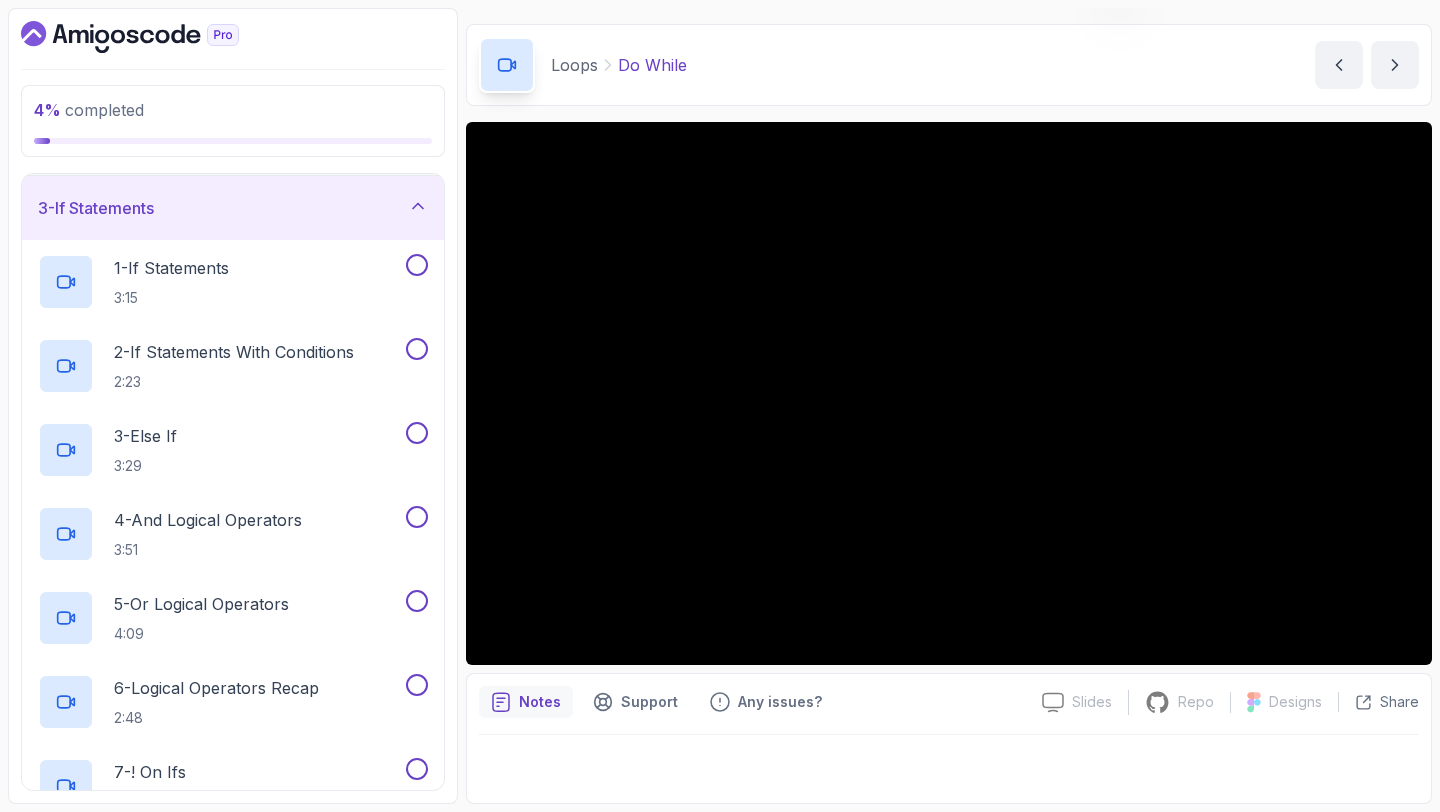 click on "3  -  If Statements" at bounding box center (233, 208) 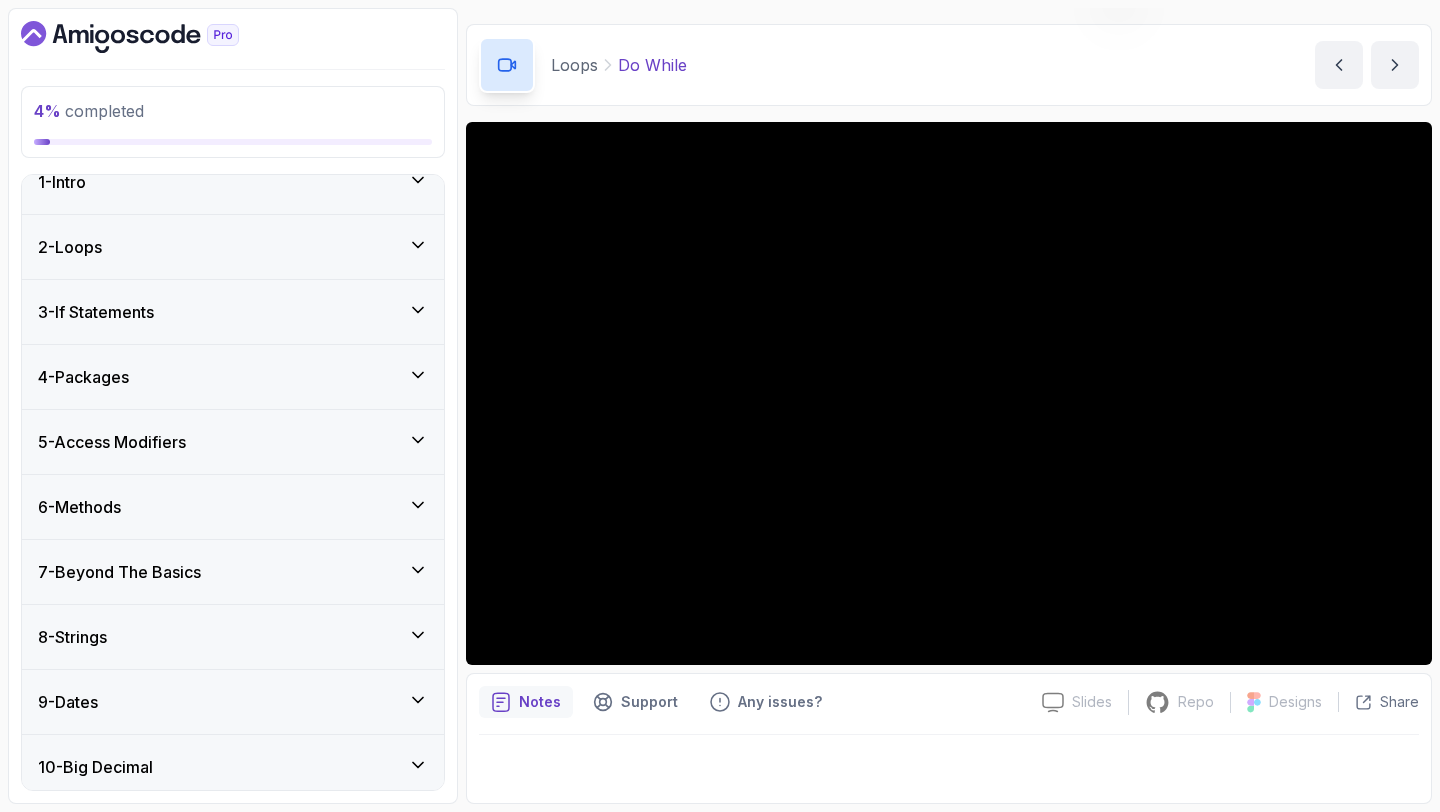 scroll, scrollTop: 0, scrollLeft: 0, axis: both 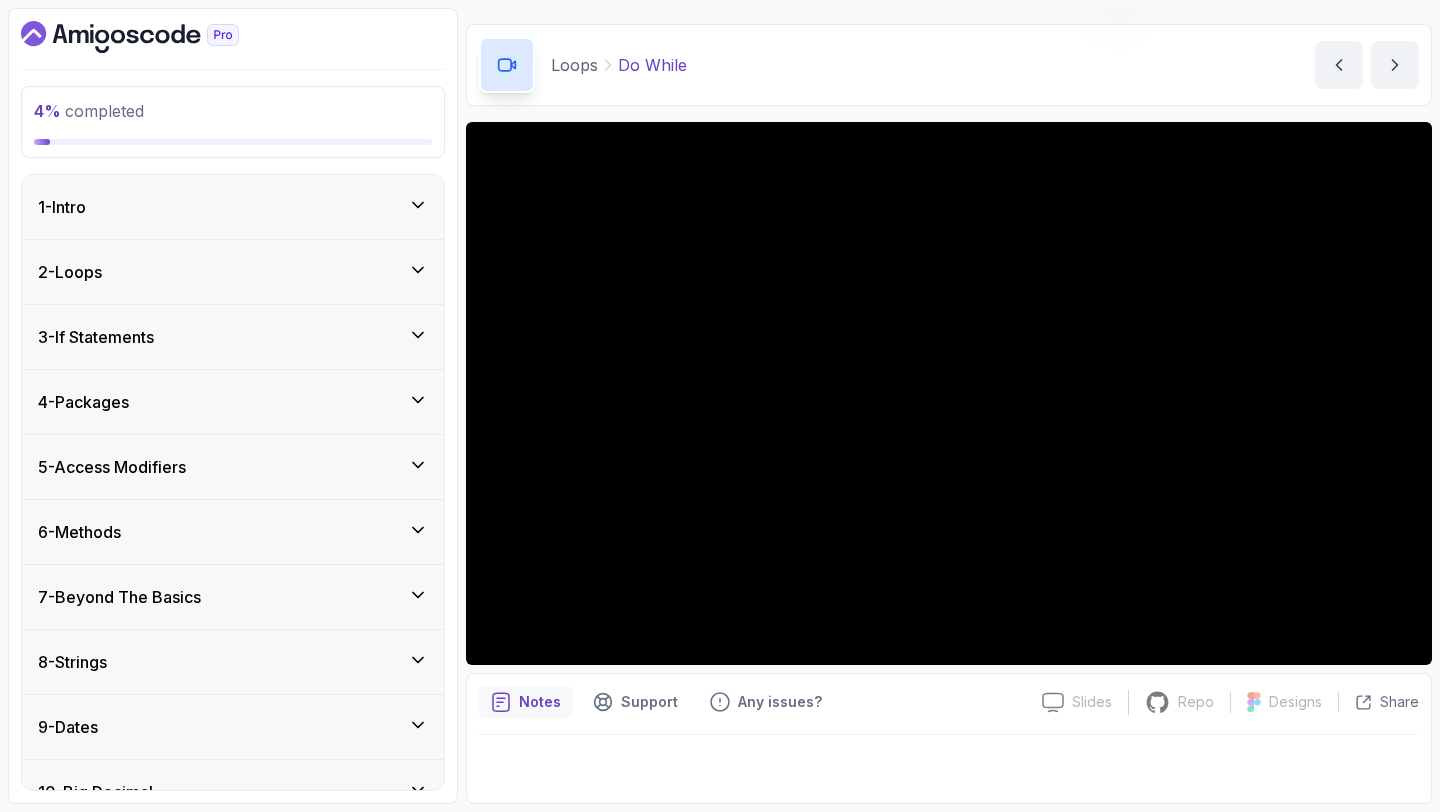 click on "2  -  Loops" at bounding box center (233, 272) 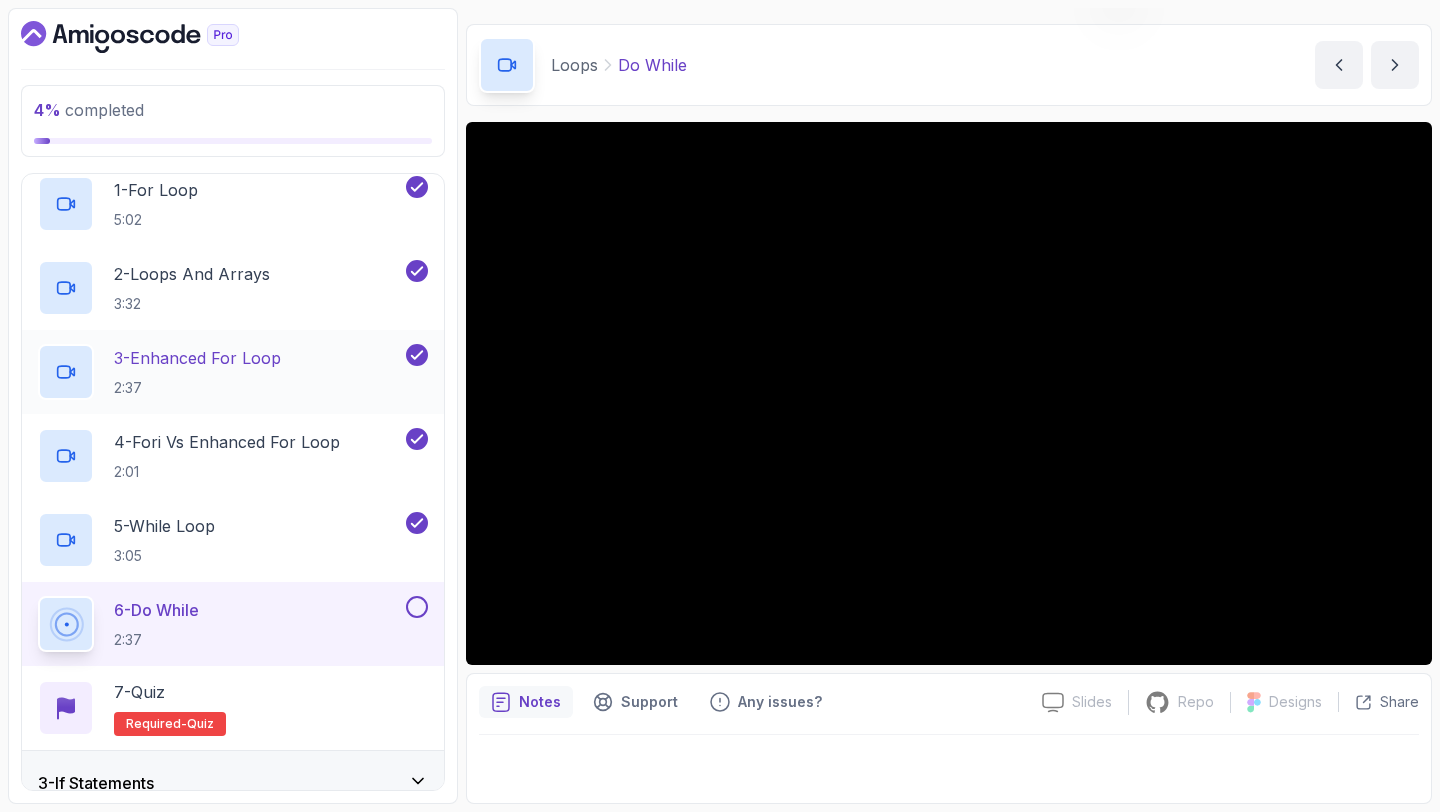 scroll, scrollTop: 180, scrollLeft: 0, axis: vertical 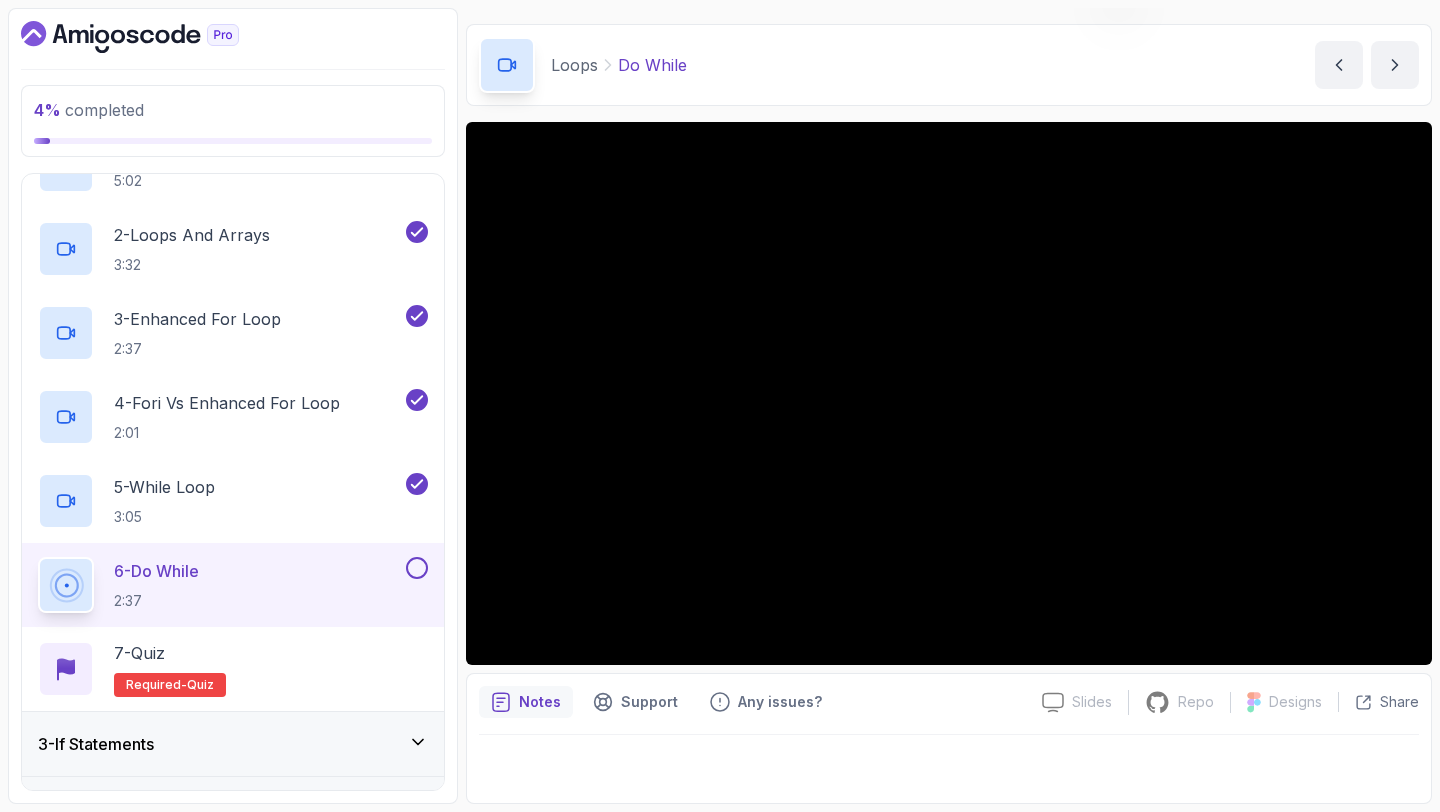 click at bounding box center [417, 568] 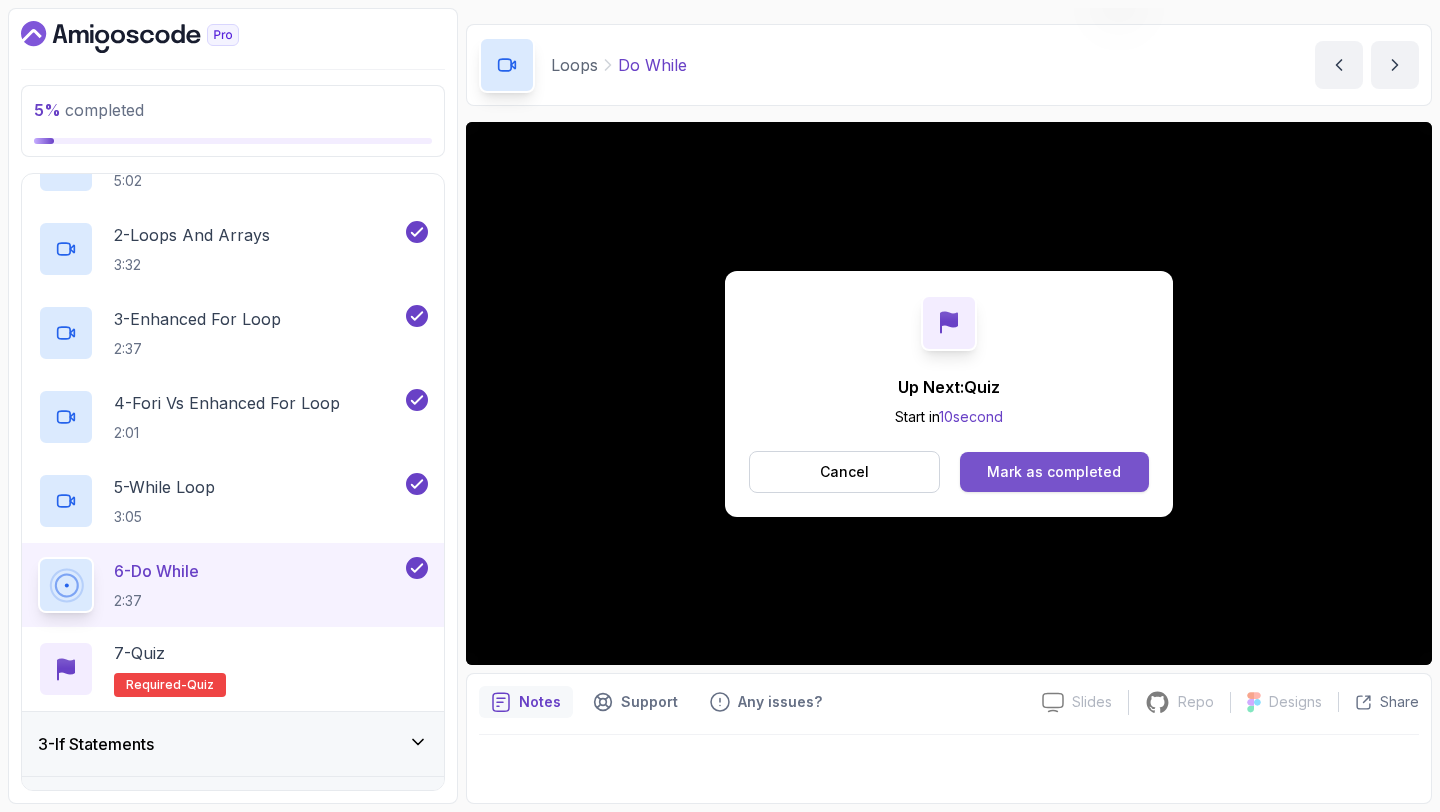click on "Mark as completed" at bounding box center (1054, 472) 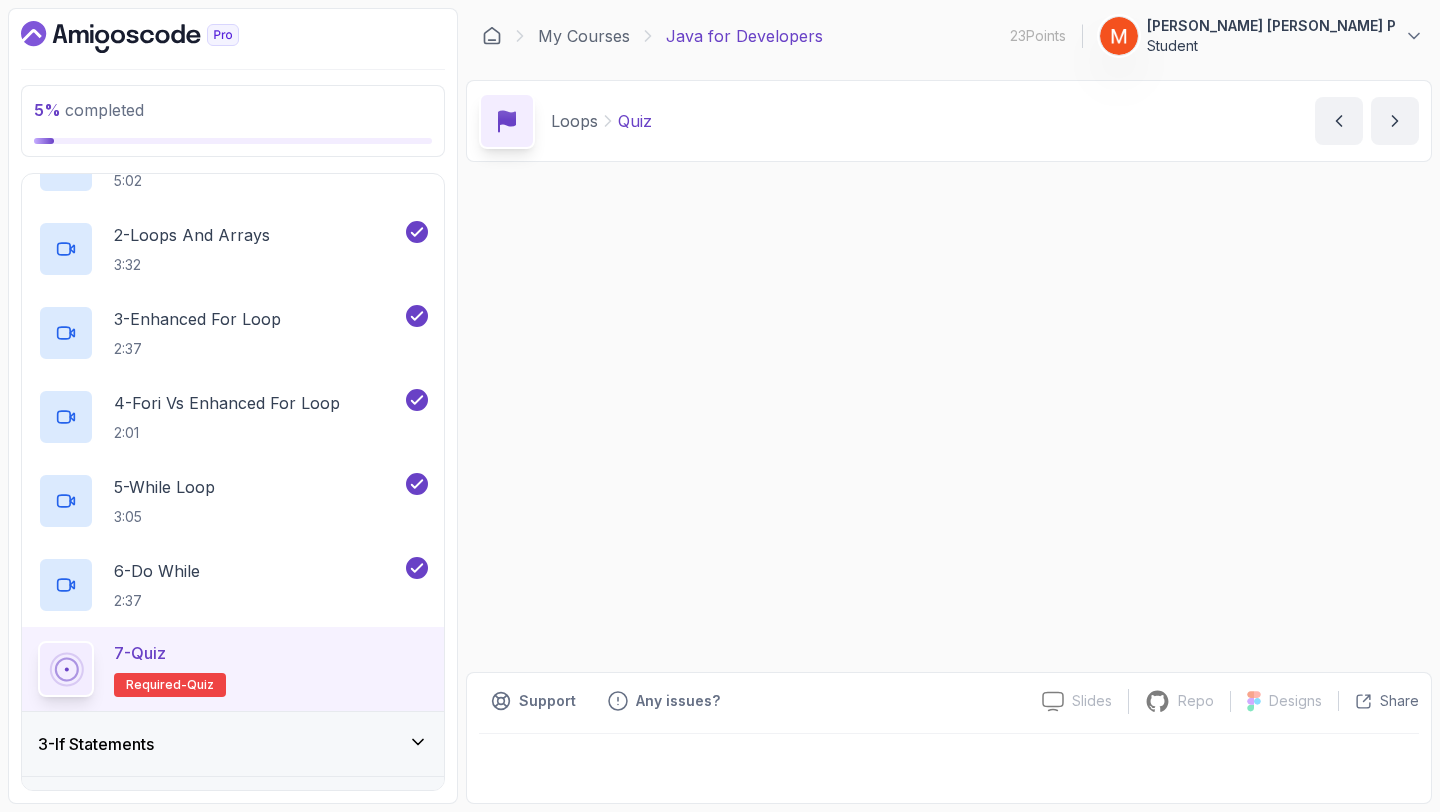 scroll, scrollTop: 0, scrollLeft: 0, axis: both 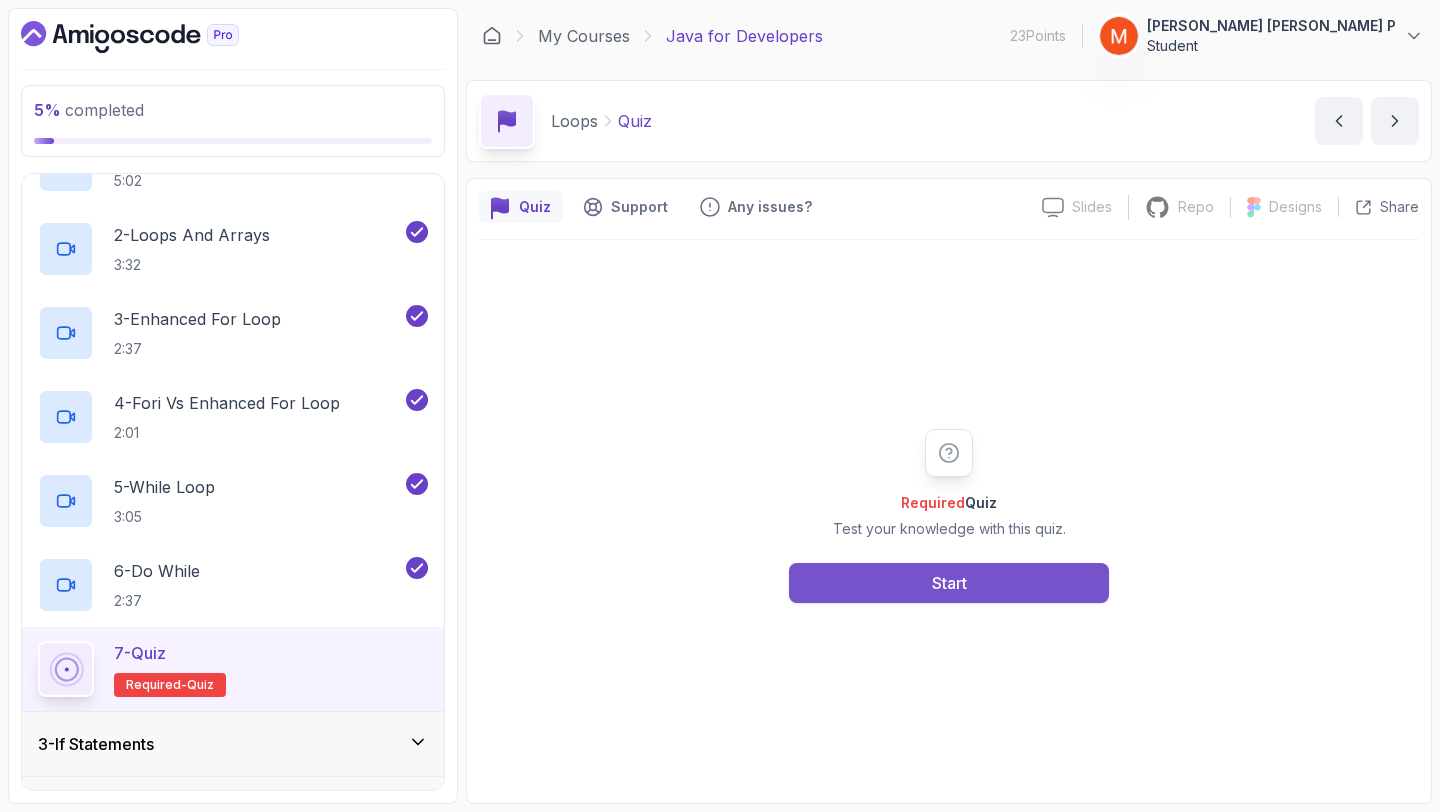click on "Start" at bounding box center [949, 583] 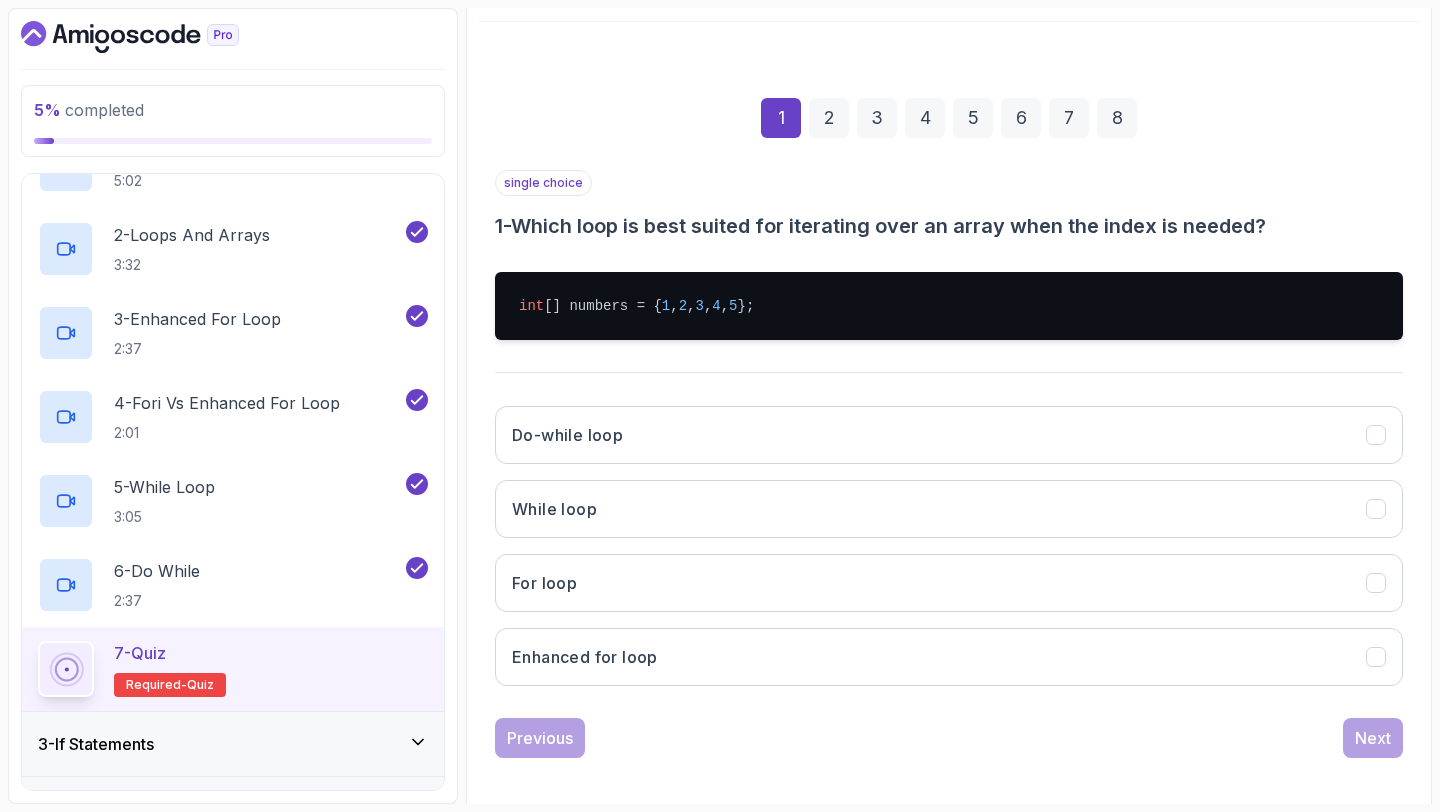 scroll, scrollTop: 229, scrollLeft: 0, axis: vertical 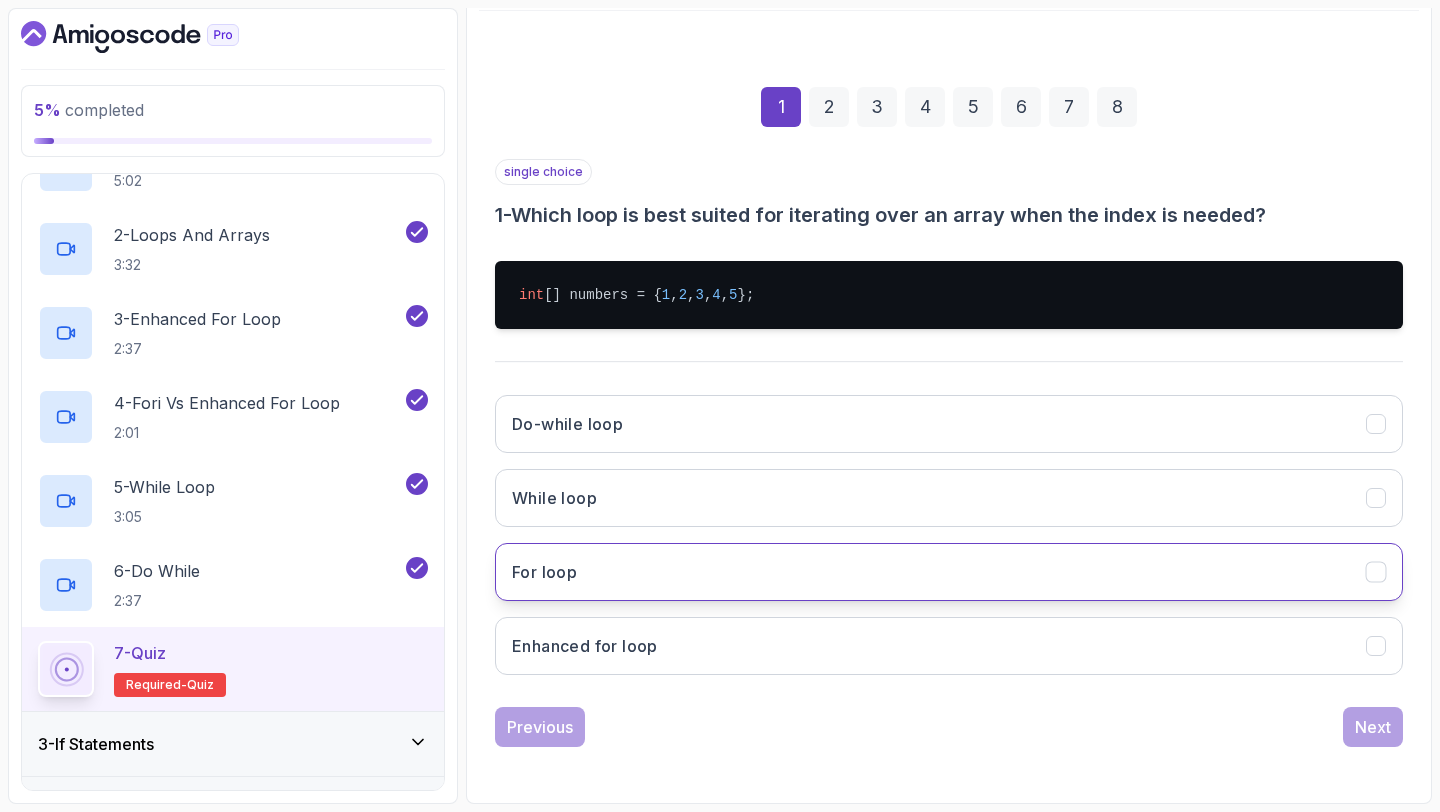 click on "For loop" at bounding box center [949, 572] 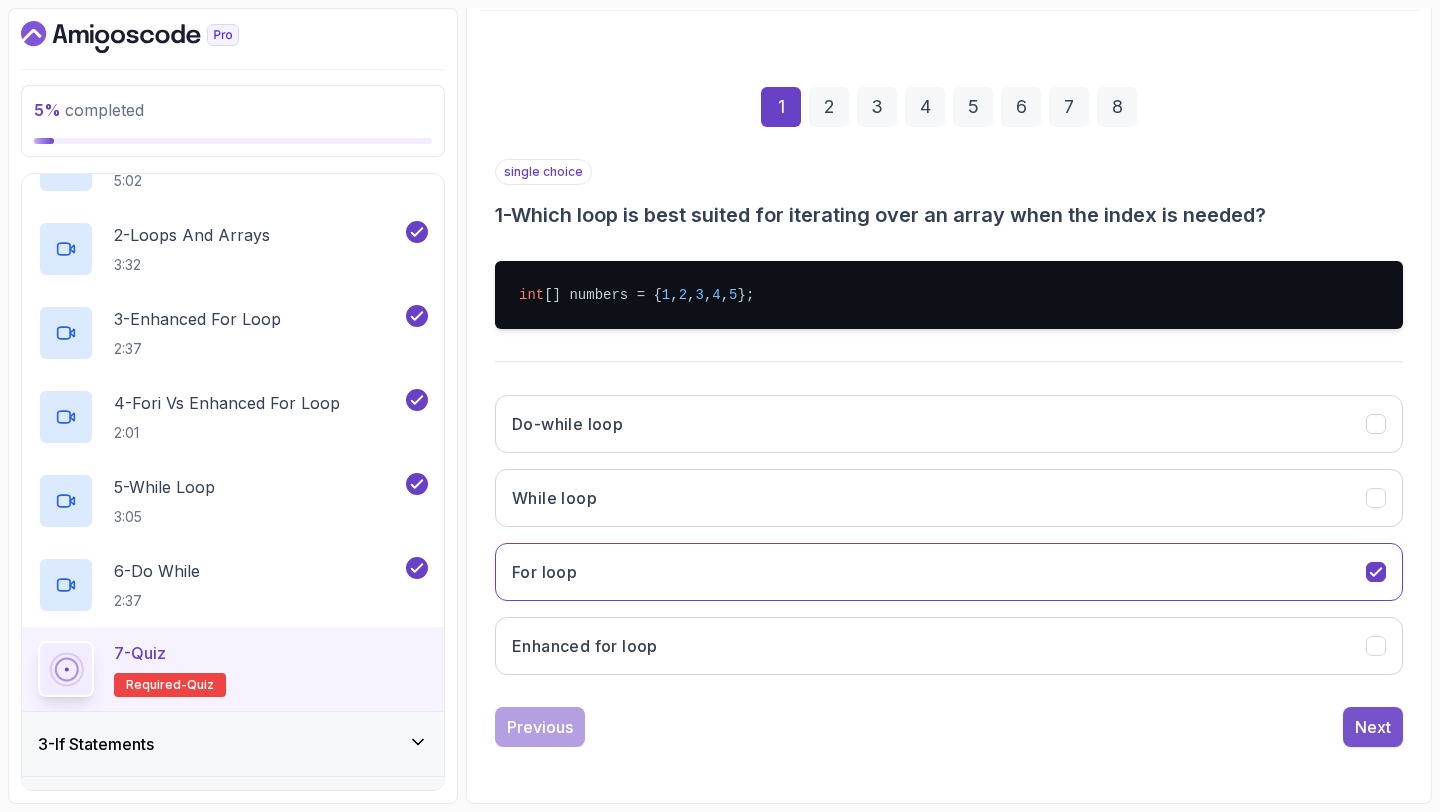 click on "Next" at bounding box center (1373, 727) 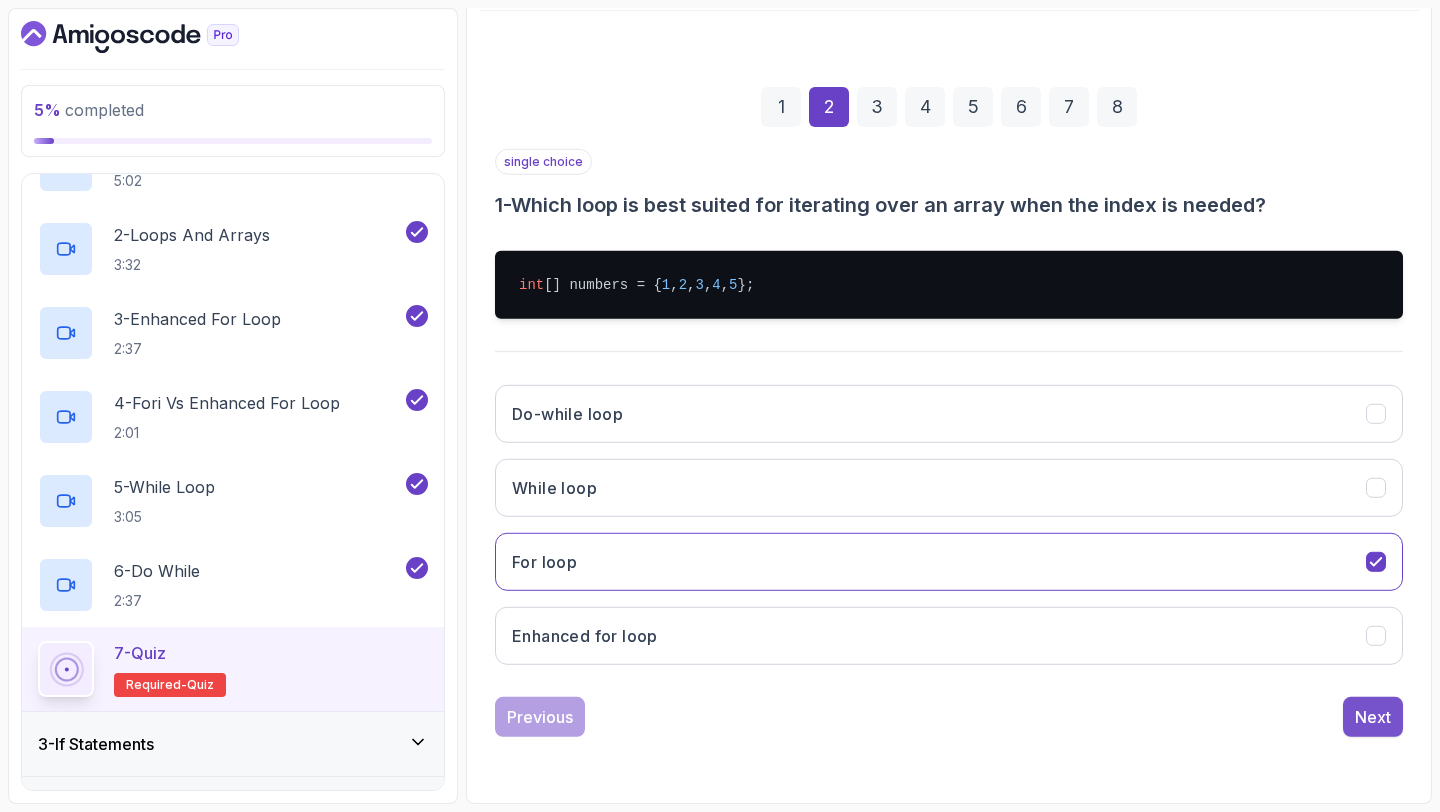 scroll, scrollTop: 113, scrollLeft: 0, axis: vertical 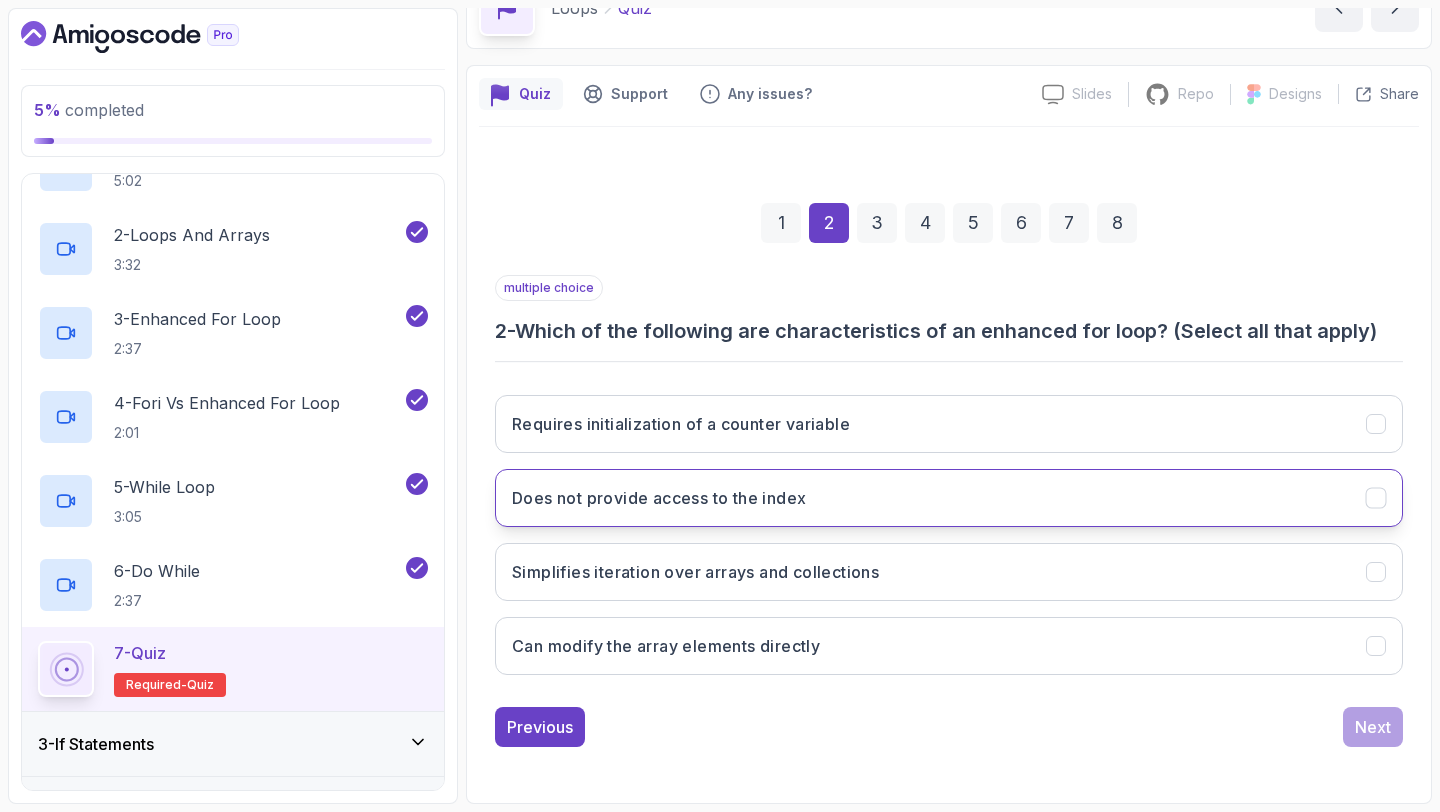 click on "Does not provide access to the index" at bounding box center [949, 498] 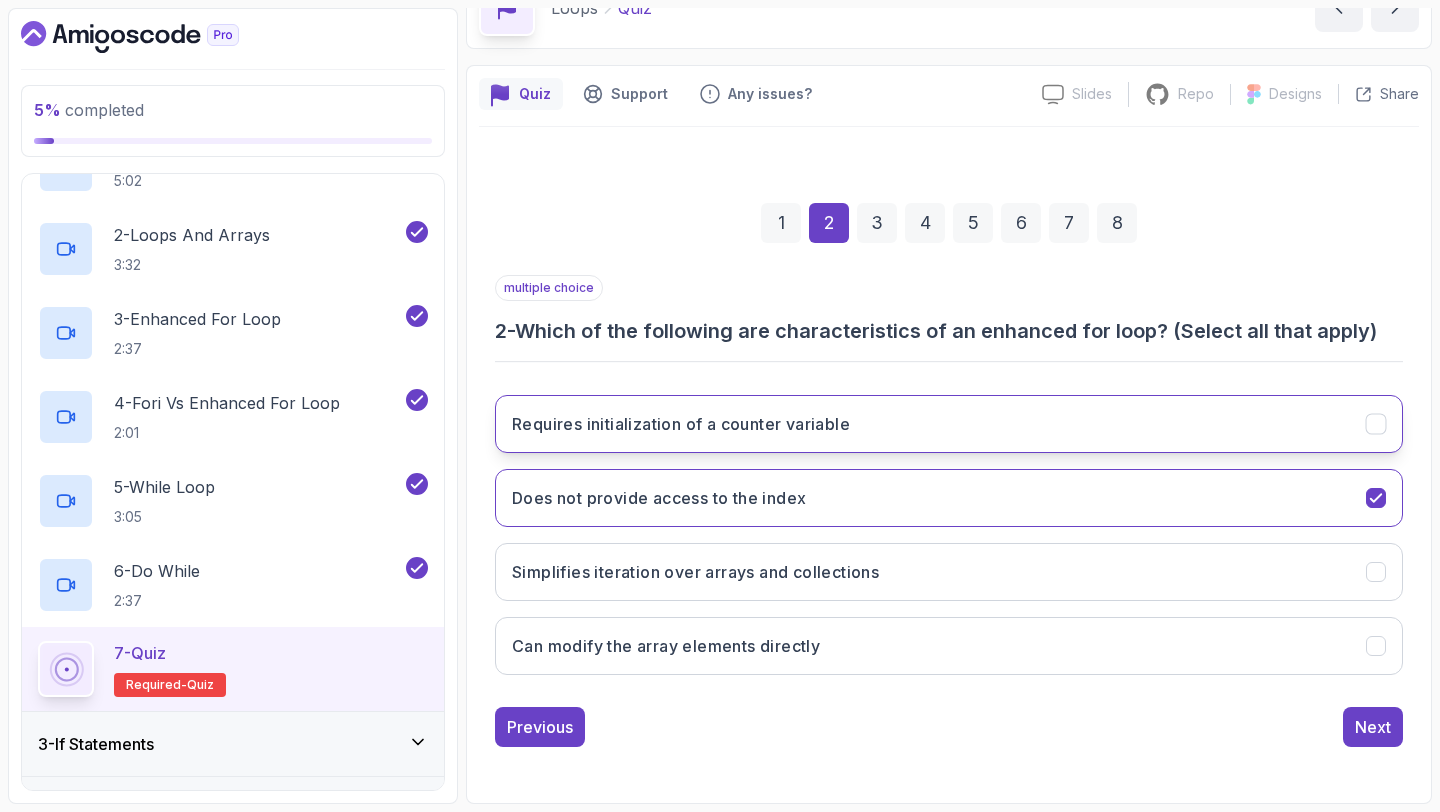 click on "Requires initialization of a counter variable" at bounding box center (949, 424) 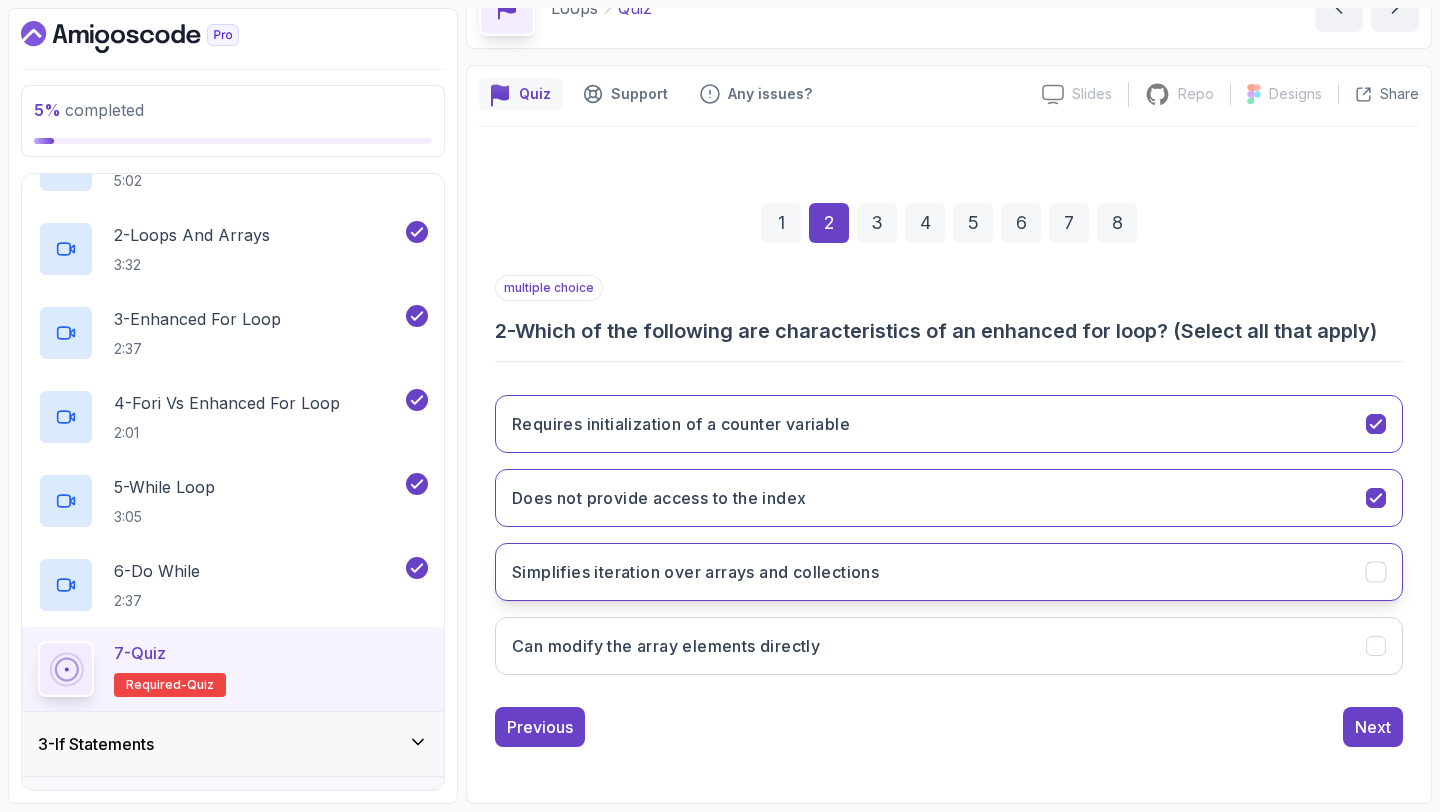 click on "Simplifies iteration over arrays and collections" at bounding box center (695, 572) 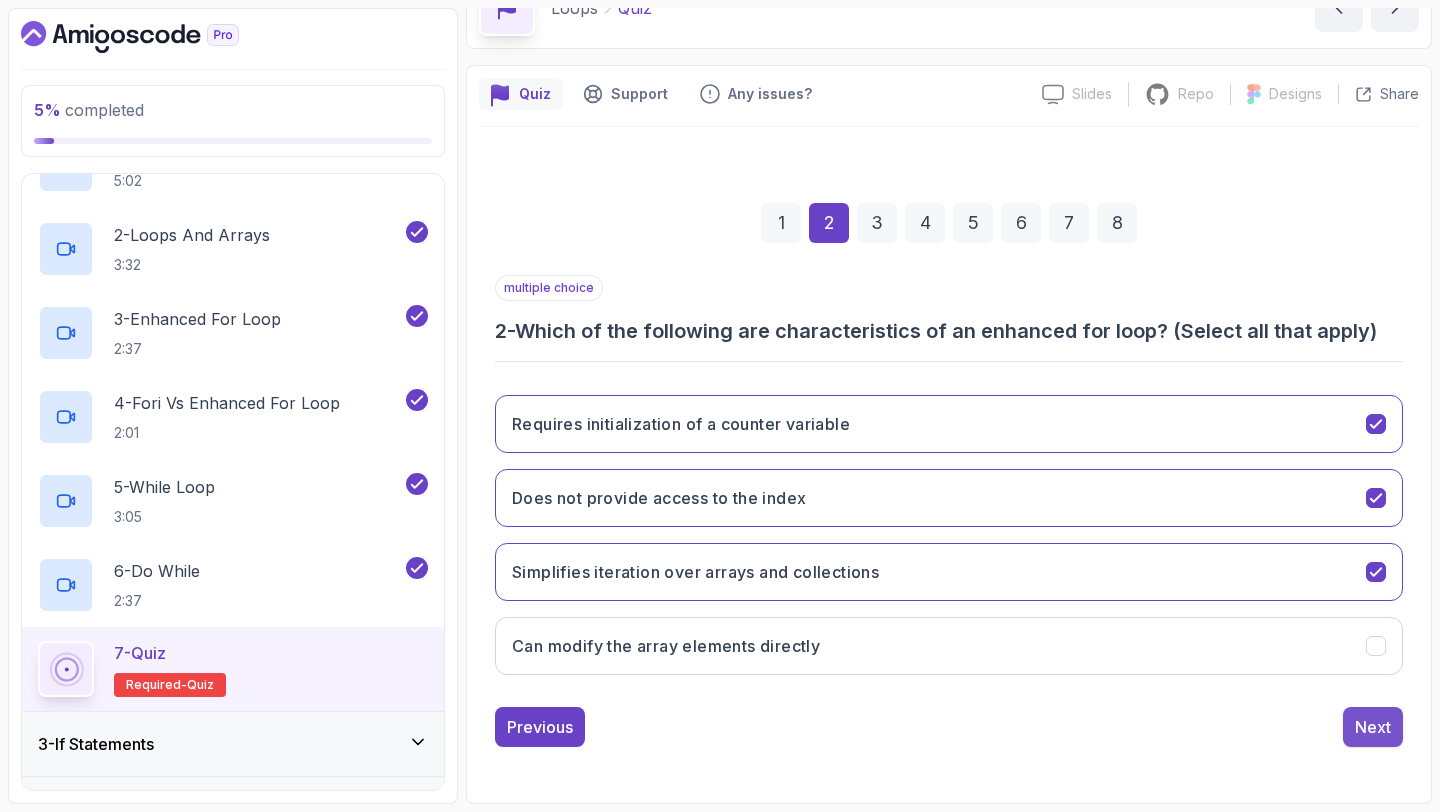 click on "Next" at bounding box center (1373, 727) 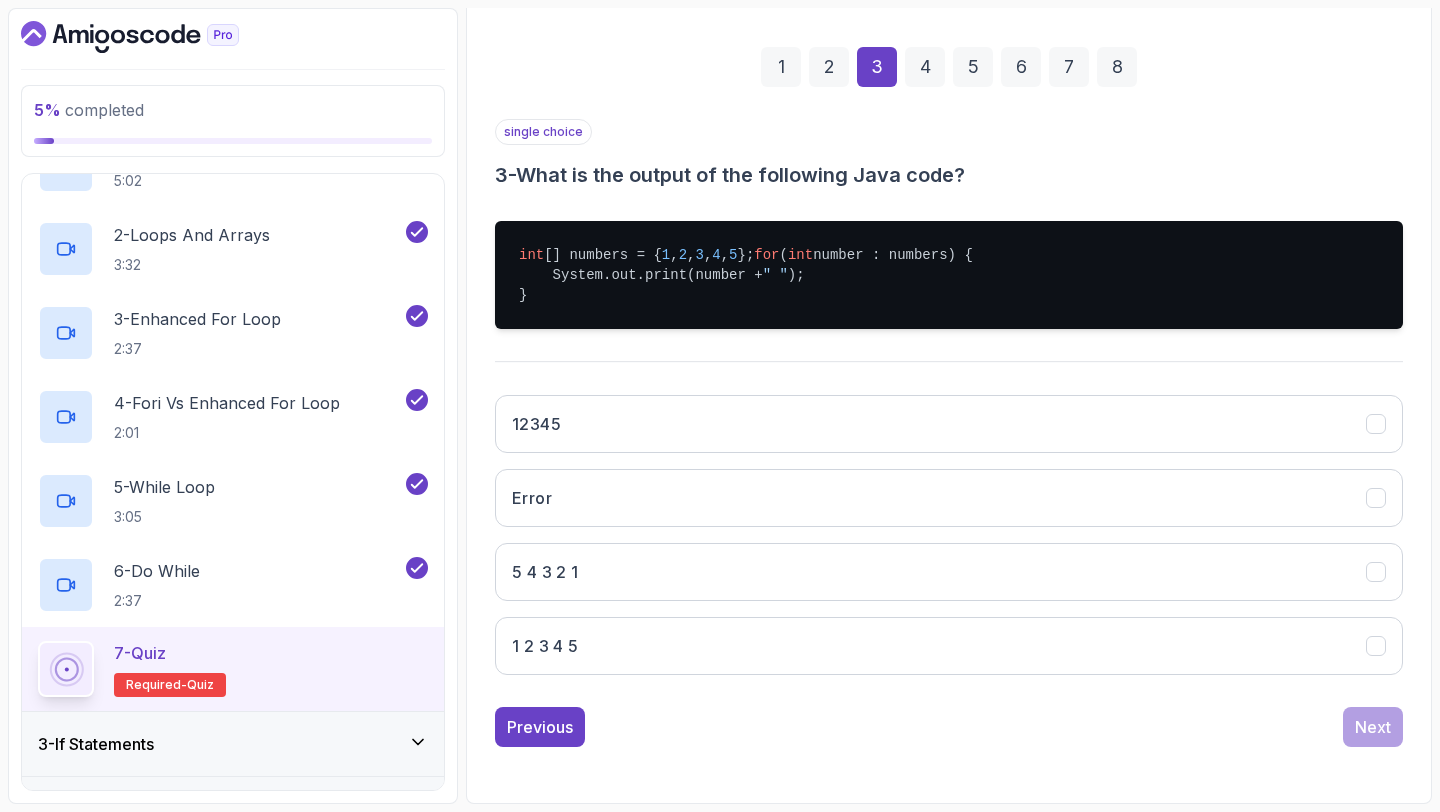 scroll, scrollTop: 282, scrollLeft: 0, axis: vertical 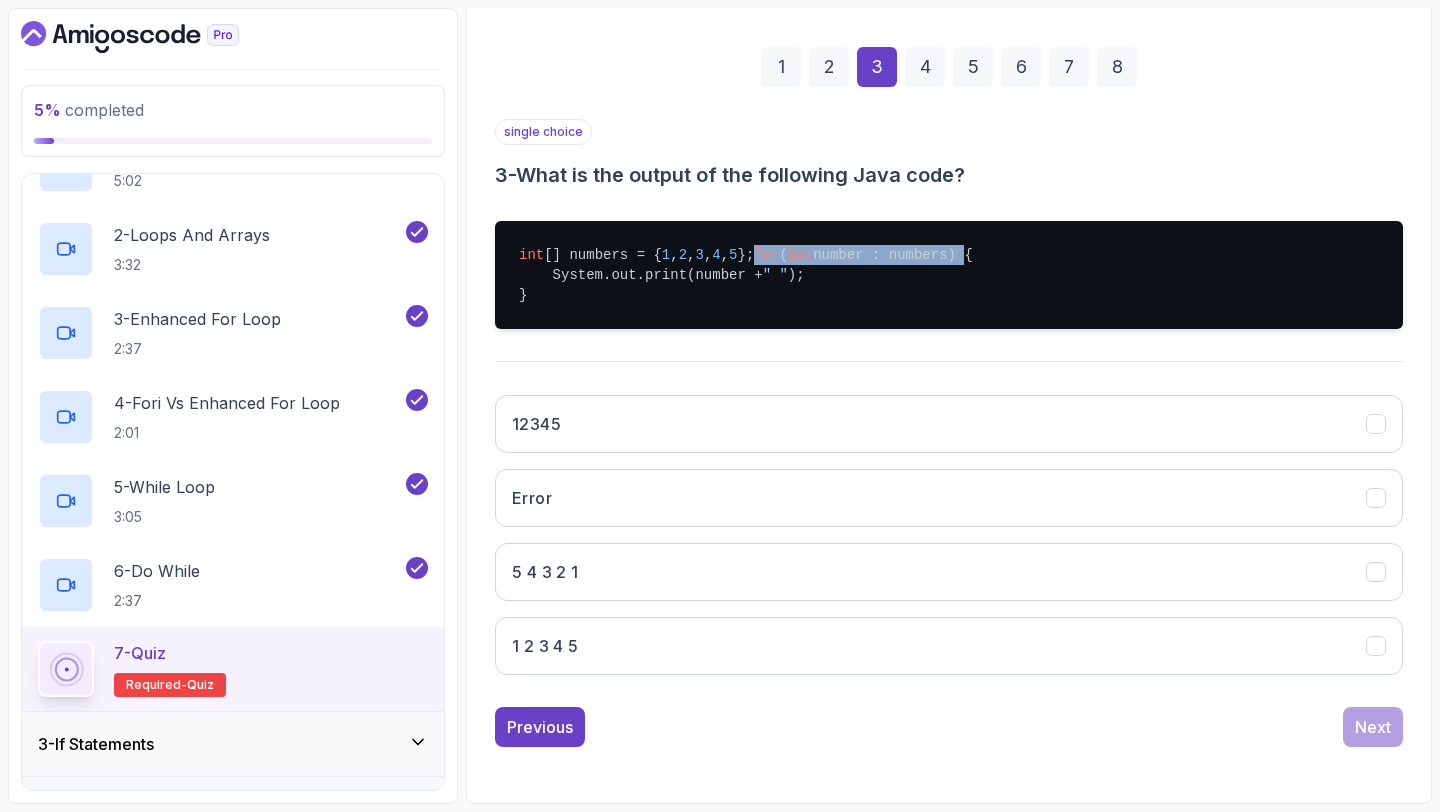 drag, startPoint x: 519, startPoint y: 257, endPoint x: 740, endPoint y: 266, distance: 221.18318 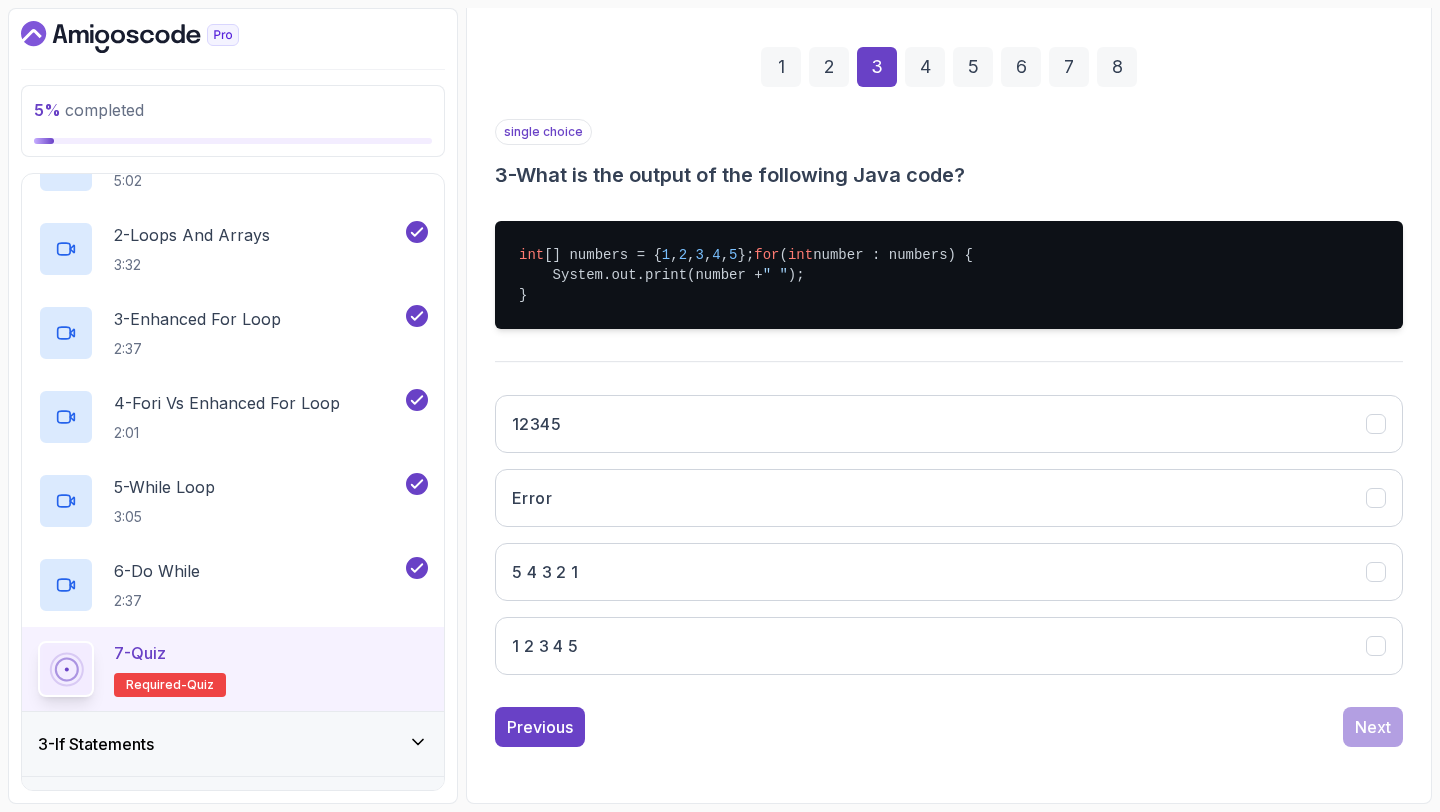 click on "int [] numbers = { 1 ,  2 ,  3 ,  4 ,  5 };
for  ( int  number : numbers) {
System.out.print(number +  " " );
}" at bounding box center [949, 275] 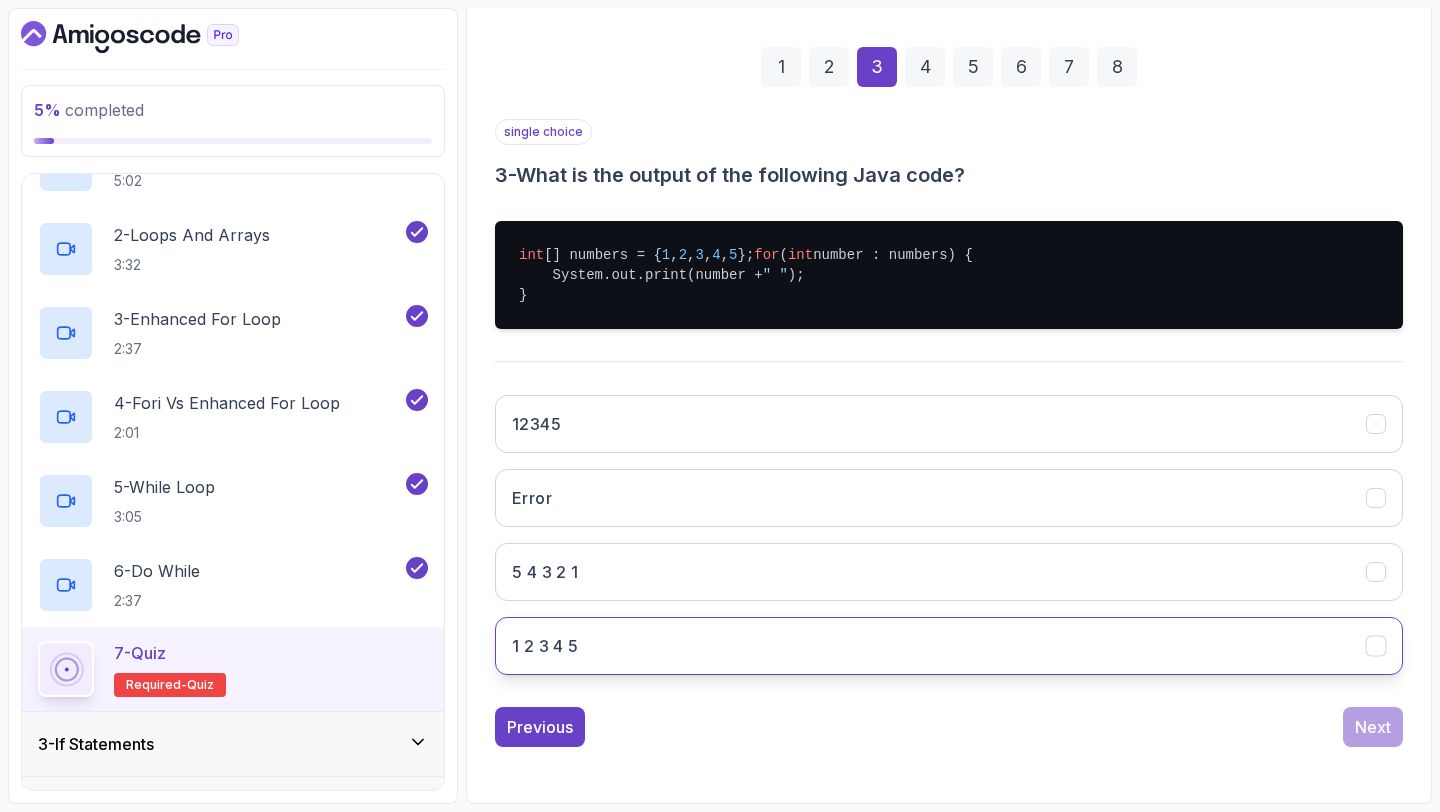 click on "1 2 3 4 5" at bounding box center [949, 646] 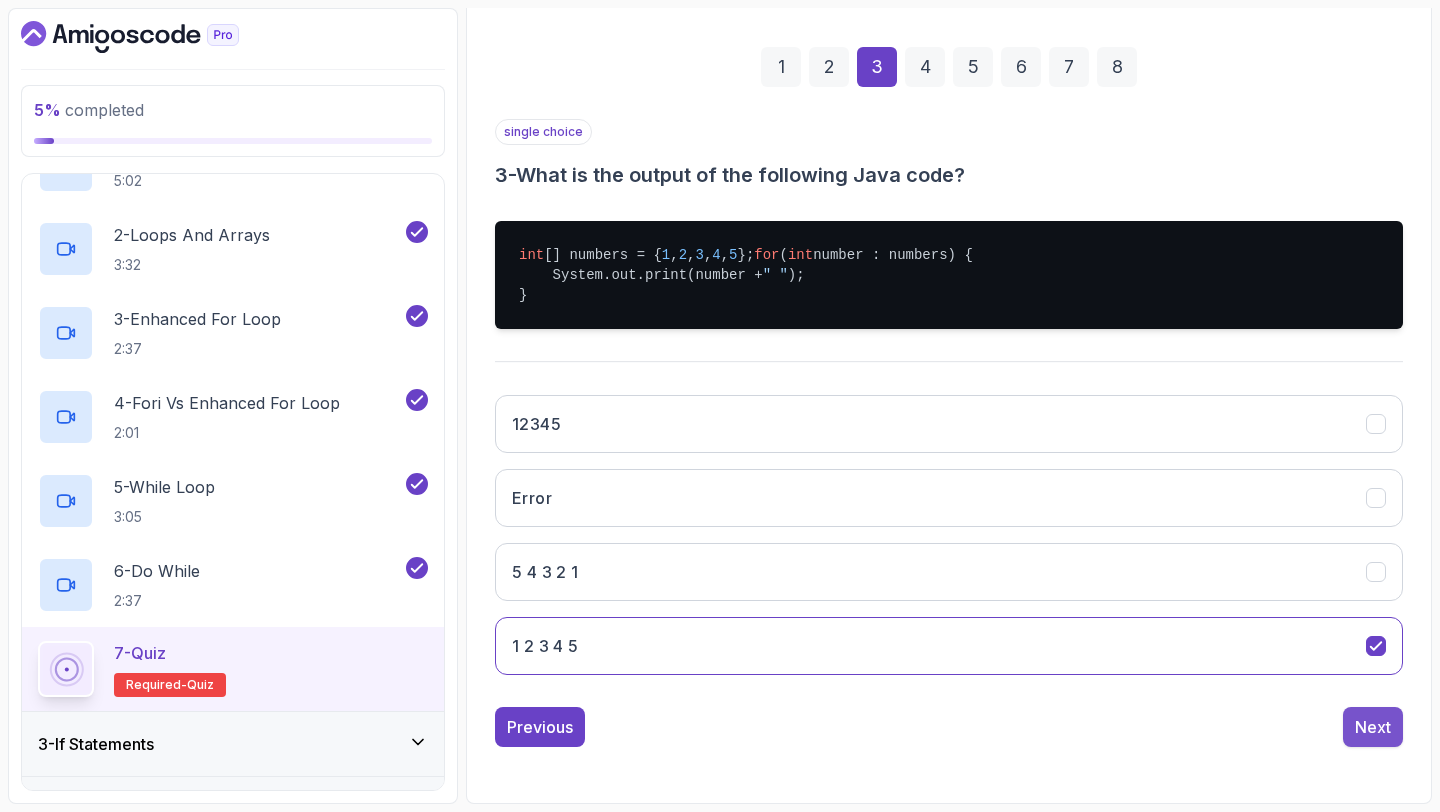 click on "Next" at bounding box center (1373, 727) 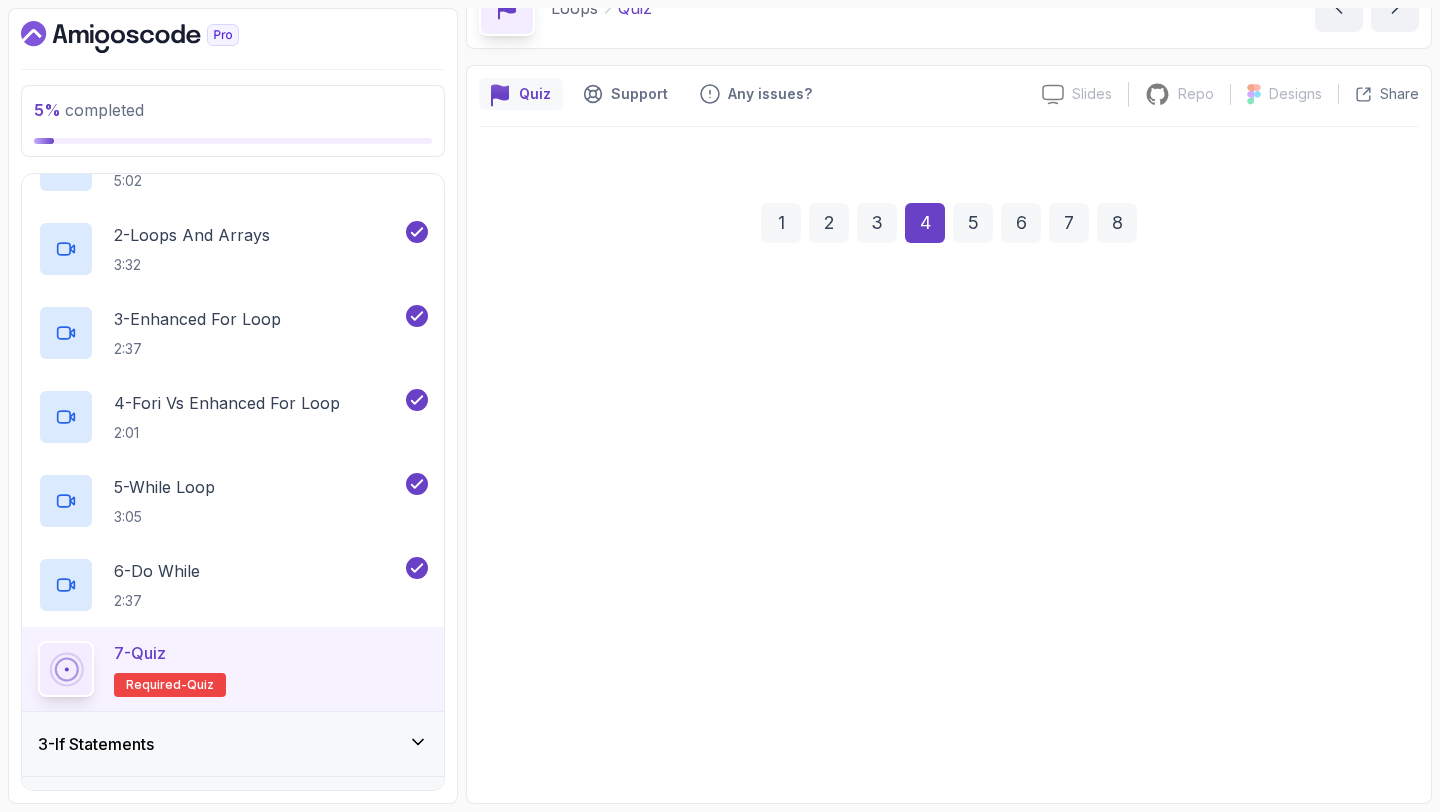 scroll, scrollTop: 113, scrollLeft: 0, axis: vertical 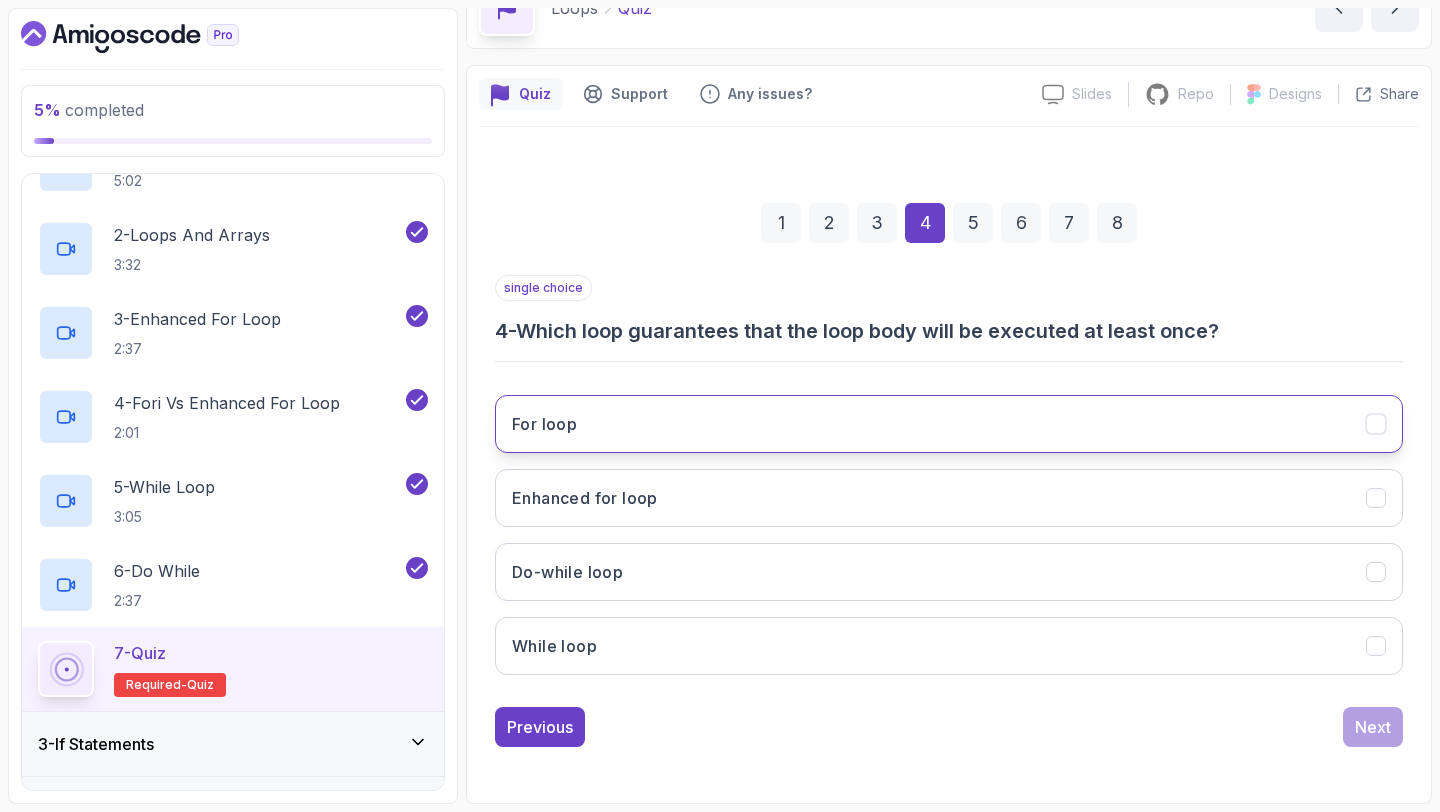 click on "For loop" at bounding box center [949, 424] 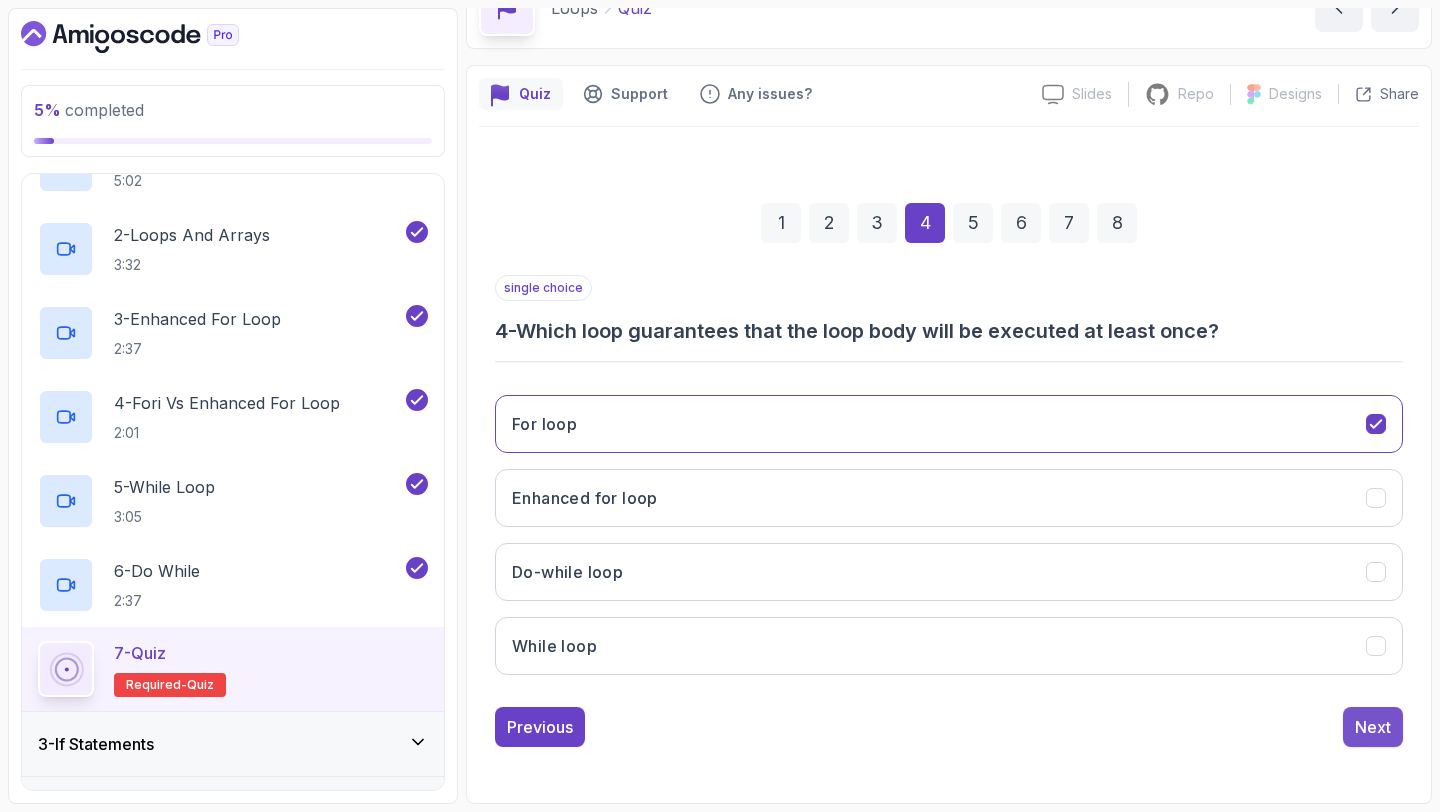 click on "Next" at bounding box center [1373, 727] 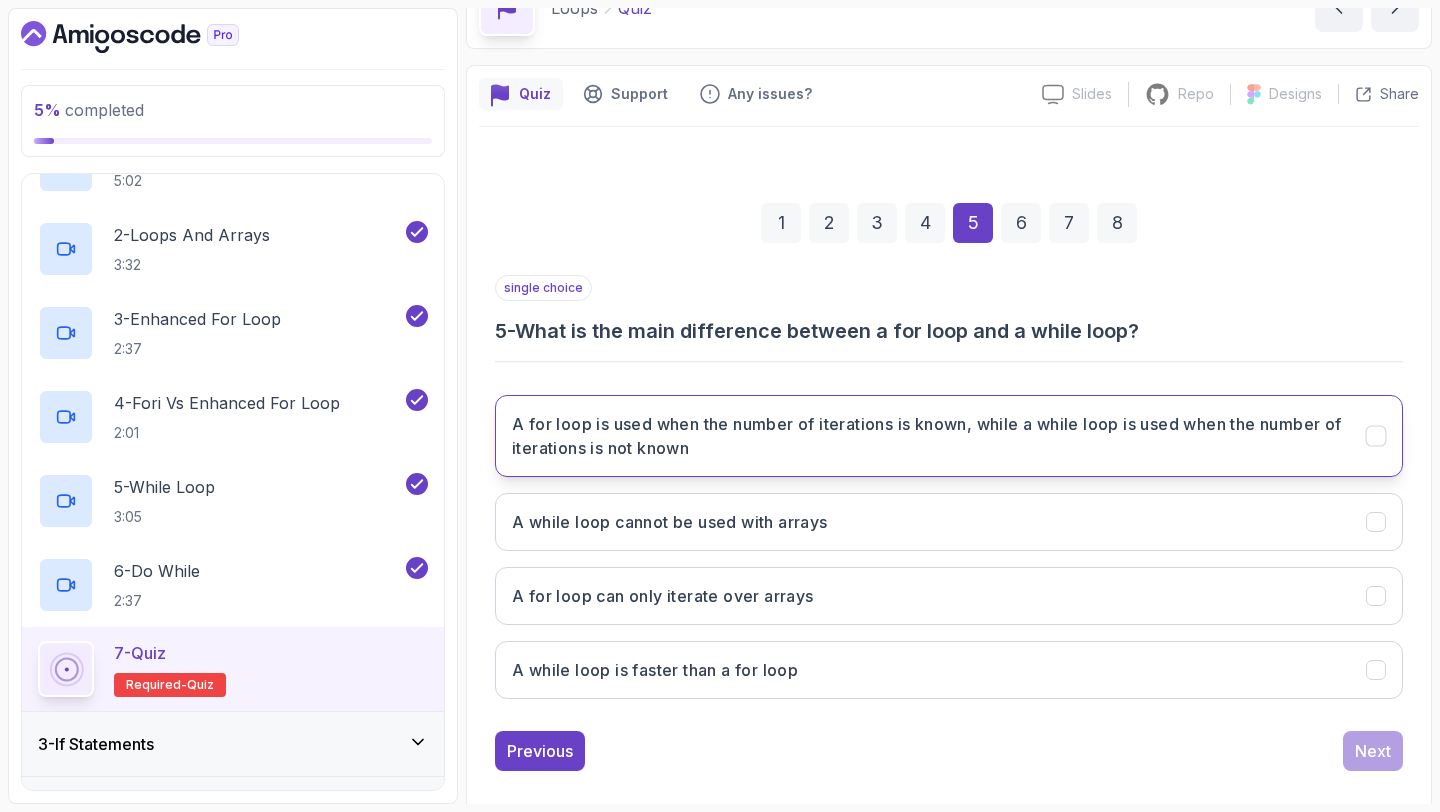 click on "A for loop is used when the number of iterations is known, while a while loop is used when the number of iterations is not known" at bounding box center [927, 436] 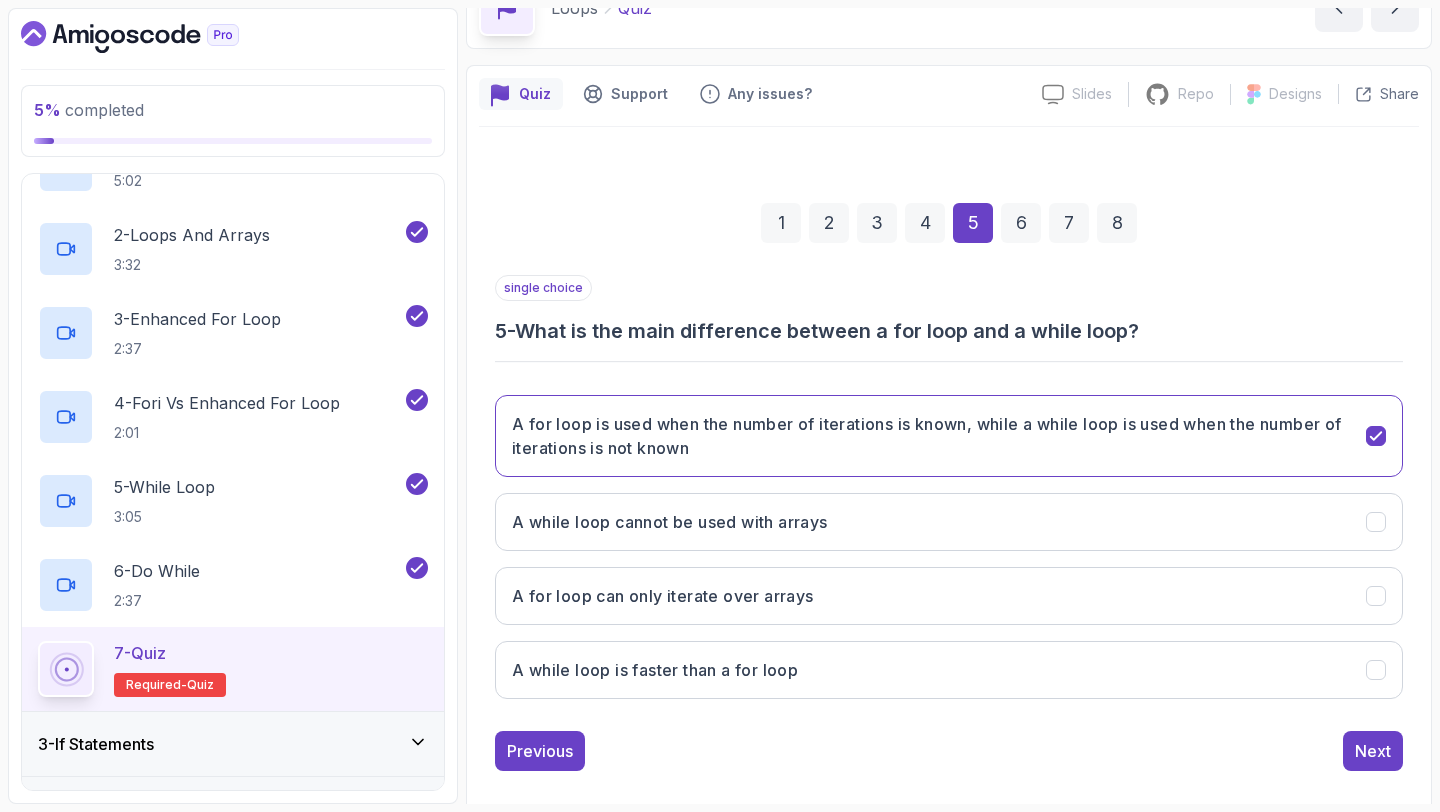 type 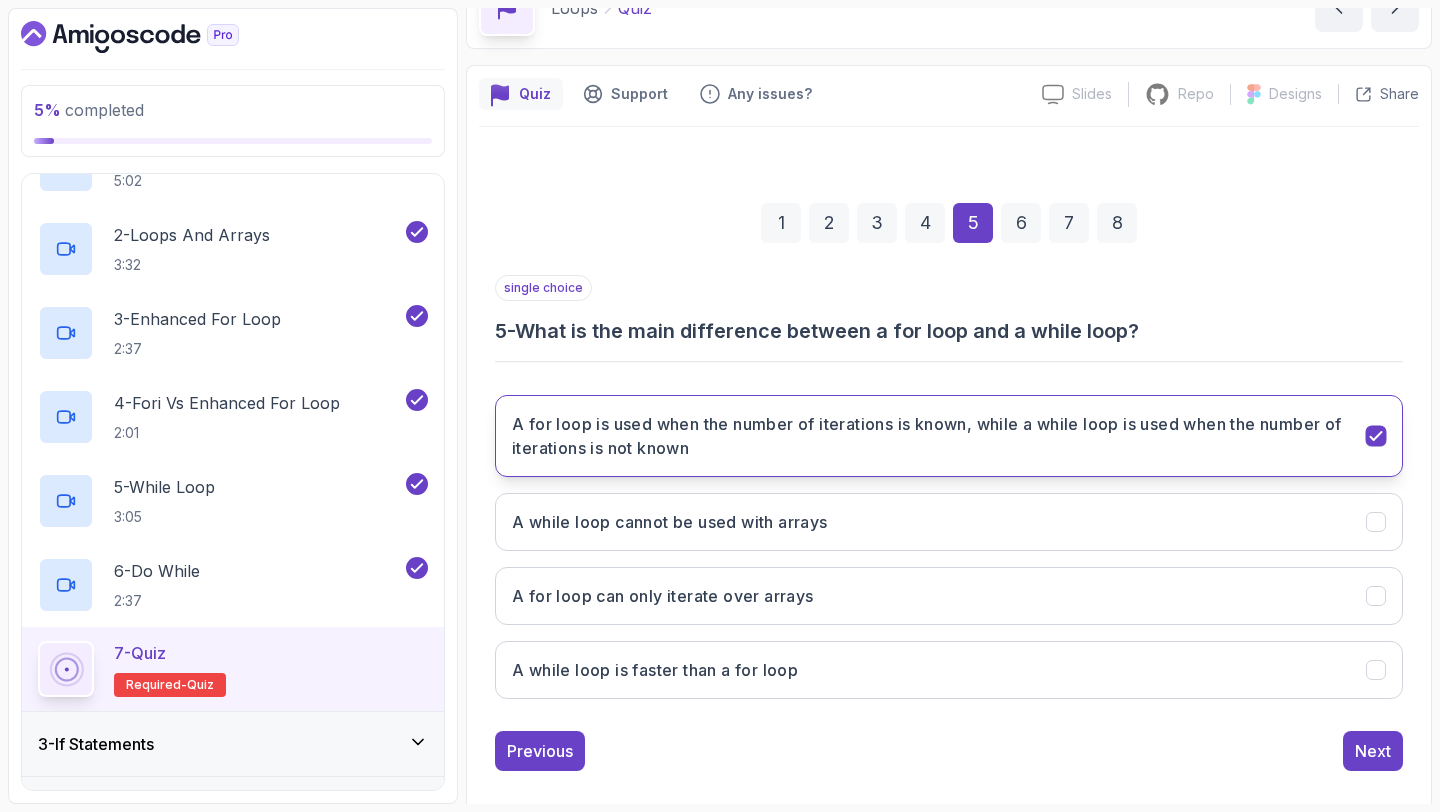 scroll, scrollTop: 137, scrollLeft: 0, axis: vertical 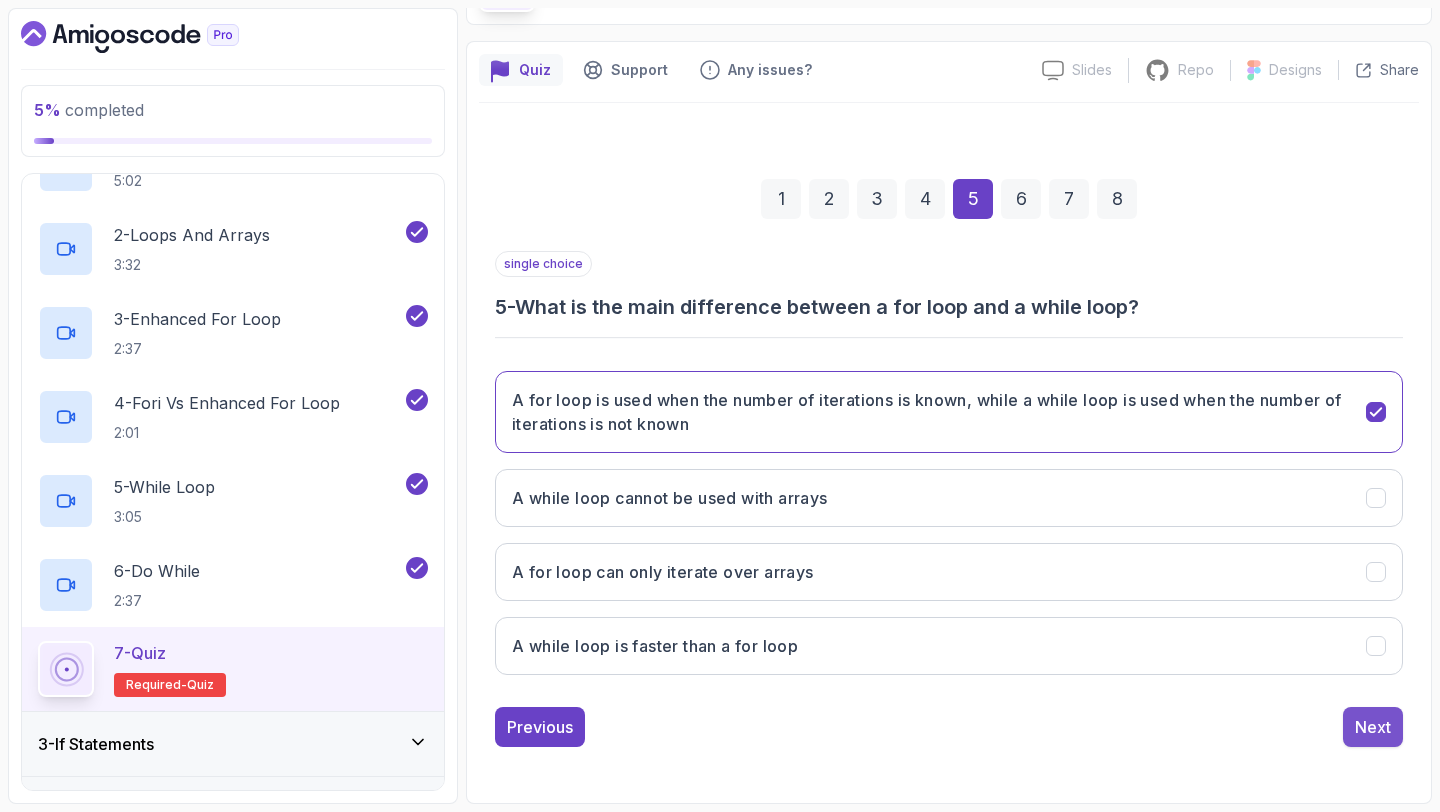 click on "Next" at bounding box center [1373, 727] 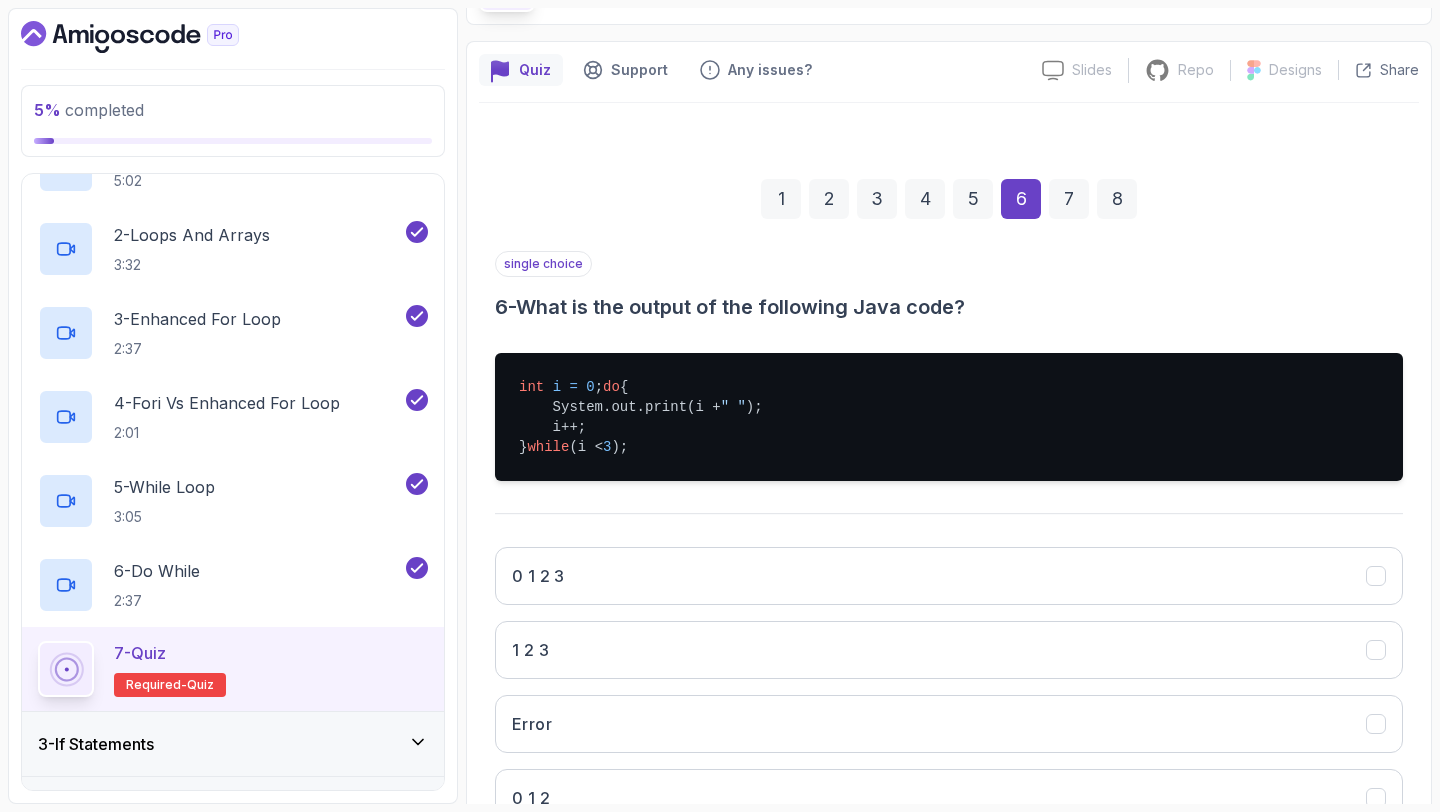 scroll, scrollTop: 309, scrollLeft: 0, axis: vertical 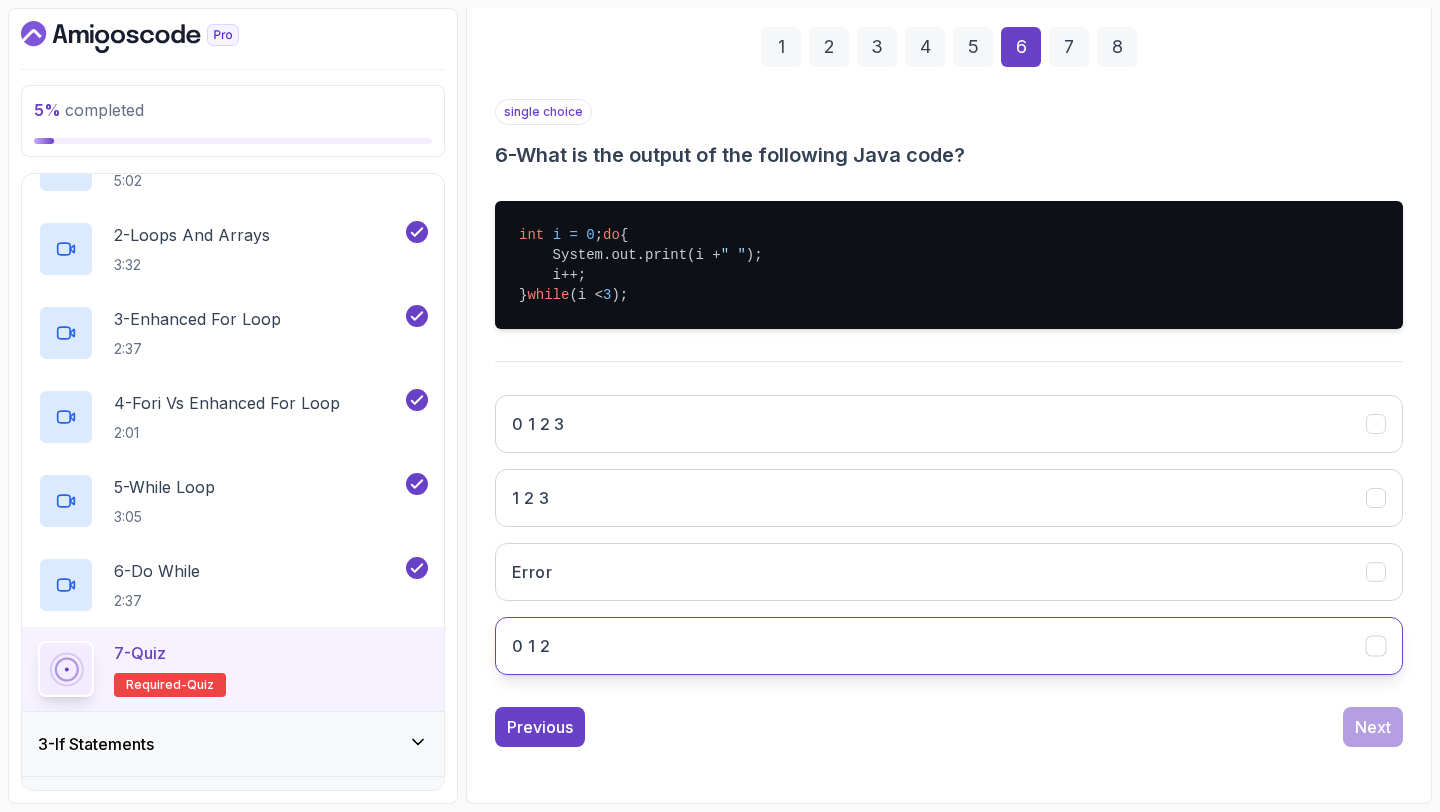 click on "0 1 2" at bounding box center (949, 646) 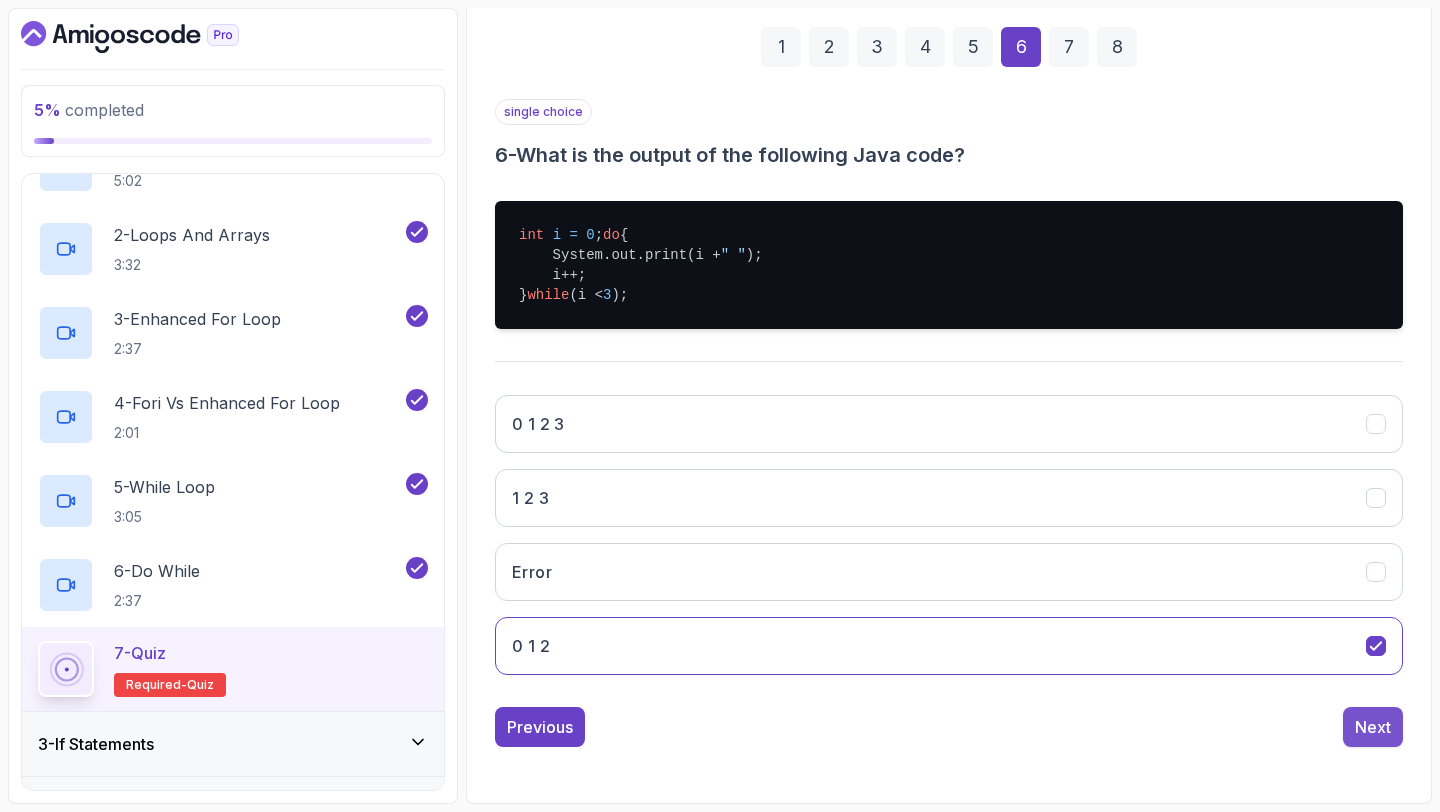 click on "Next" at bounding box center (1373, 727) 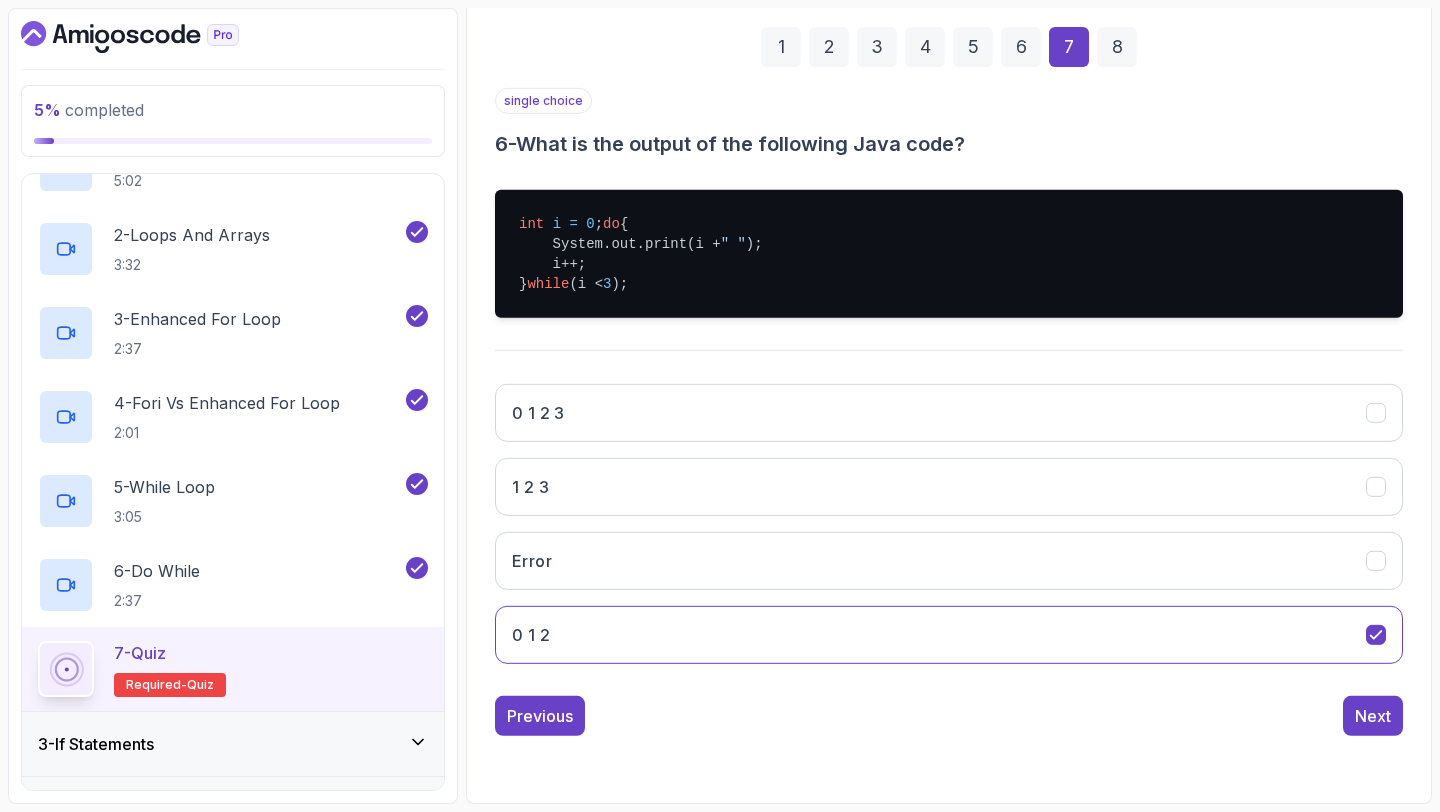 scroll, scrollTop: 113, scrollLeft: 0, axis: vertical 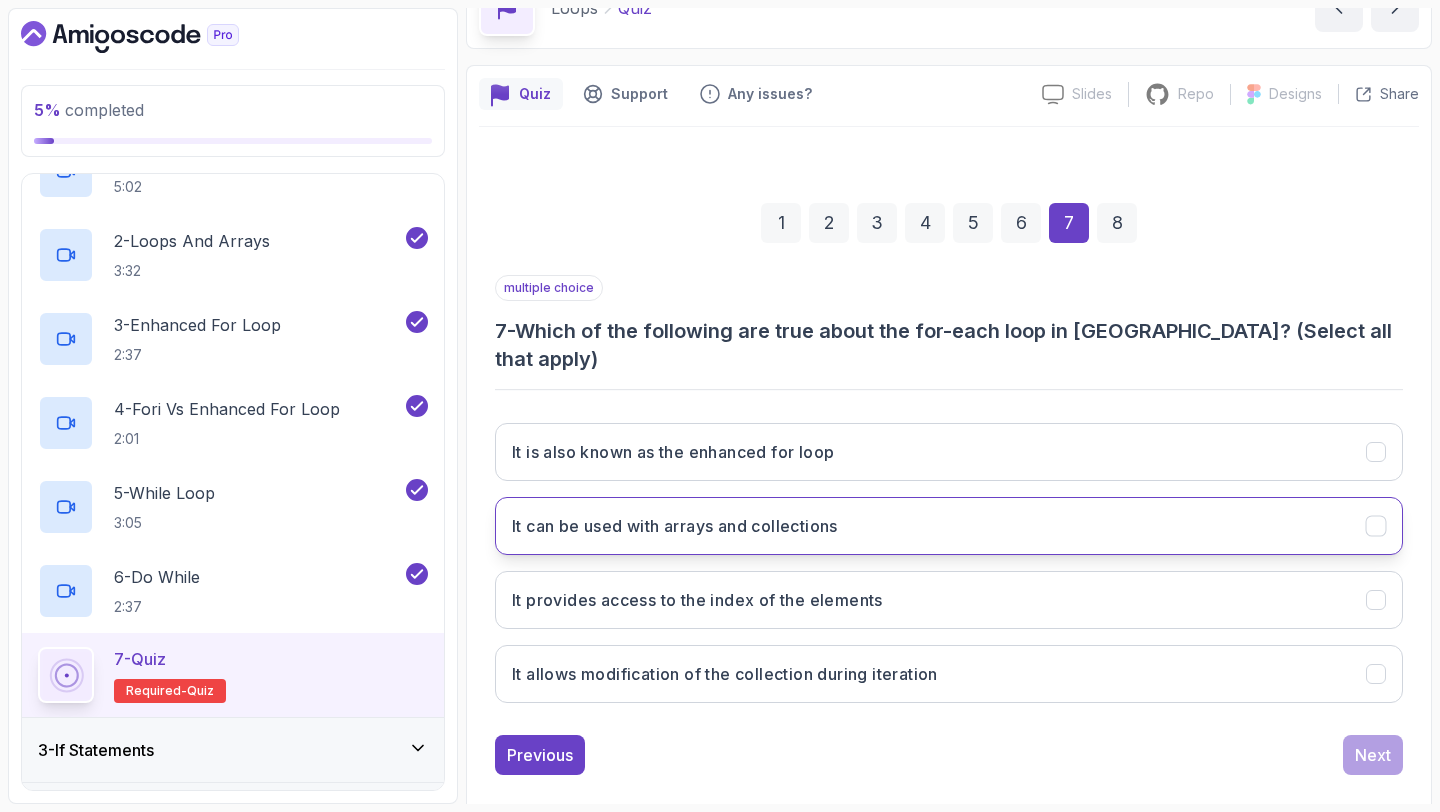 click on "It can be used with arrays and collections" at bounding box center (675, 526) 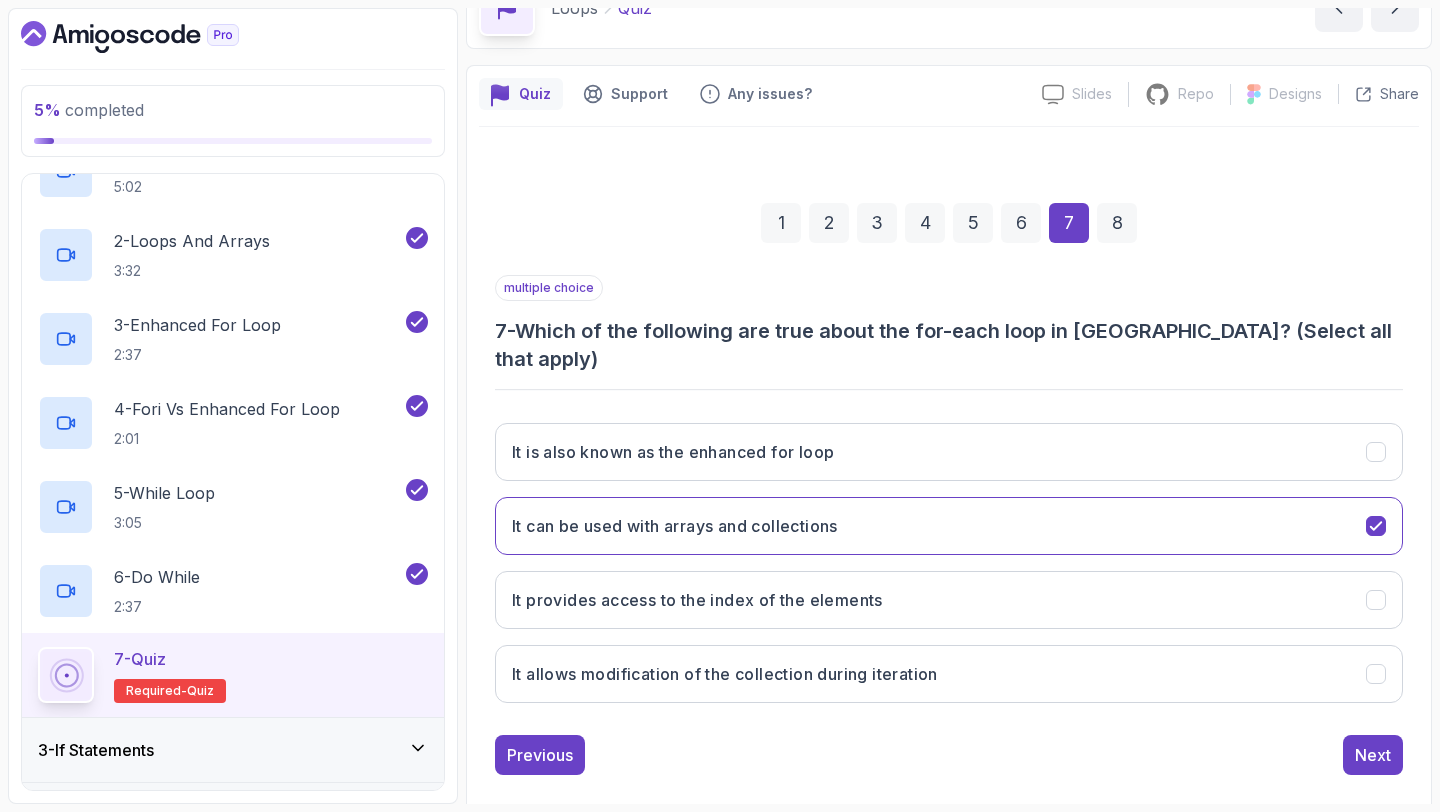 click on "4" at bounding box center (925, 223) 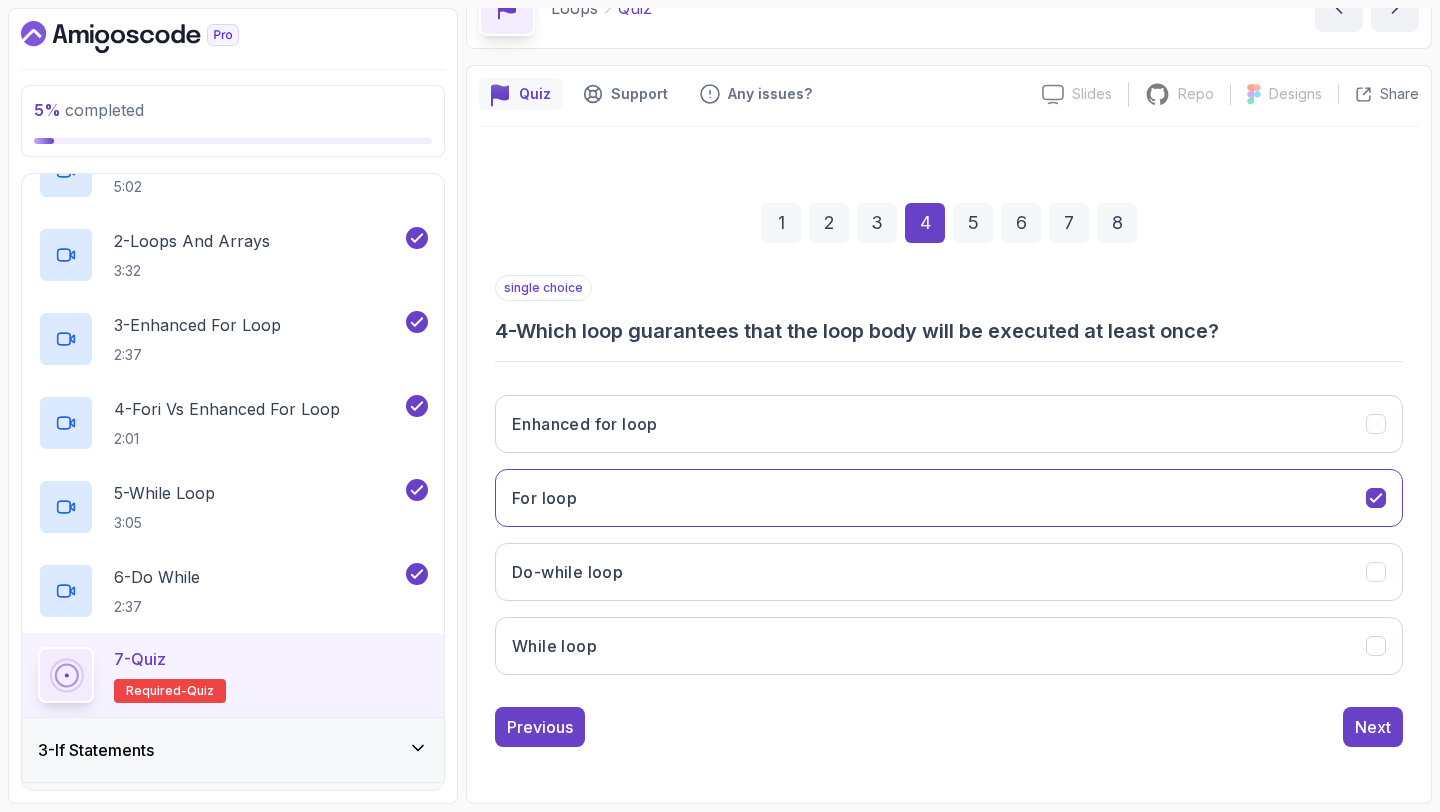 click on "6" at bounding box center [1021, 223] 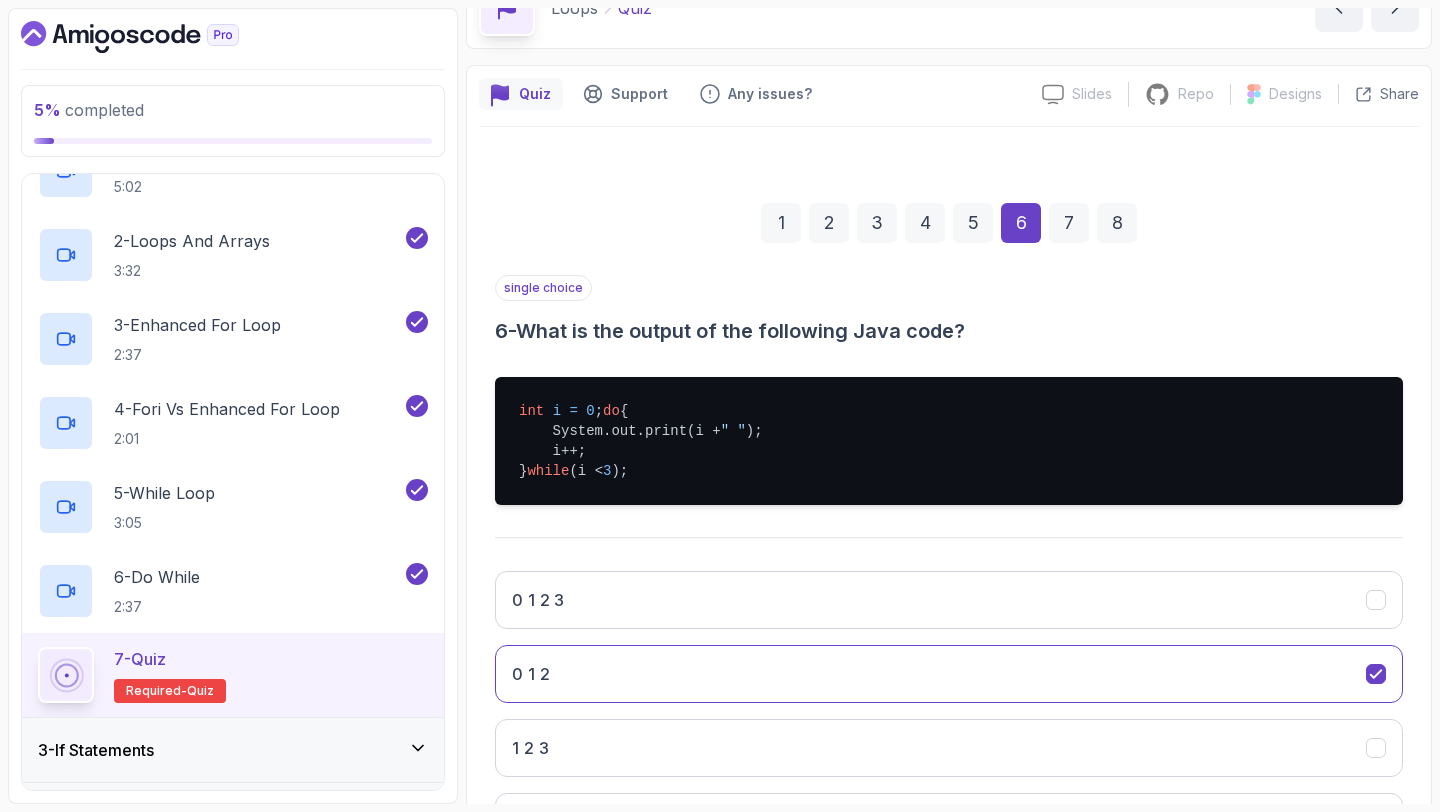 click on "5" at bounding box center (973, 223) 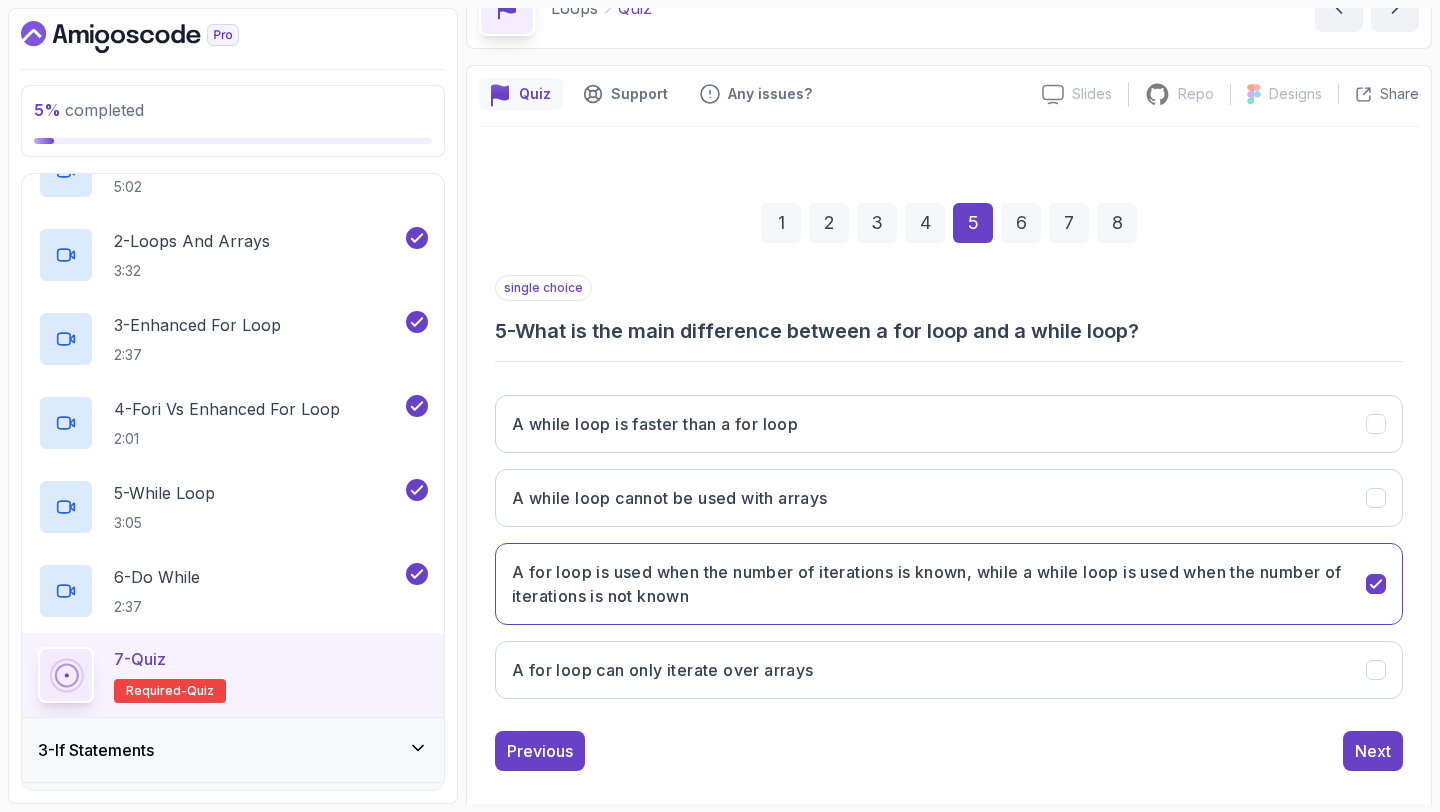 click on "7" at bounding box center [1069, 223] 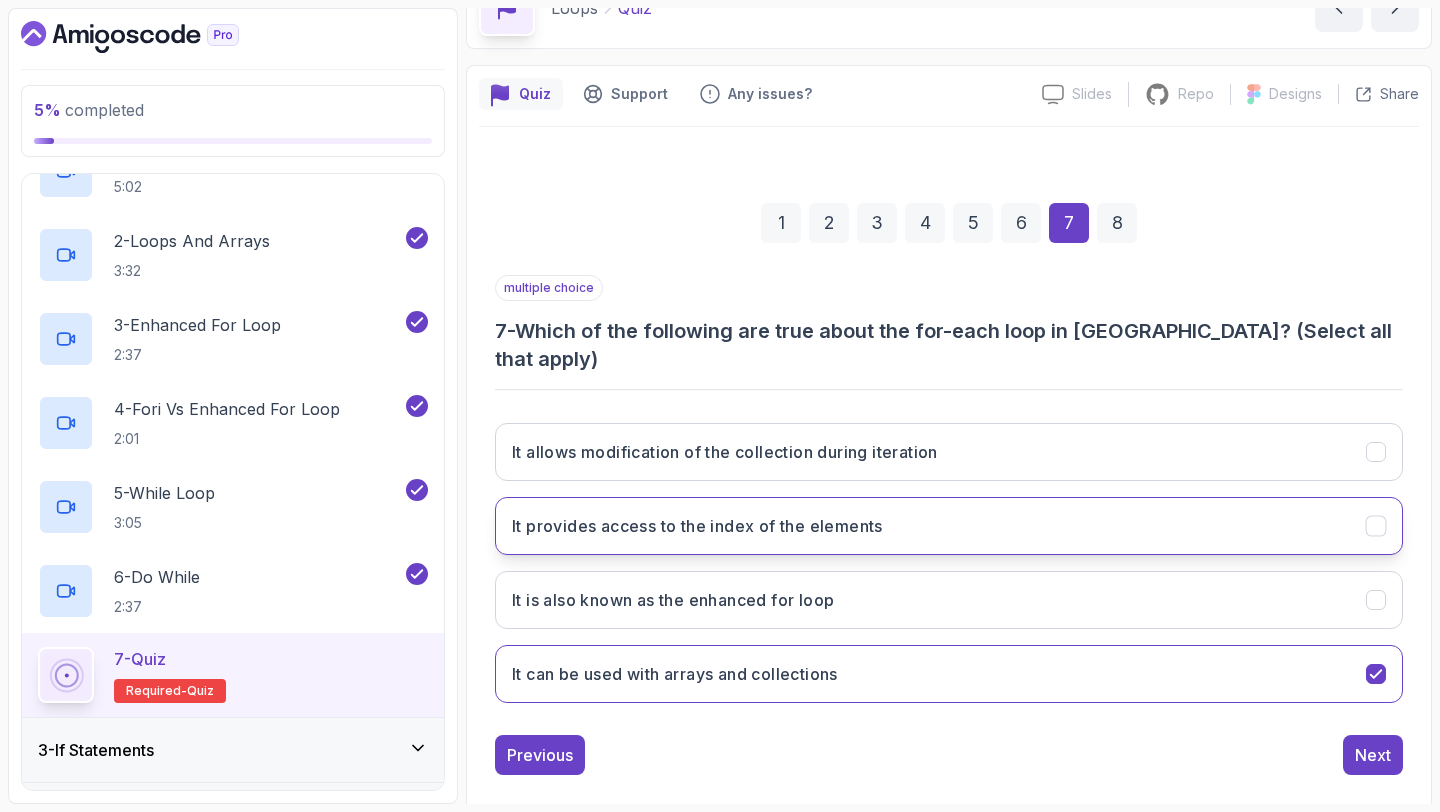click on "It provides access to the index of the elements" at bounding box center (697, 526) 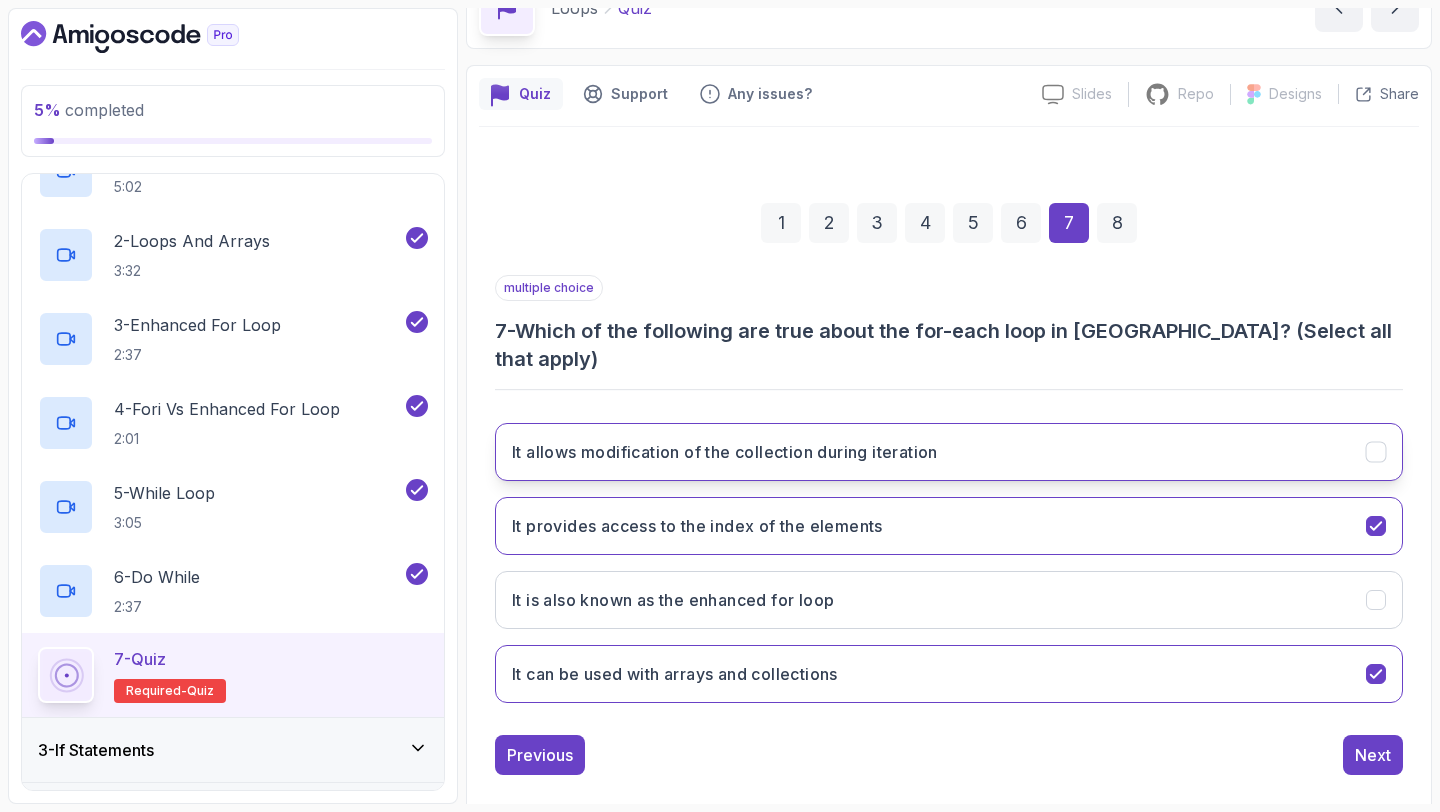 click on "It allows modification of the collection during iteration" at bounding box center (949, 452) 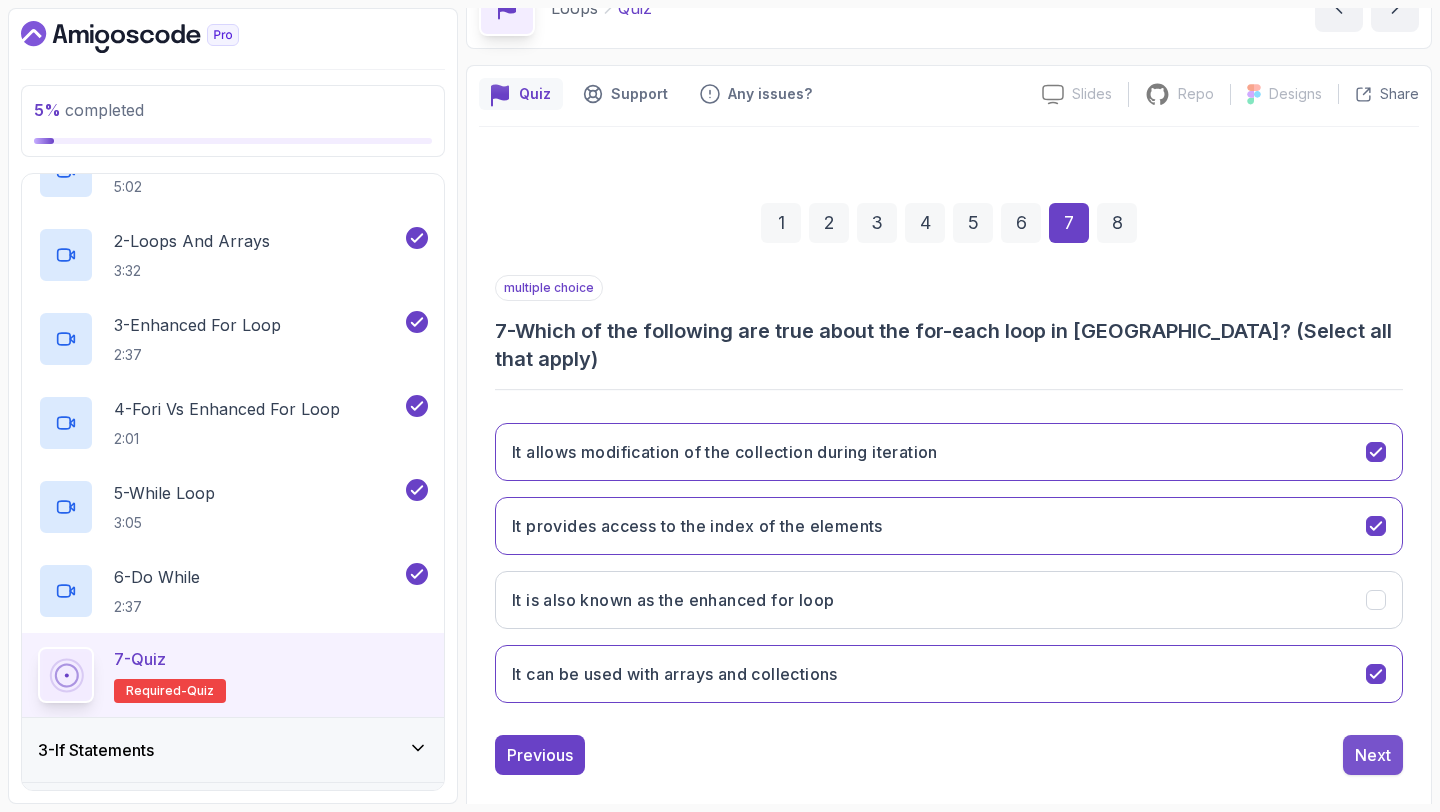 click on "Next" at bounding box center [1373, 755] 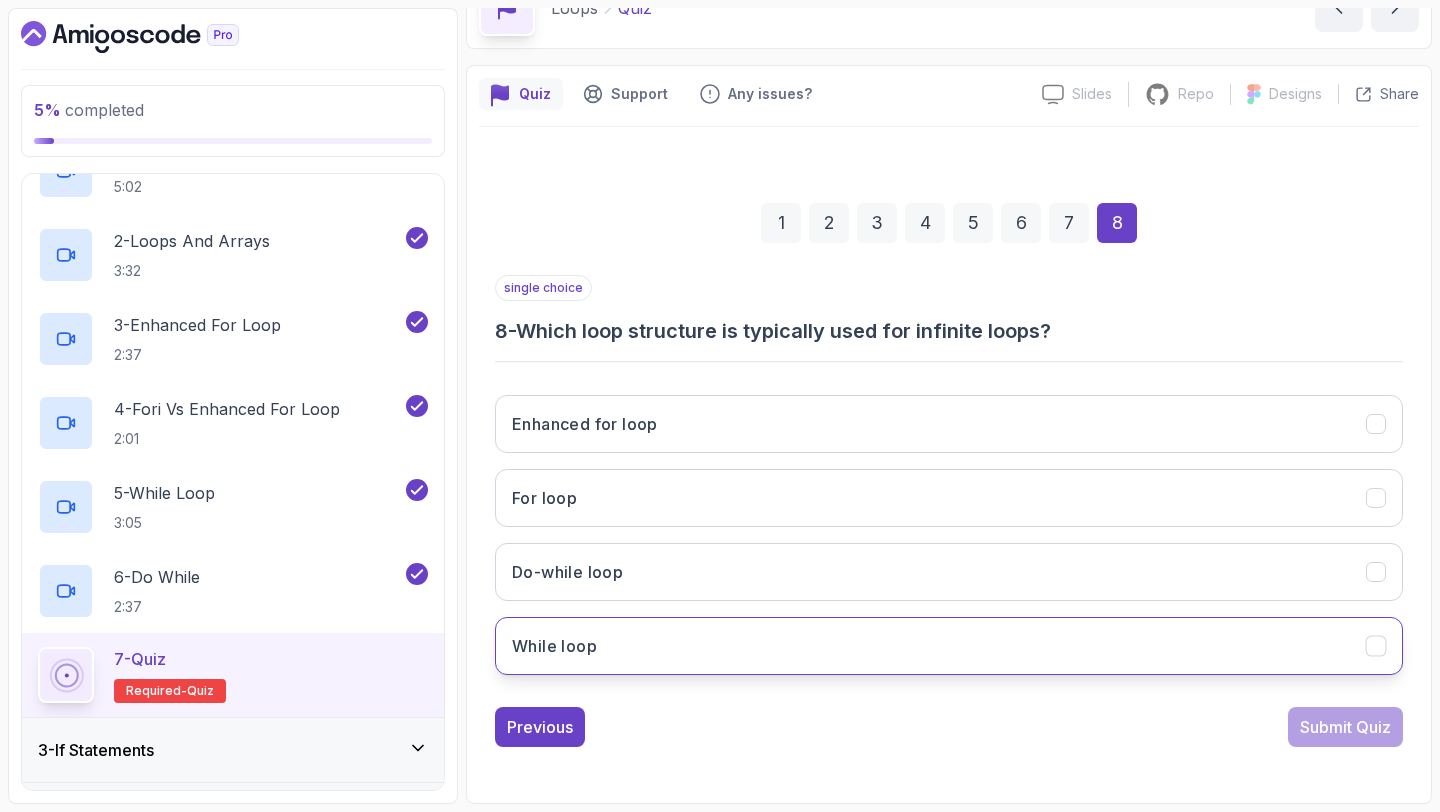 click on "While loop" at bounding box center [949, 646] 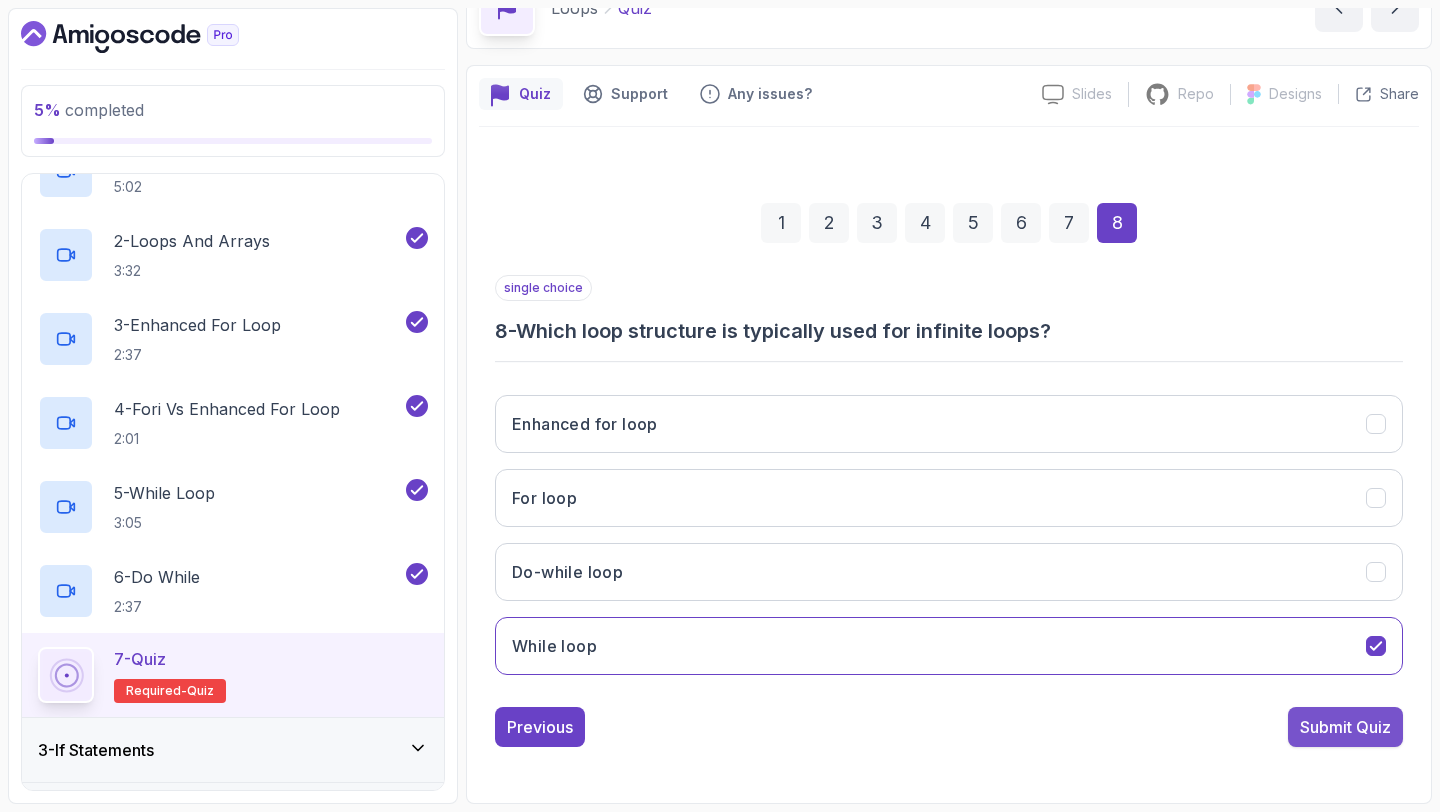 click on "Submit Quiz" at bounding box center (1345, 727) 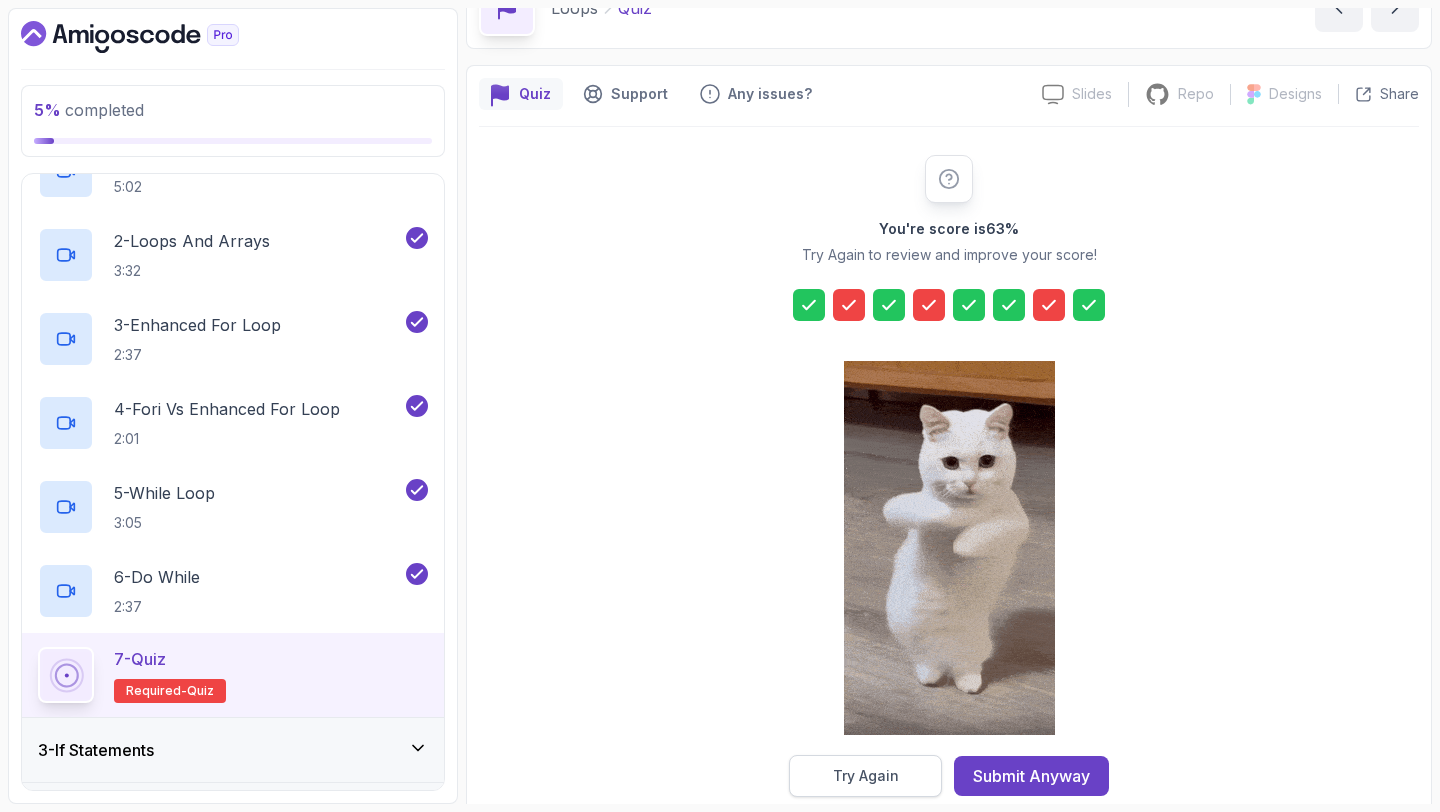 click on "Try Again" at bounding box center [866, 776] 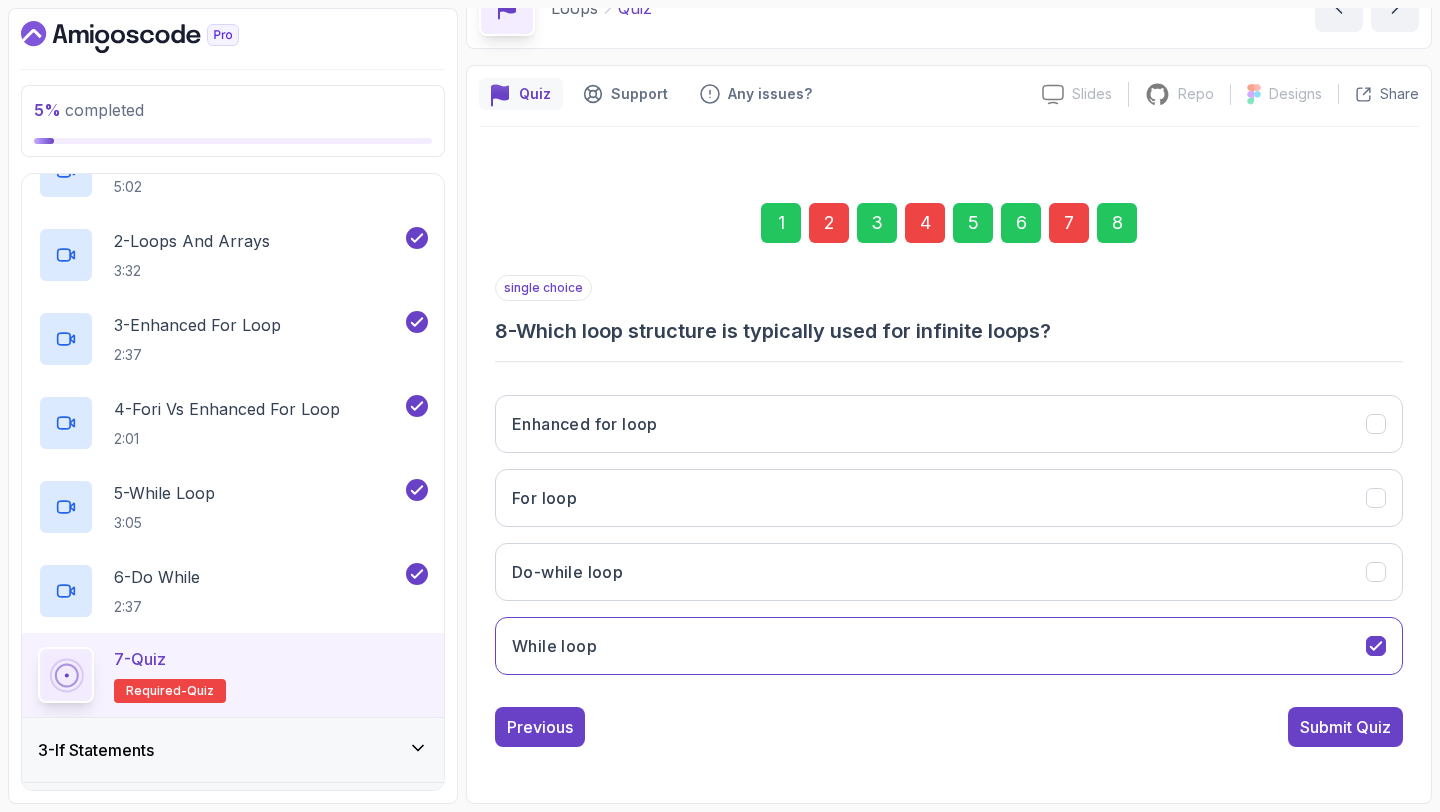 click on "7" at bounding box center [1069, 223] 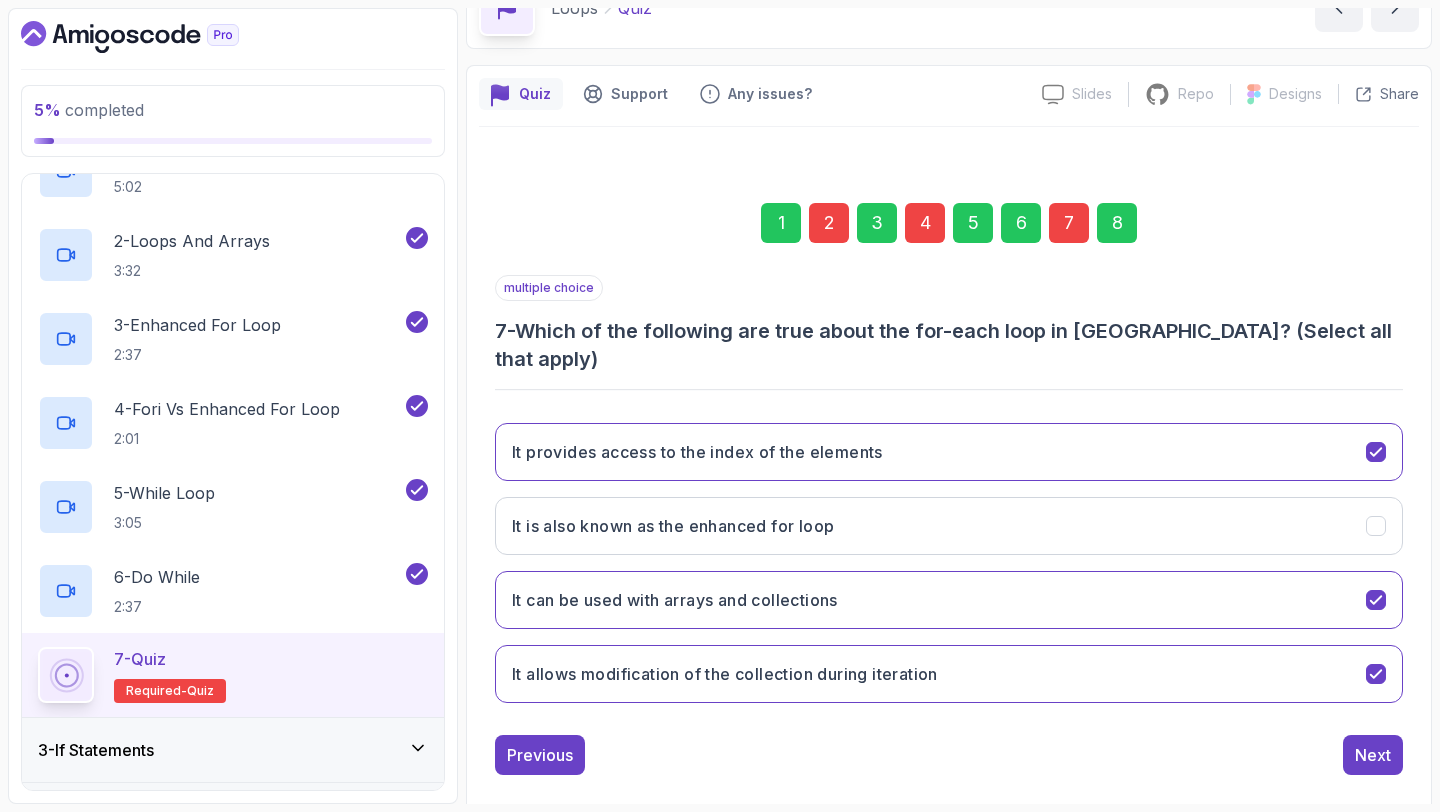 click on "6" at bounding box center (1021, 223) 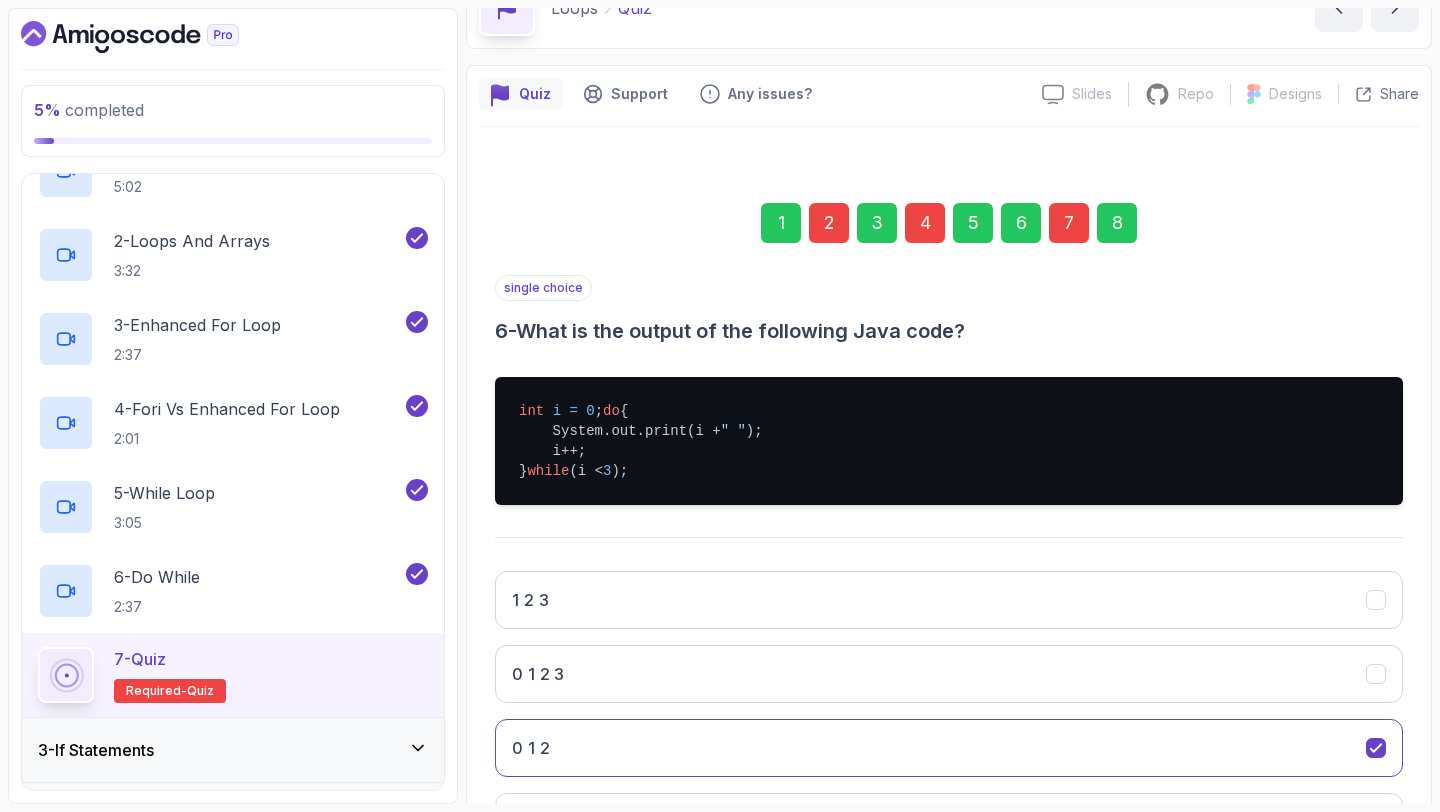 click on "5" at bounding box center (973, 223) 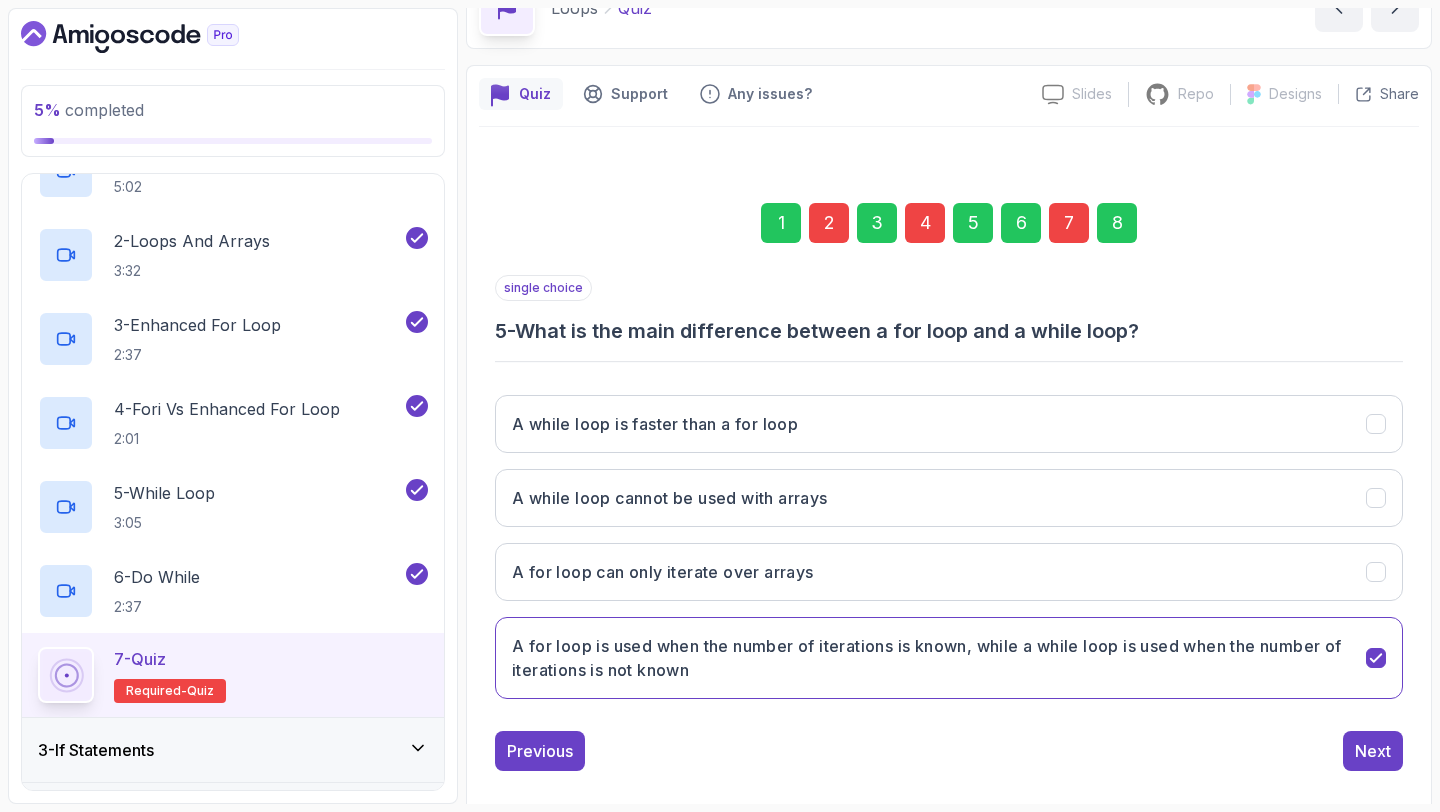 click on "4" at bounding box center (925, 223) 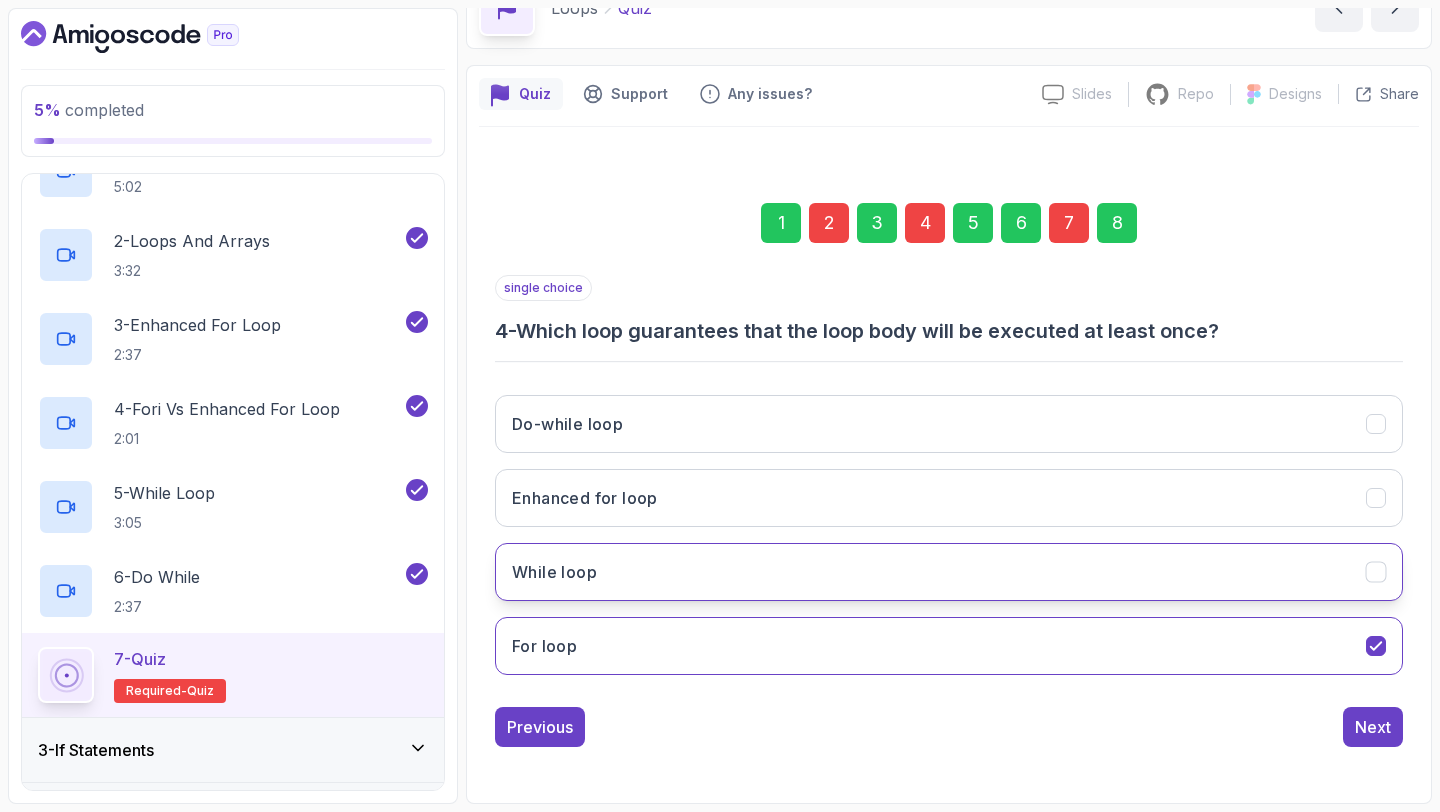 click on "While loop" at bounding box center [949, 572] 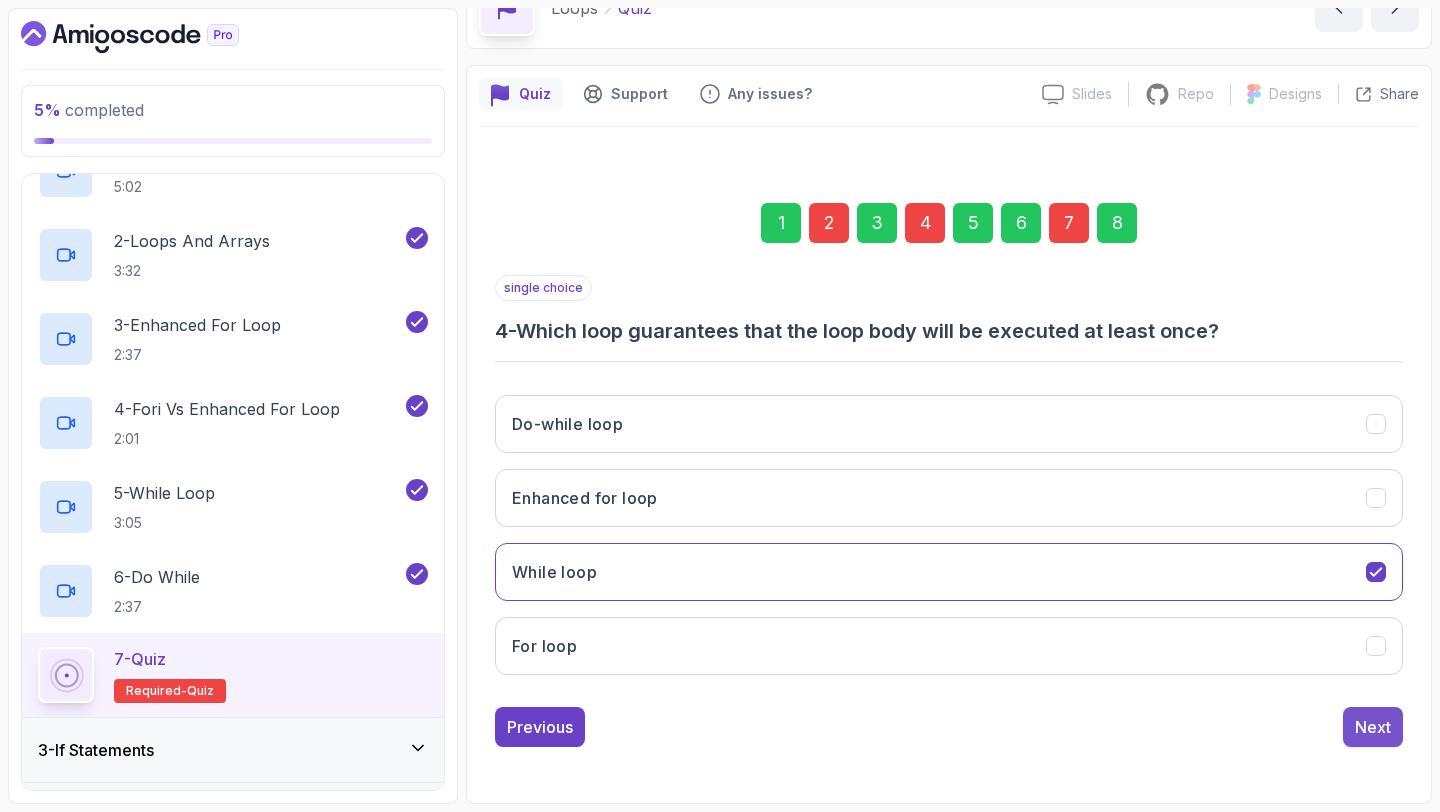 click on "Next" at bounding box center (1373, 727) 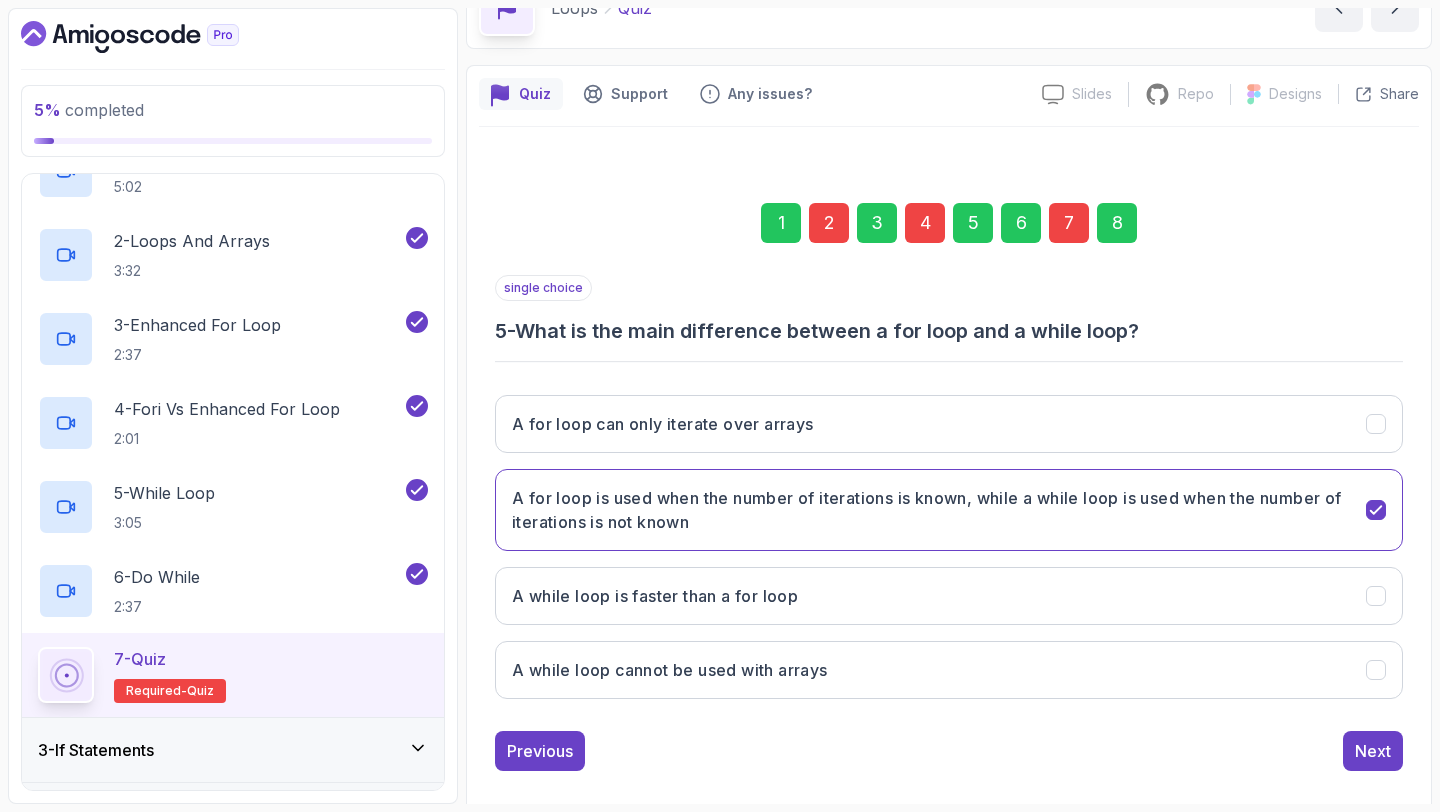 click on "2" at bounding box center [829, 223] 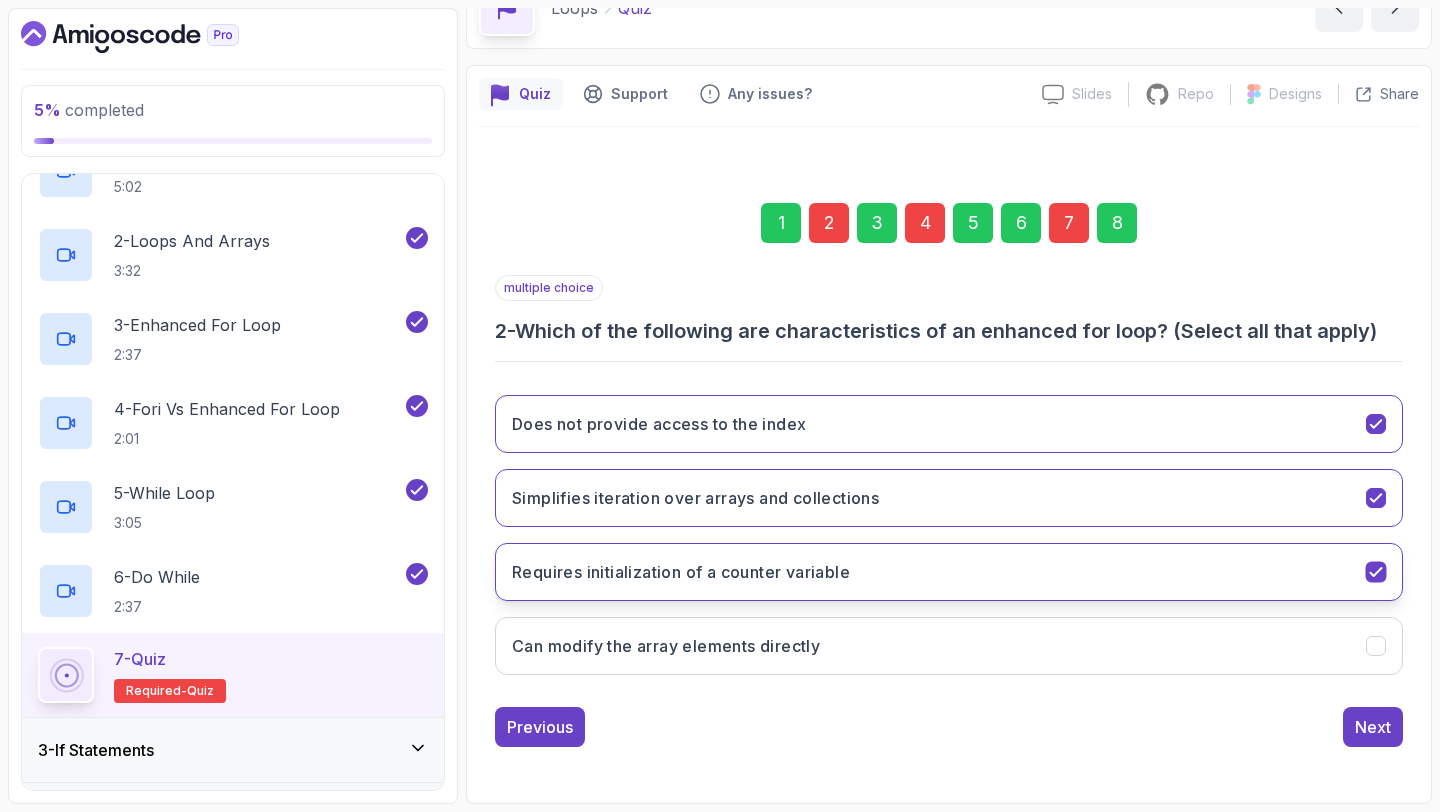 click on "Requires initialization of a counter variable" at bounding box center [681, 572] 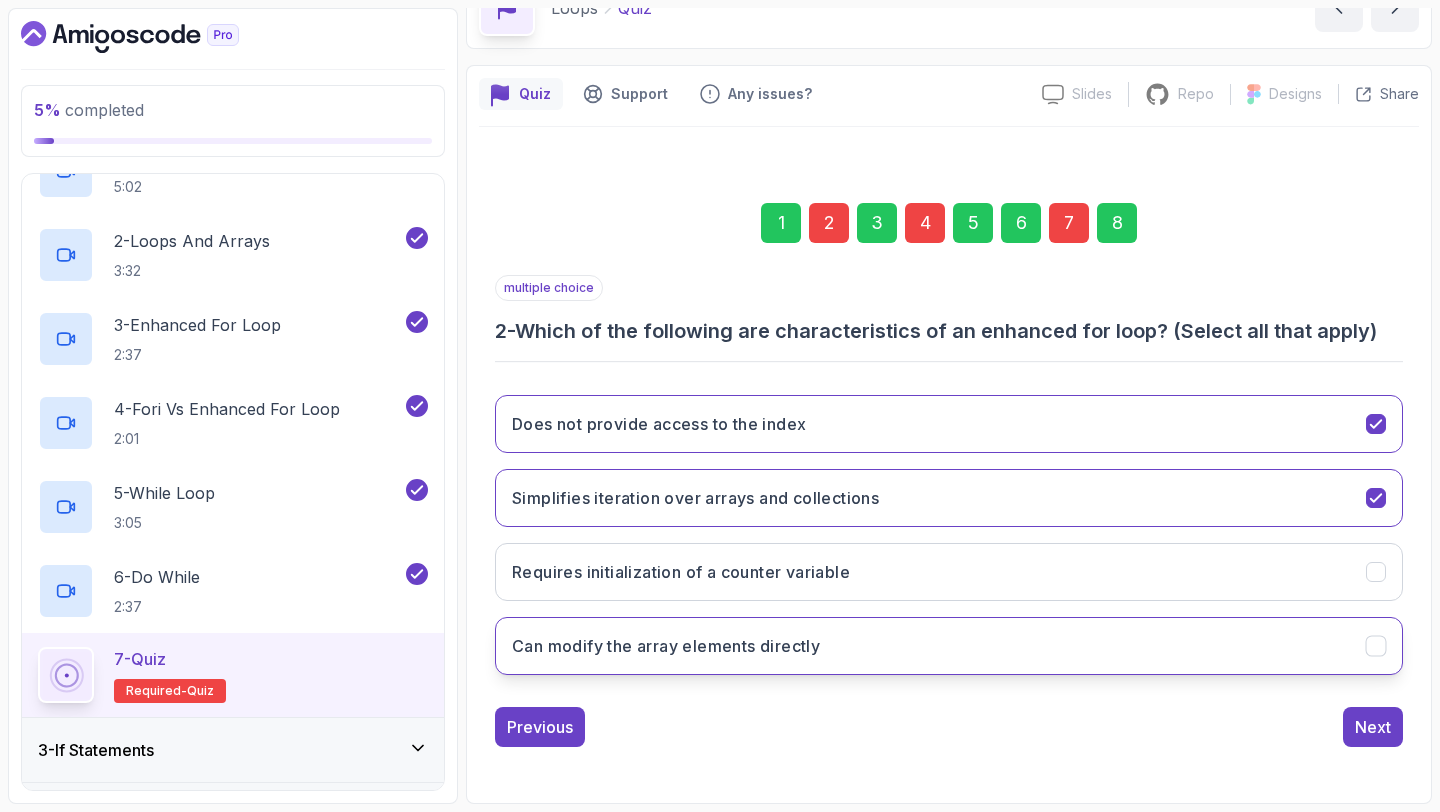 click on "Can modify the array elements directly" at bounding box center [949, 646] 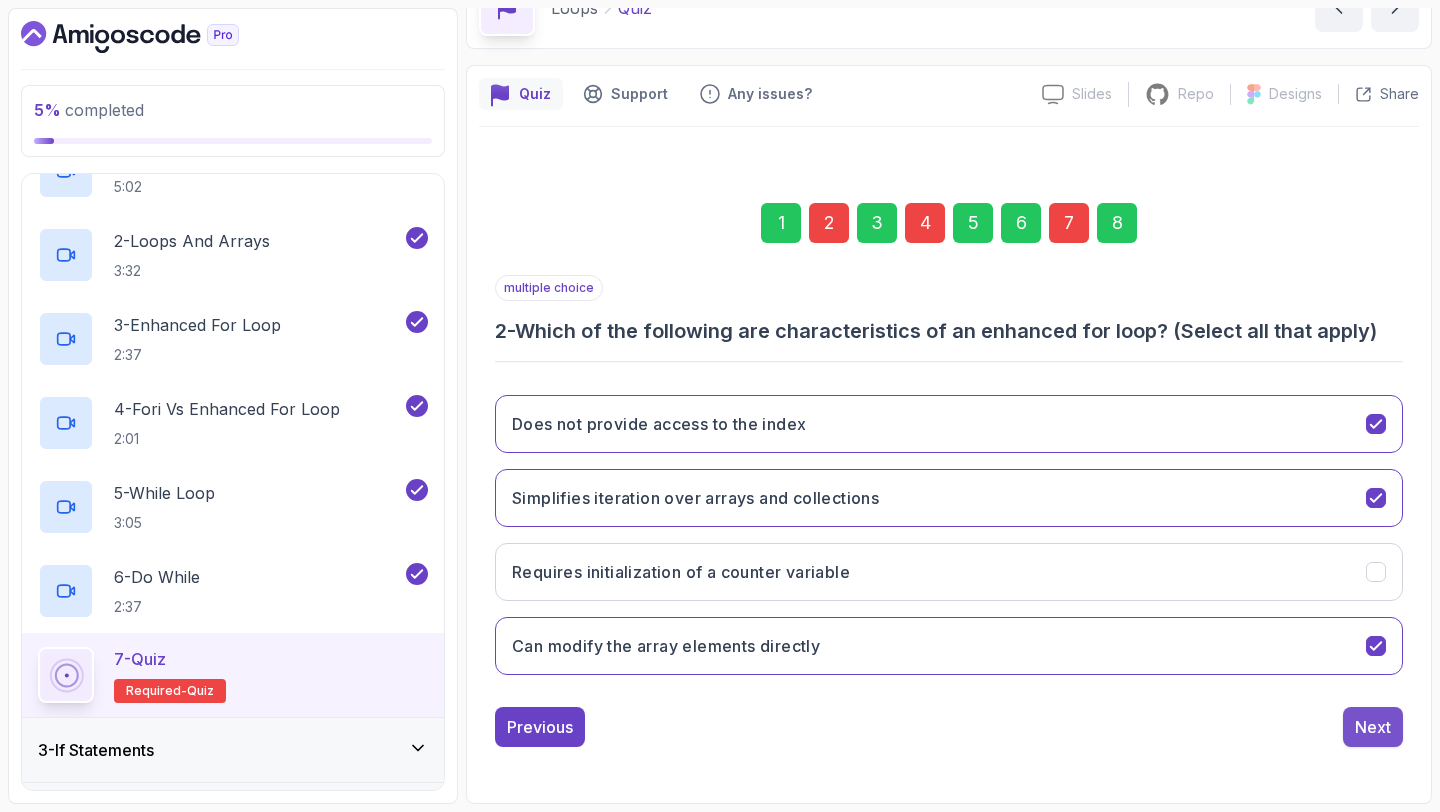 click on "Next" at bounding box center (1373, 727) 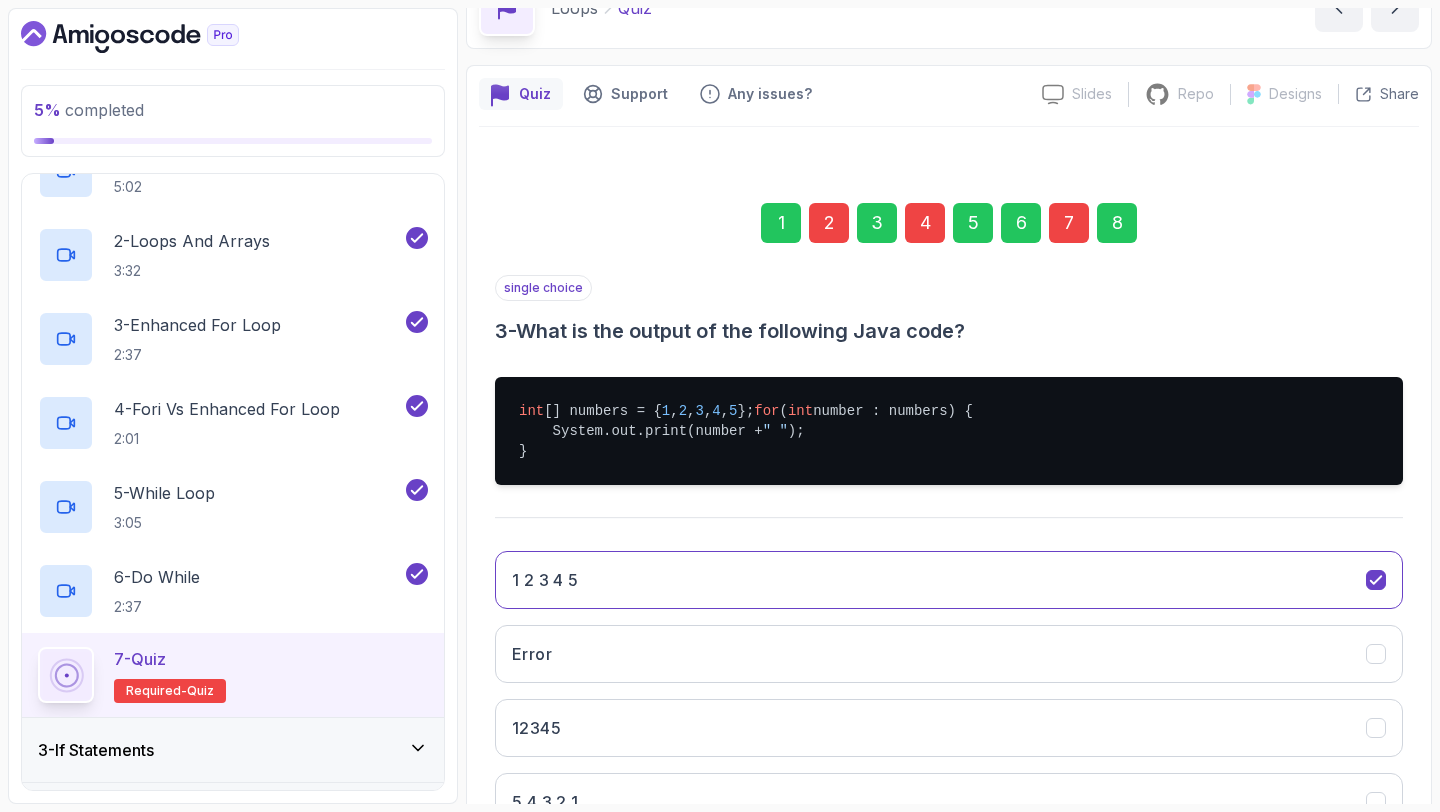 click on "7" at bounding box center (1069, 223) 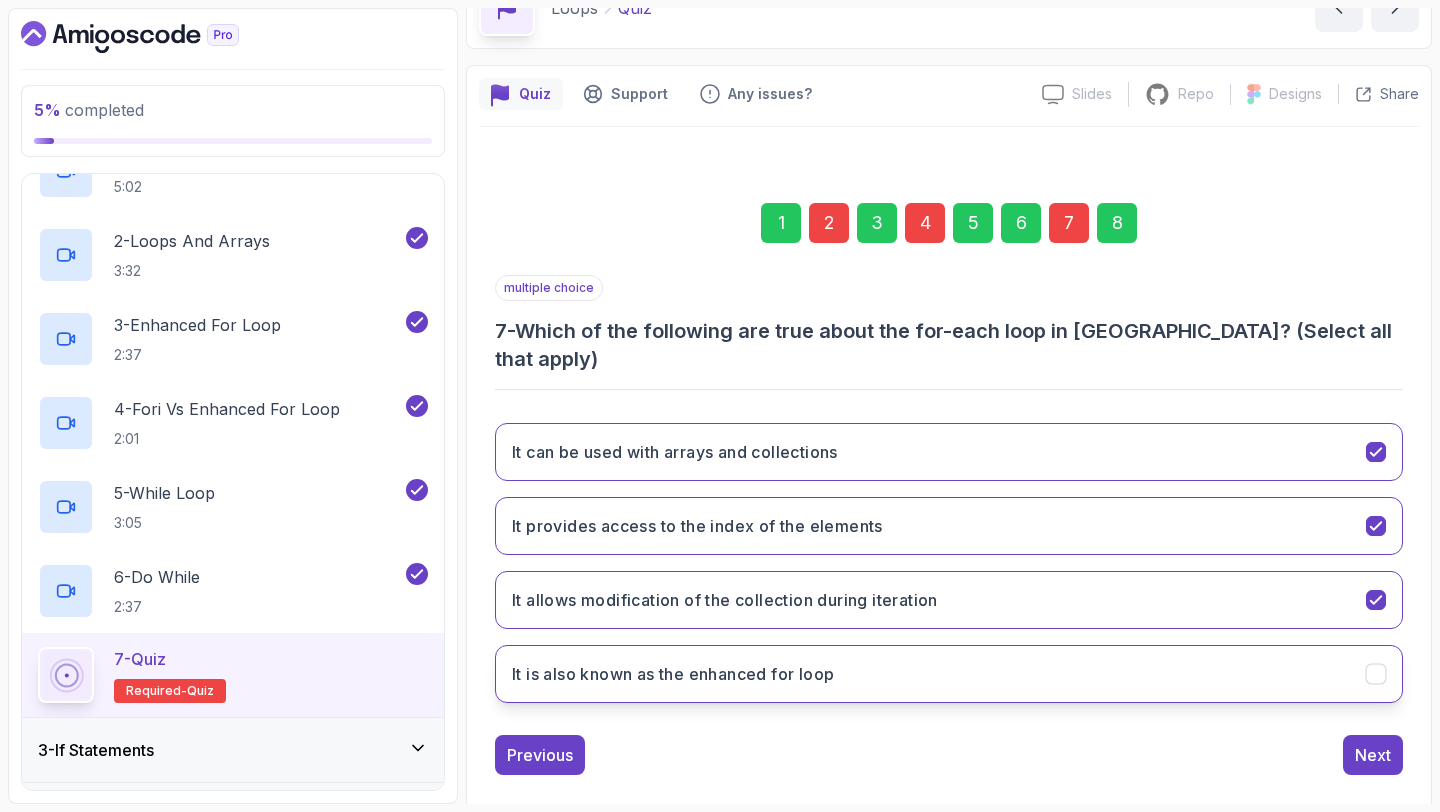 click on "It is also known as the enhanced for loop" at bounding box center [949, 674] 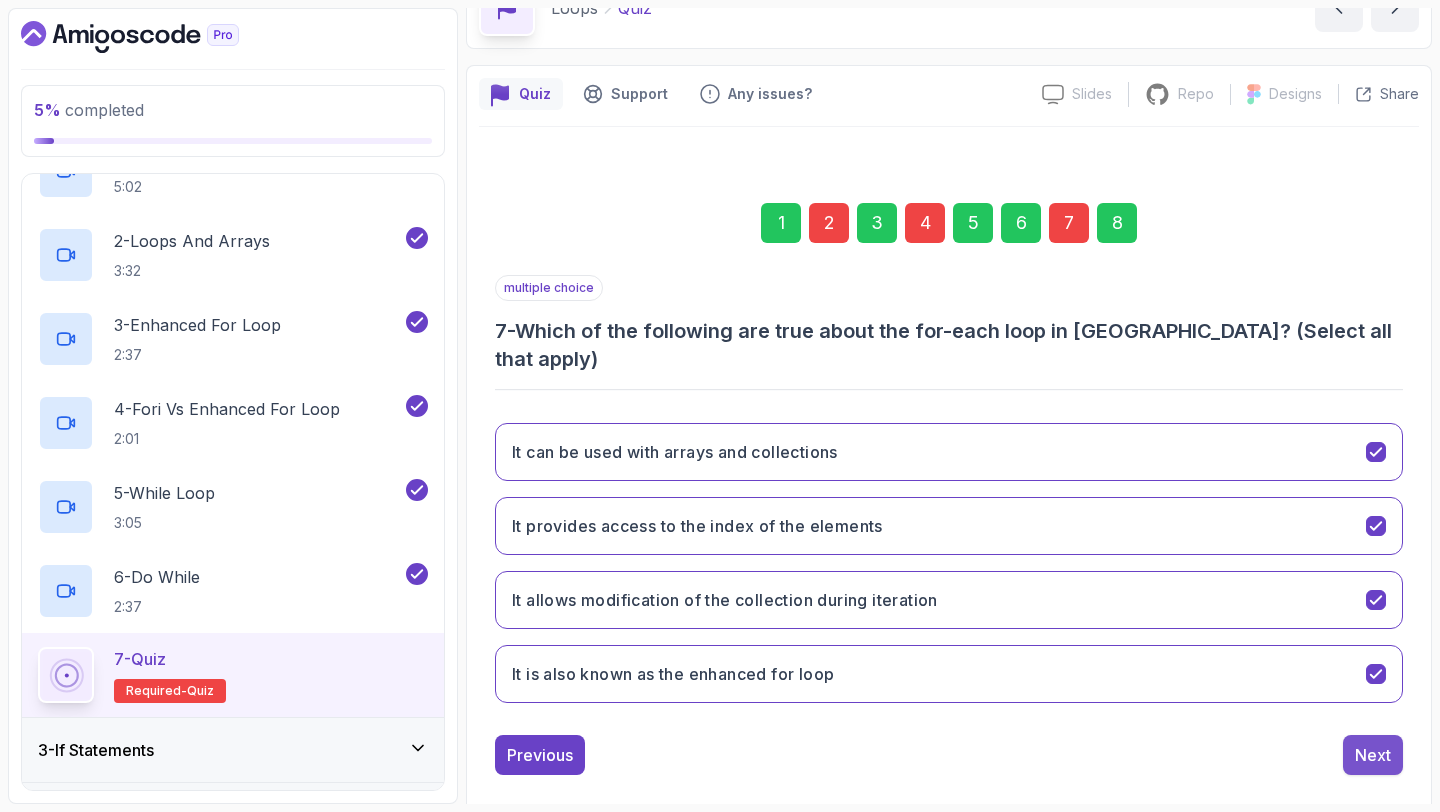 click on "Next" at bounding box center (1373, 755) 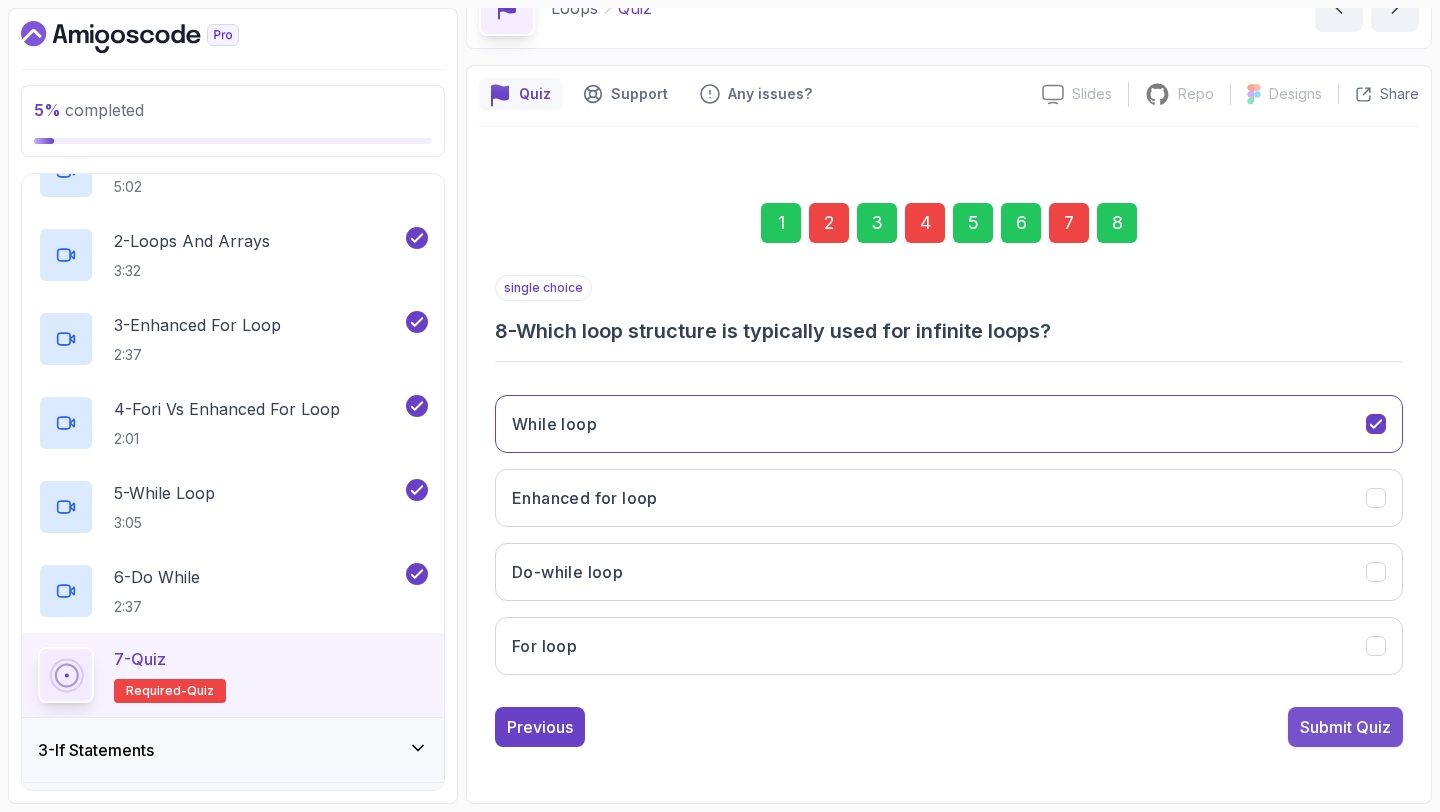 click on "Submit Quiz" at bounding box center [1345, 727] 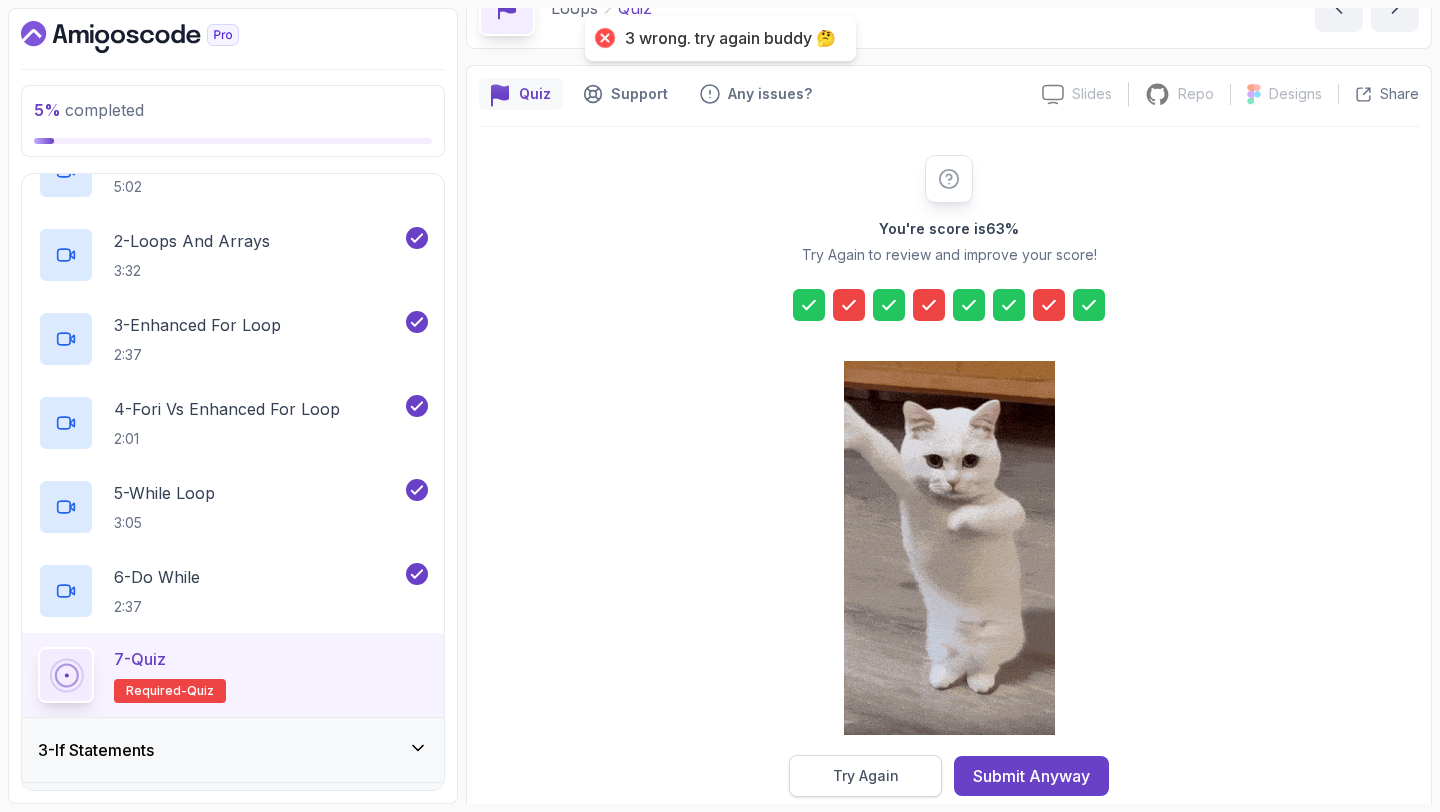 click on "Try Again" at bounding box center [866, 776] 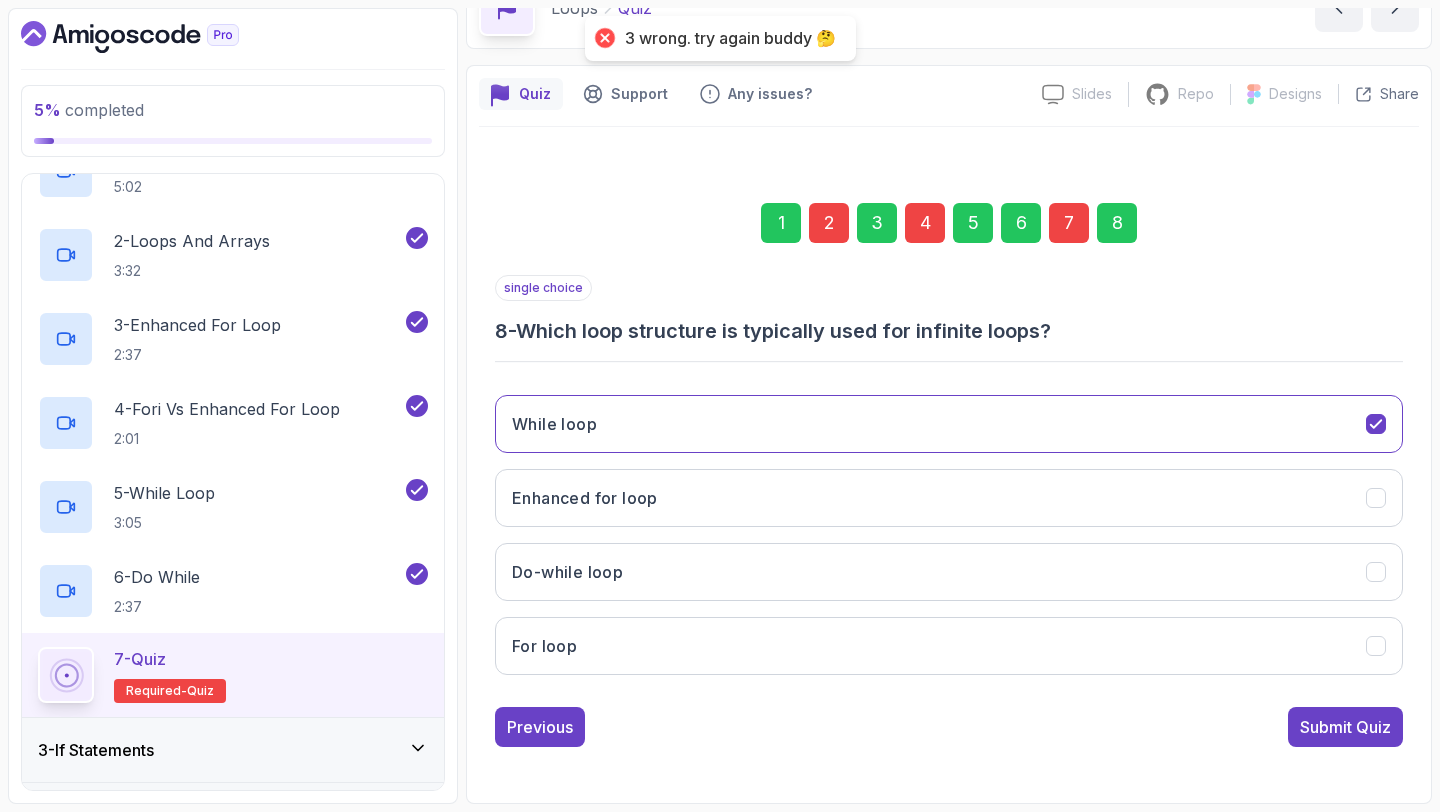 click on "4" at bounding box center (925, 223) 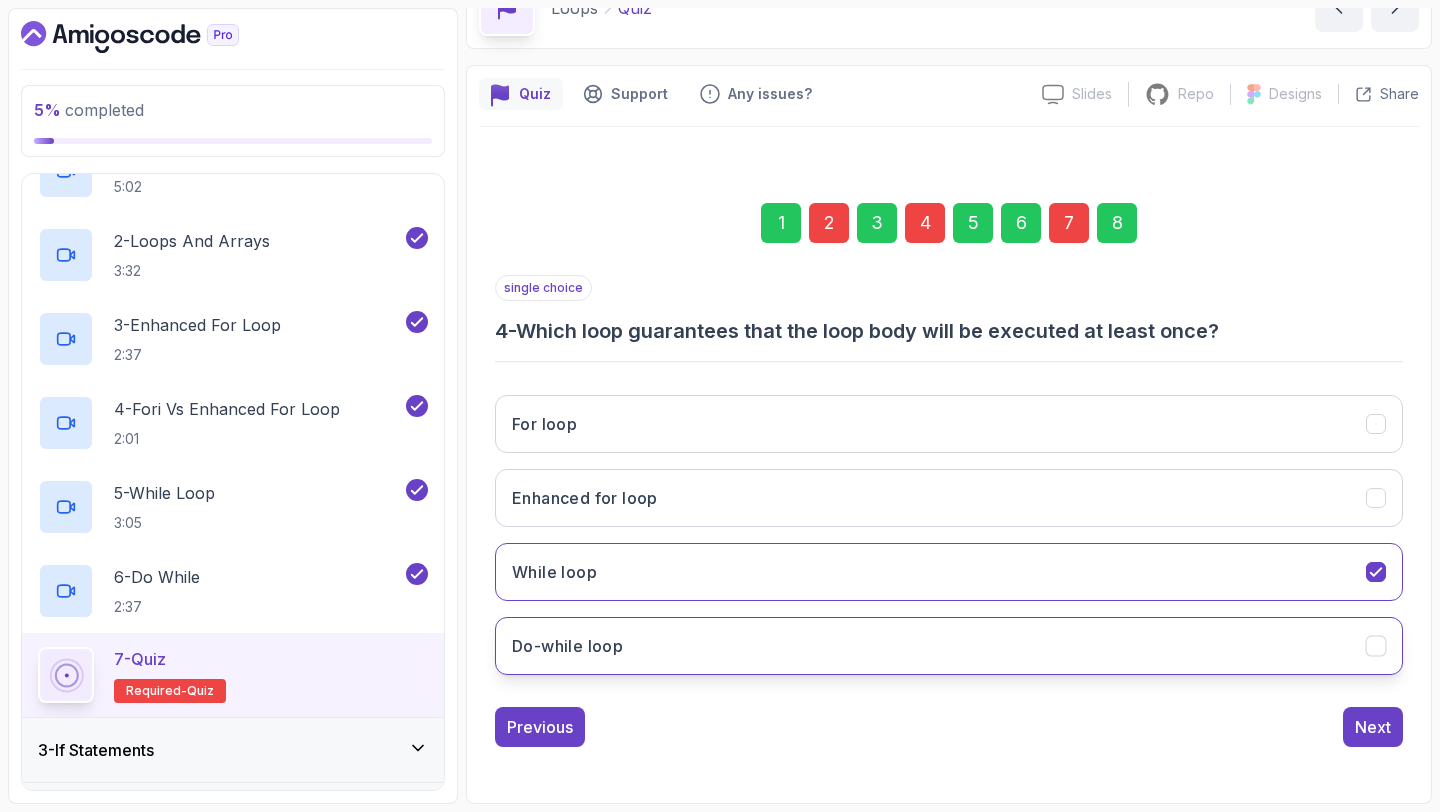 click on "Do-while loop" at bounding box center [949, 646] 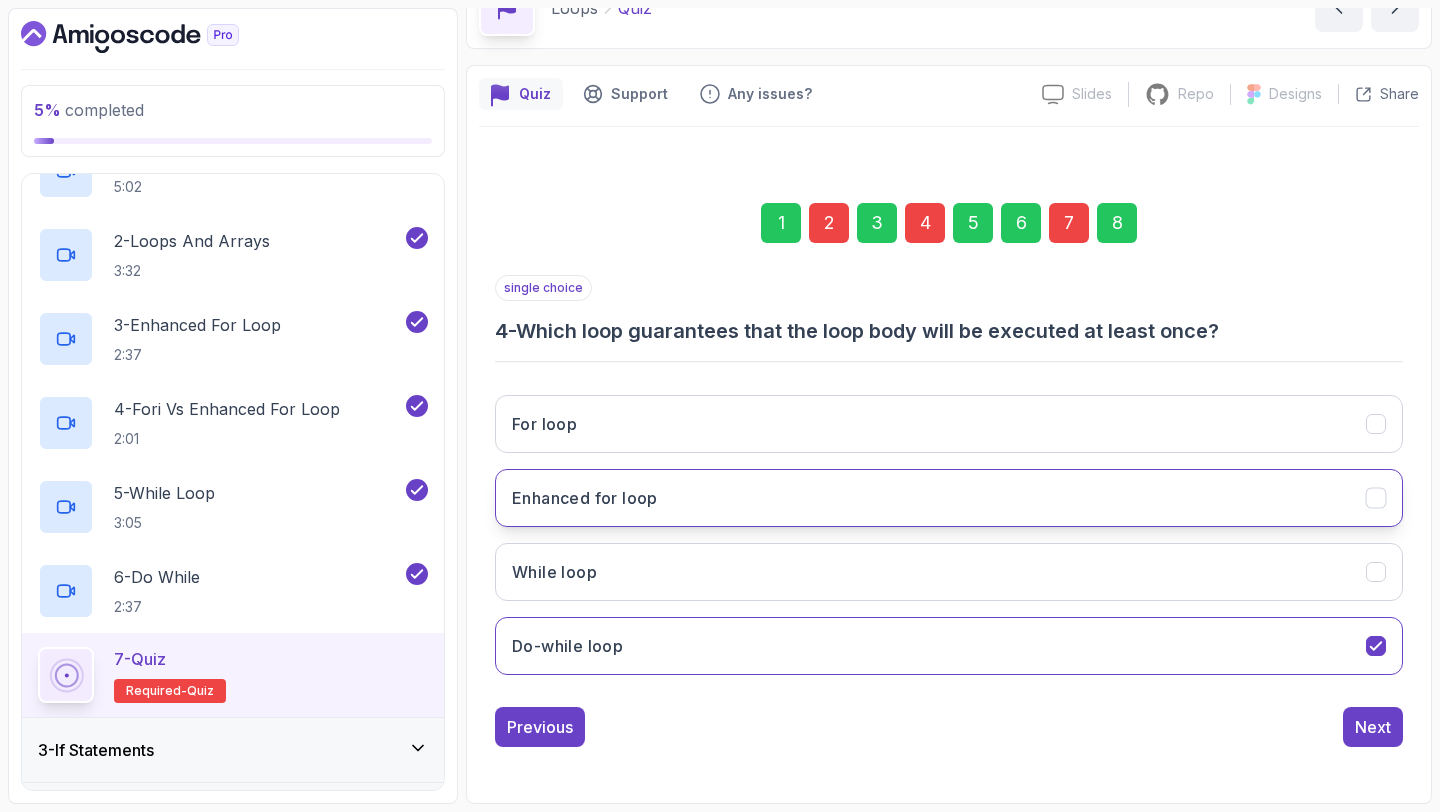 click on "Enhanced for loop" at bounding box center (585, 498) 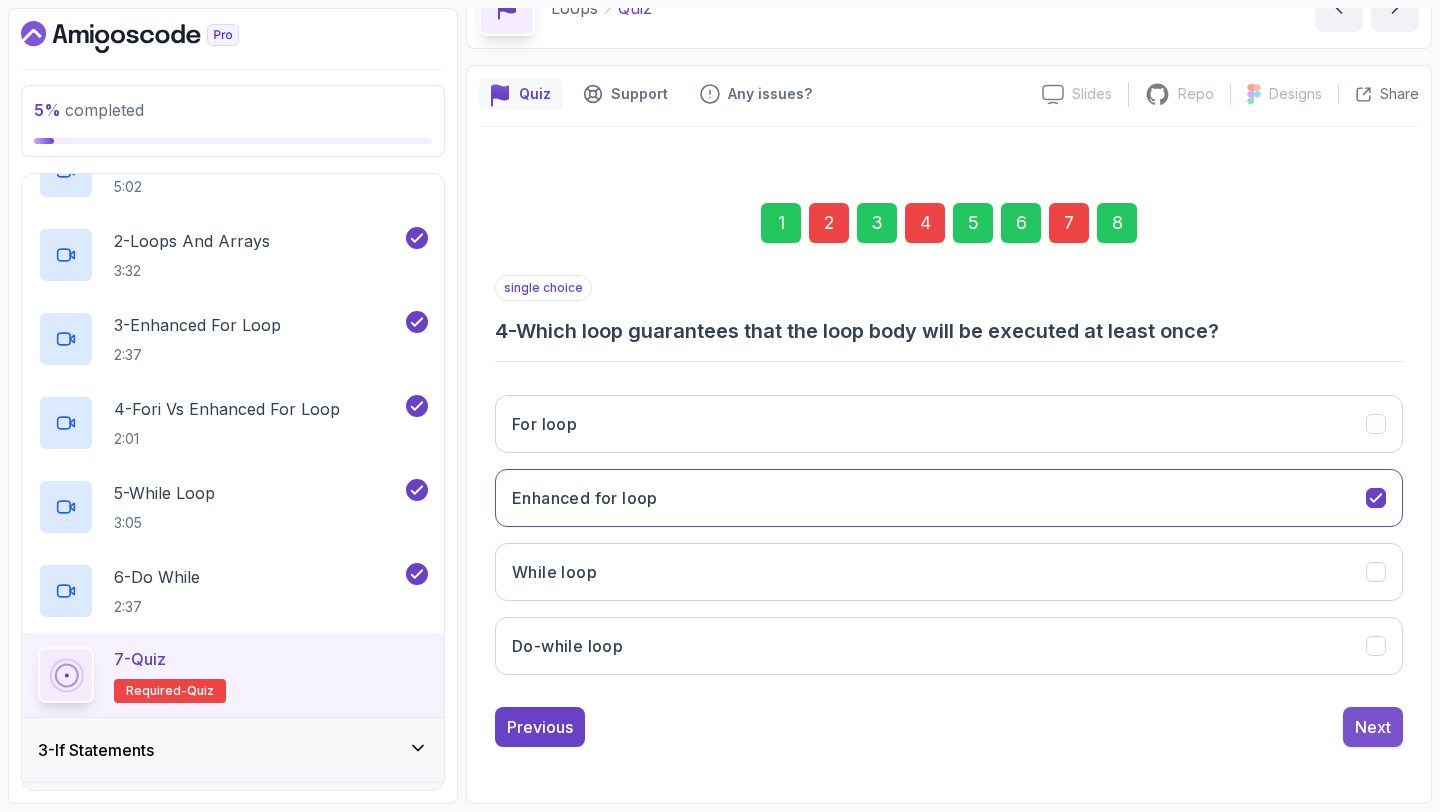 click on "Next" at bounding box center [1373, 727] 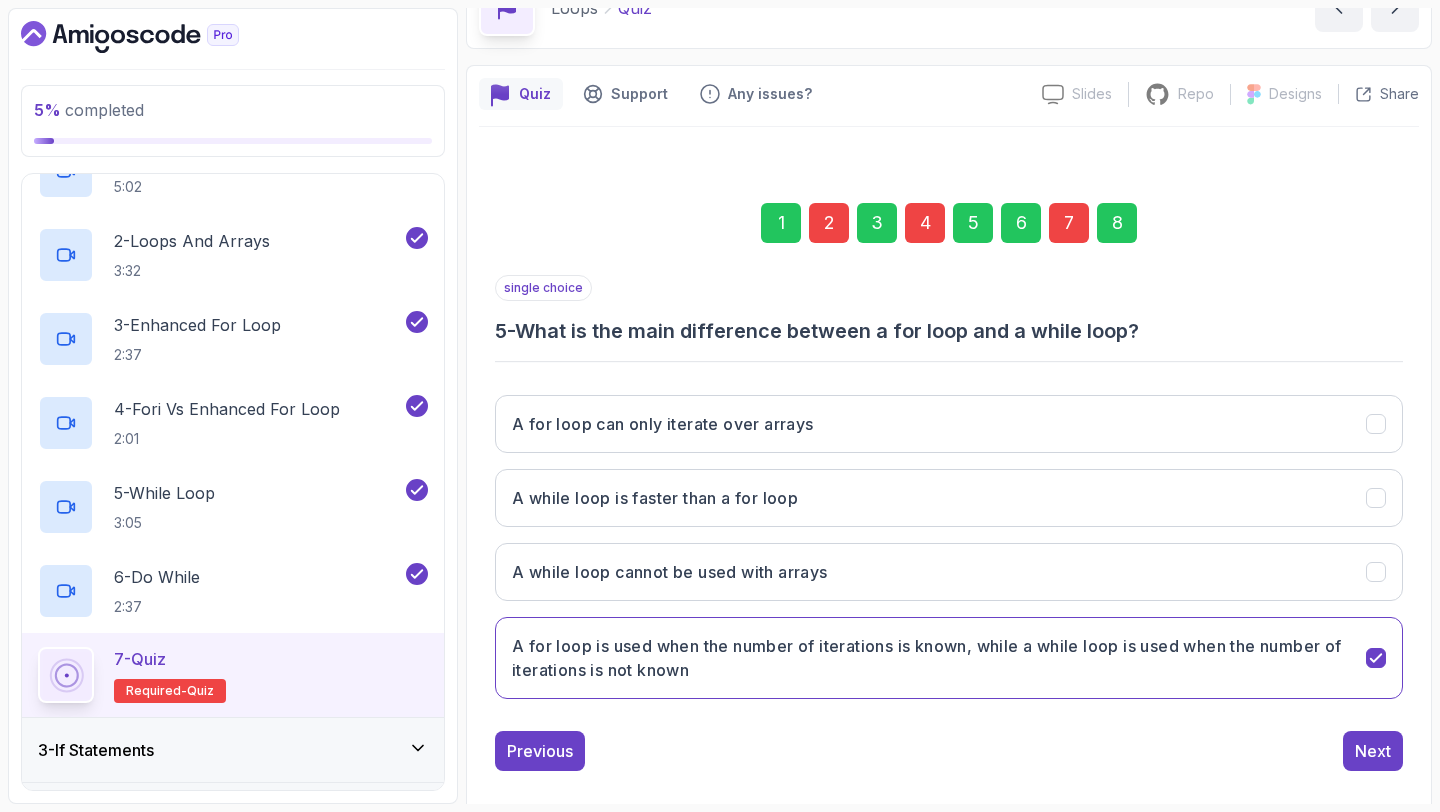click on "2" at bounding box center [829, 223] 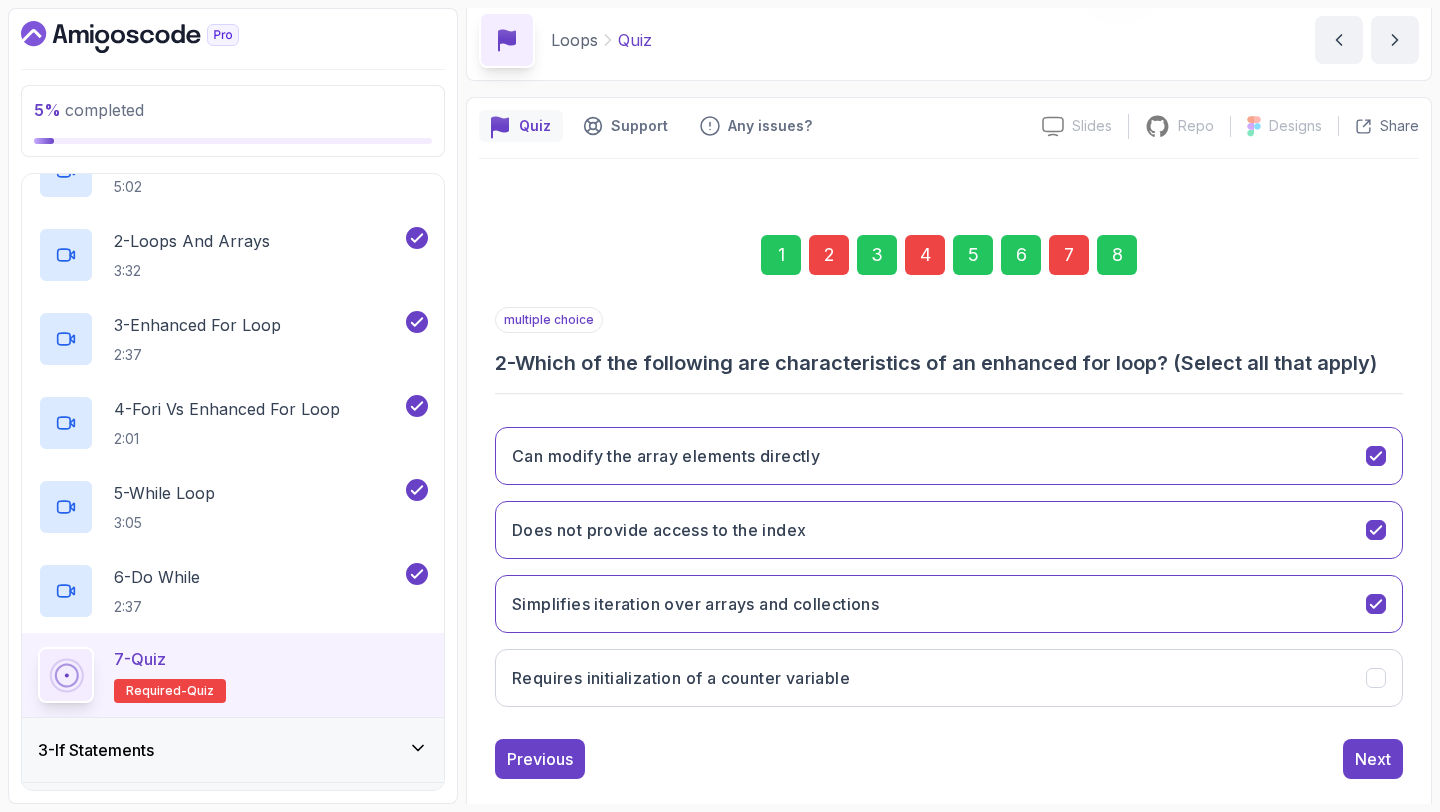 scroll, scrollTop: 113, scrollLeft: 0, axis: vertical 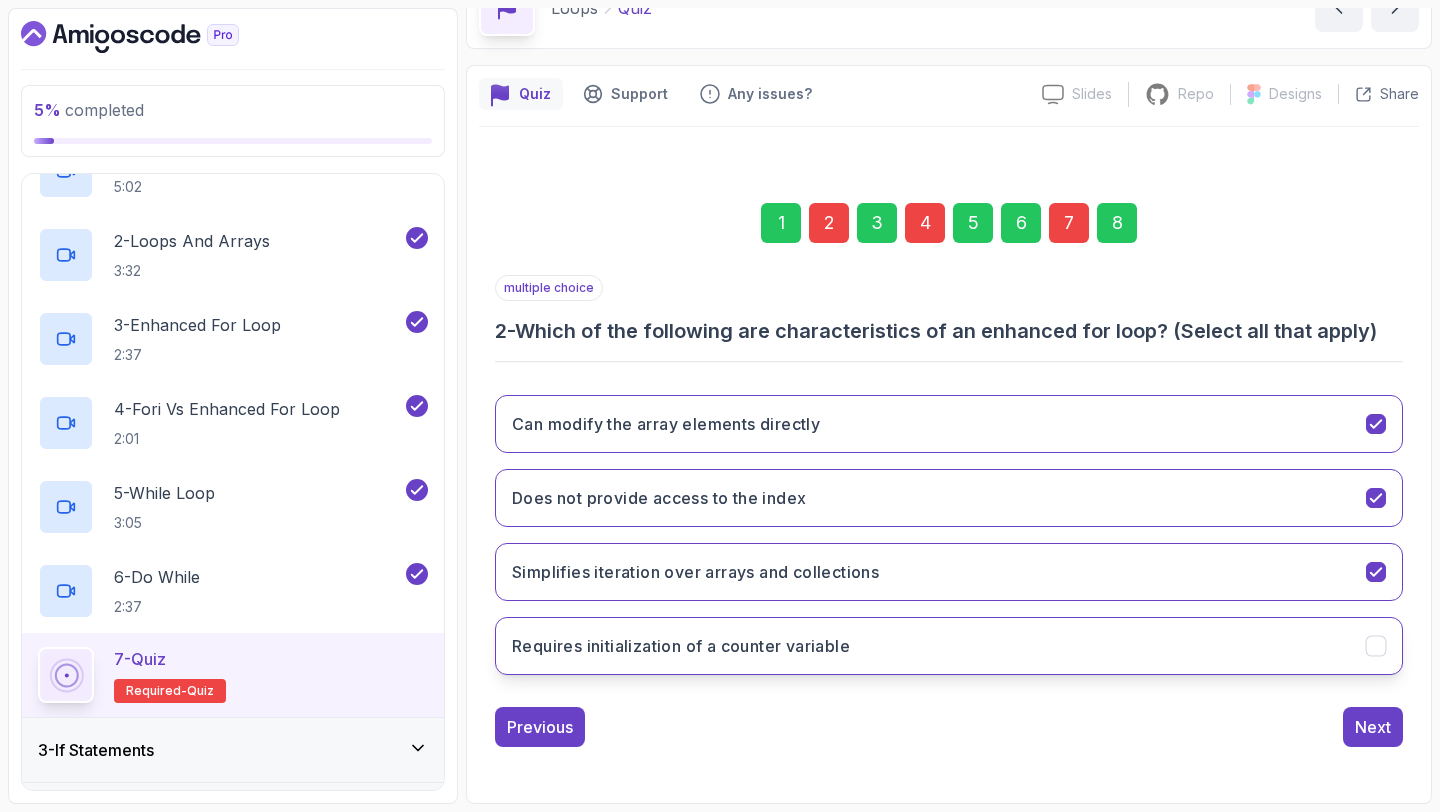 click on "Requires initialization of a counter variable" at bounding box center [681, 646] 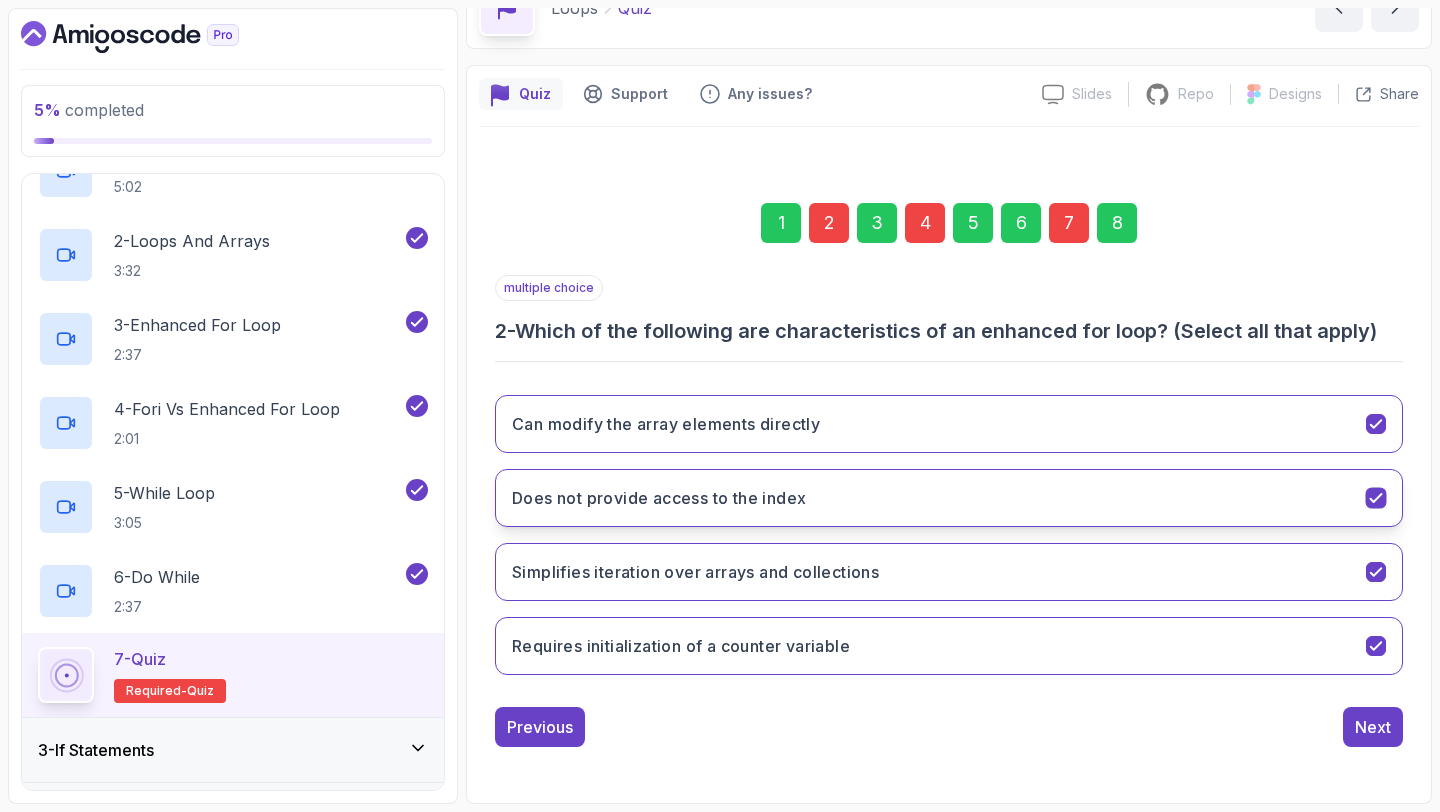 click on "Does not provide access to the index" at bounding box center [949, 498] 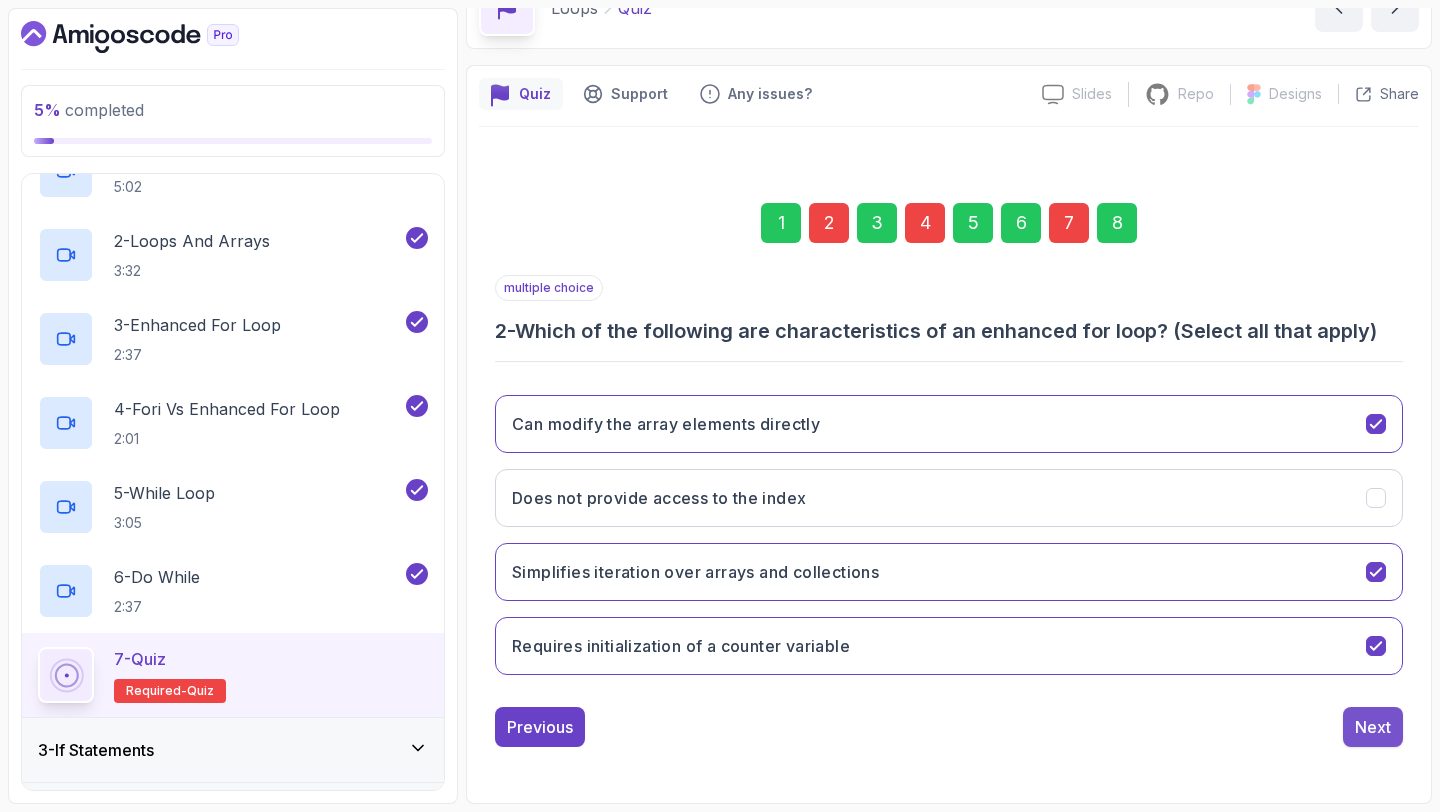 click on "Next" at bounding box center (1373, 727) 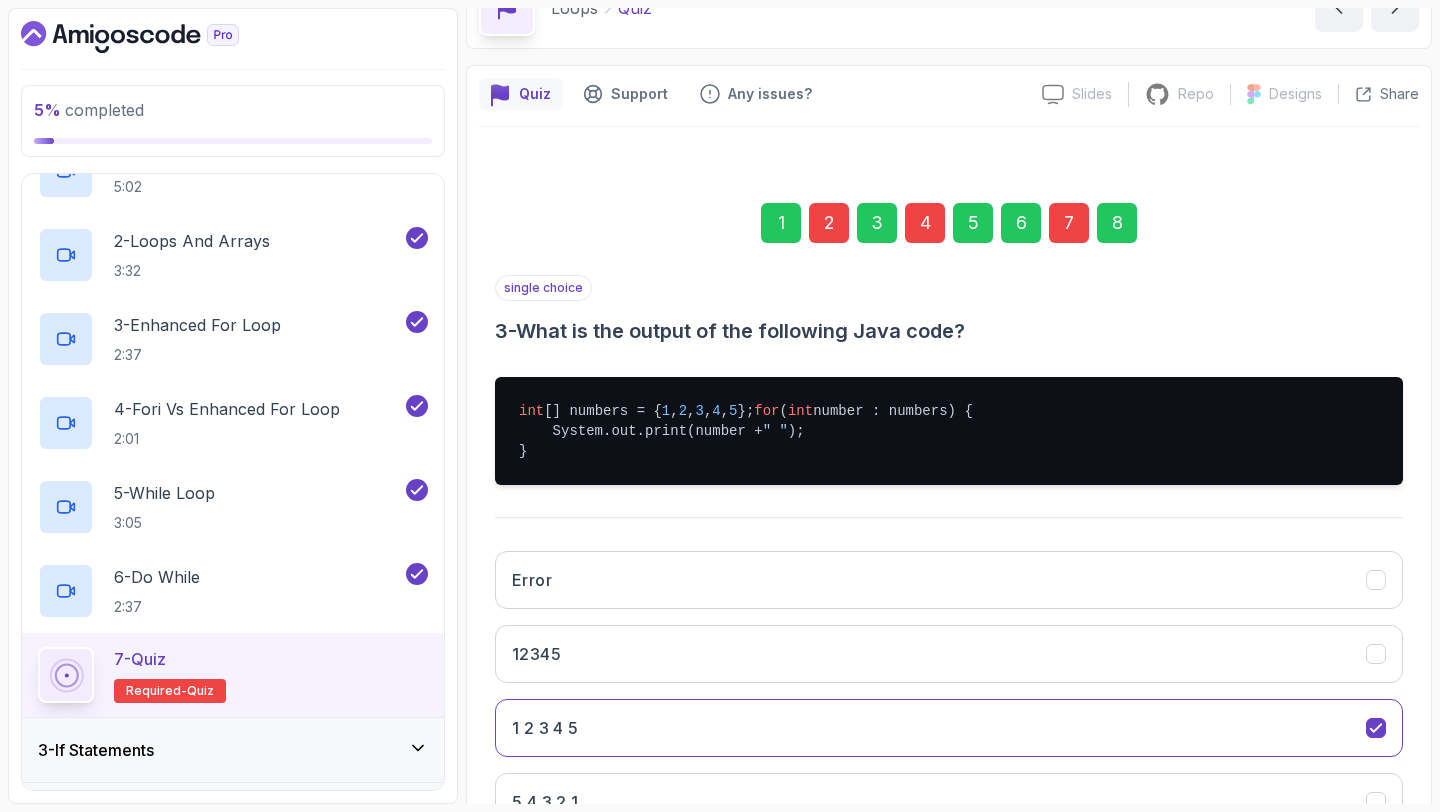 click on "8" at bounding box center [1117, 223] 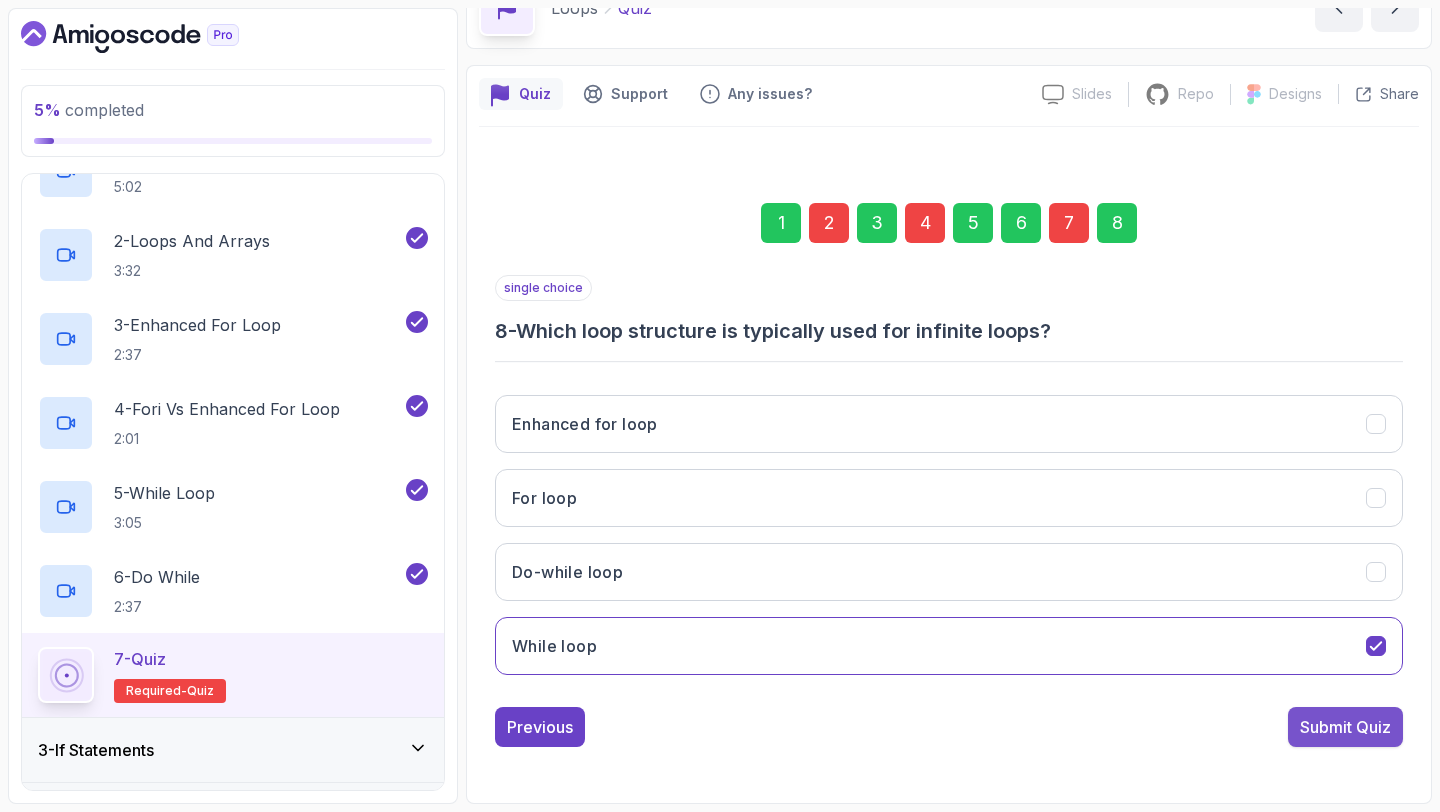 click on "Submit Quiz" at bounding box center (1345, 727) 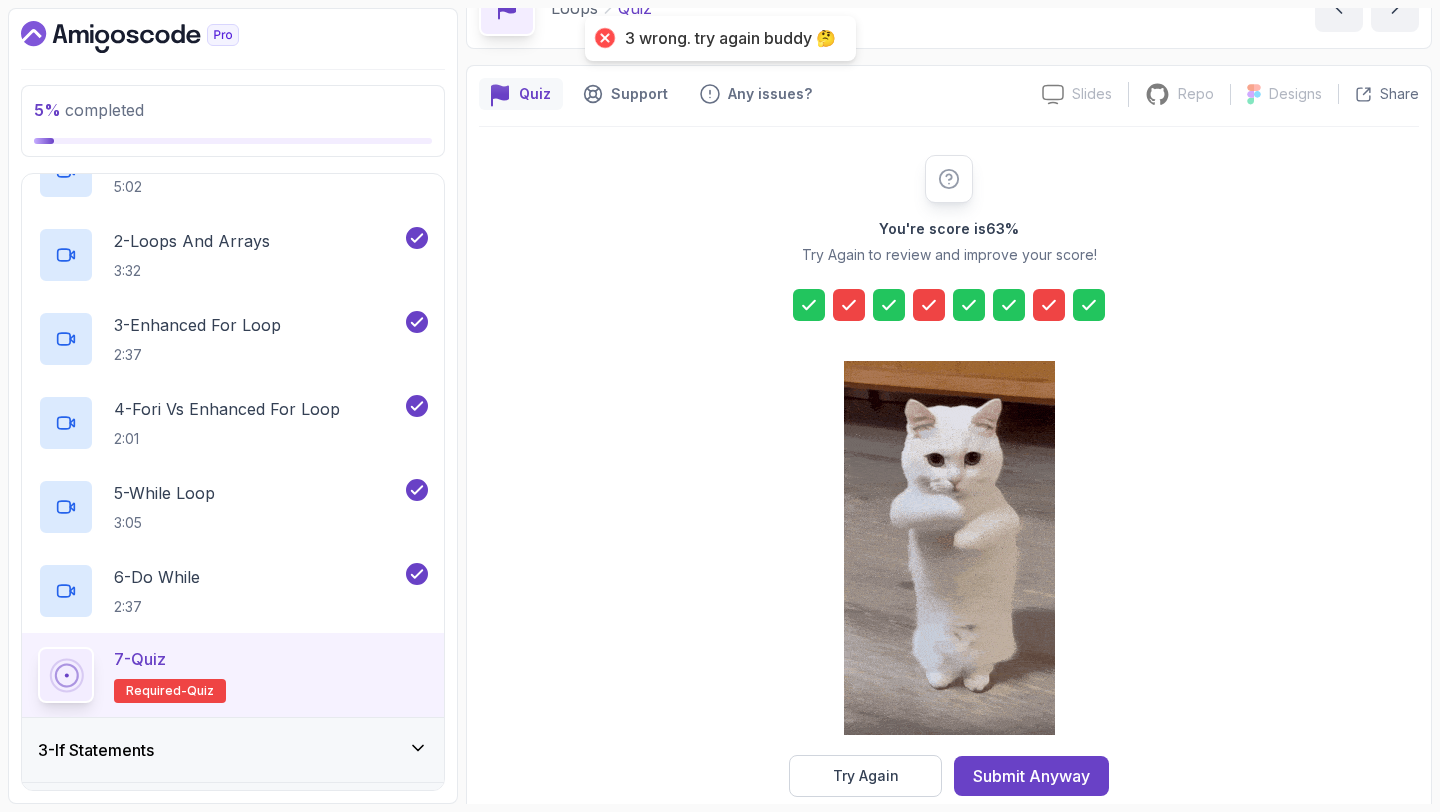 click 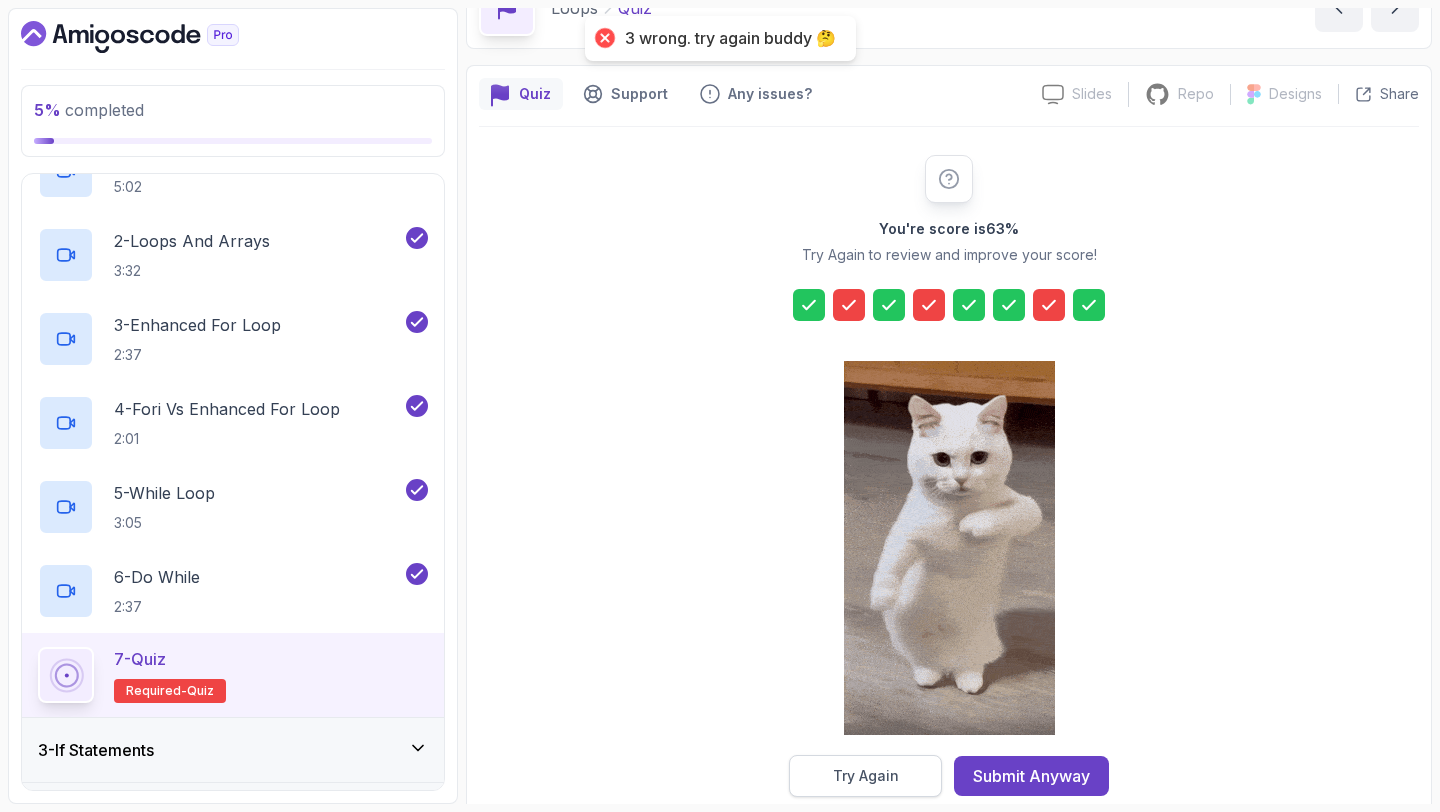 click on "Try Again" at bounding box center (865, 776) 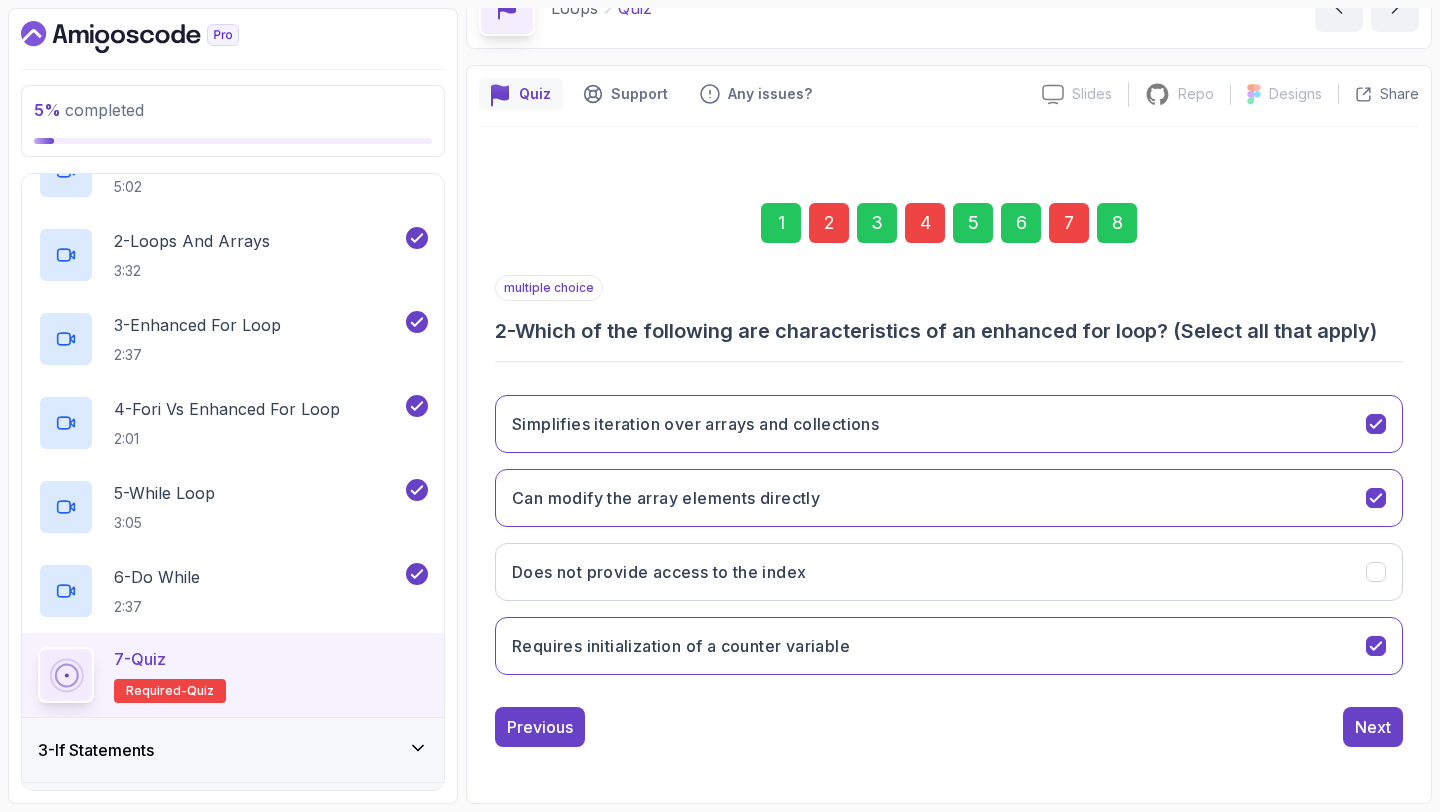 click on "2" at bounding box center [829, 223] 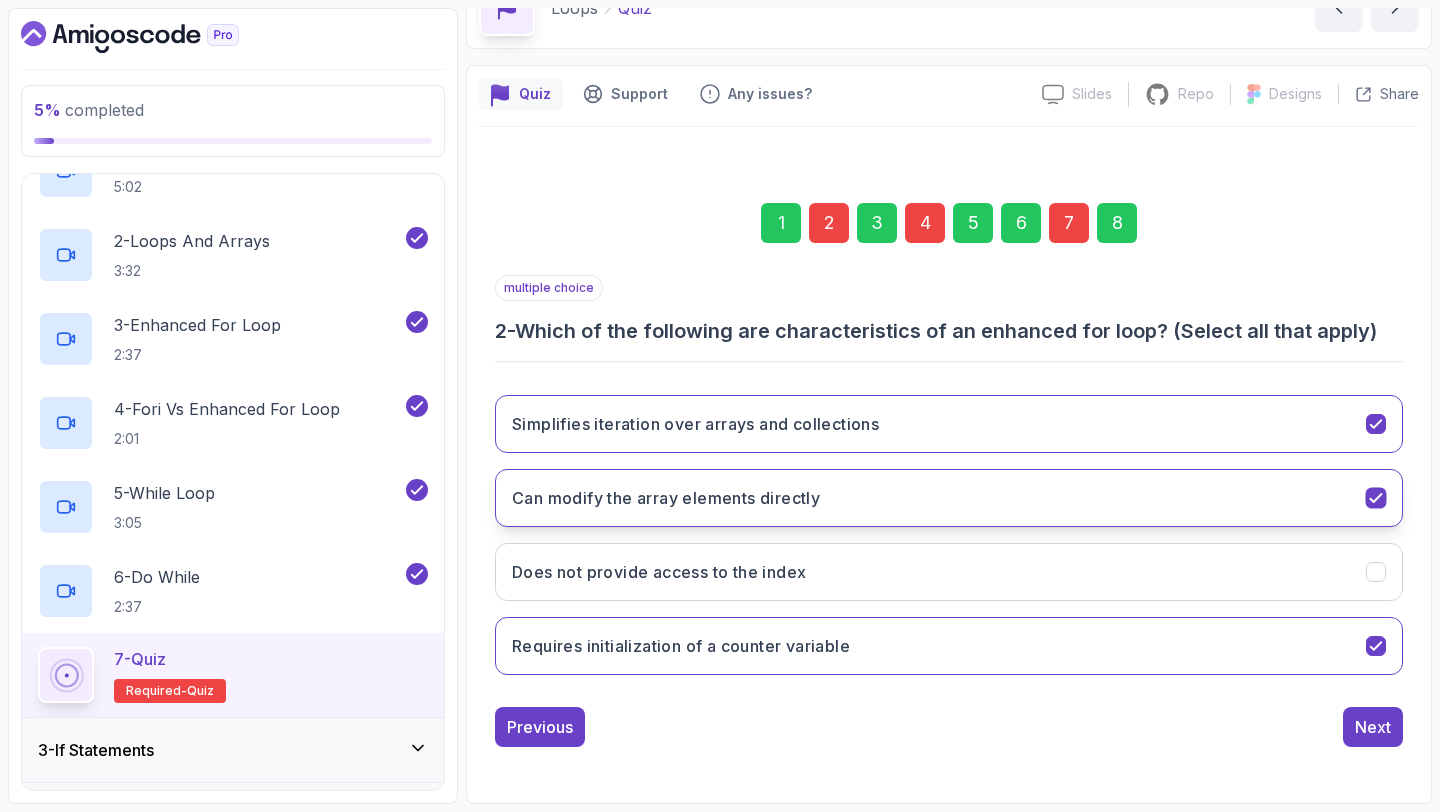 click on "Can modify the array elements directly" at bounding box center (666, 498) 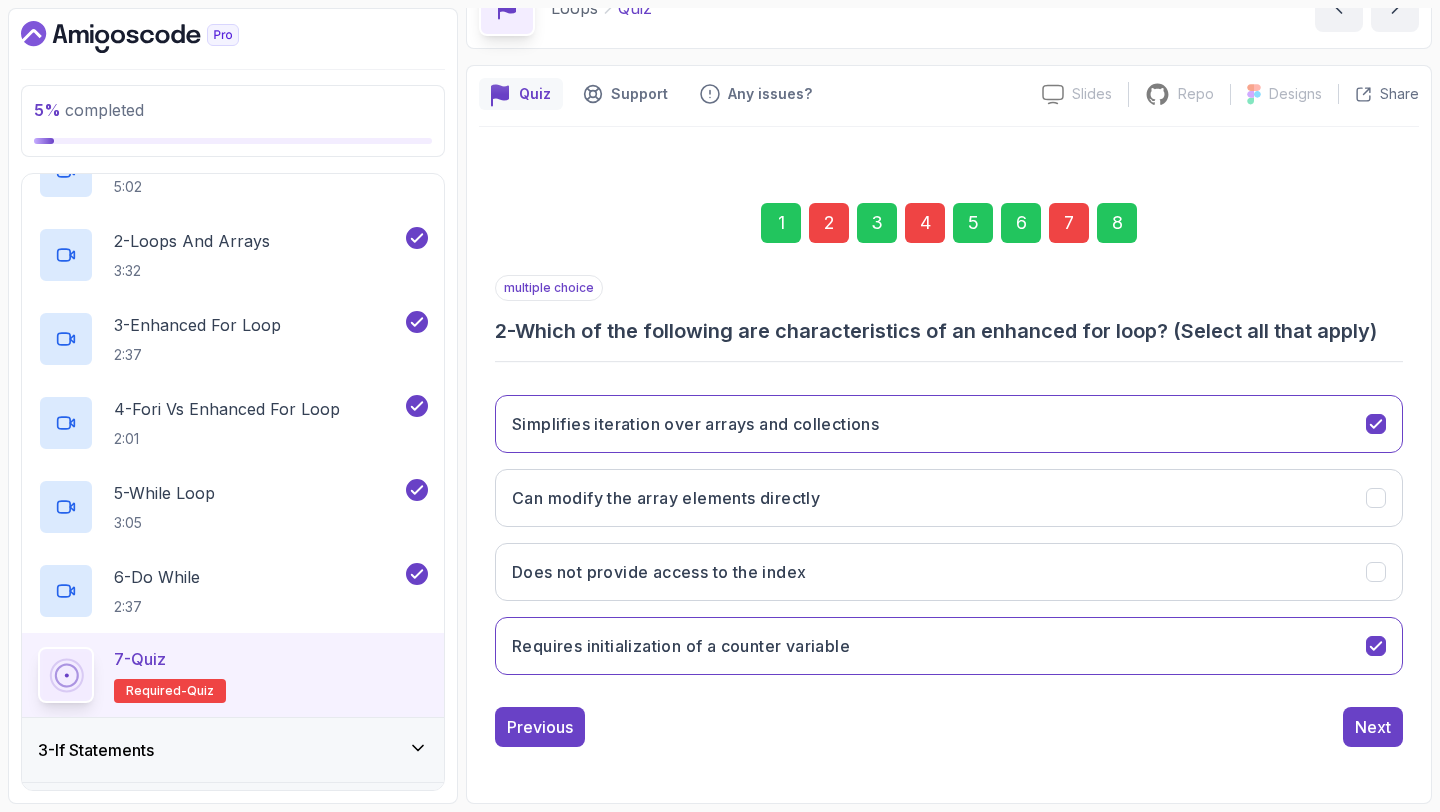 click on "4" at bounding box center (925, 223) 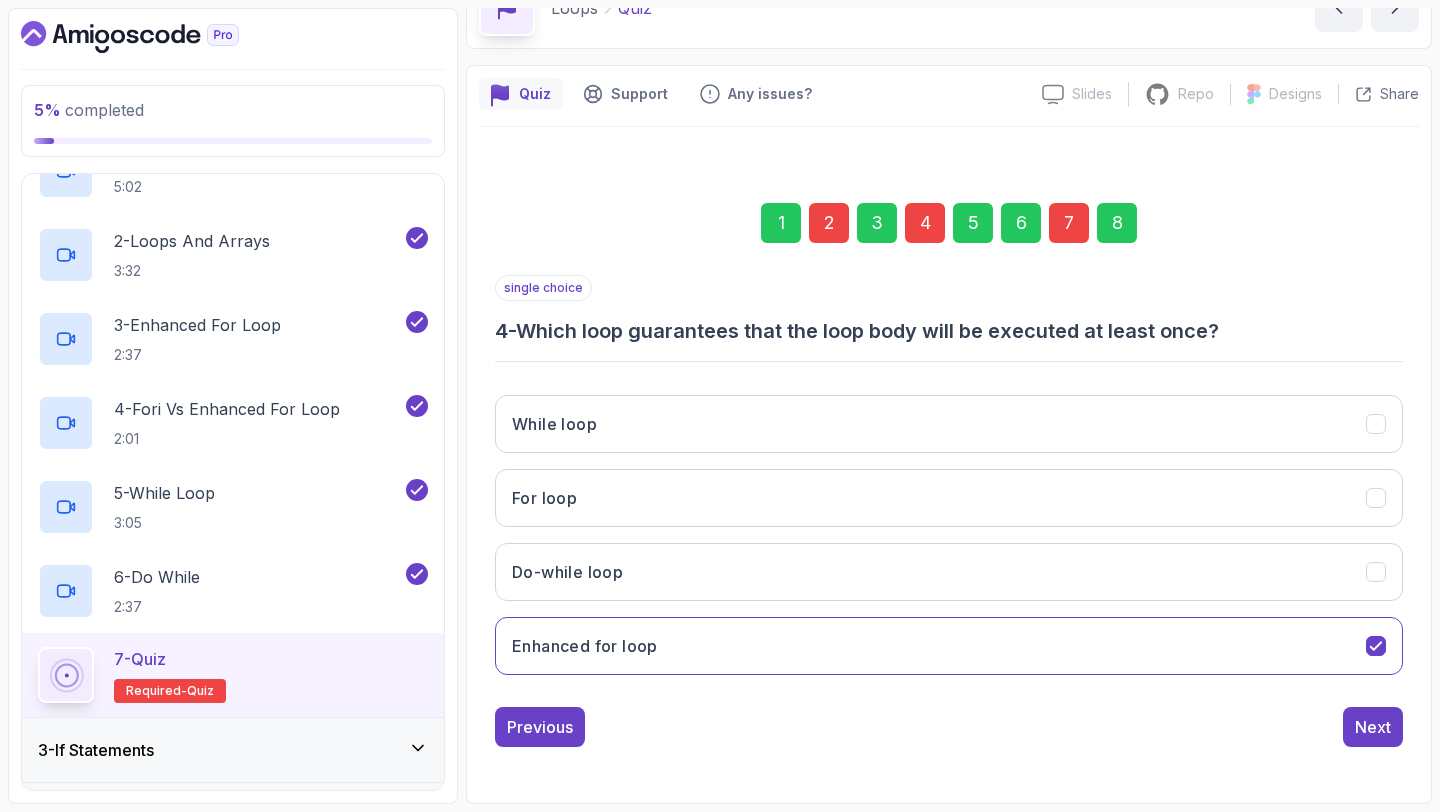 click on "7" at bounding box center [1069, 223] 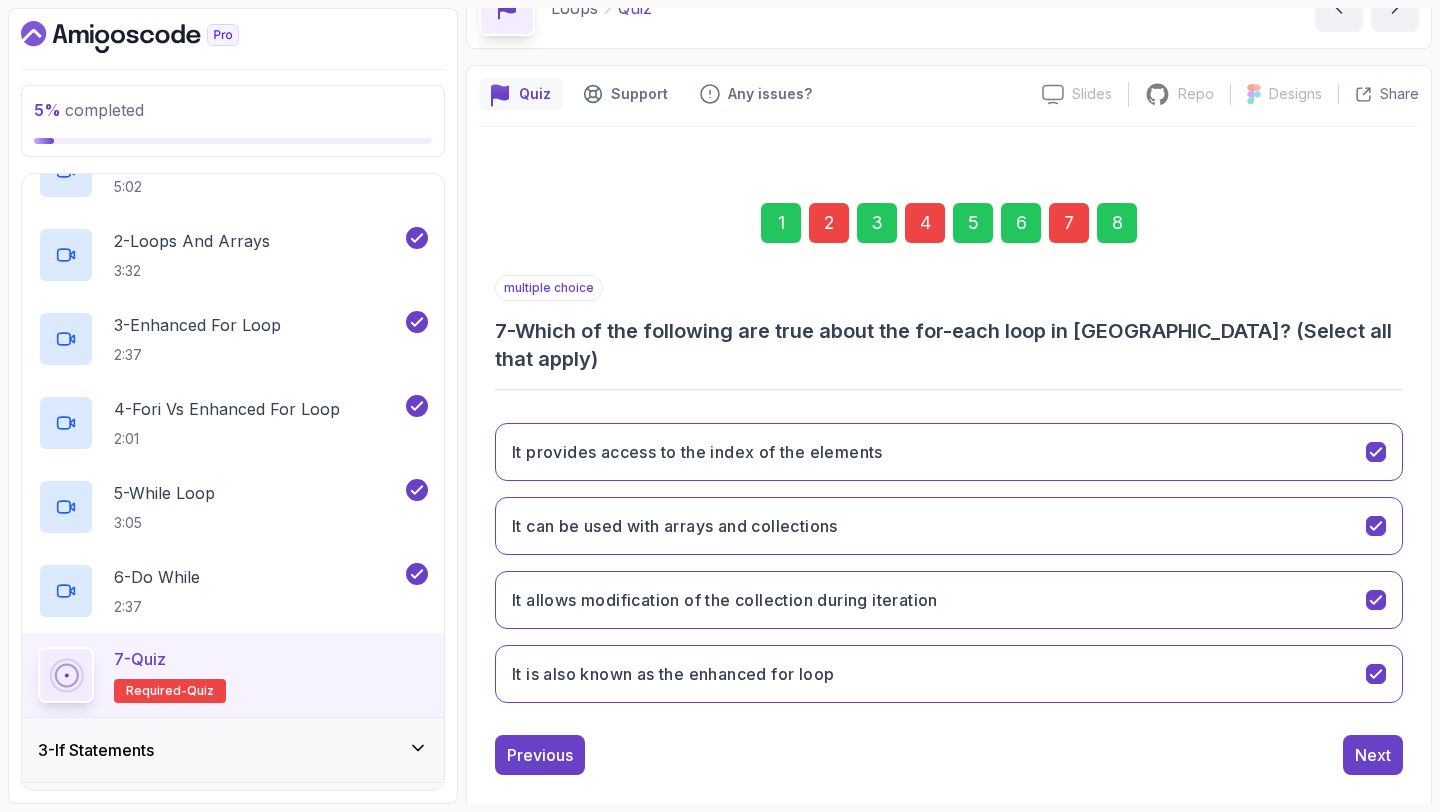 click on "4" at bounding box center [925, 223] 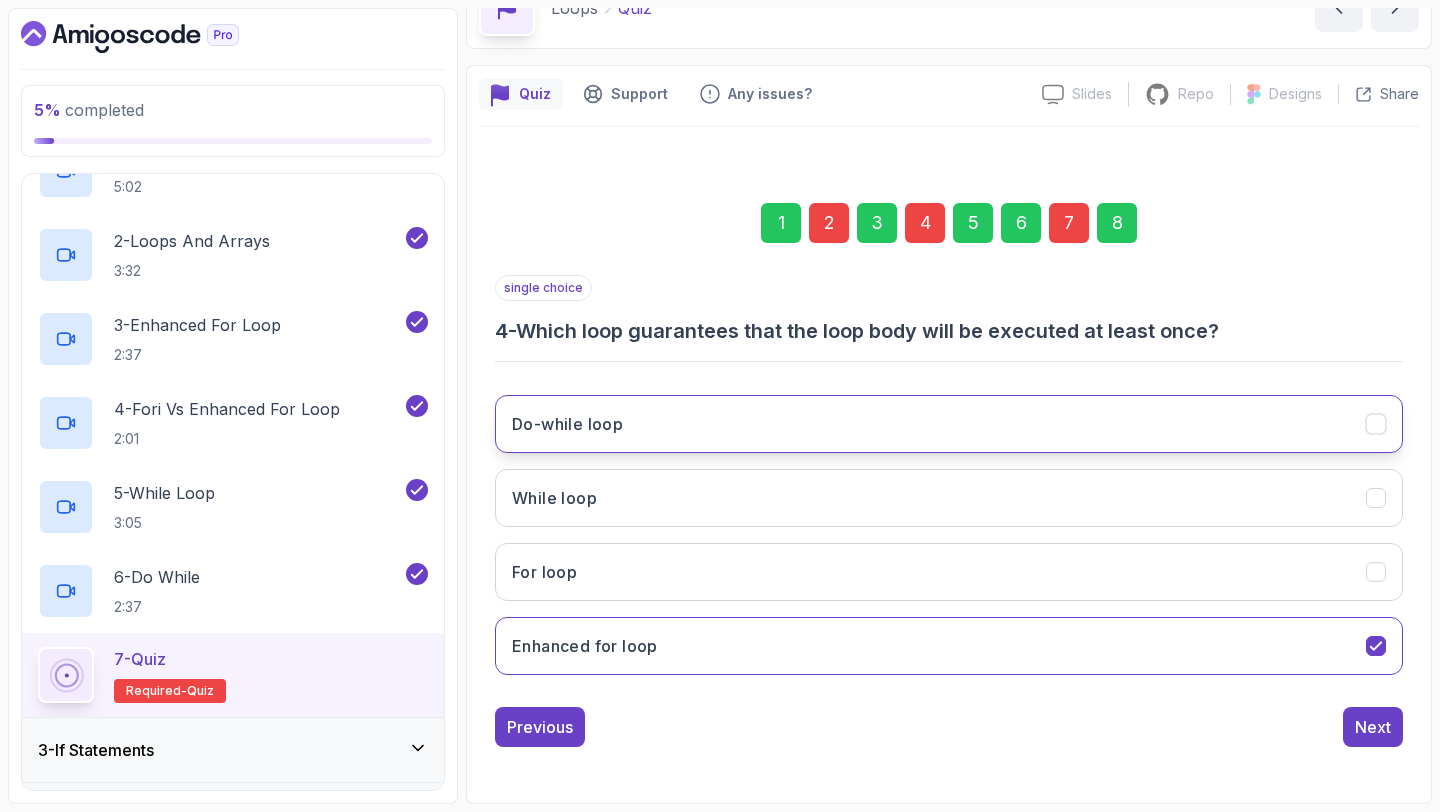 click on "Do-while loop" at bounding box center [949, 424] 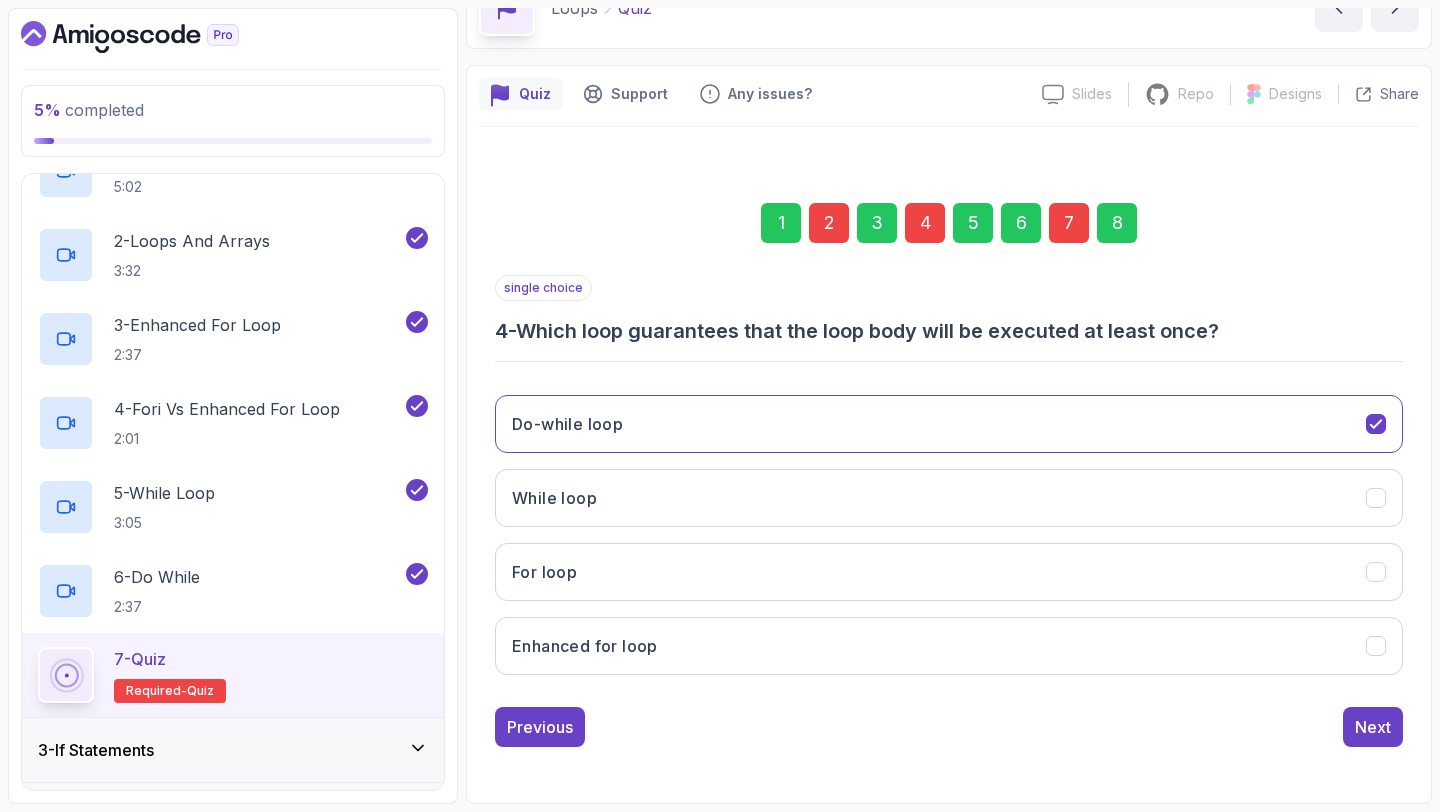 click on "7" at bounding box center (1069, 223) 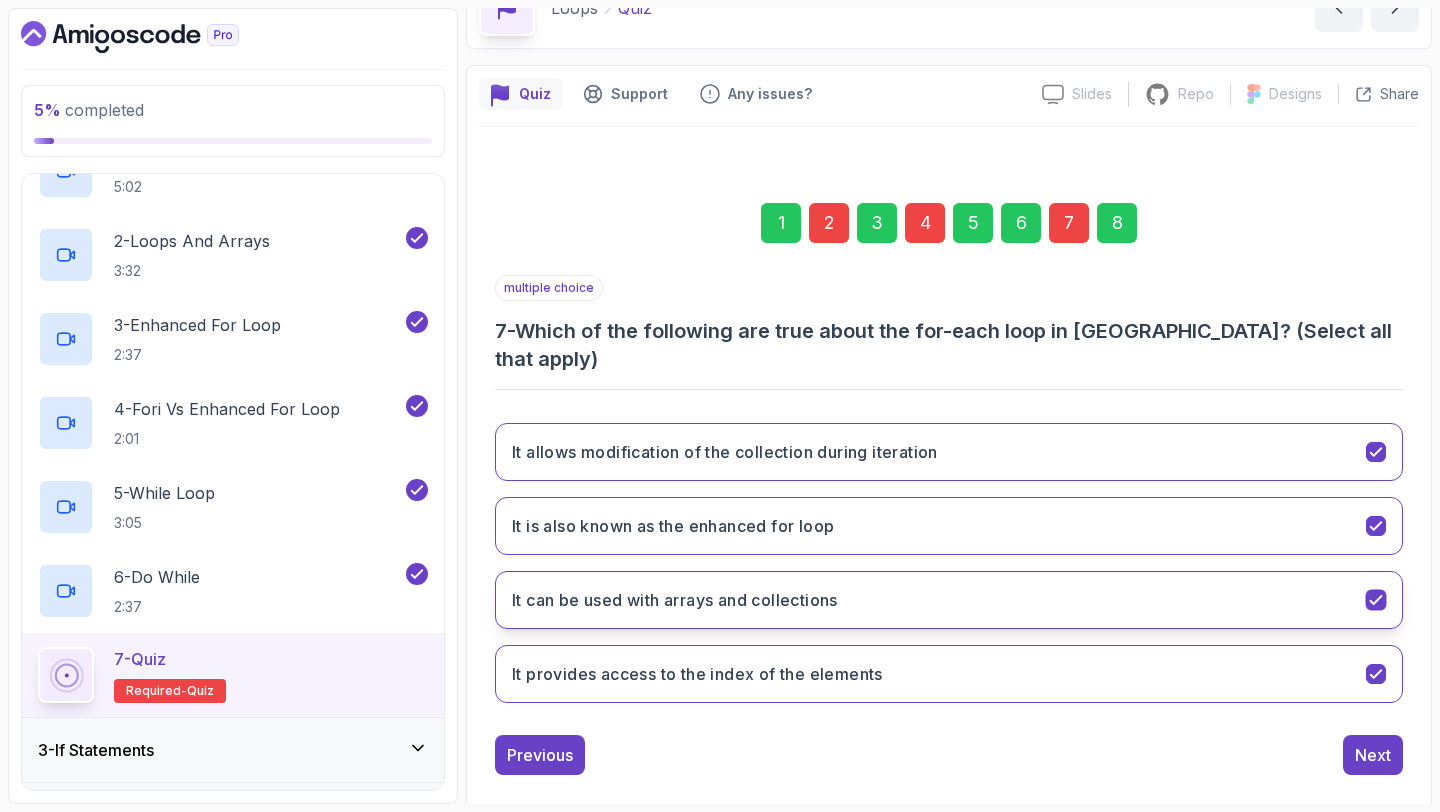 click on "It can be used with arrays and collections" at bounding box center [949, 600] 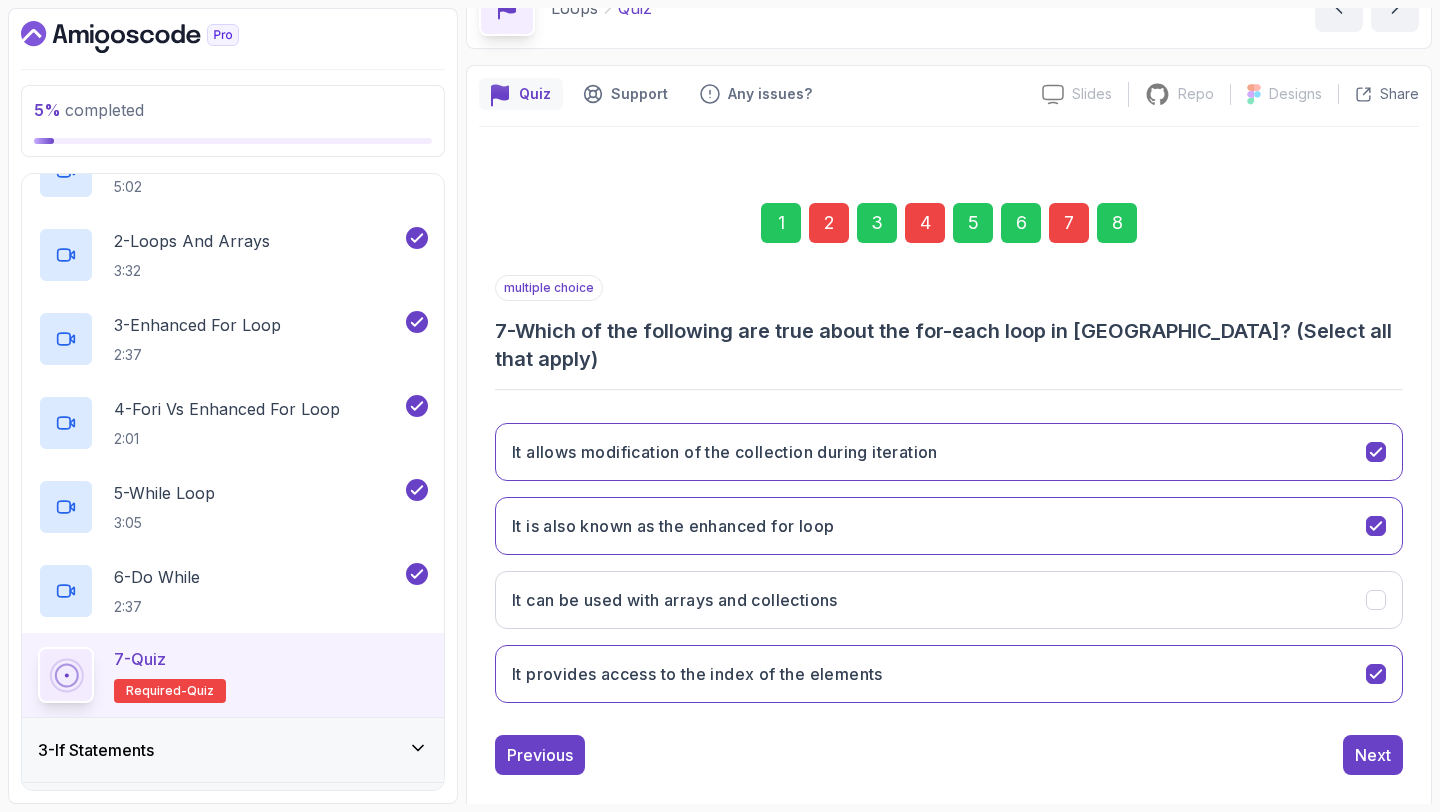 click on "1 2 3 4 5 6 7 8 multiple choice 7  -  Which of the following are true about the for-each loop in [GEOGRAPHIC_DATA]? (Select all that apply) It allows modification of the collection during iteration It is also known as the enhanced for loop It can be used with arrays and collections It provides access to the index of the elements Previous Next" at bounding box center [949, 473] 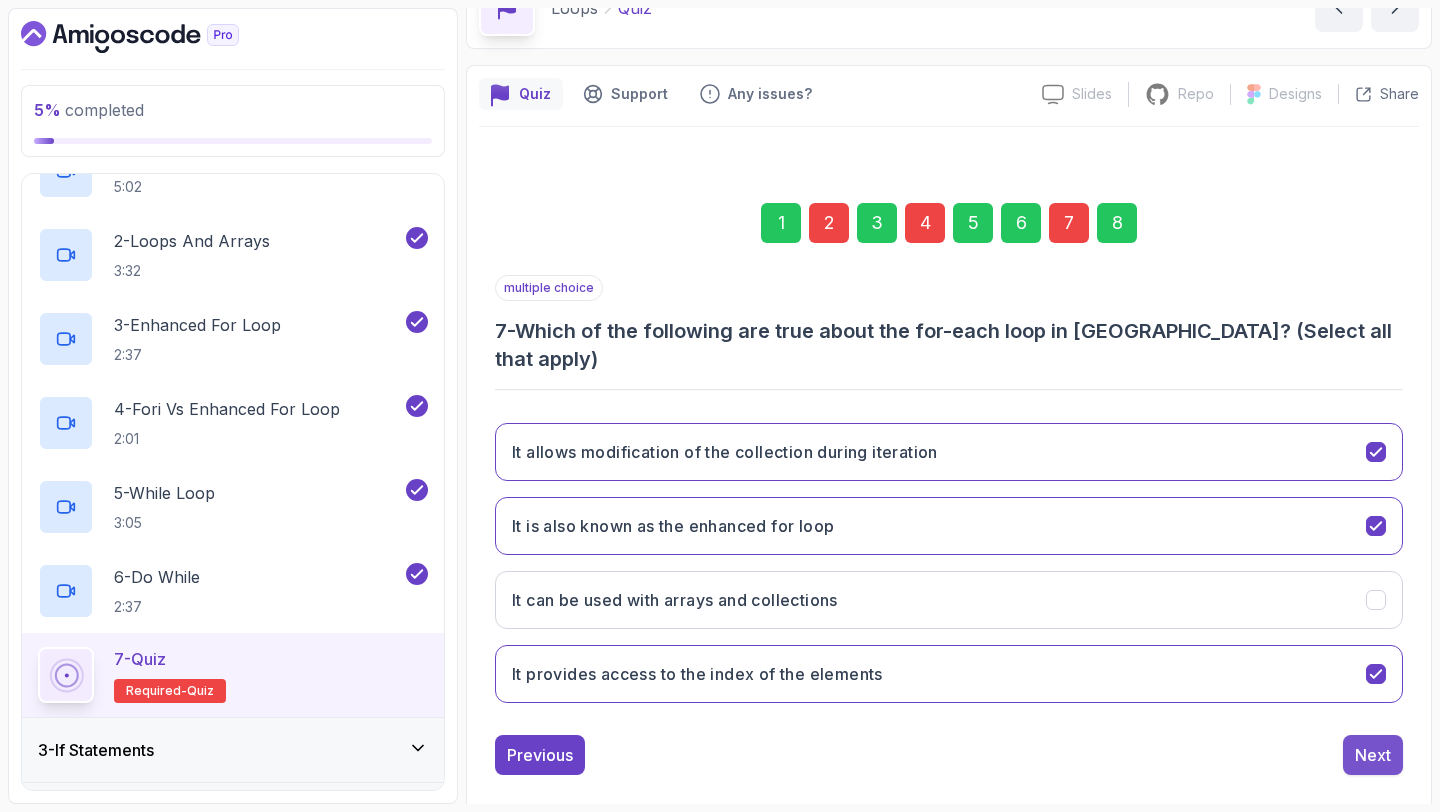 click on "Next" at bounding box center [1373, 755] 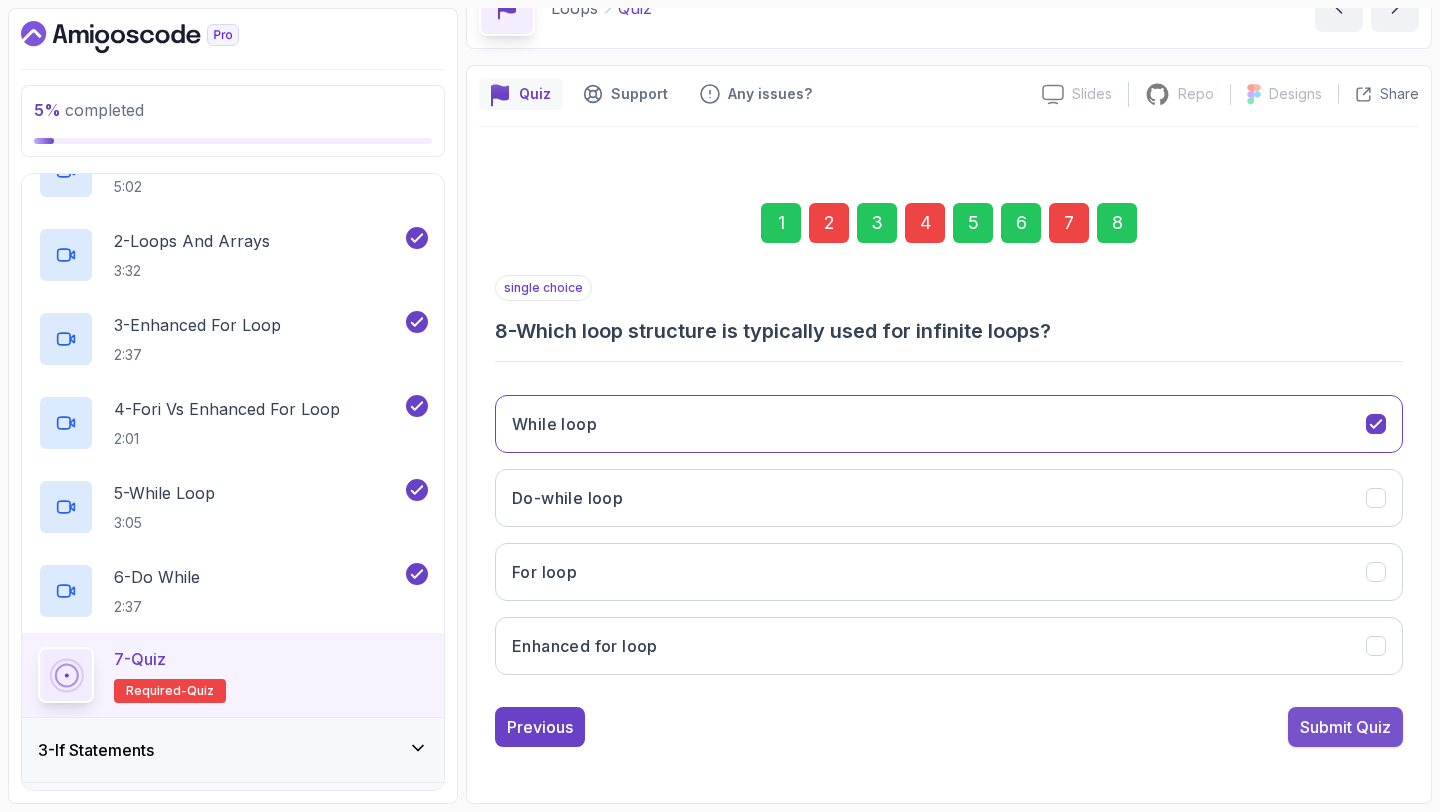 click on "Submit Quiz" at bounding box center [1345, 727] 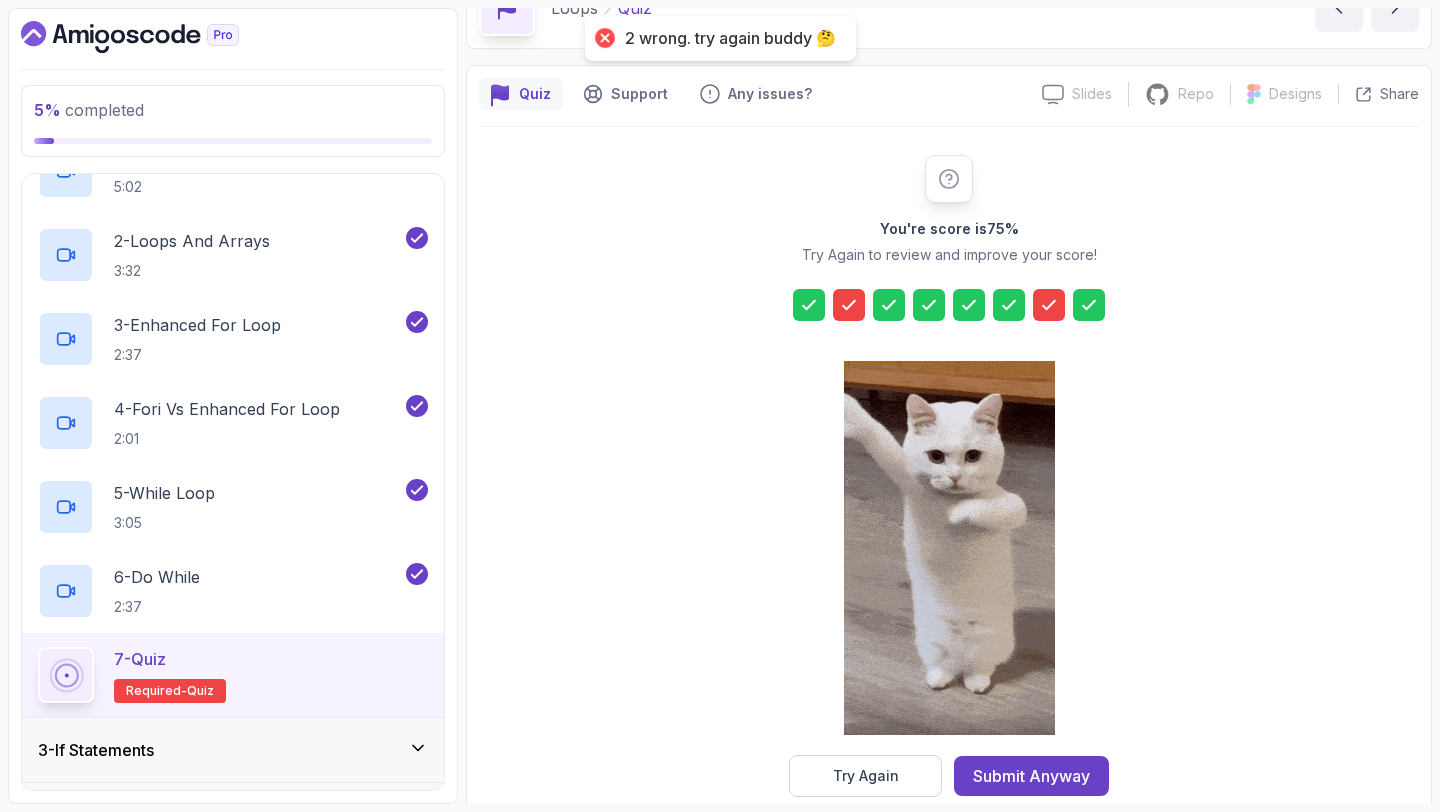 click 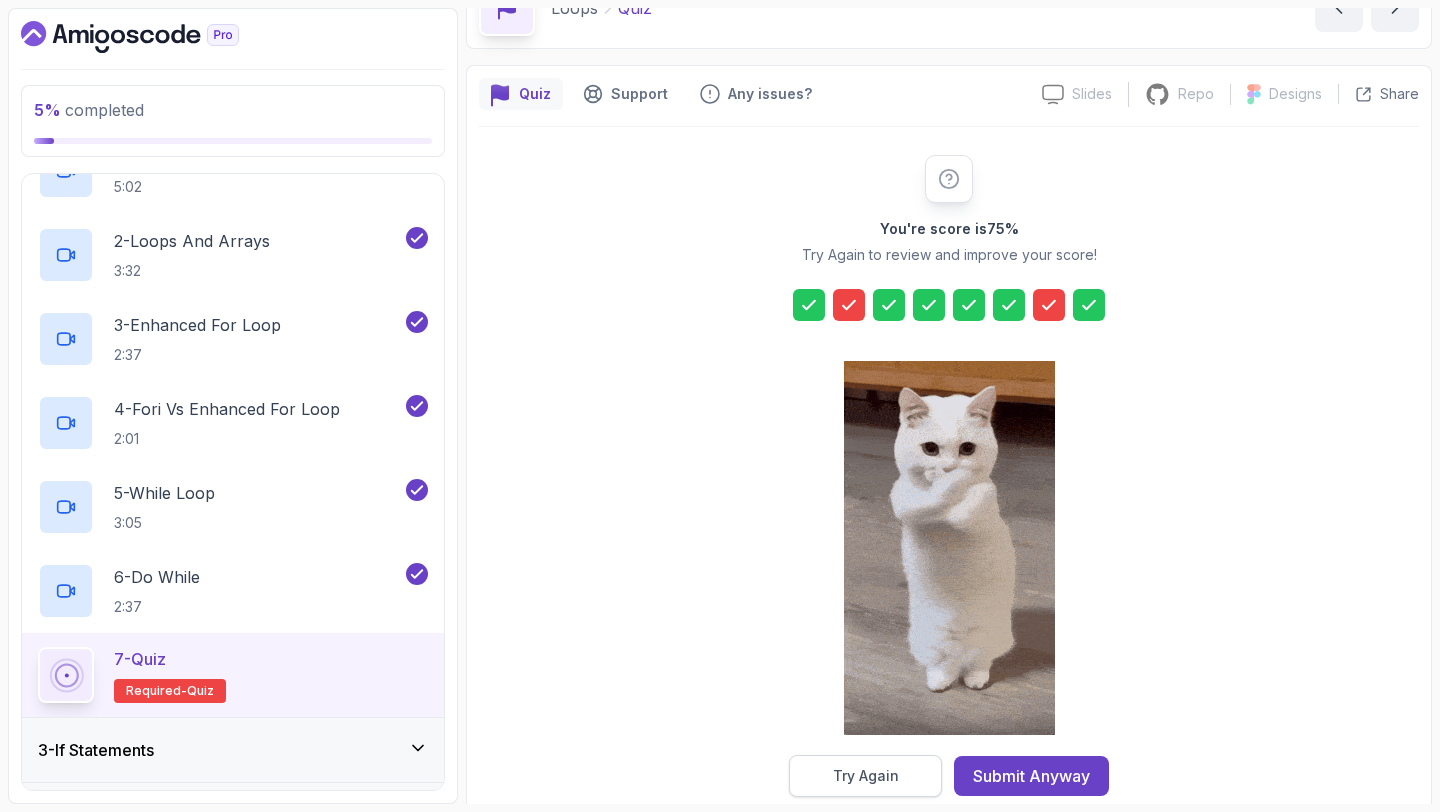 click on "Try Again" at bounding box center [866, 776] 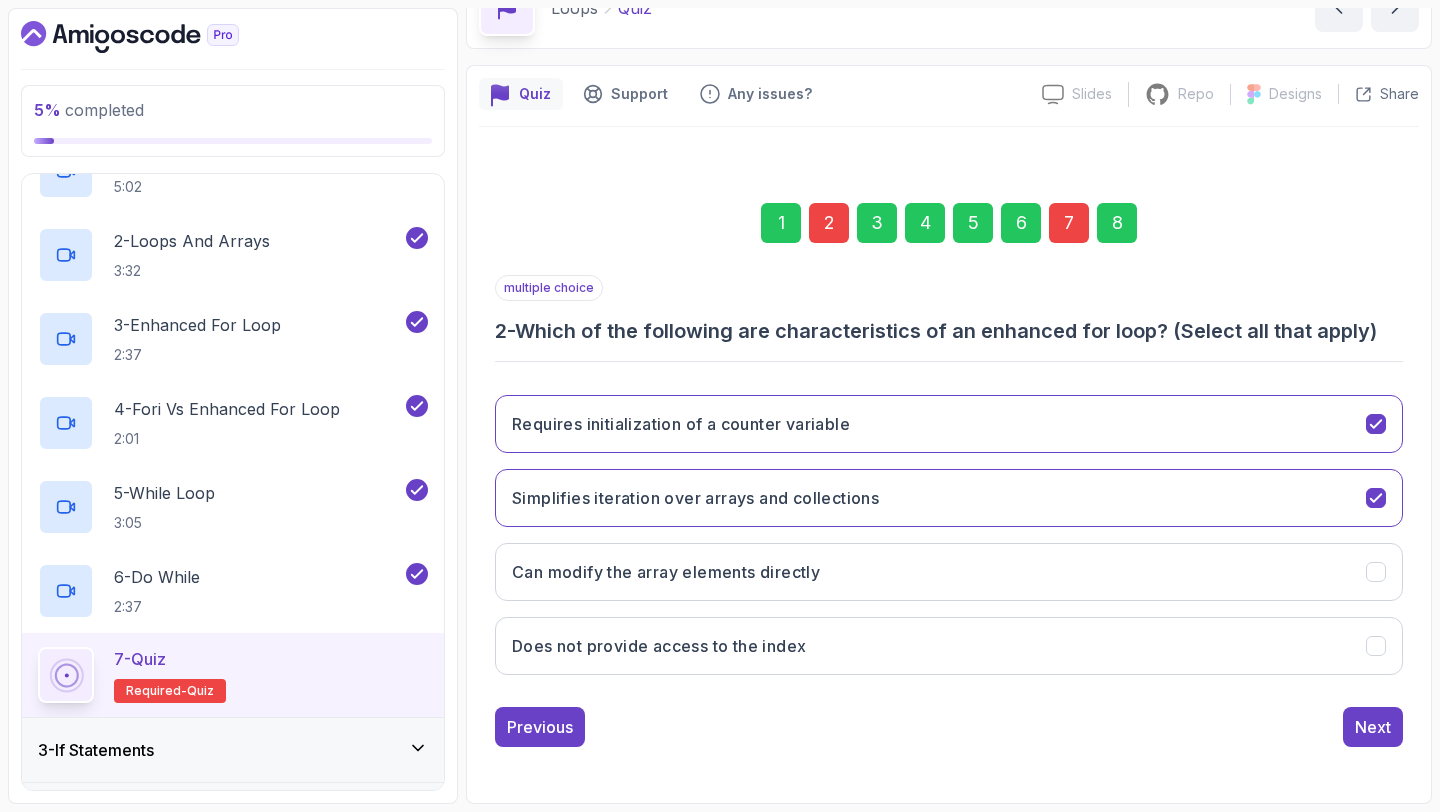 click on "2" at bounding box center (829, 223) 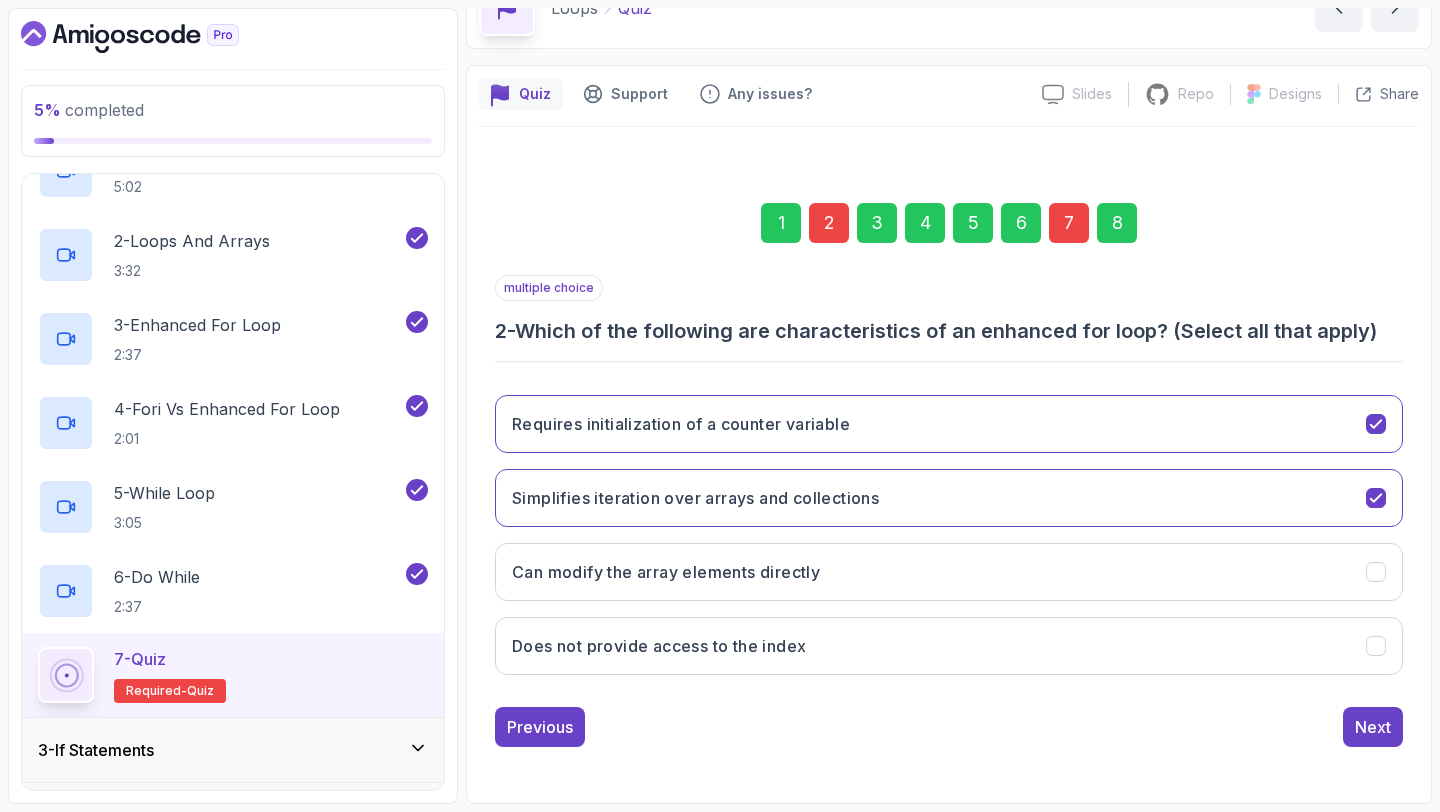 click on "2" at bounding box center (829, 223) 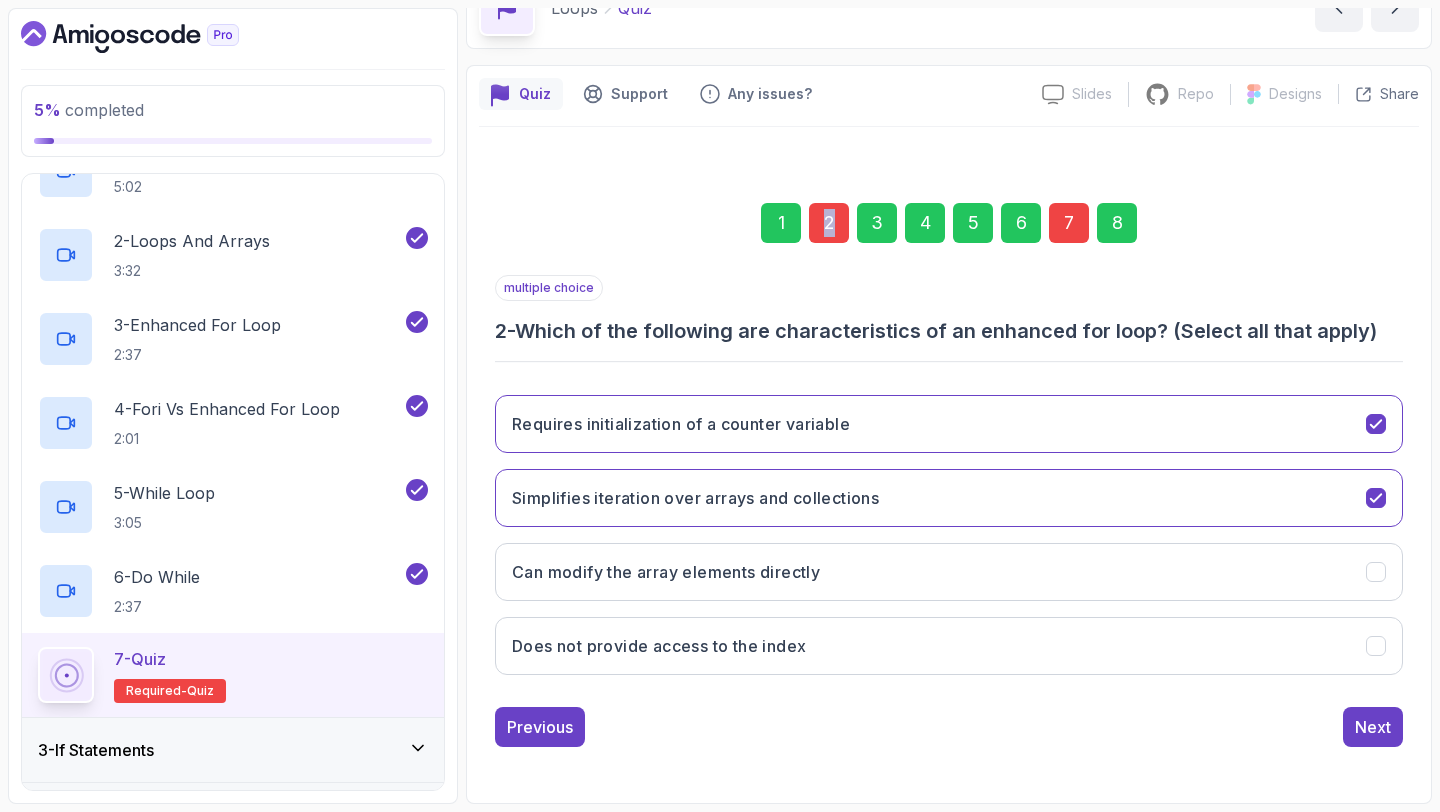 click on "2" at bounding box center (829, 223) 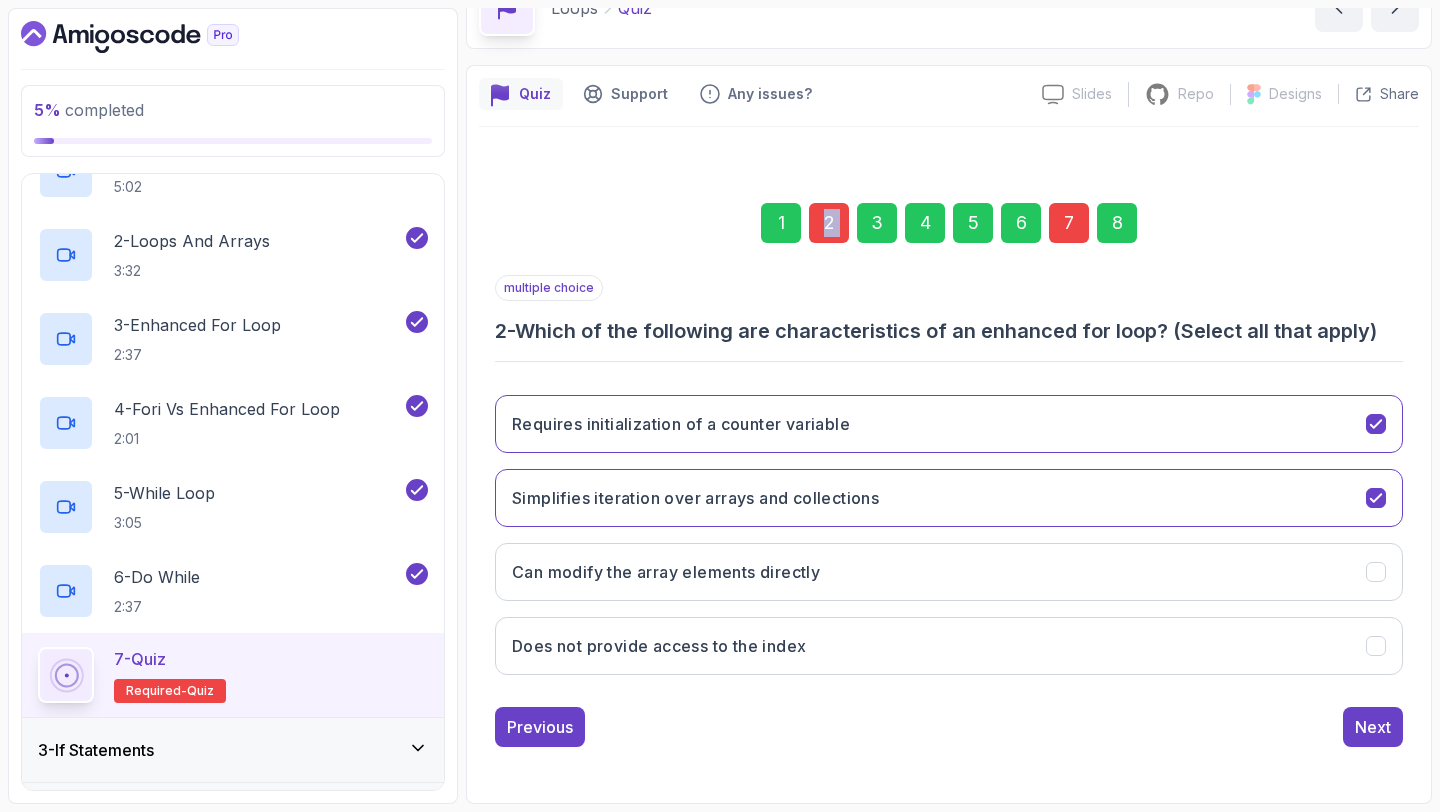 click on "2" at bounding box center [829, 223] 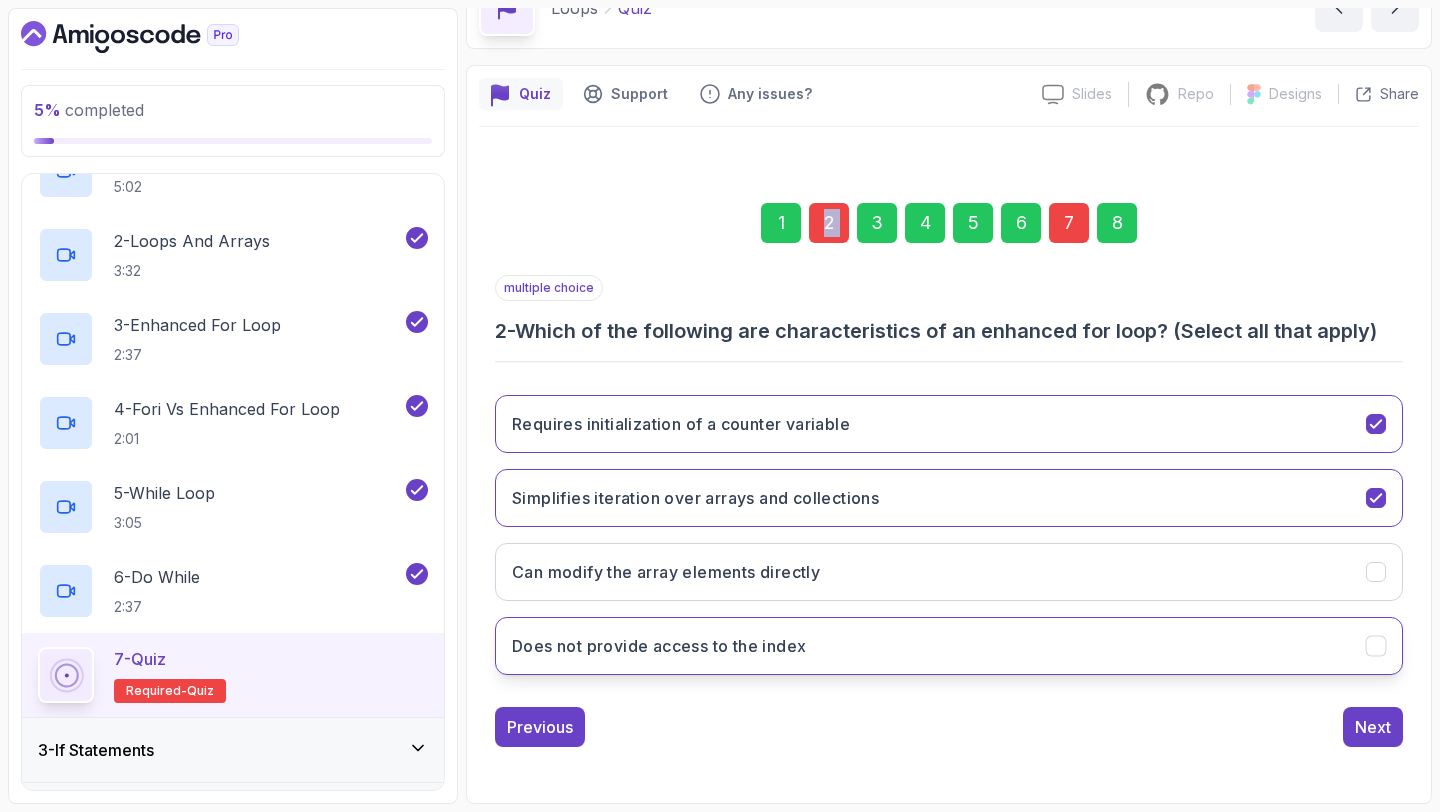 click on "Does not provide access to the index" at bounding box center (949, 646) 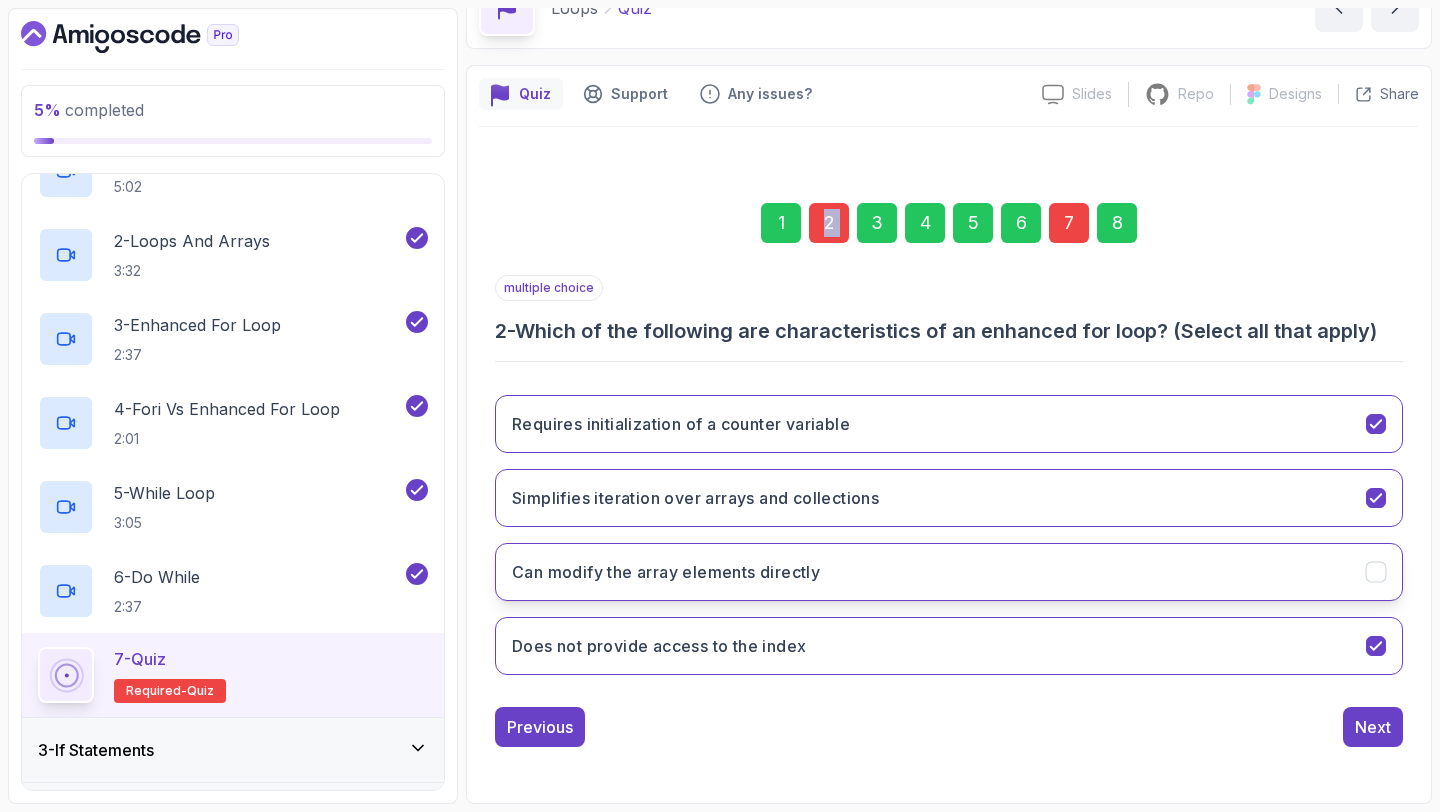 click on "Can modify the array elements directly" at bounding box center (666, 572) 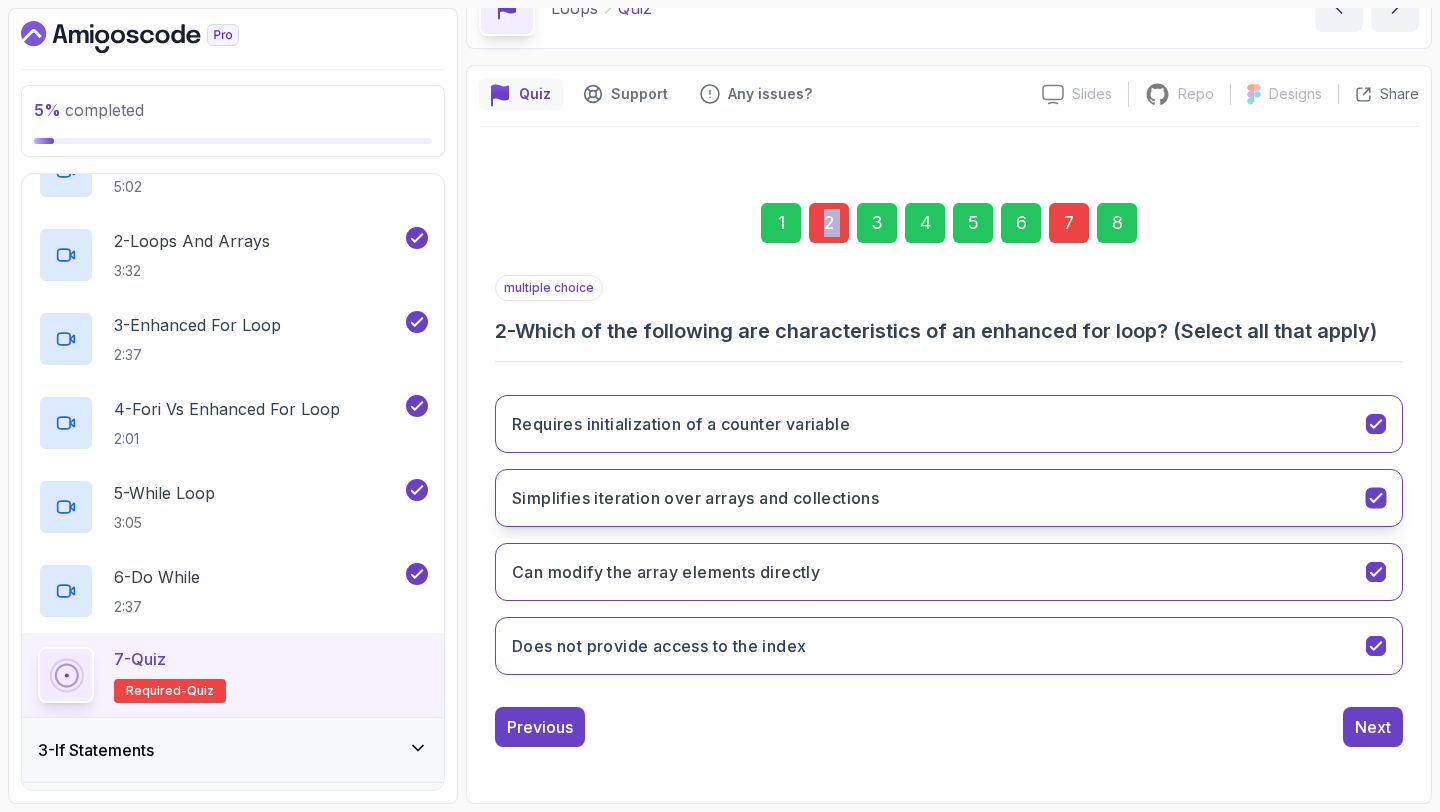 click on "Simplifies iteration over arrays and collections" at bounding box center [695, 498] 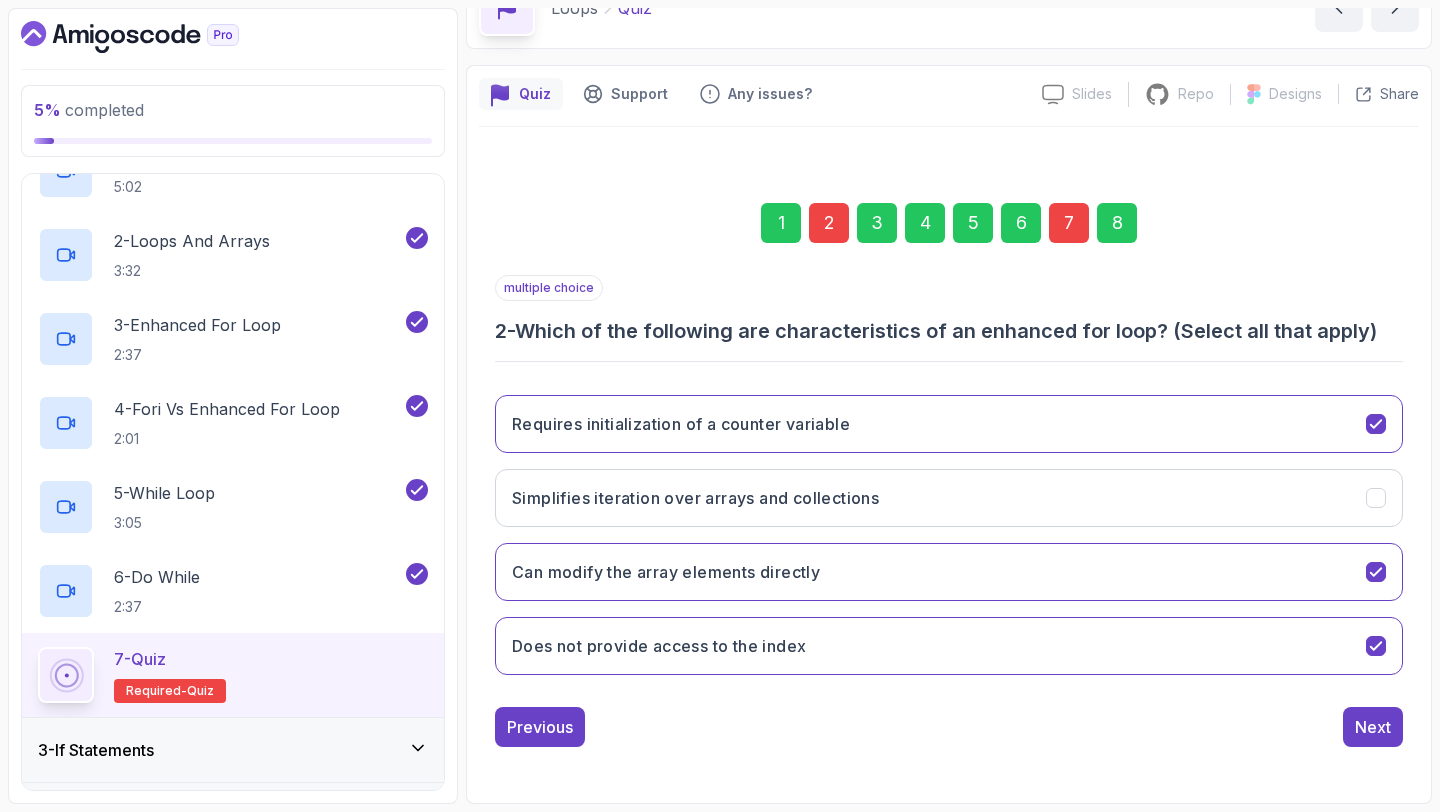 click on "8" at bounding box center (1117, 223) 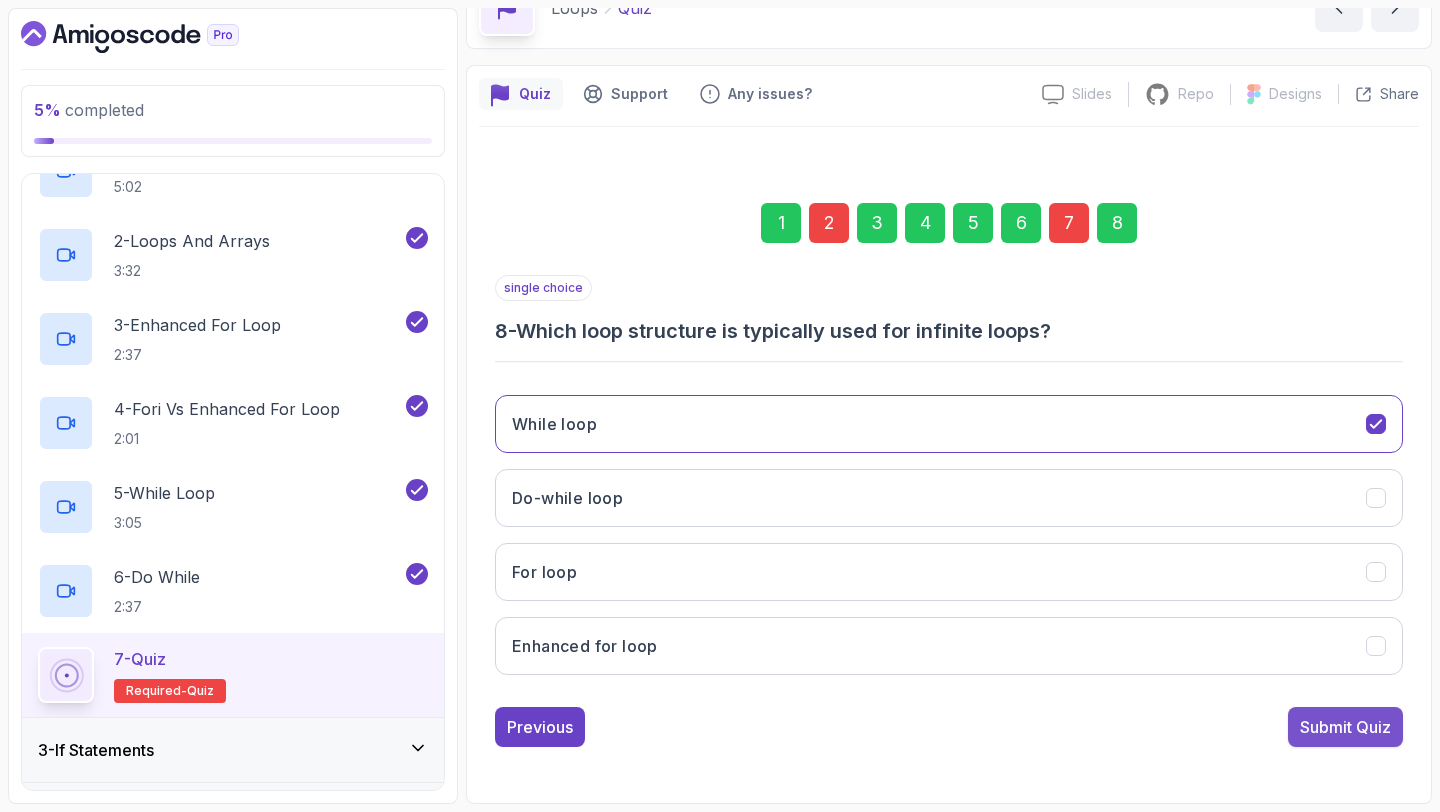 click on "Submit Quiz" at bounding box center [1345, 727] 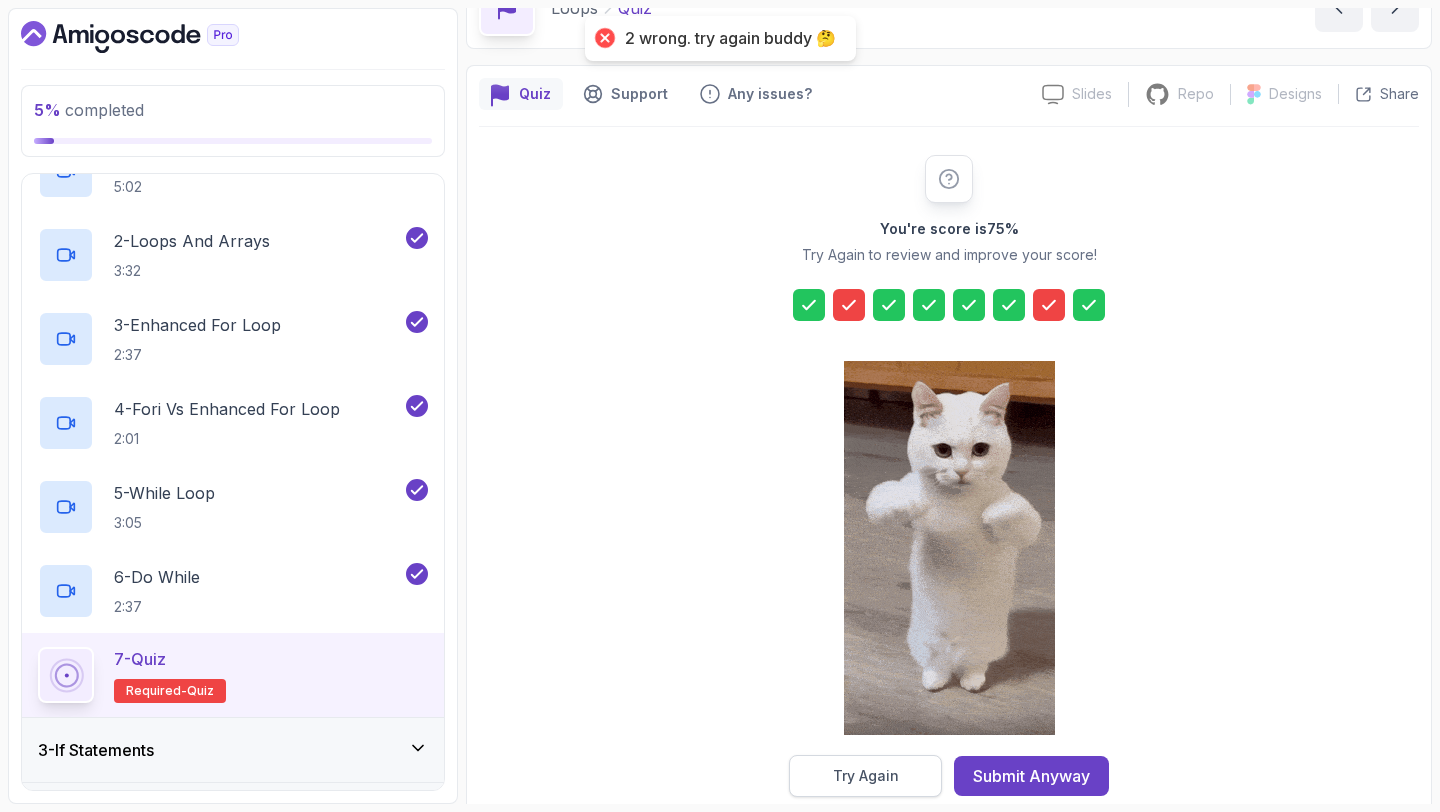 click on "Try Again" at bounding box center (866, 776) 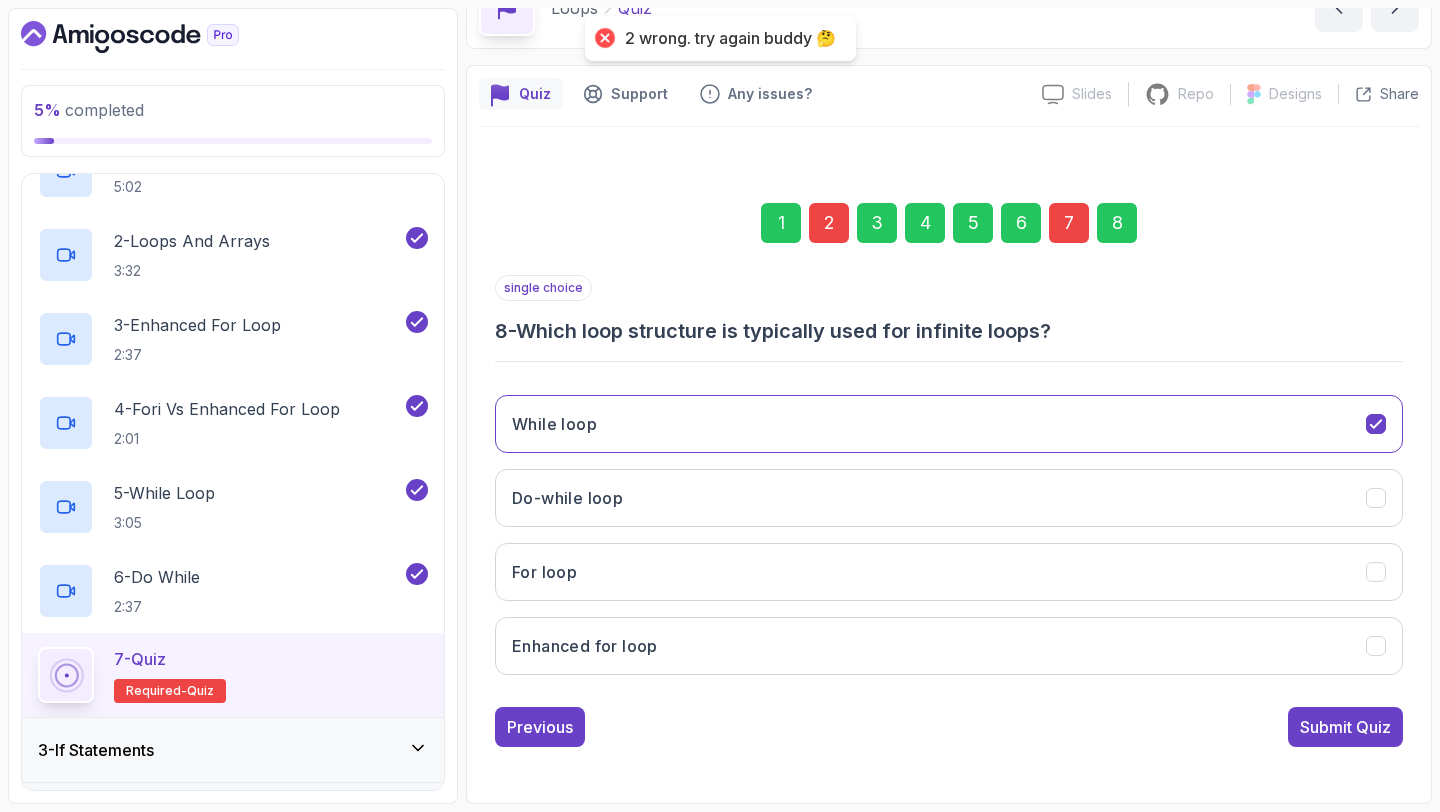 click on "2" at bounding box center [829, 223] 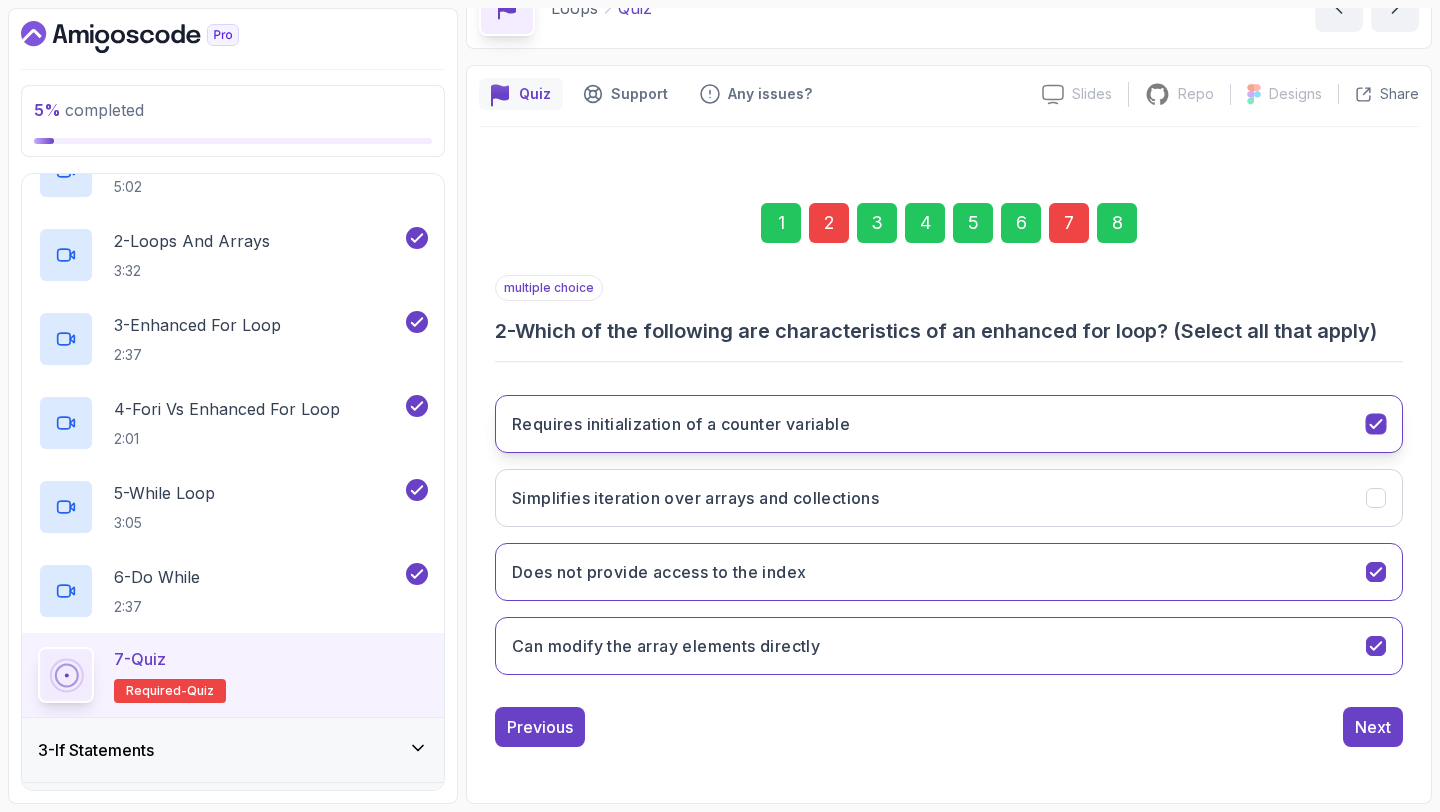 click on "Requires initialization of a counter variable" at bounding box center [681, 424] 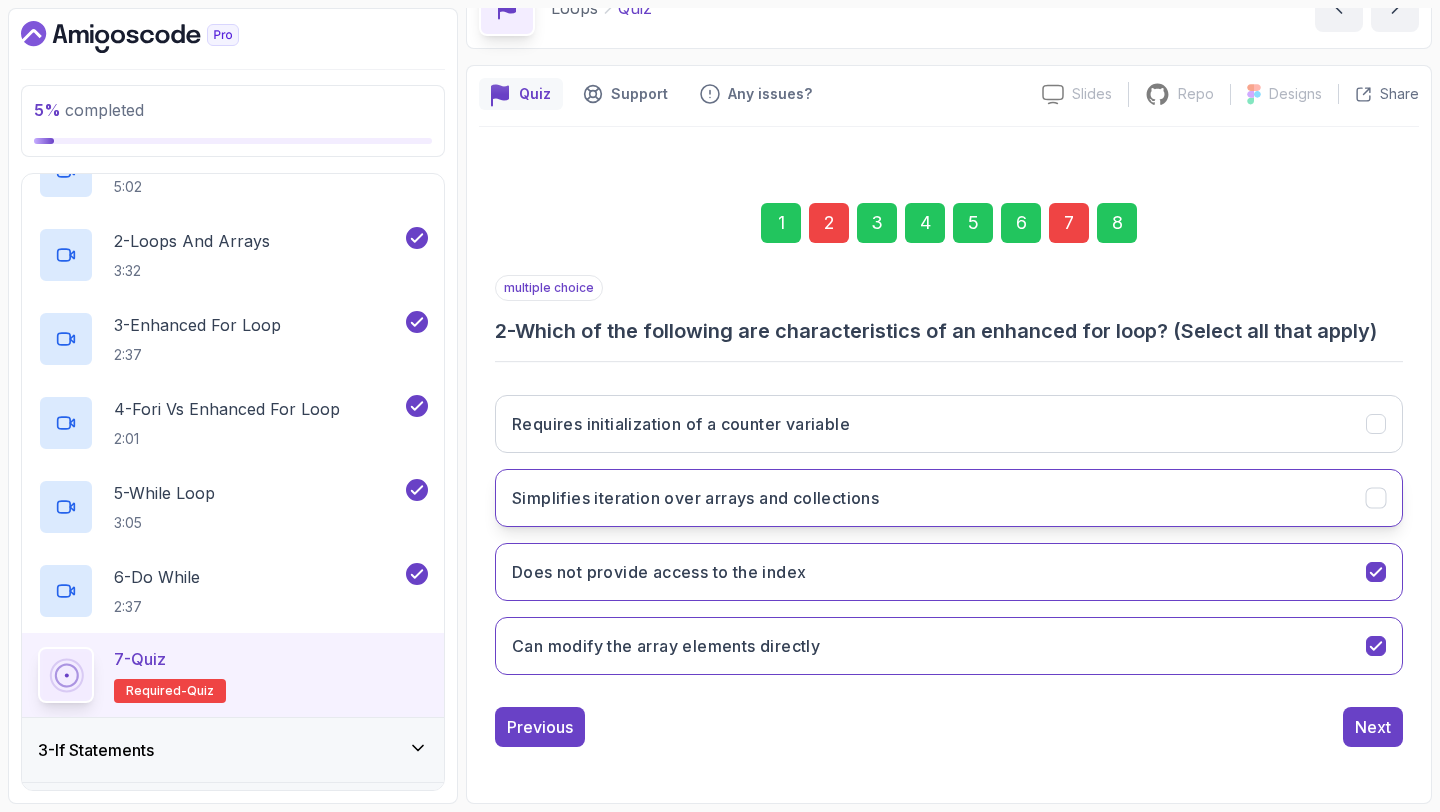 click on "Simplifies iteration over arrays and collections" at bounding box center (695, 498) 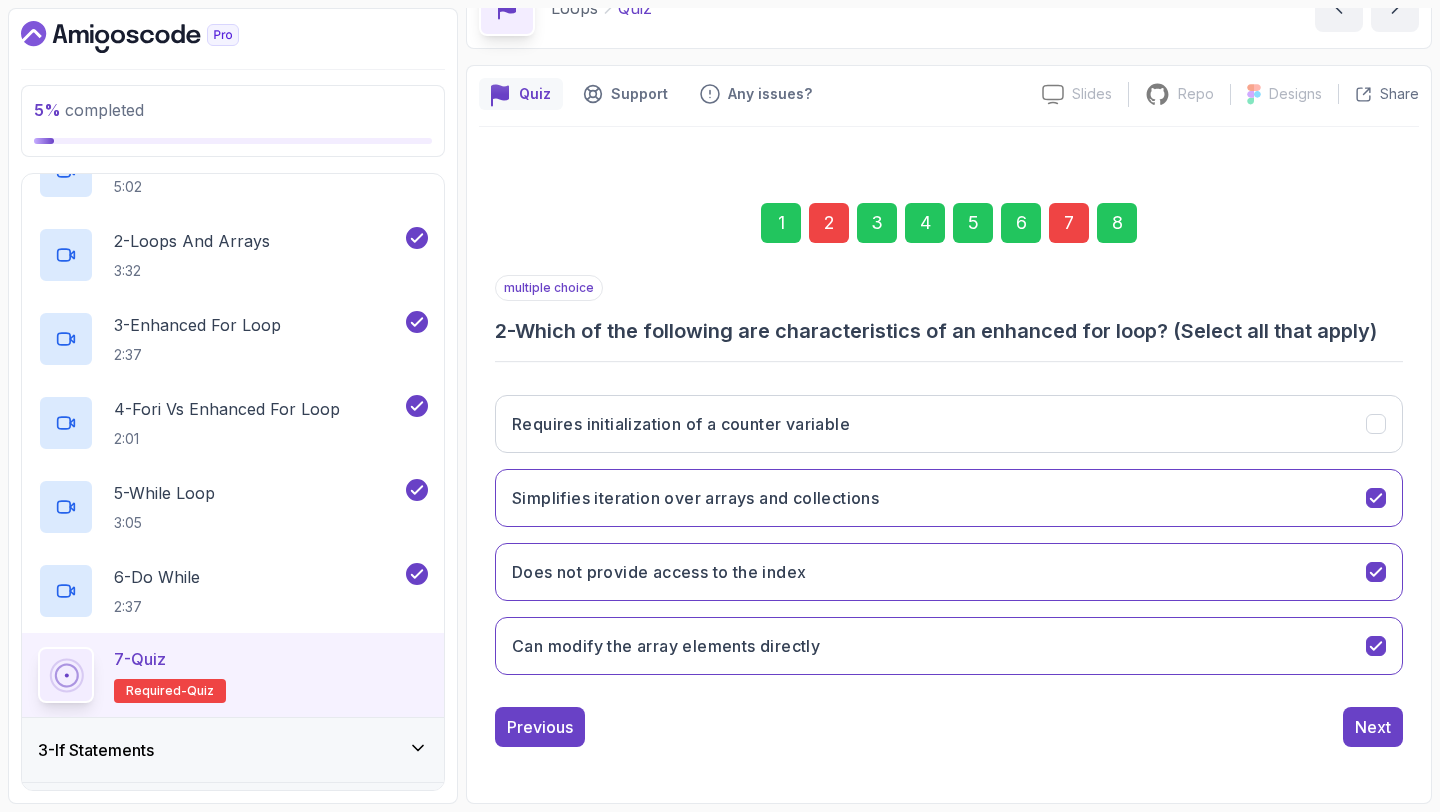 click on "8" at bounding box center (1117, 223) 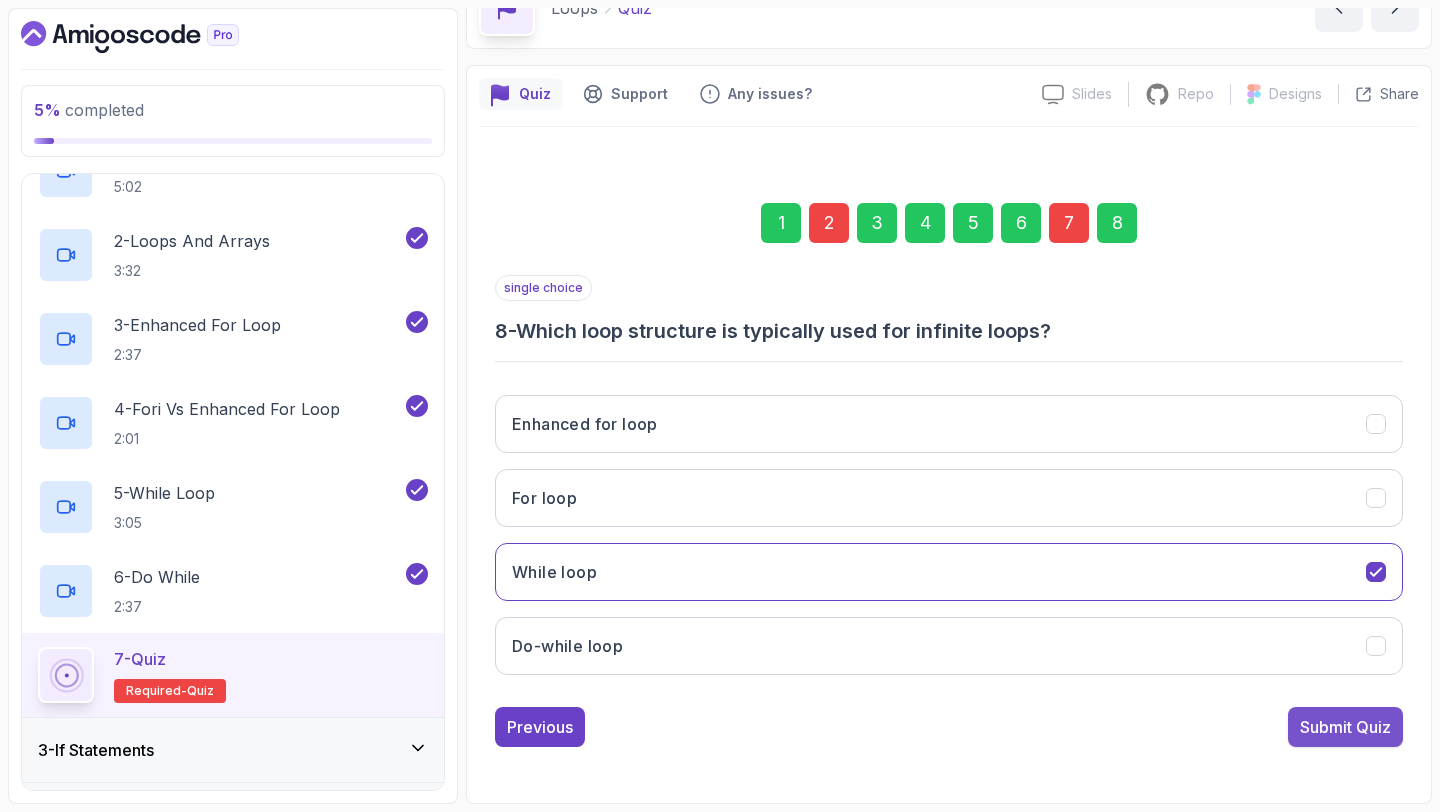 click on "Submit Quiz" at bounding box center (1345, 727) 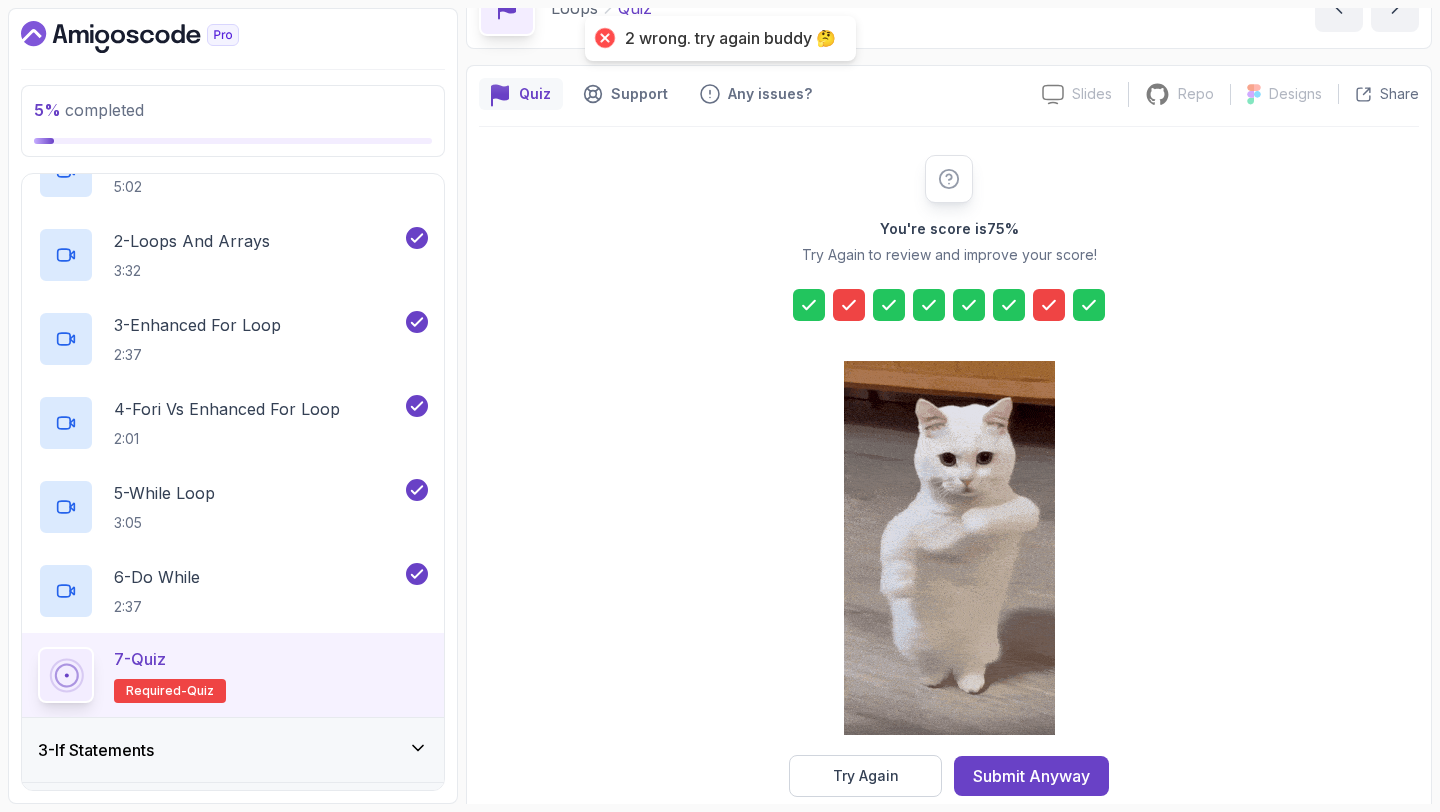 click 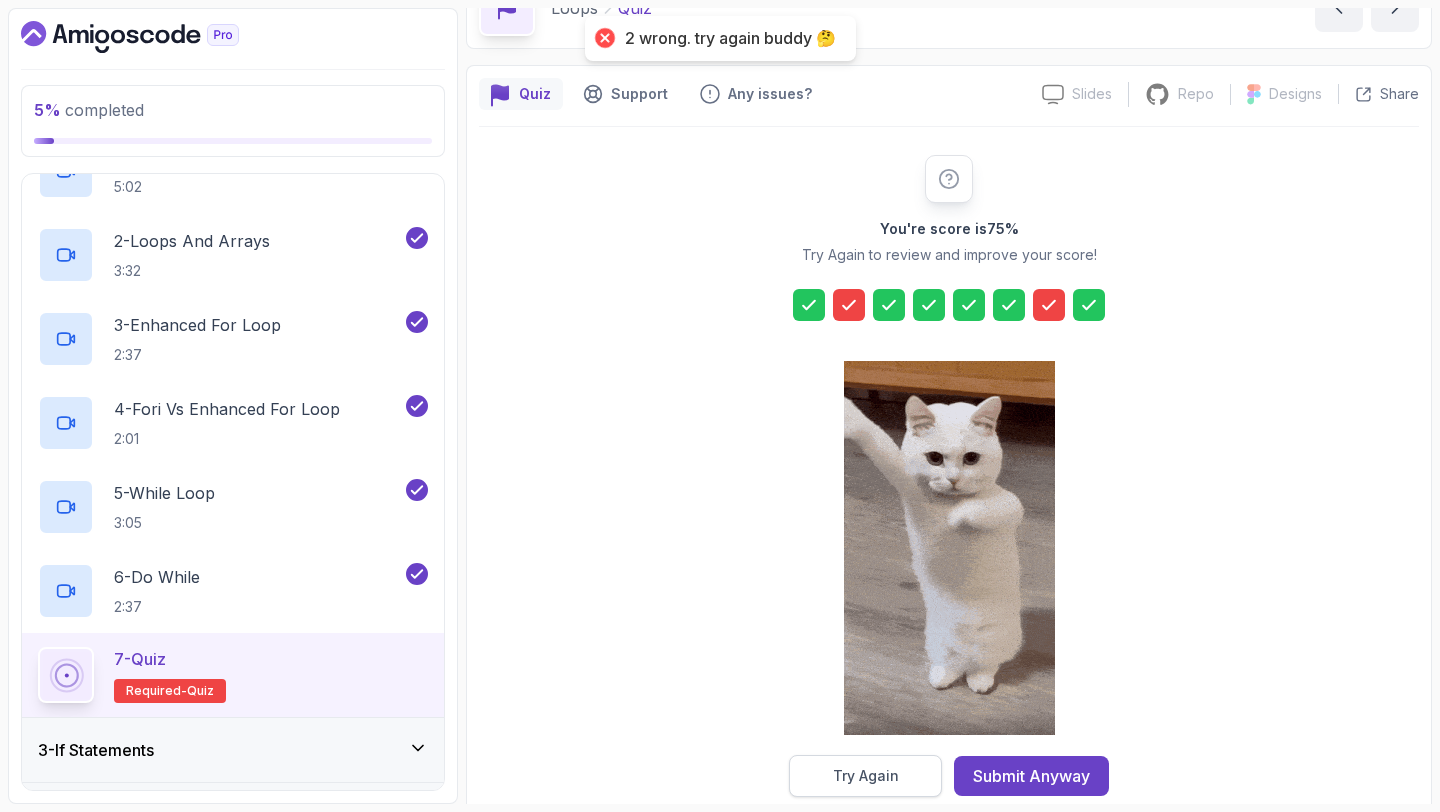 click on "Try Again" at bounding box center [866, 776] 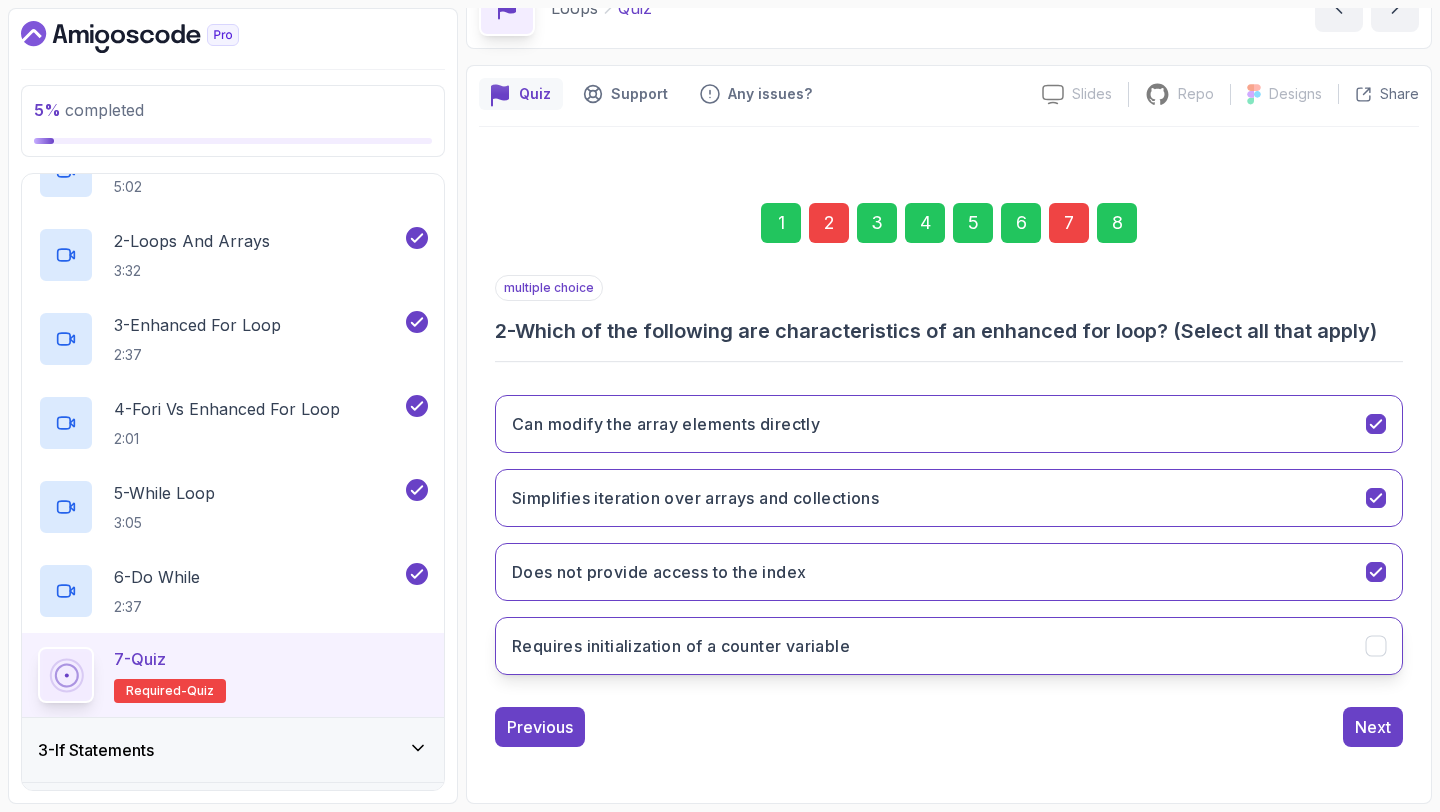 click on "Requires initialization of a counter variable" at bounding box center [681, 646] 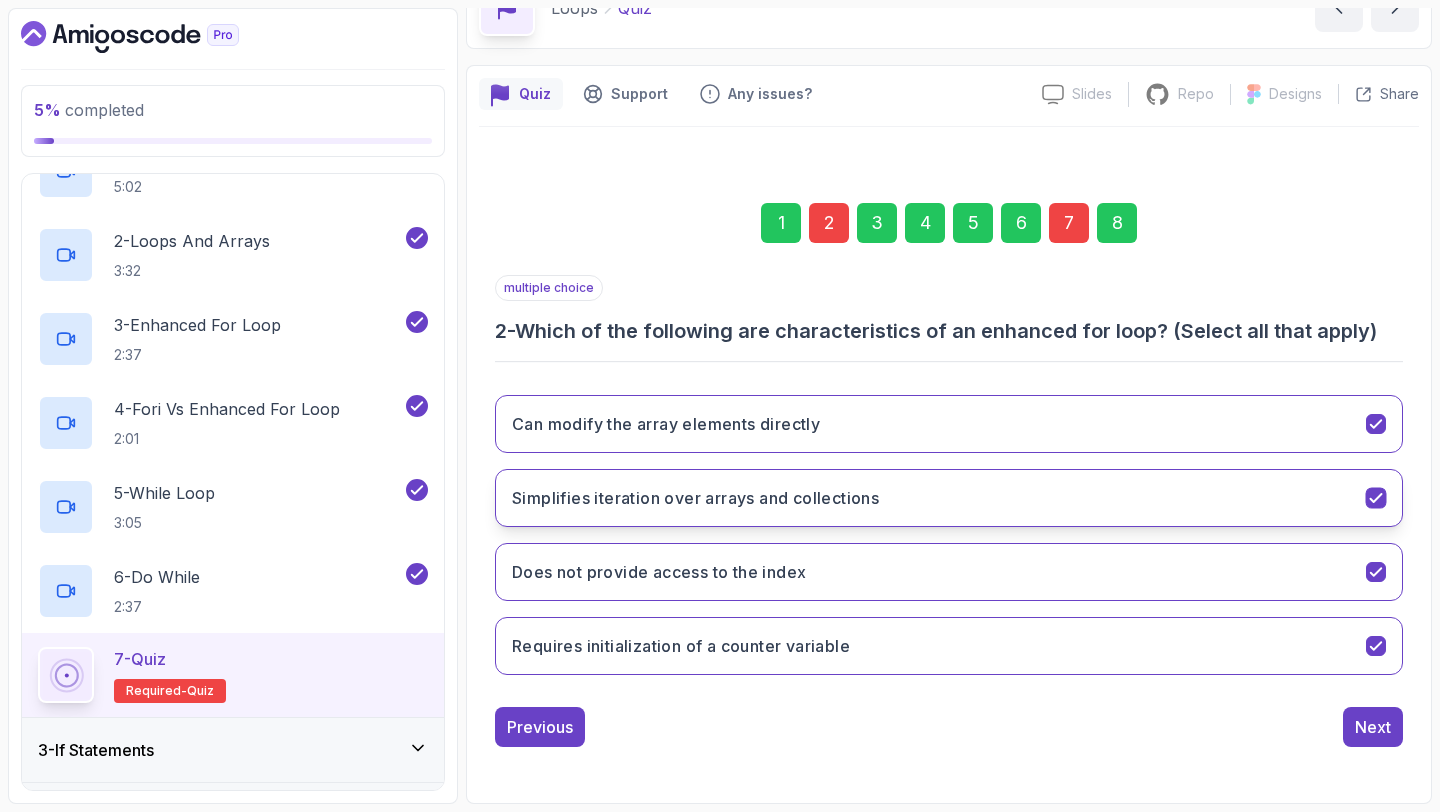 click on "Simplifies iteration over arrays and collections" at bounding box center [949, 498] 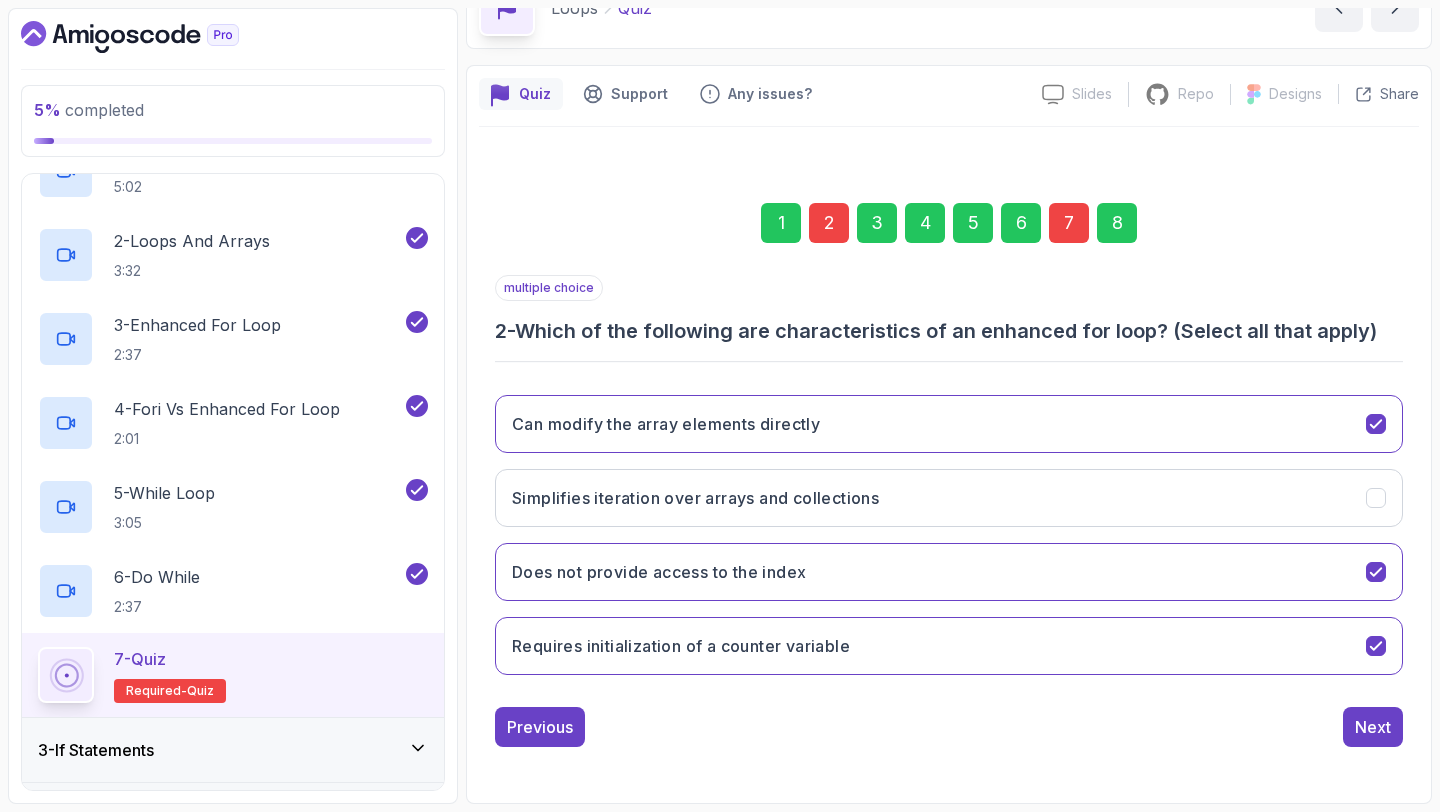 click on "8" at bounding box center [1117, 223] 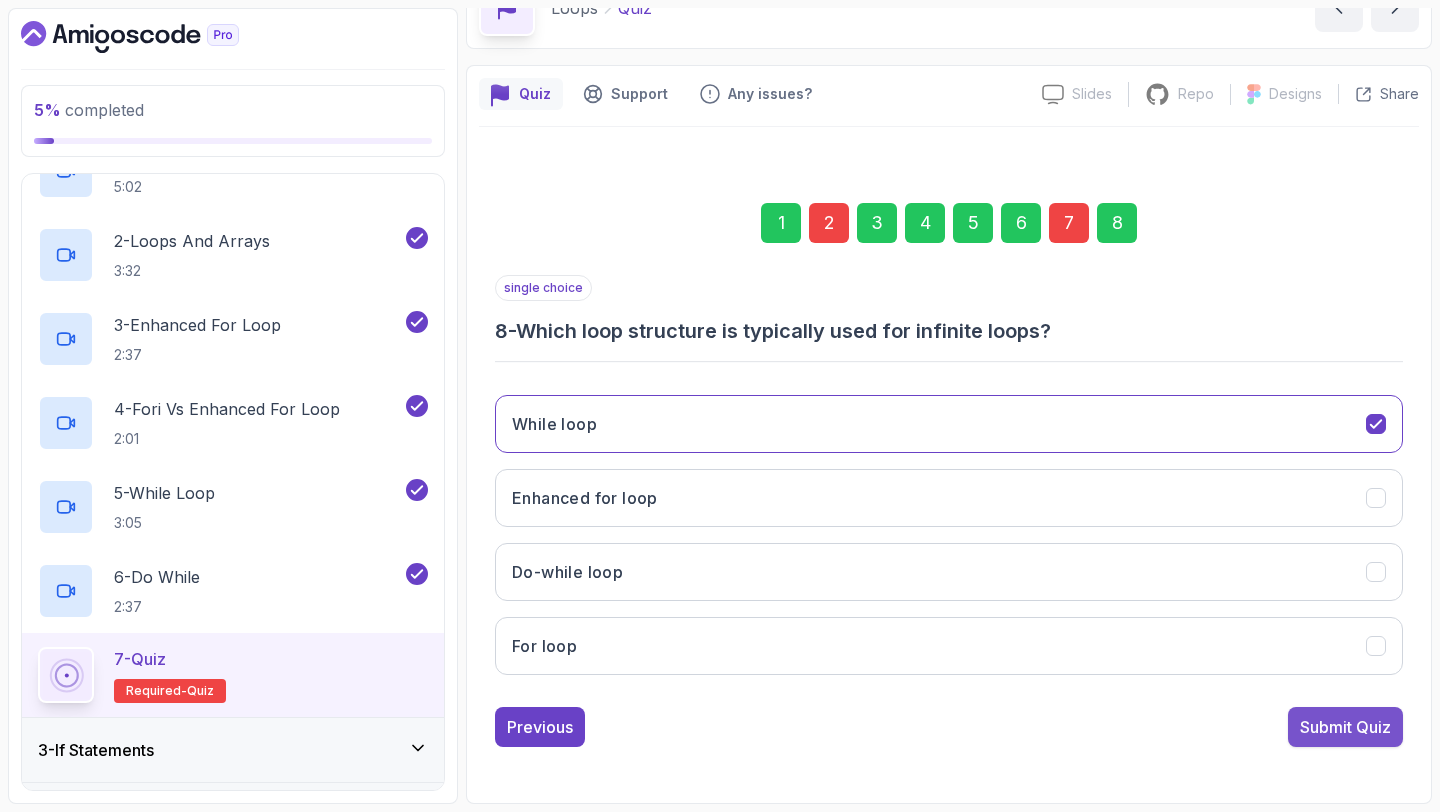 click on "Submit Quiz" at bounding box center [1345, 727] 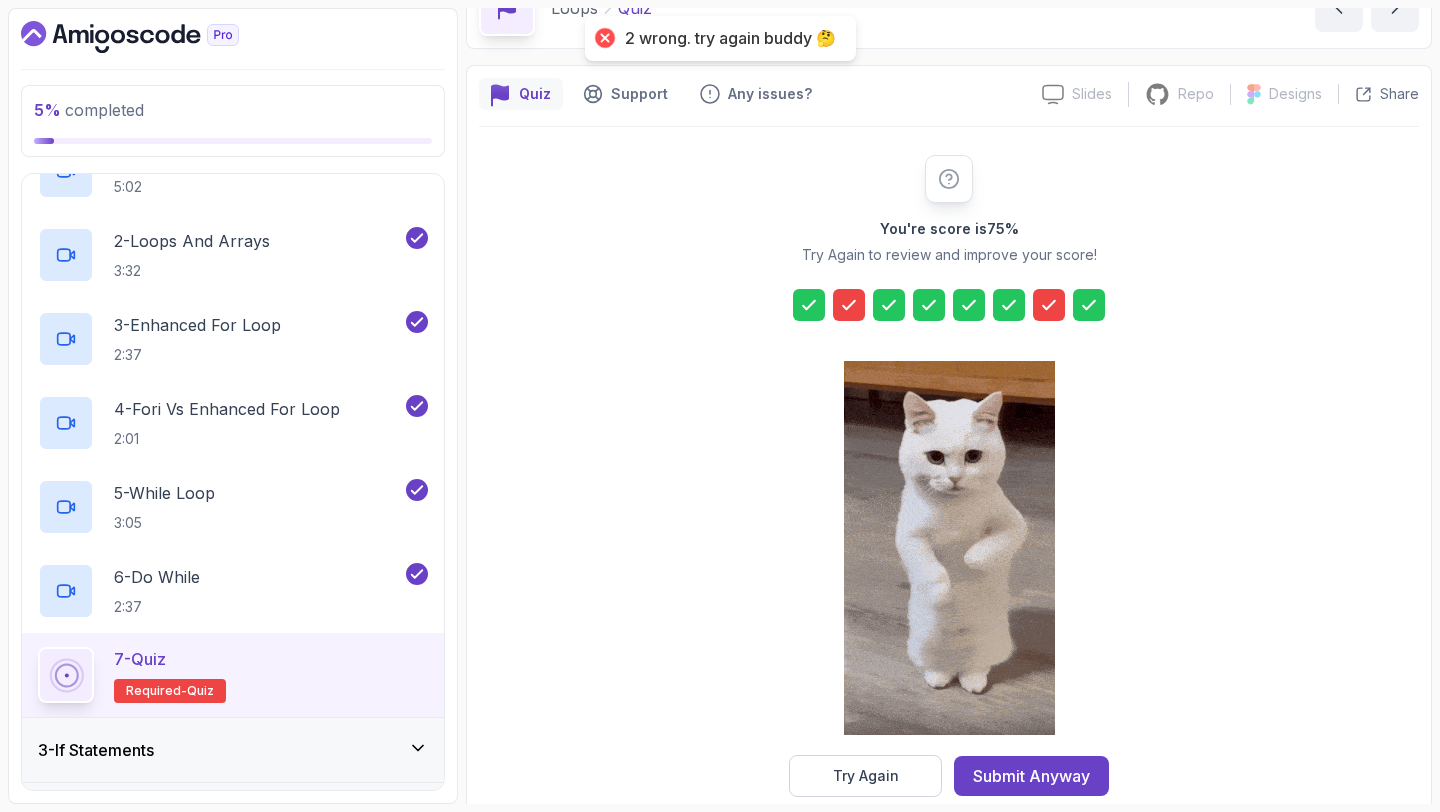 click 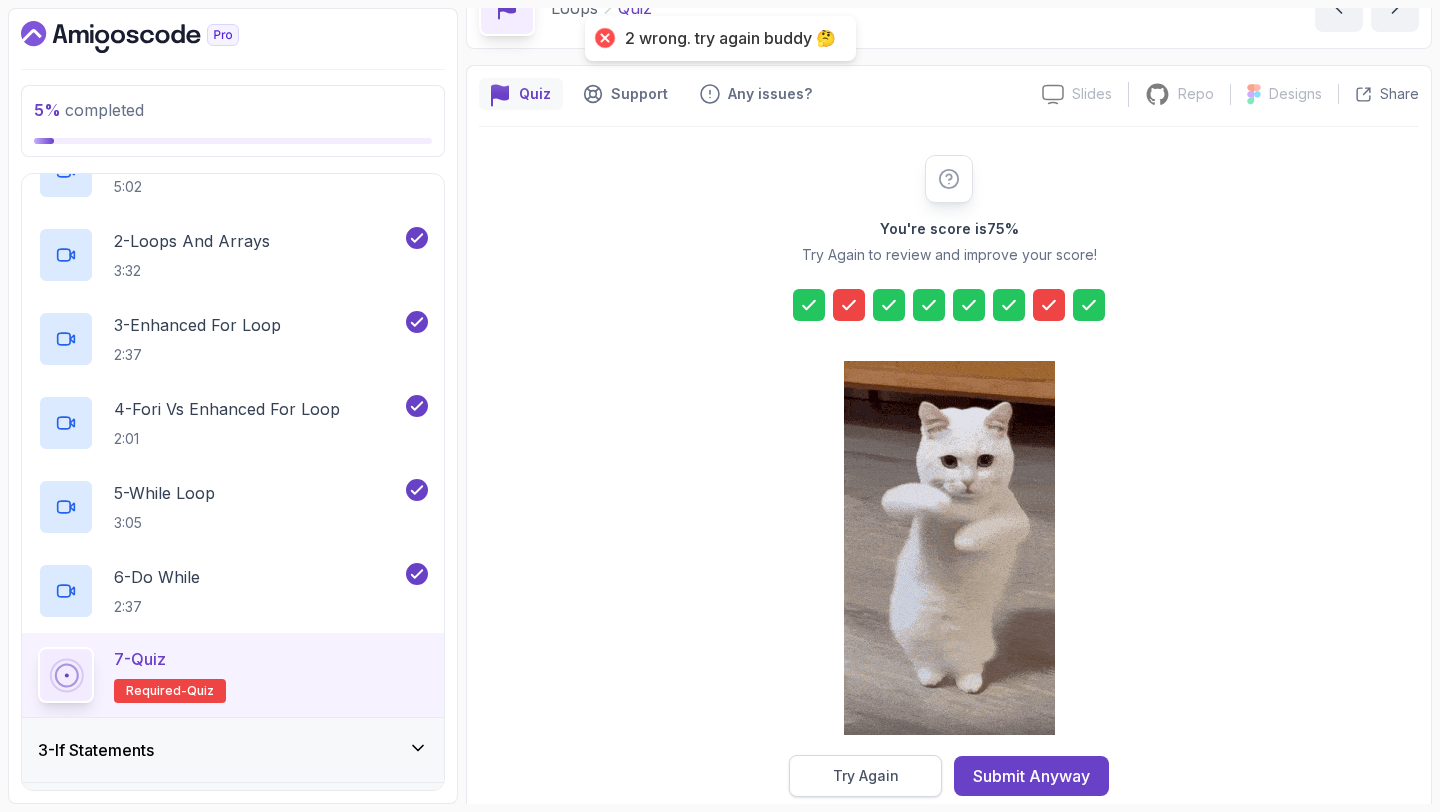 click on "Try Again" at bounding box center [865, 776] 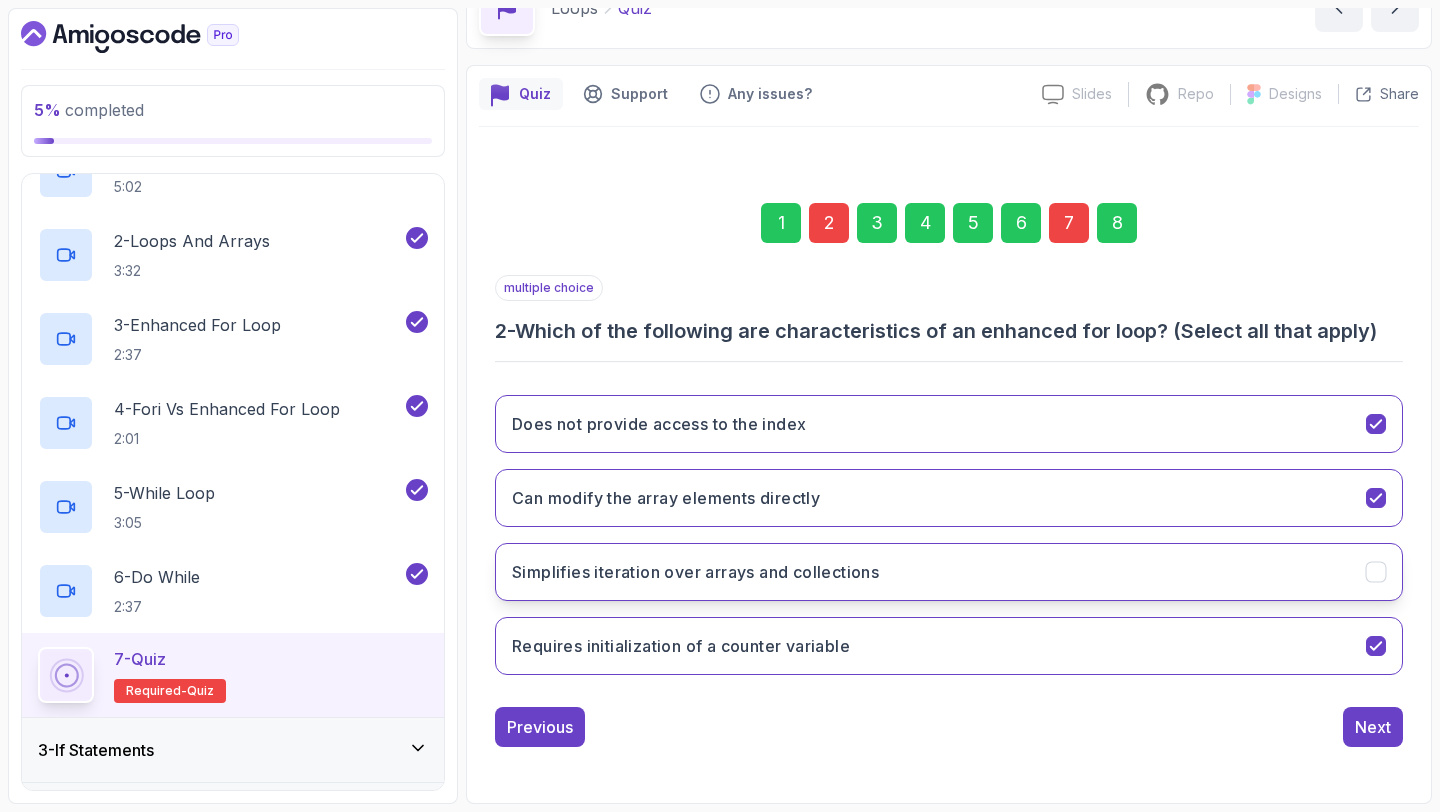 click on "Simplifies iteration over arrays and collections" at bounding box center [695, 572] 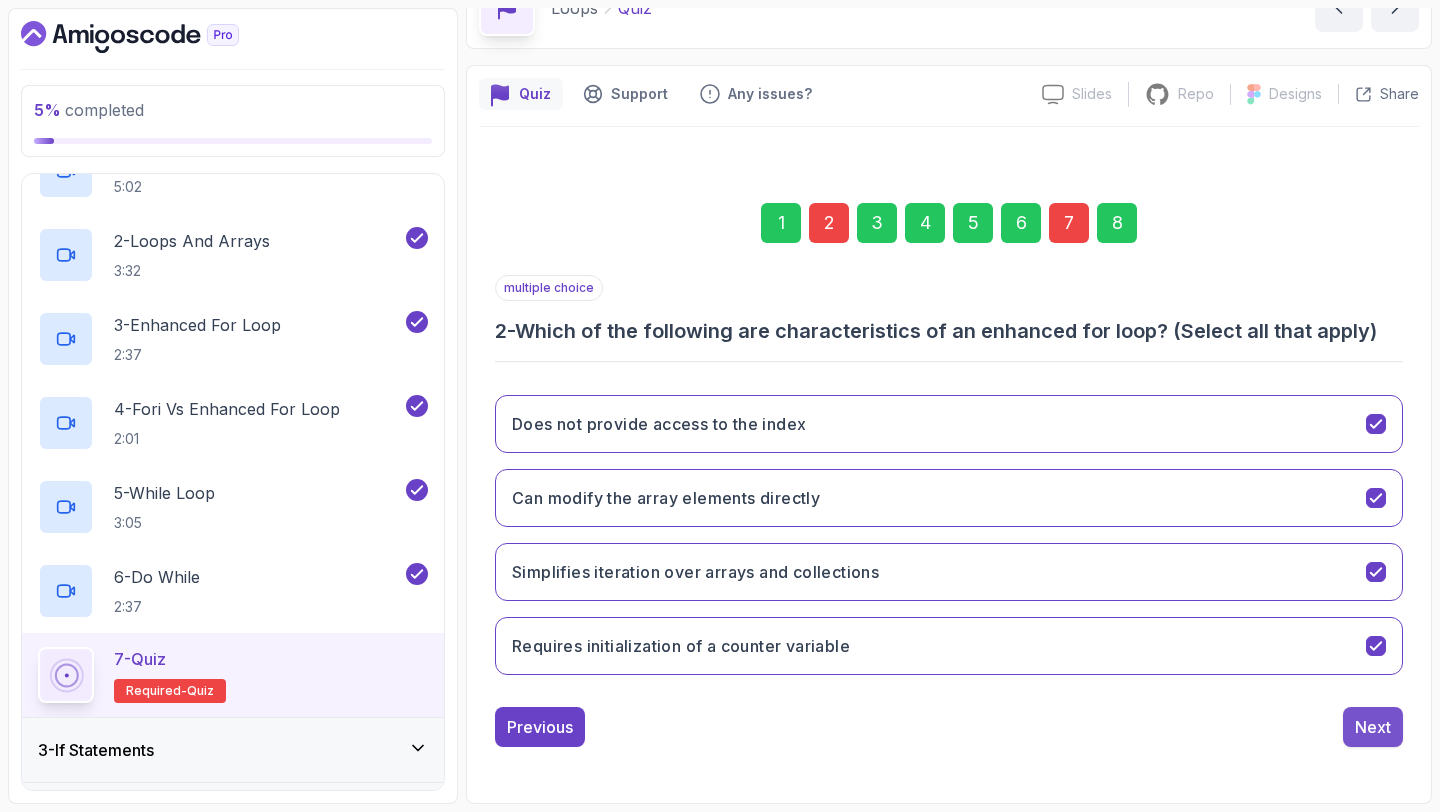 click on "Next" at bounding box center (1373, 727) 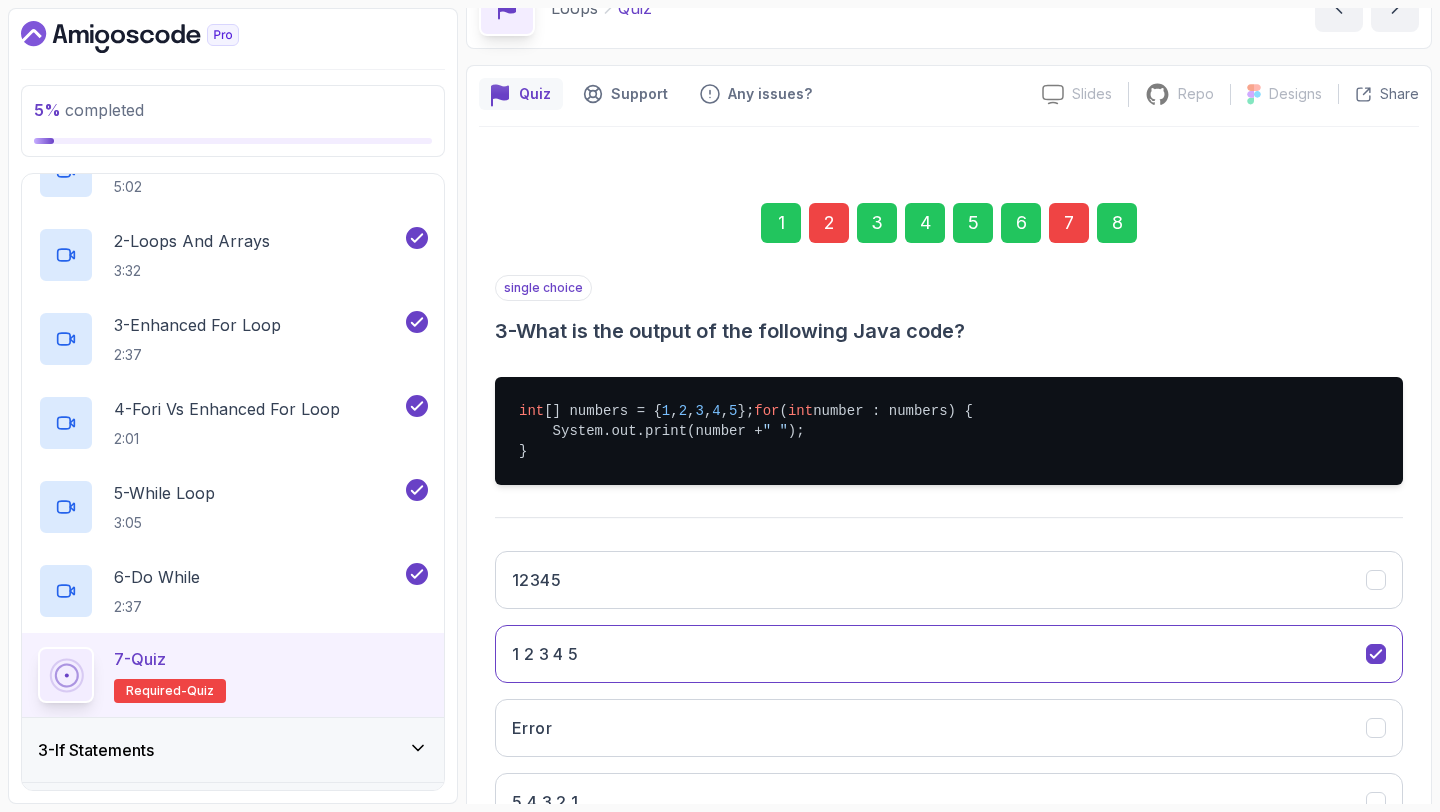 click on "8" at bounding box center [1117, 223] 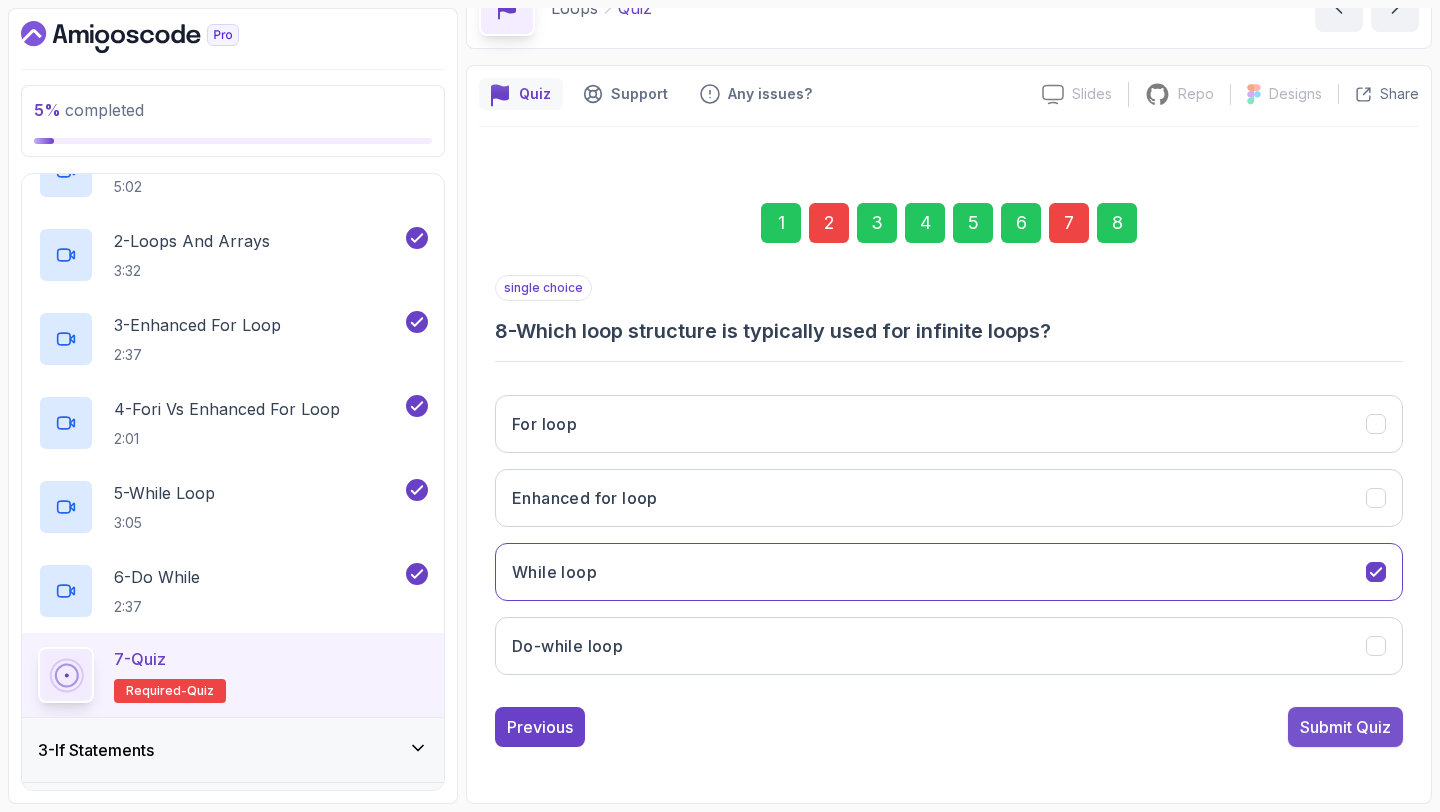 click on "Submit Quiz" at bounding box center [1345, 727] 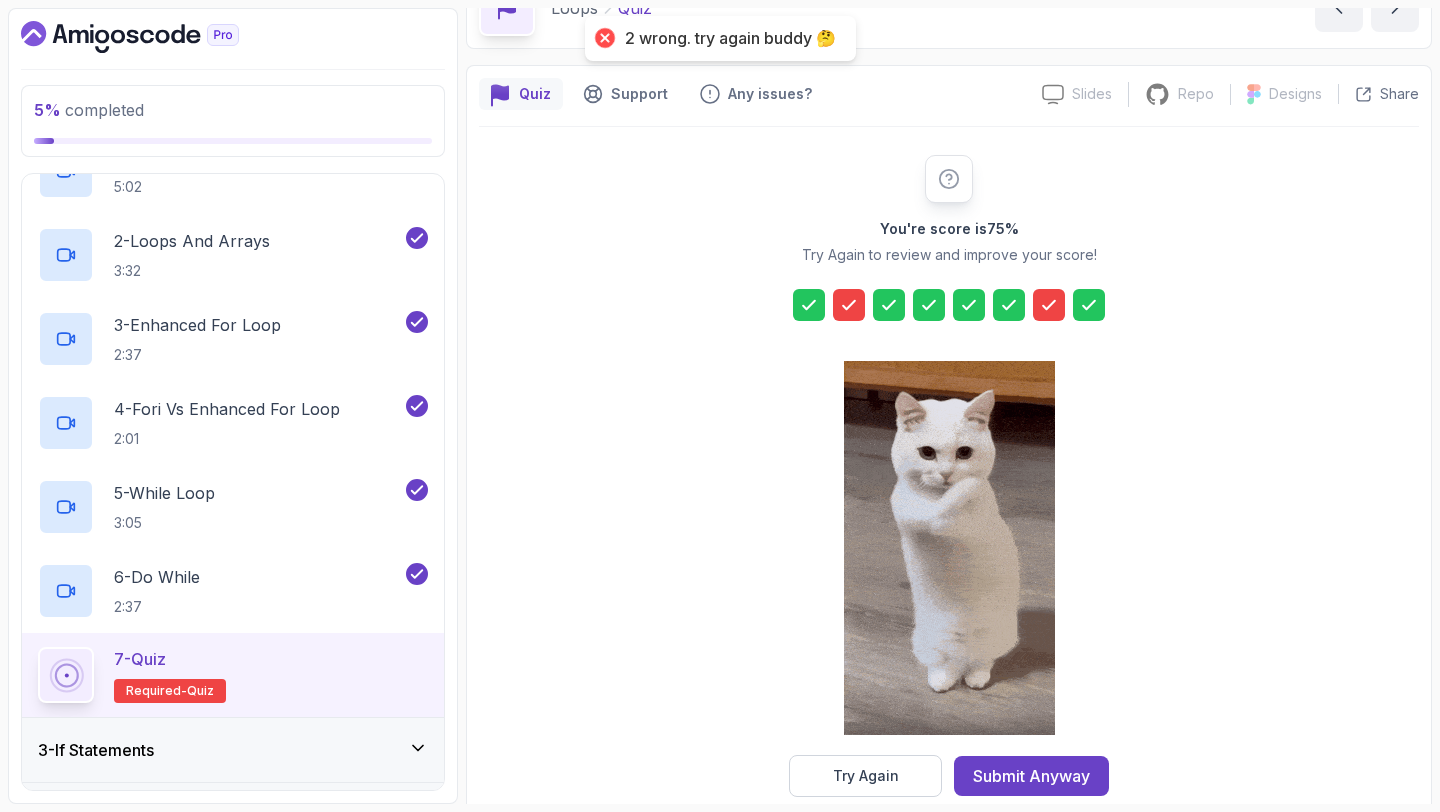 click at bounding box center (849, 305) 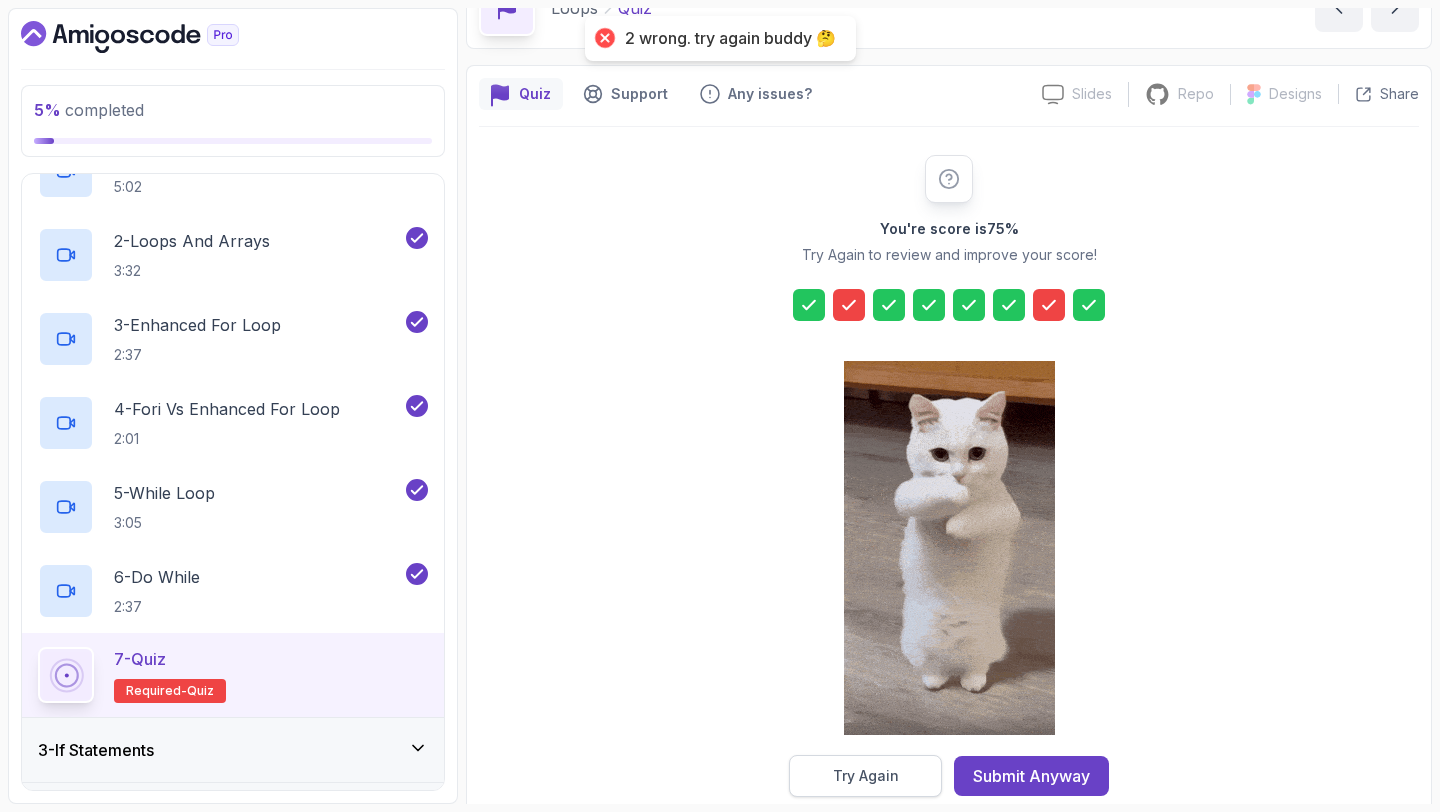 click on "Try Again" at bounding box center [865, 776] 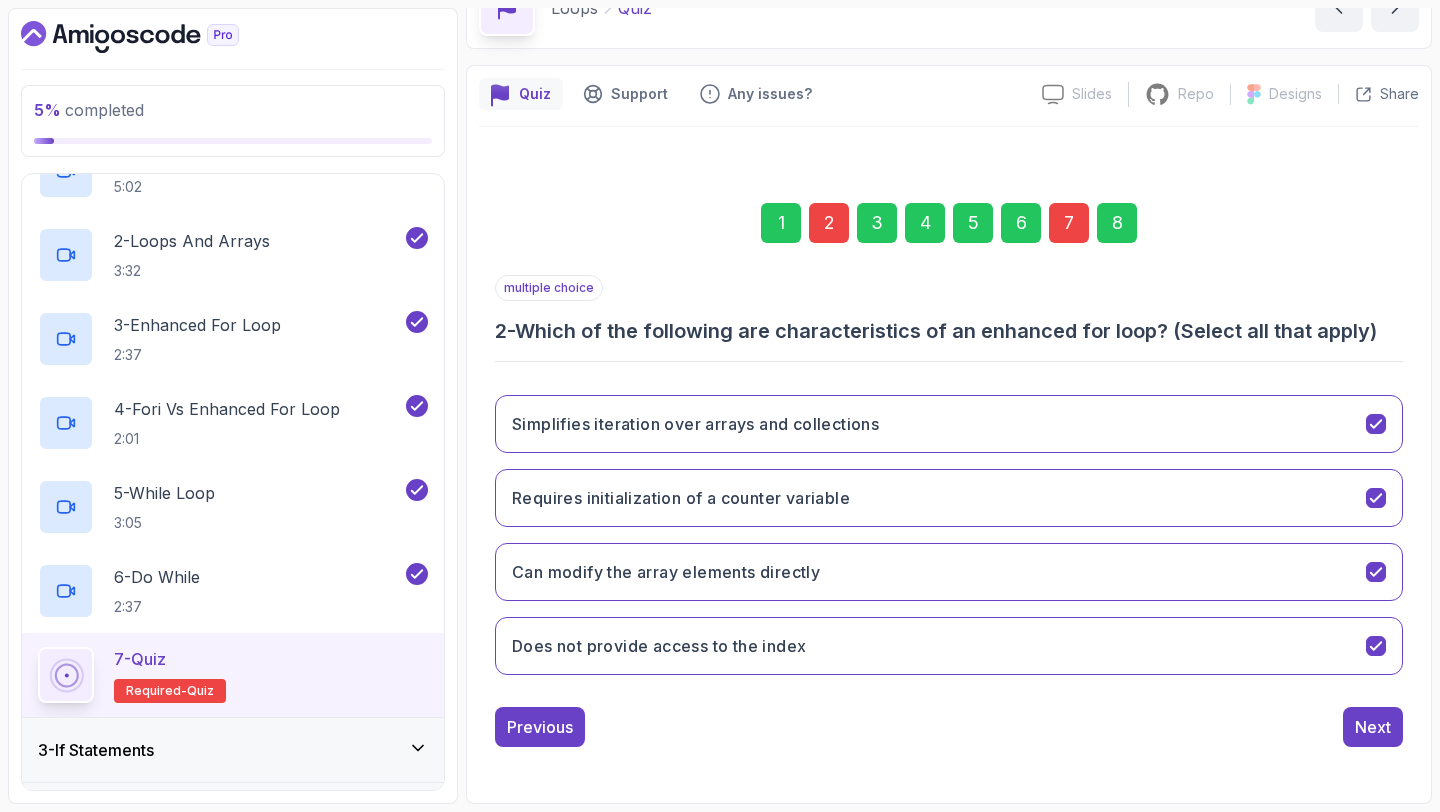 click on "2" at bounding box center [829, 223] 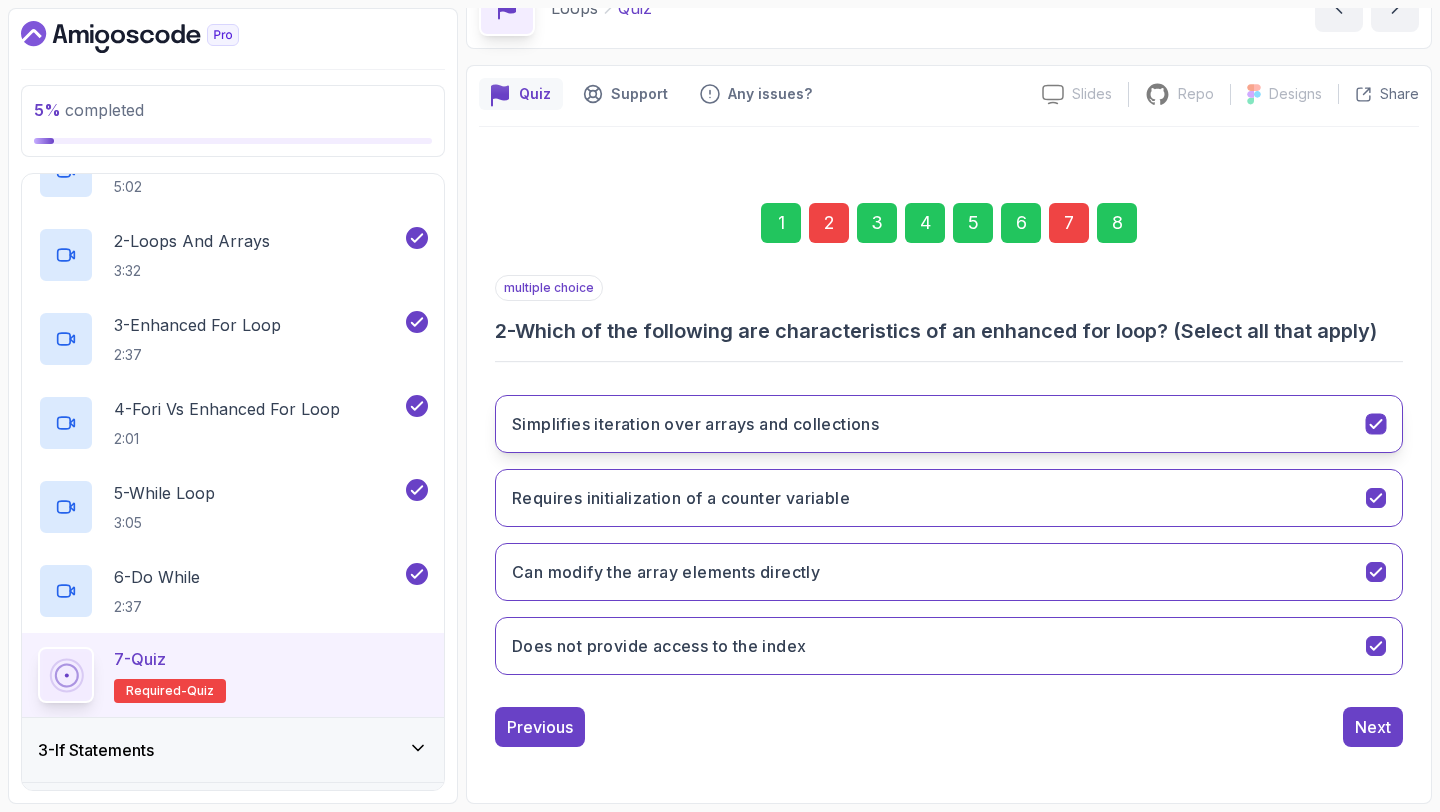 click on "Simplifies iteration over arrays and collections" at bounding box center [695, 424] 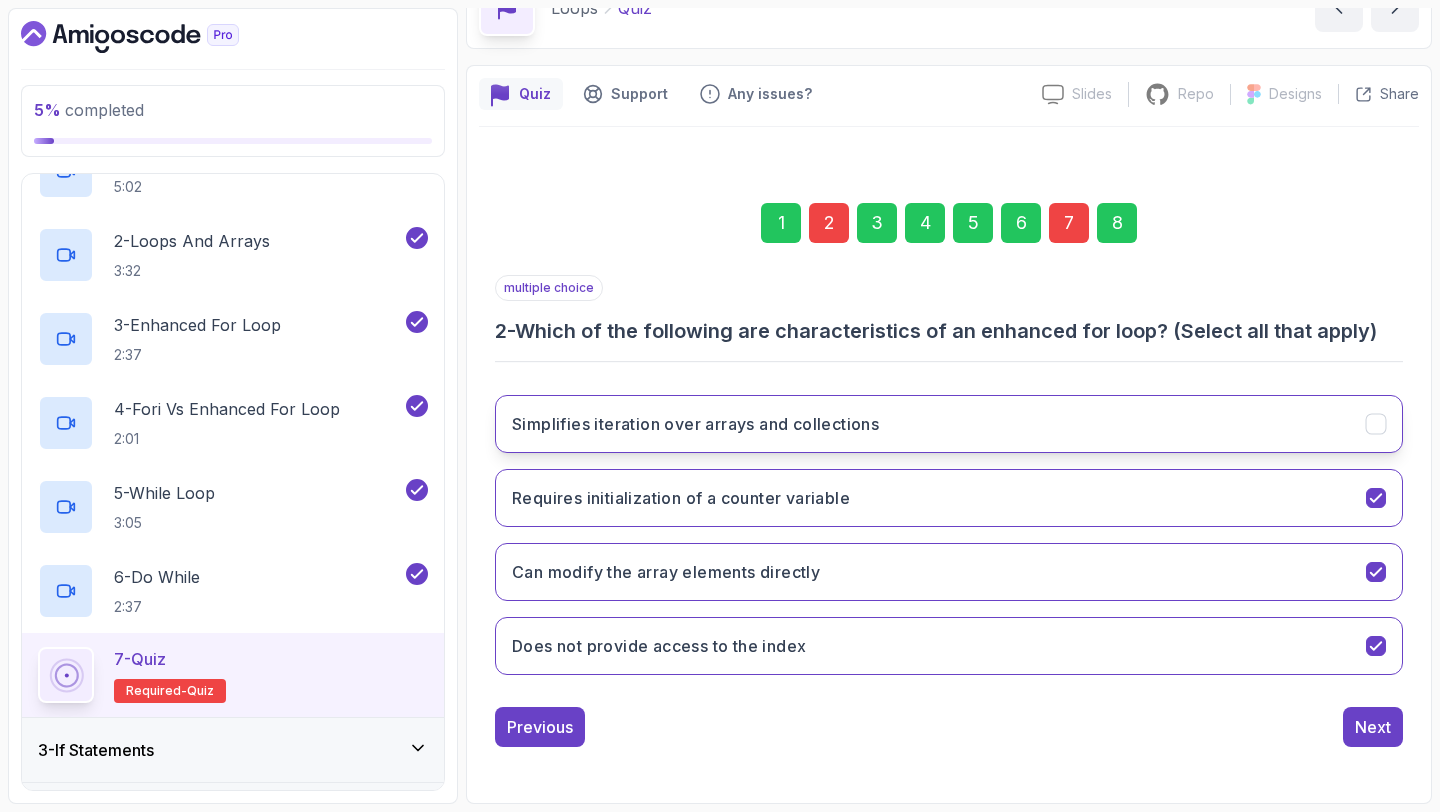 click on "Simplifies iteration over arrays and collections" at bounding box center [695, 424] 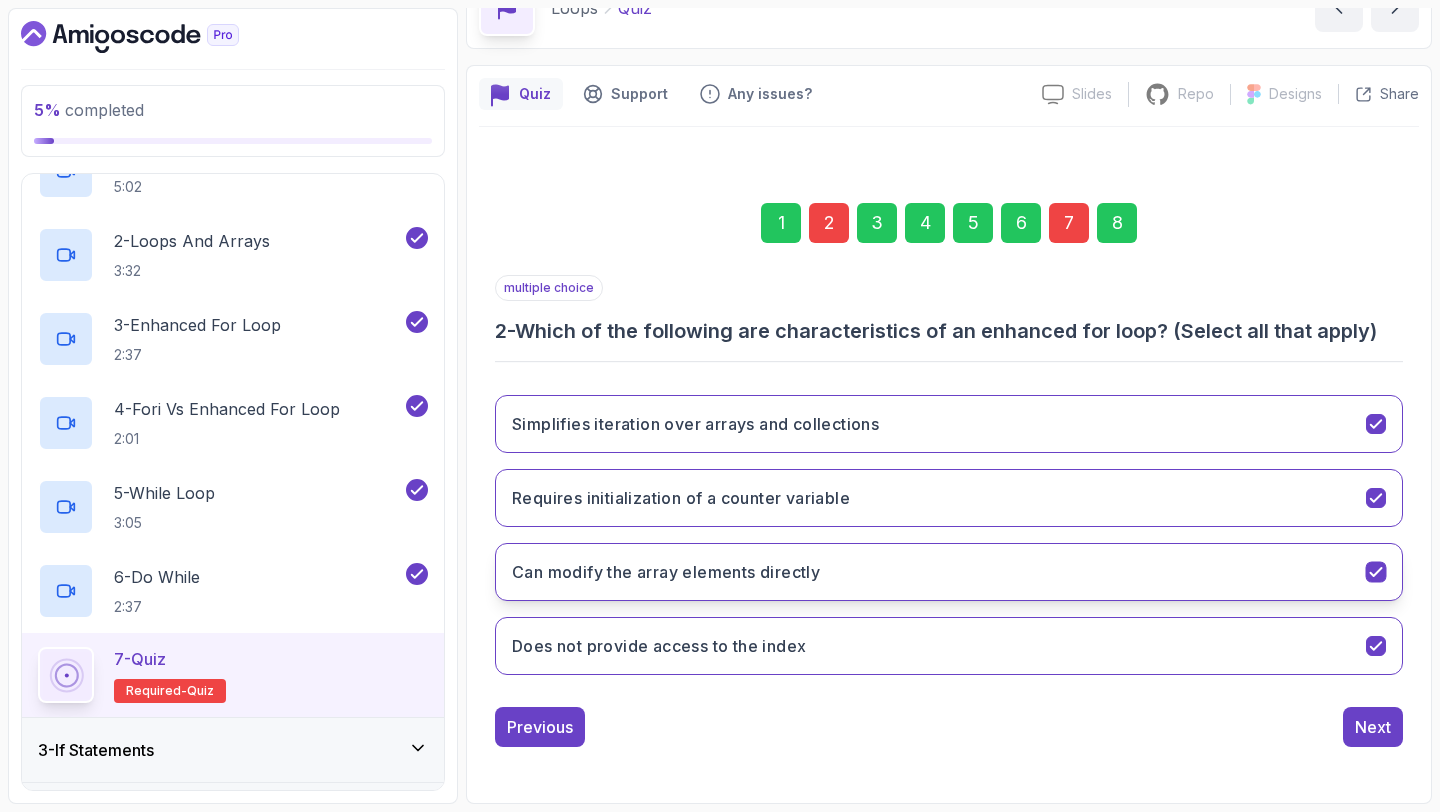 click on "Can modify the array elements directly" at bounding box center [949, 572] 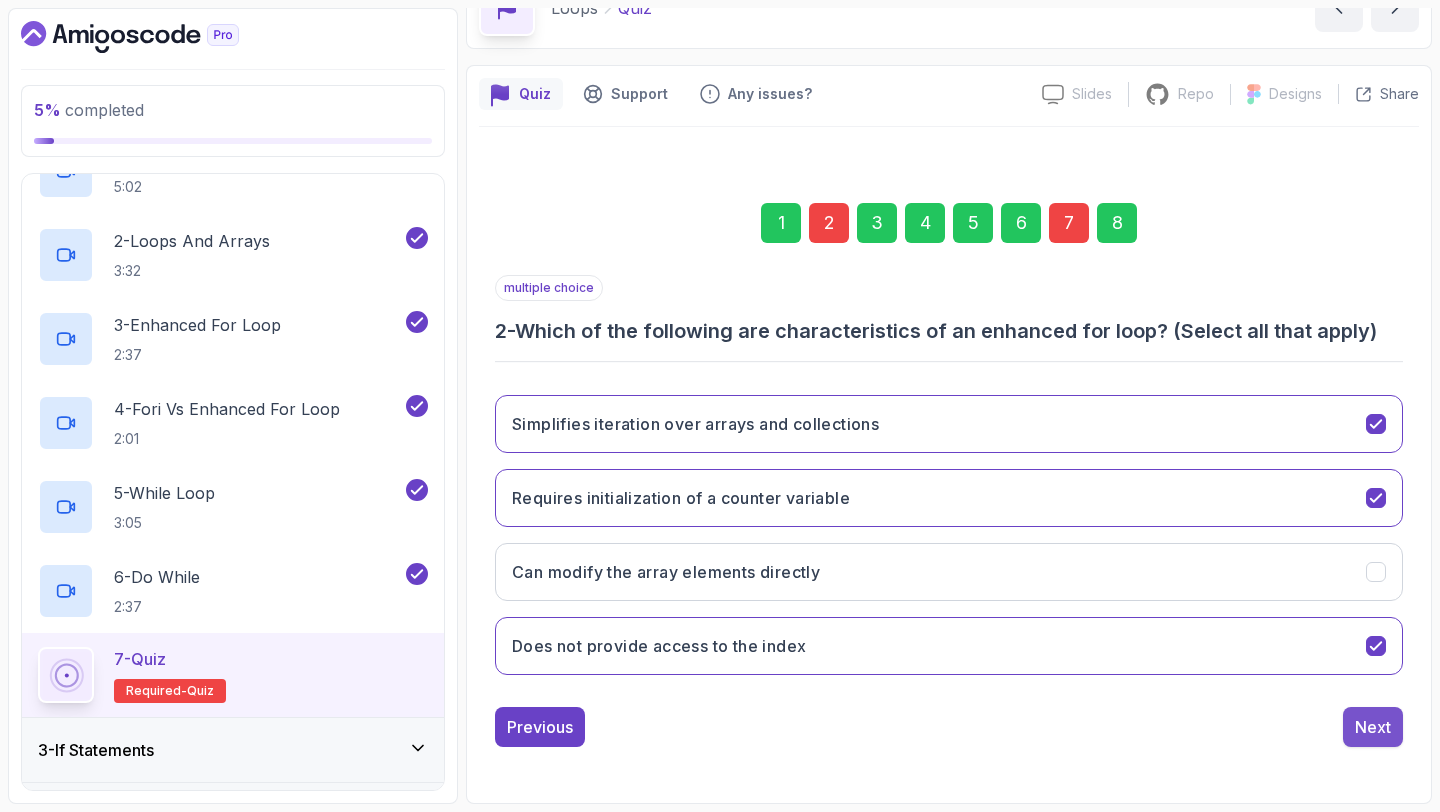 click on "Next" at bounding box center [1373, 727] 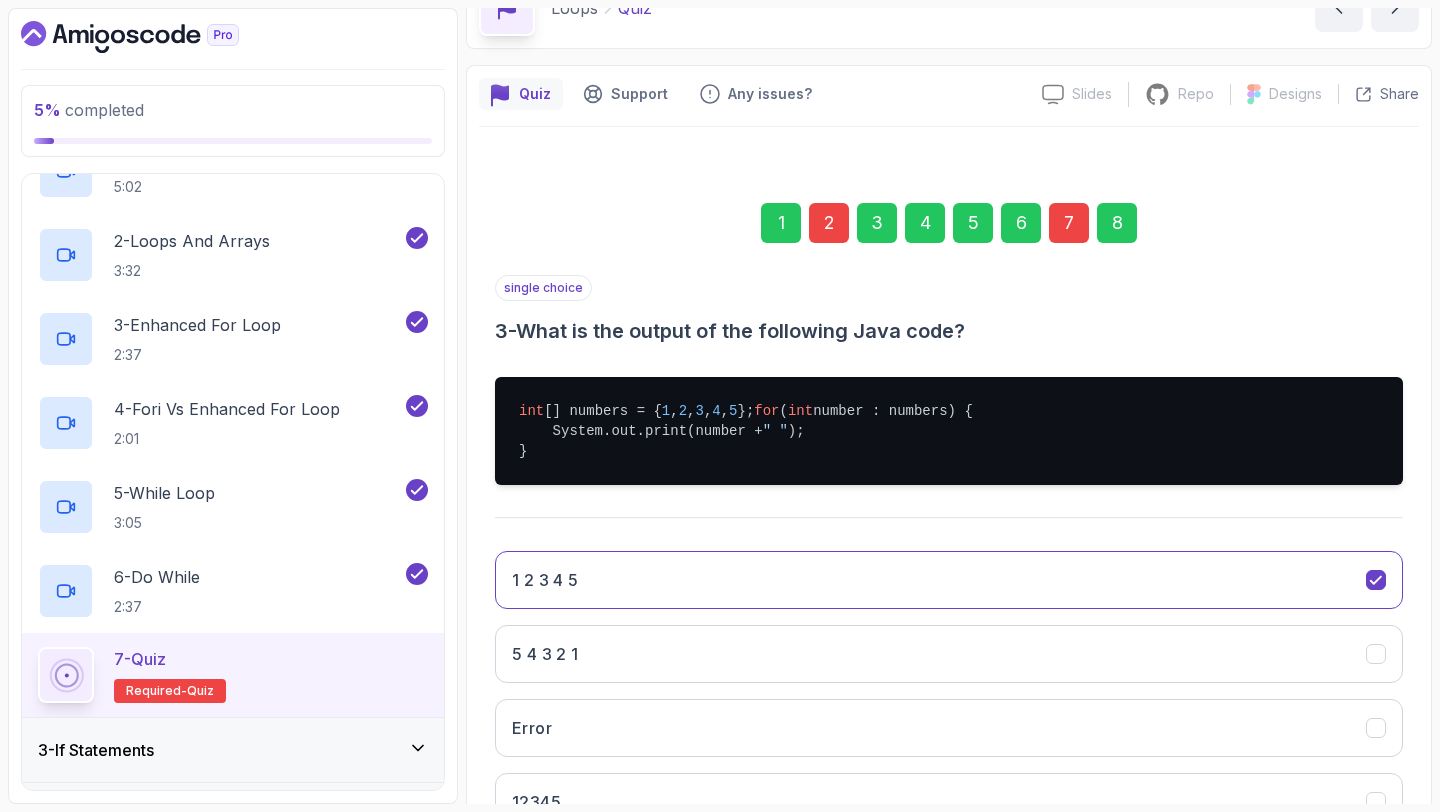 click on "8" at bounding box center (1117, 223) 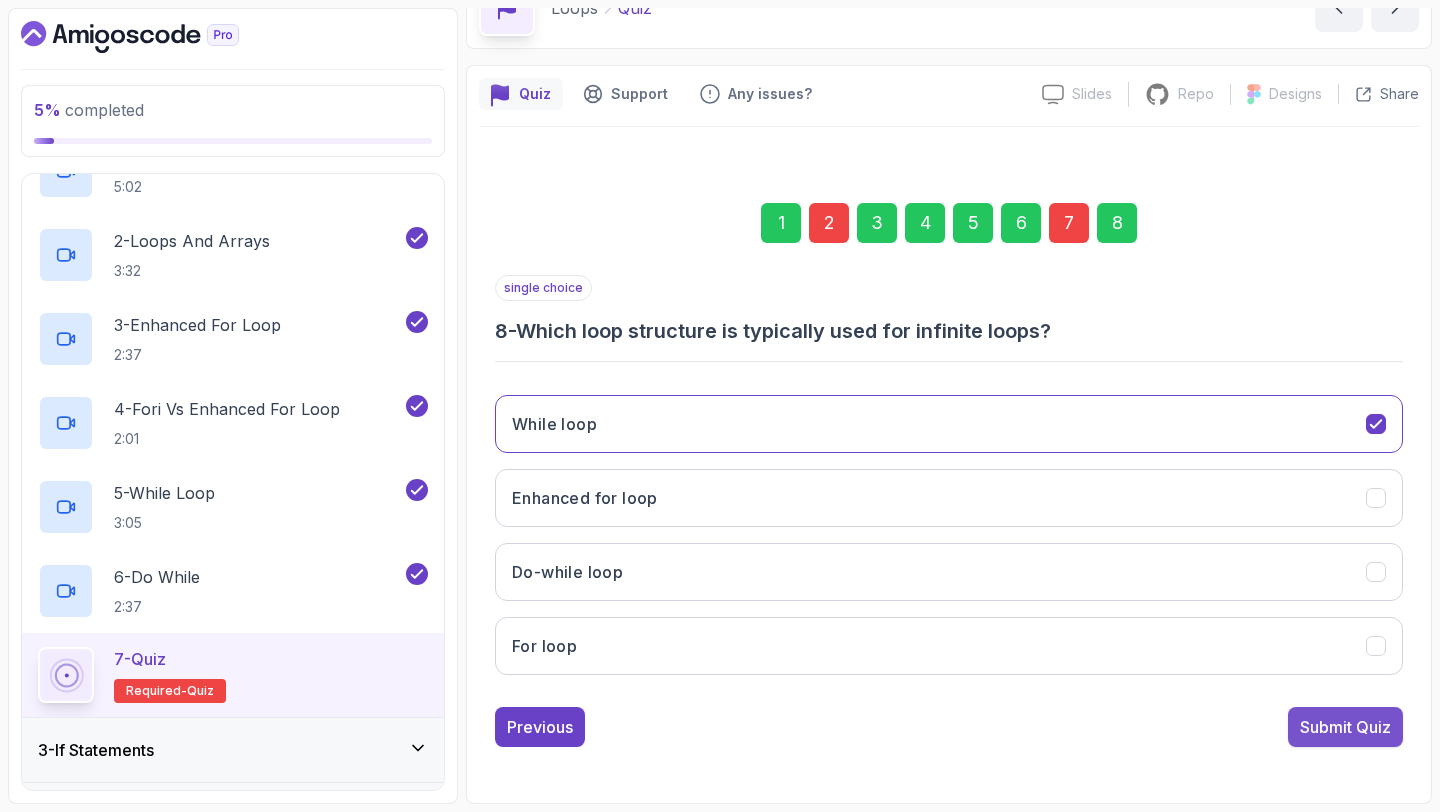 click on "Submit Quiz" at bounding box center [1345, 727] 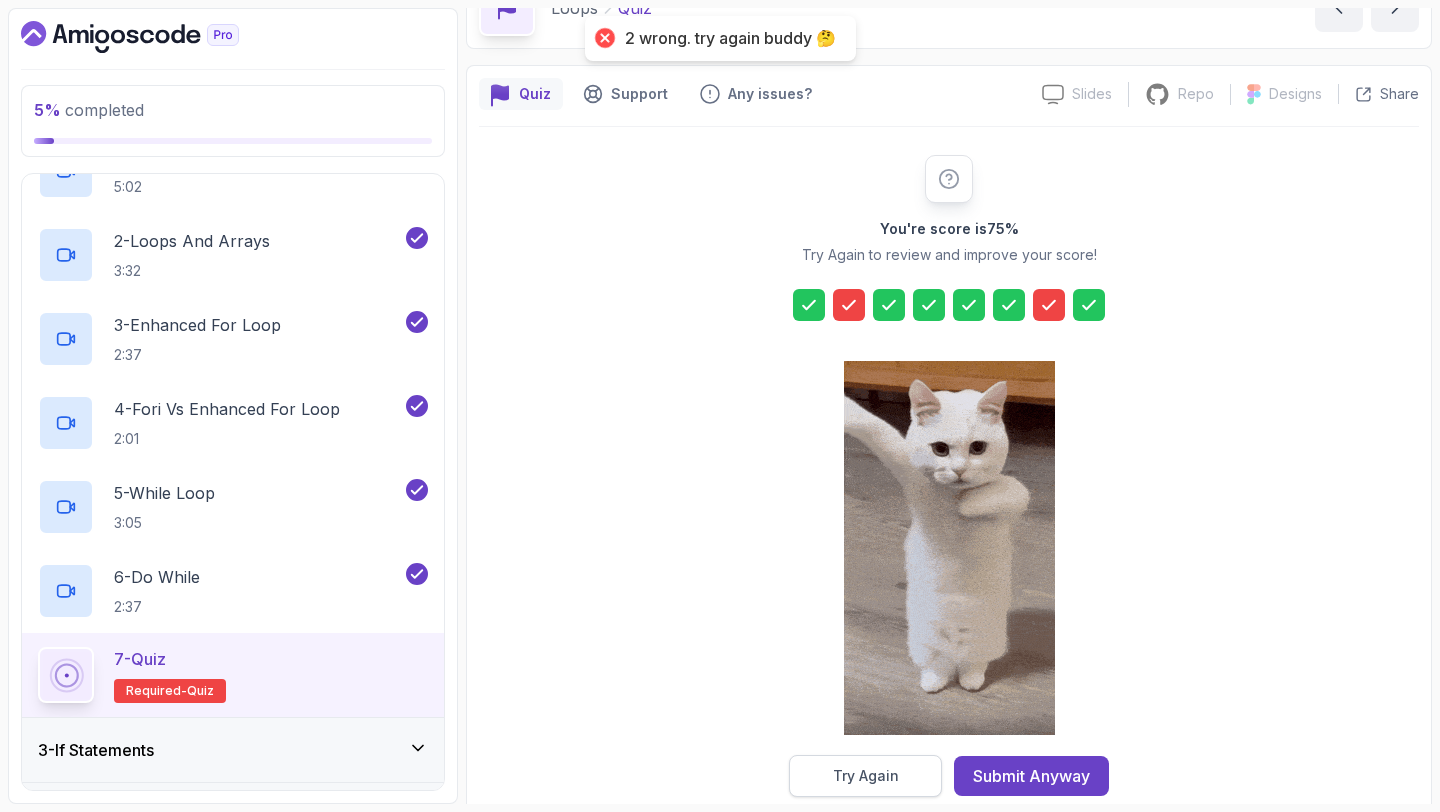 click on "Try Again" at bounding box center [865, 776] 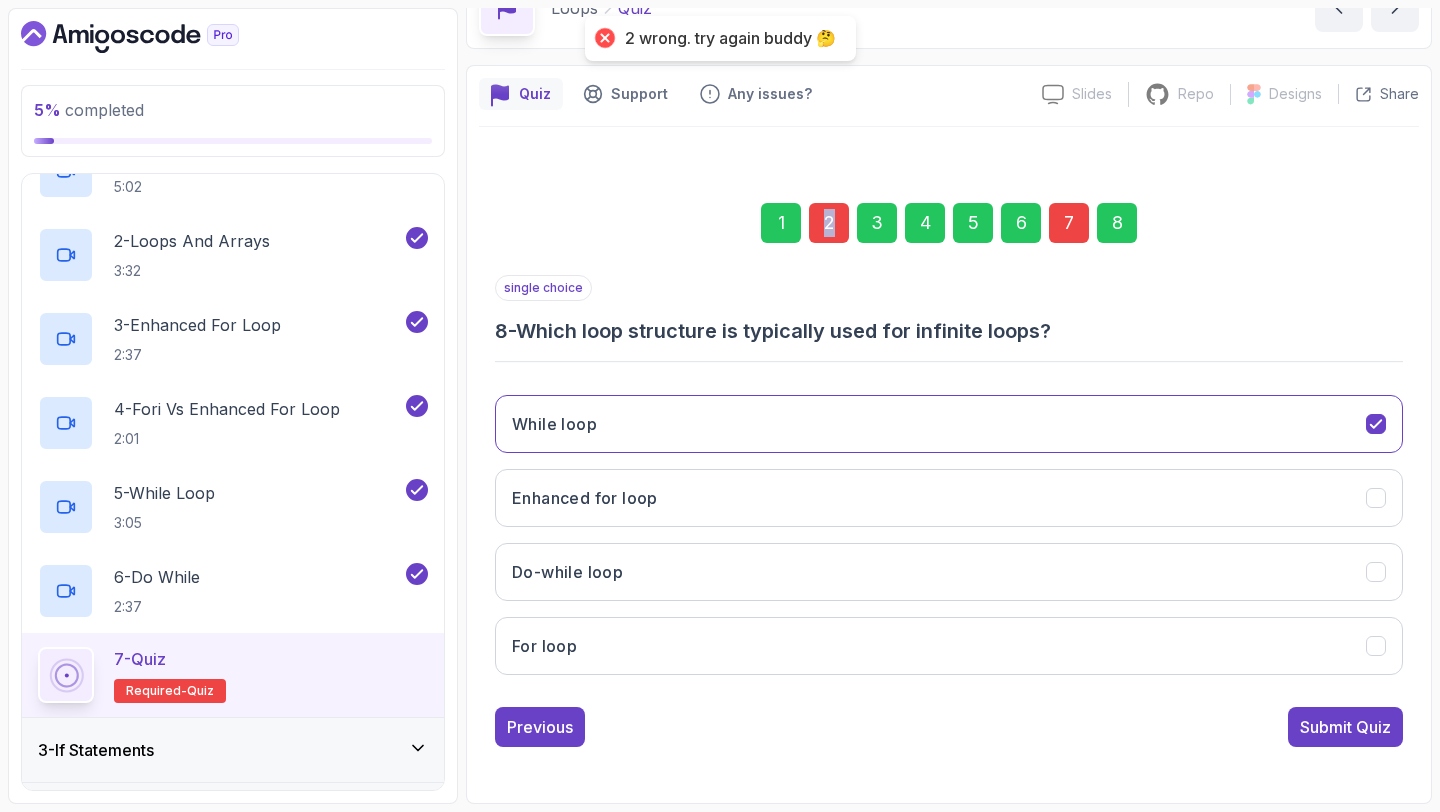 click on "2" at bounding box center (829, 223) 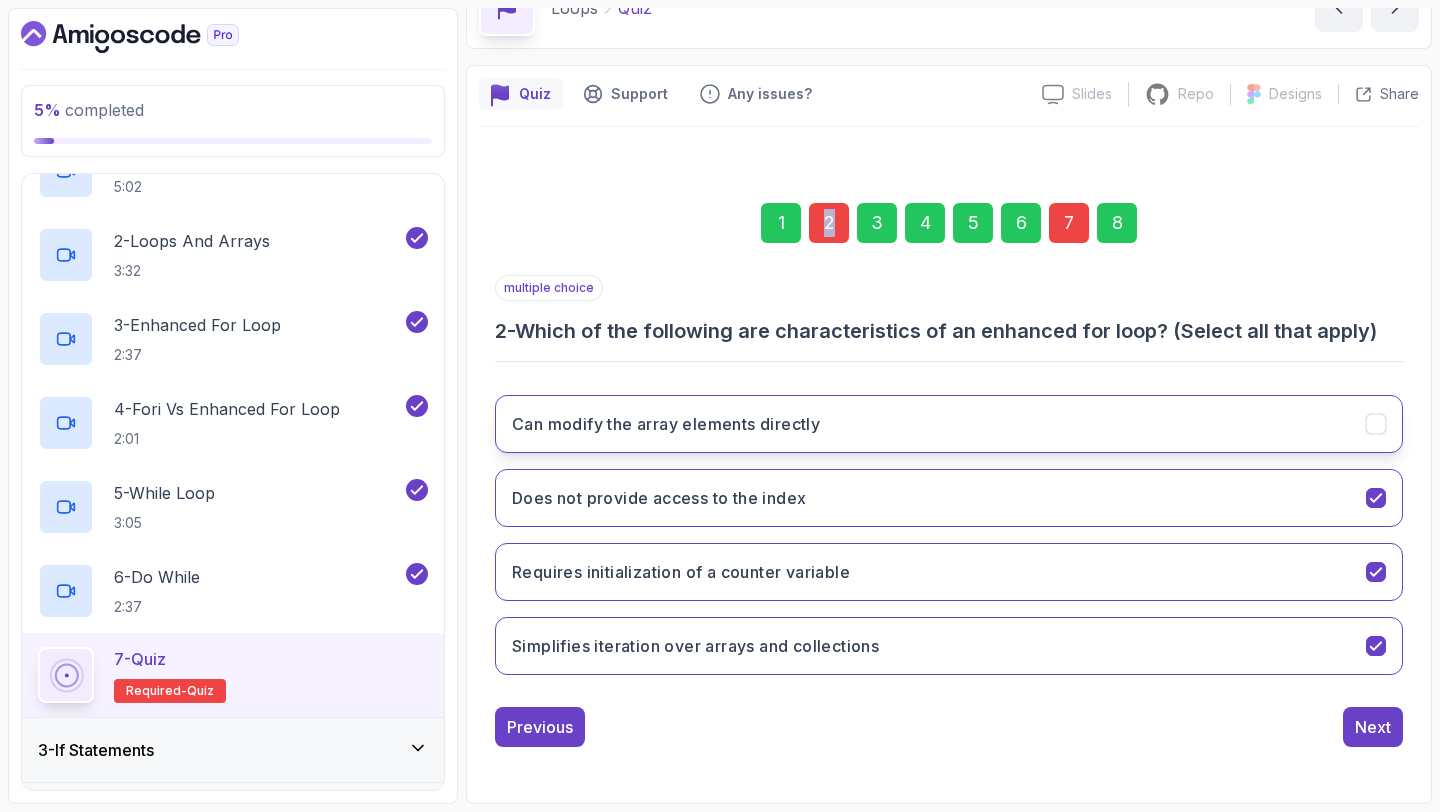 click on "Can modify the array elements directly" at bounding box center (949, 424) 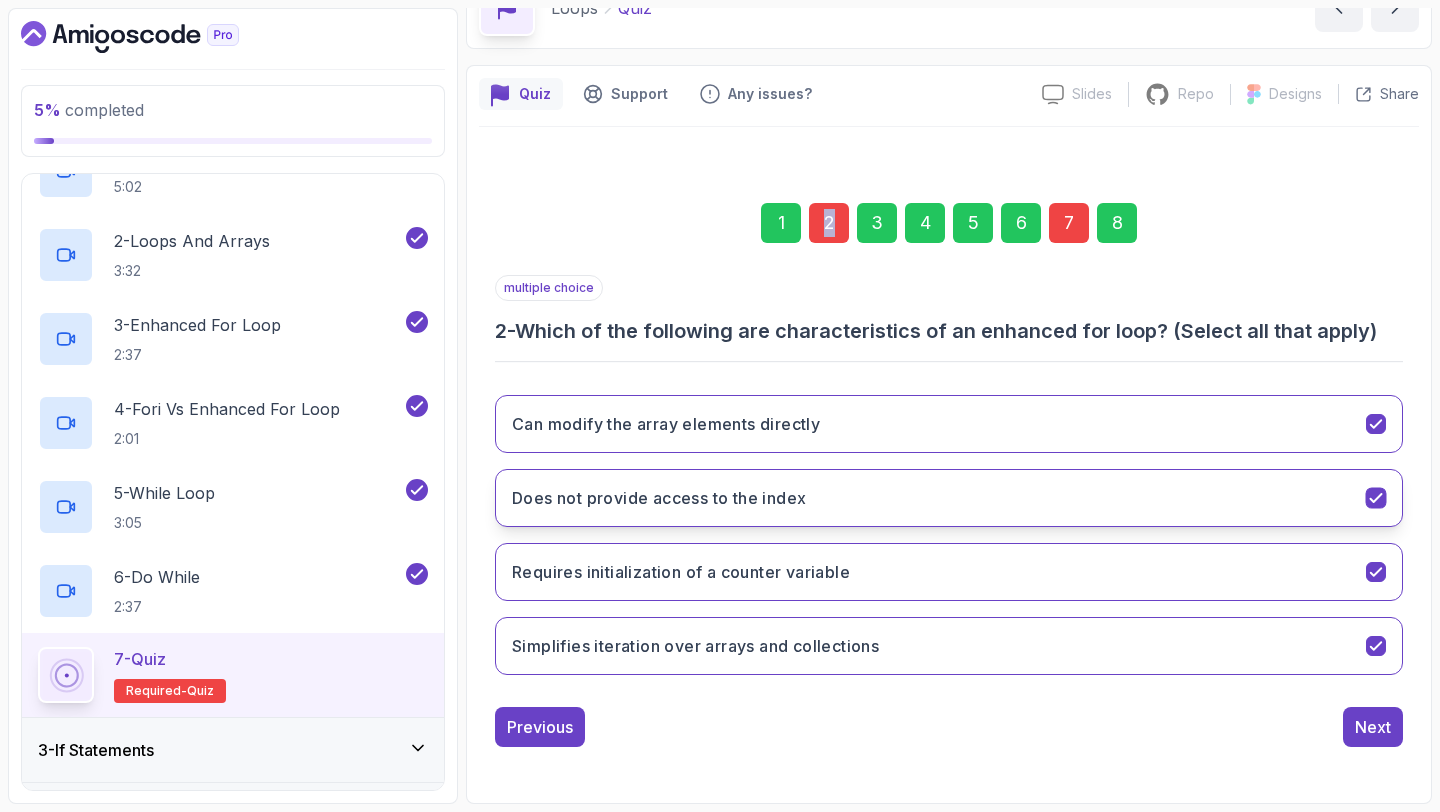 click on "Does not provide access to the index" at bounding box center (949, 498) 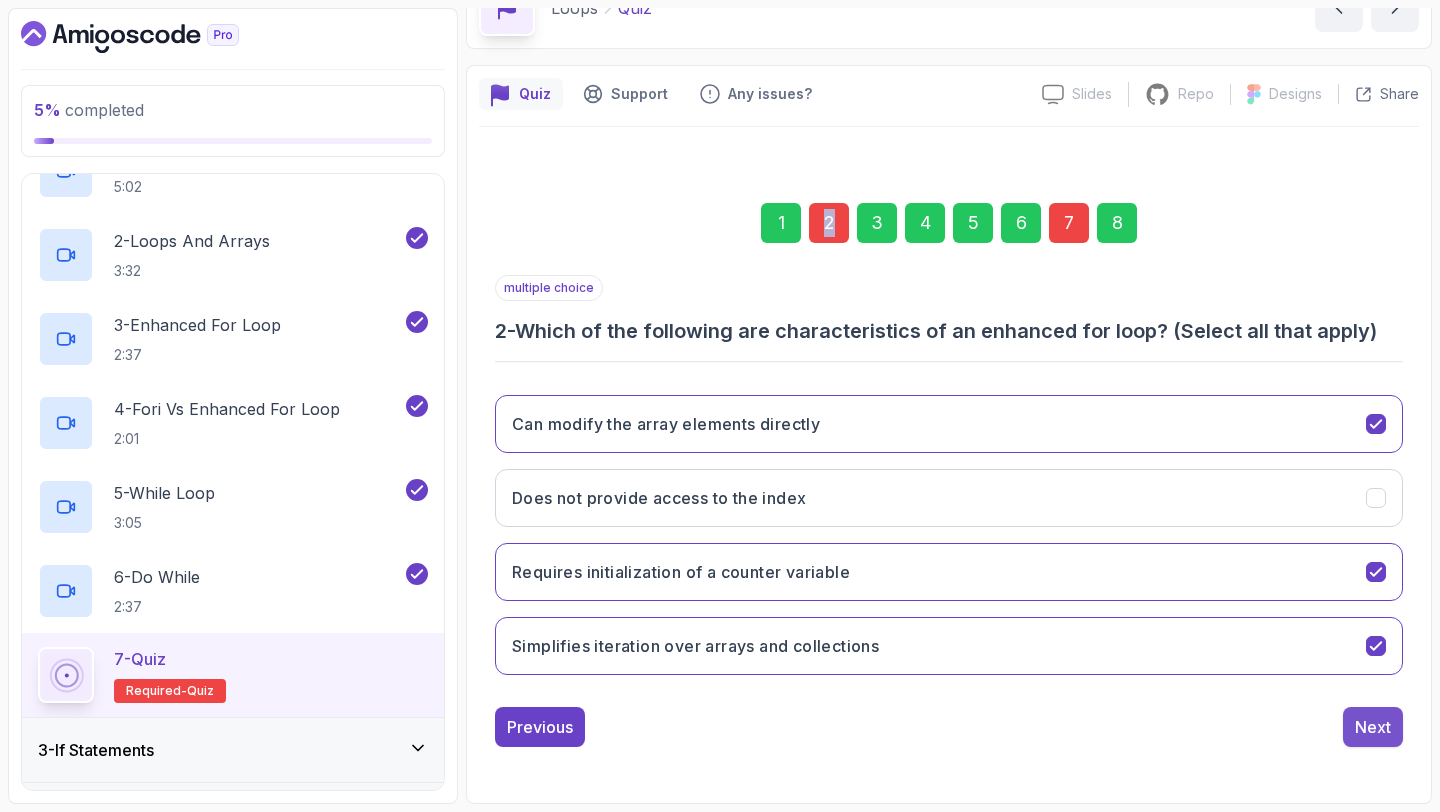 click on "Next" at bounding box center [1373, 727] 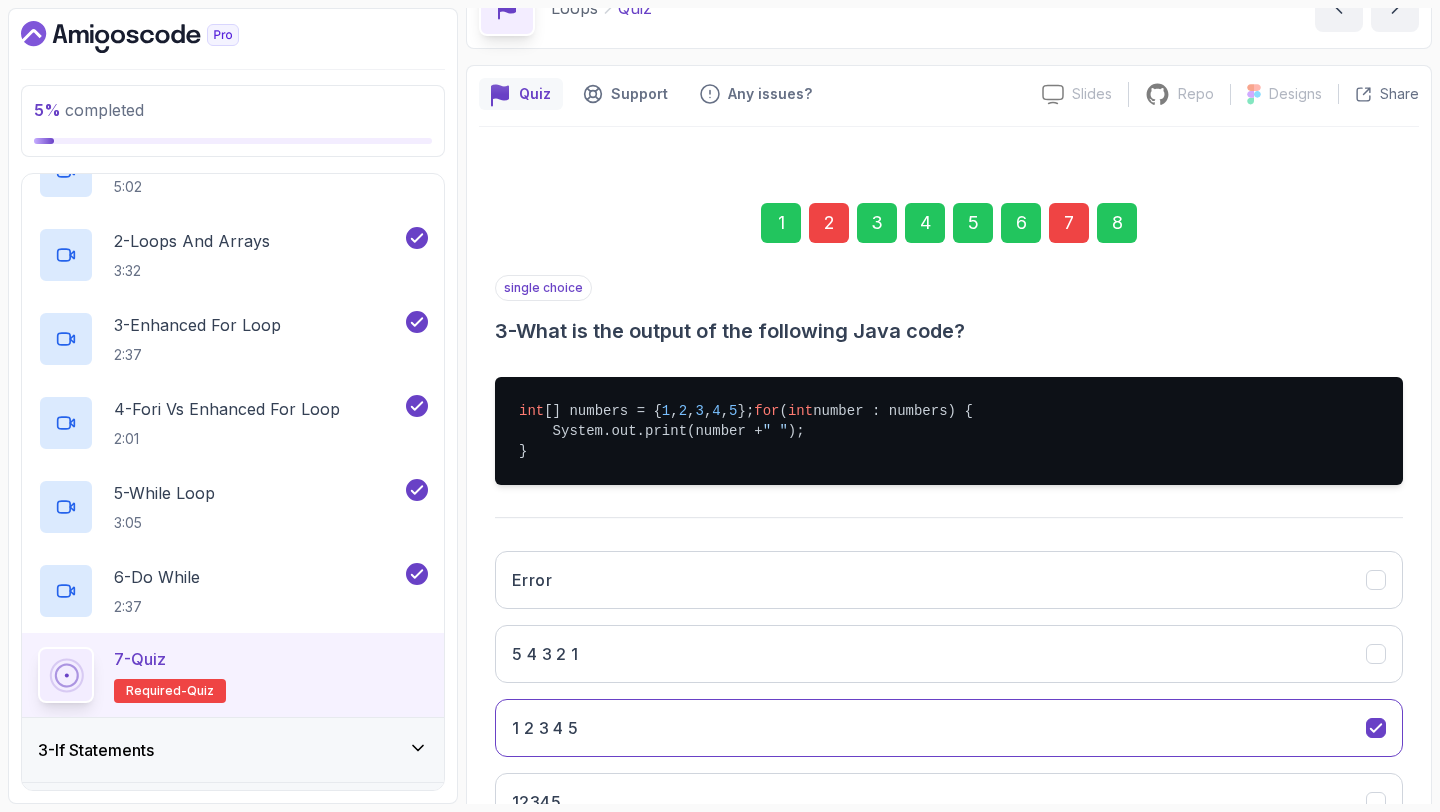 click on "8" at bounding box center [1117, 223] 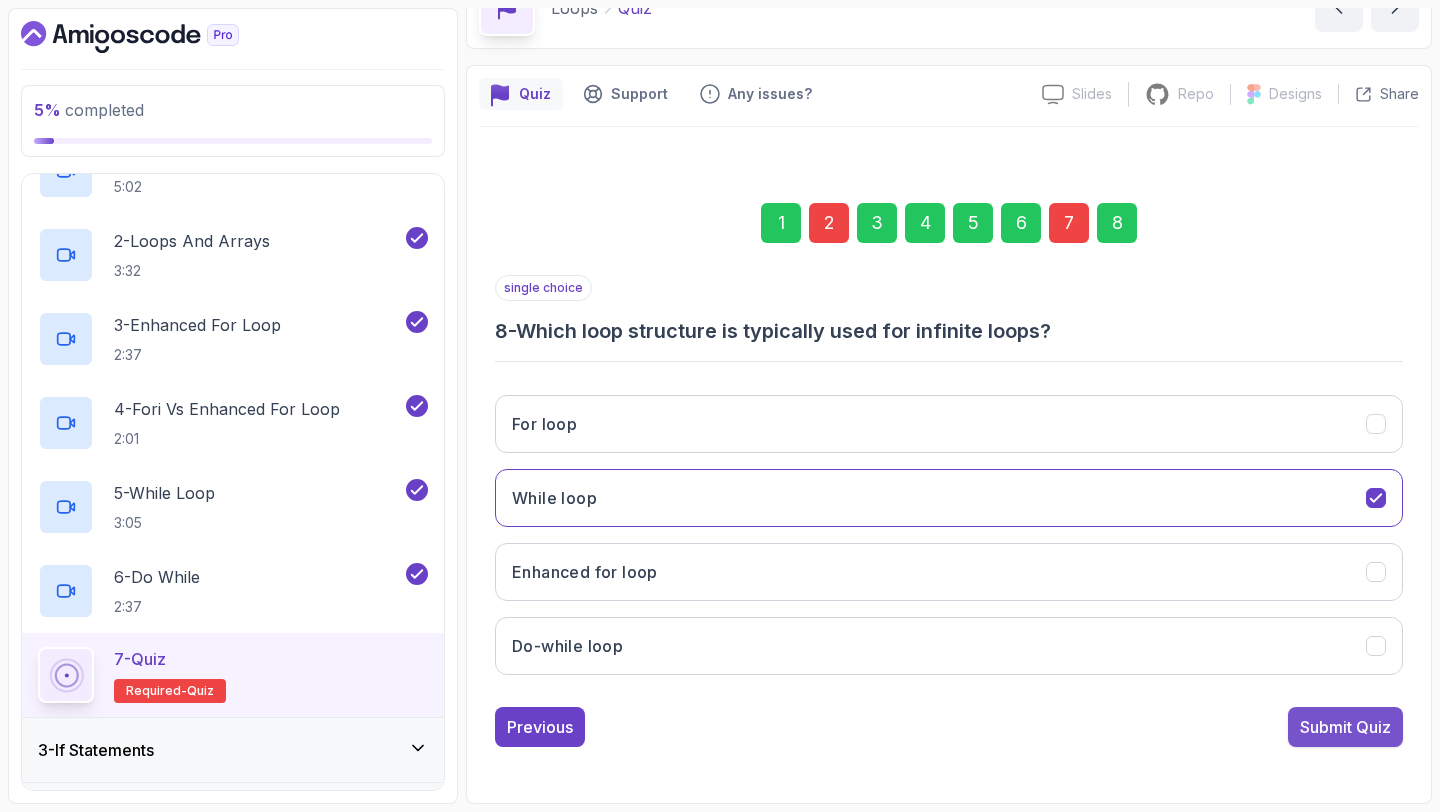 click on "Submit Quiz" at bounding box center (1345, 727) 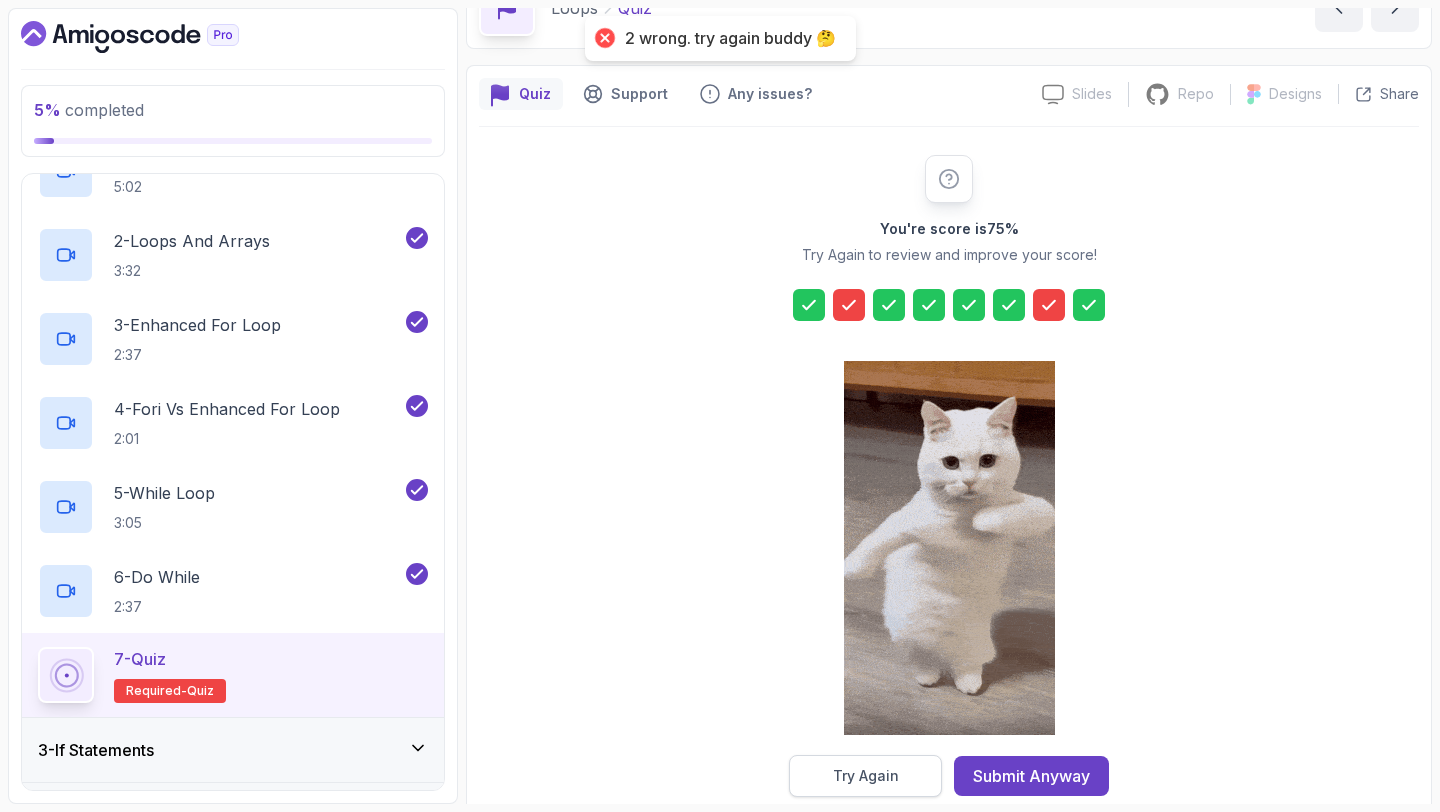 click on "Try Again" at bounding box center (866, 776) 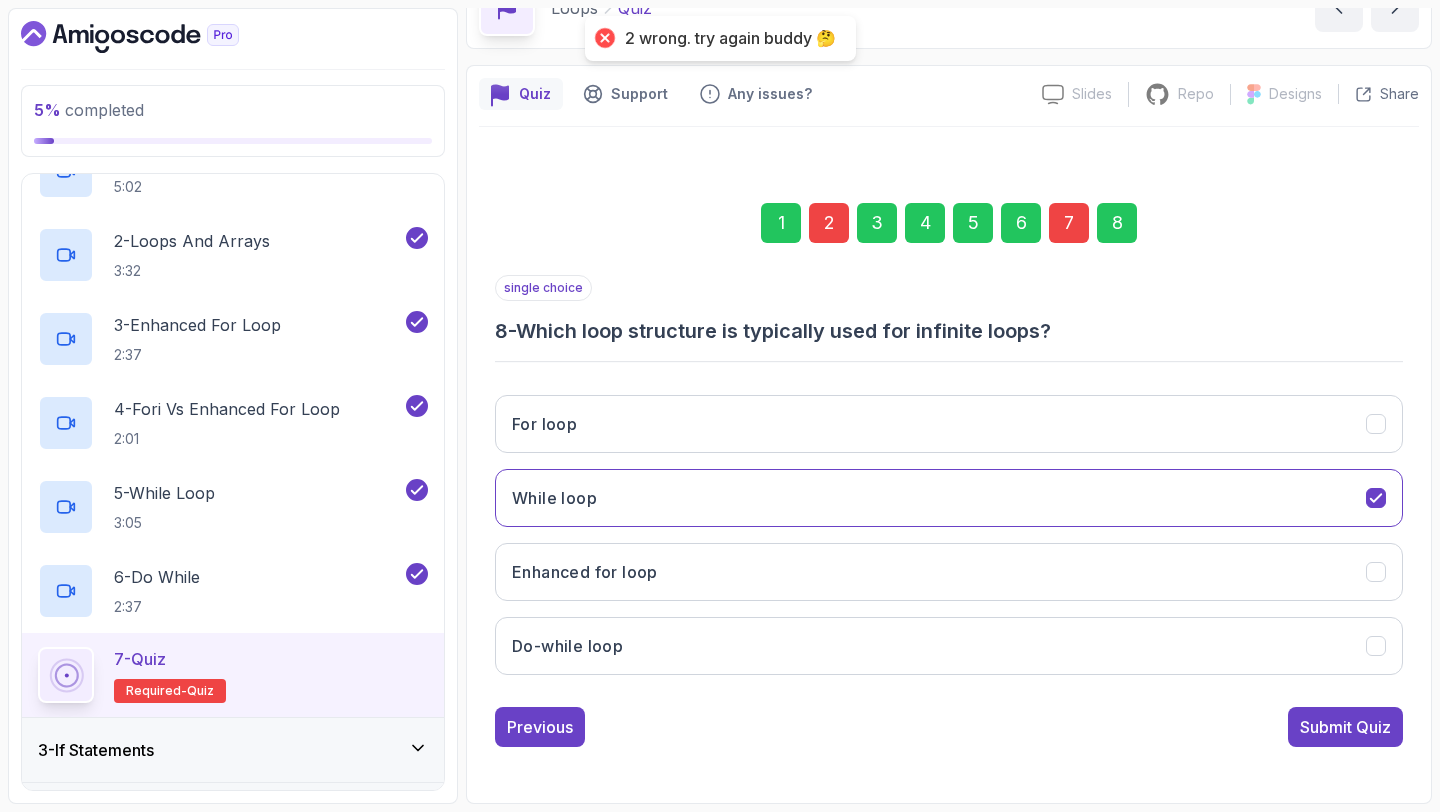 click on "2" at bounding box center [829, 223] 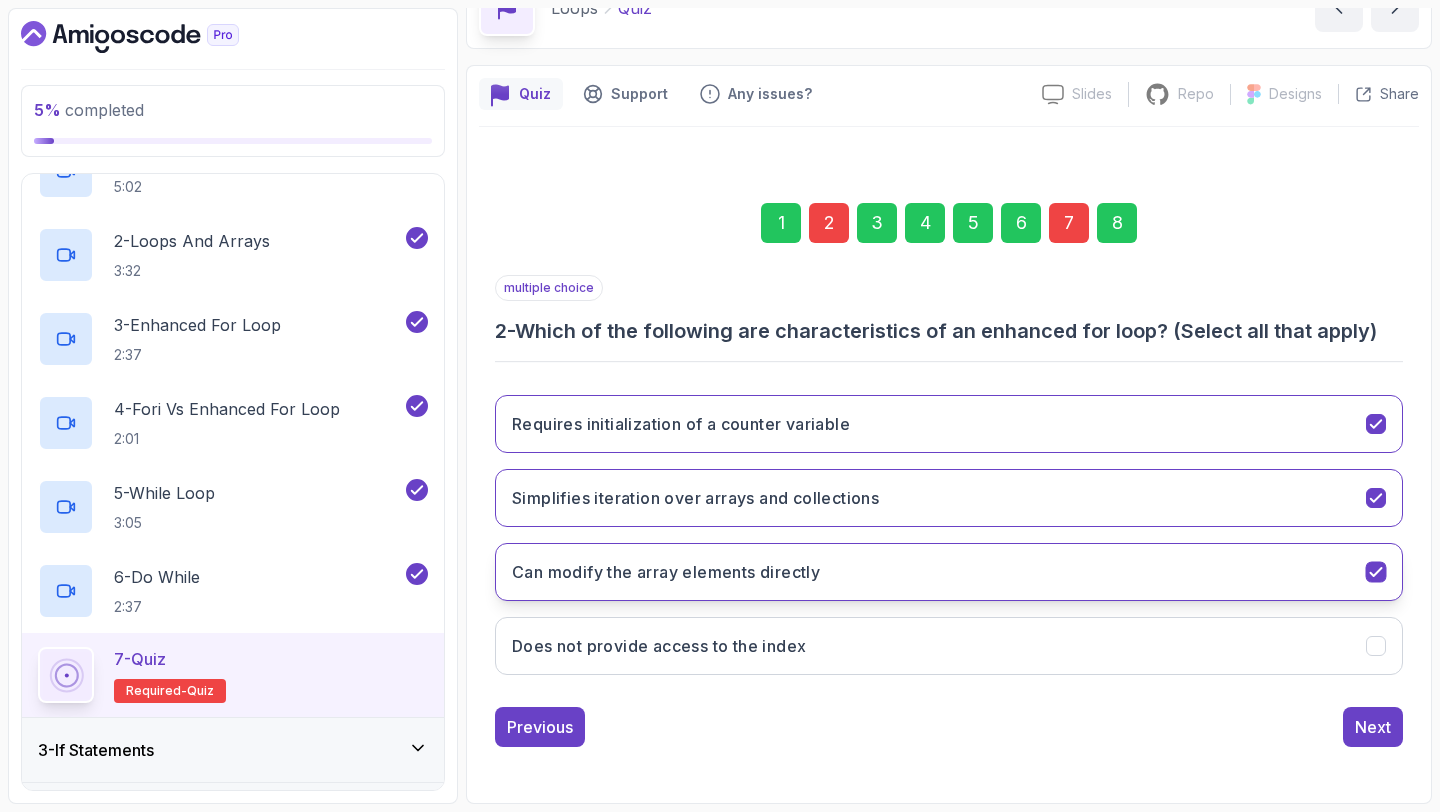 click on "Can modify the array elements directly" at bounding box center (666, 572) 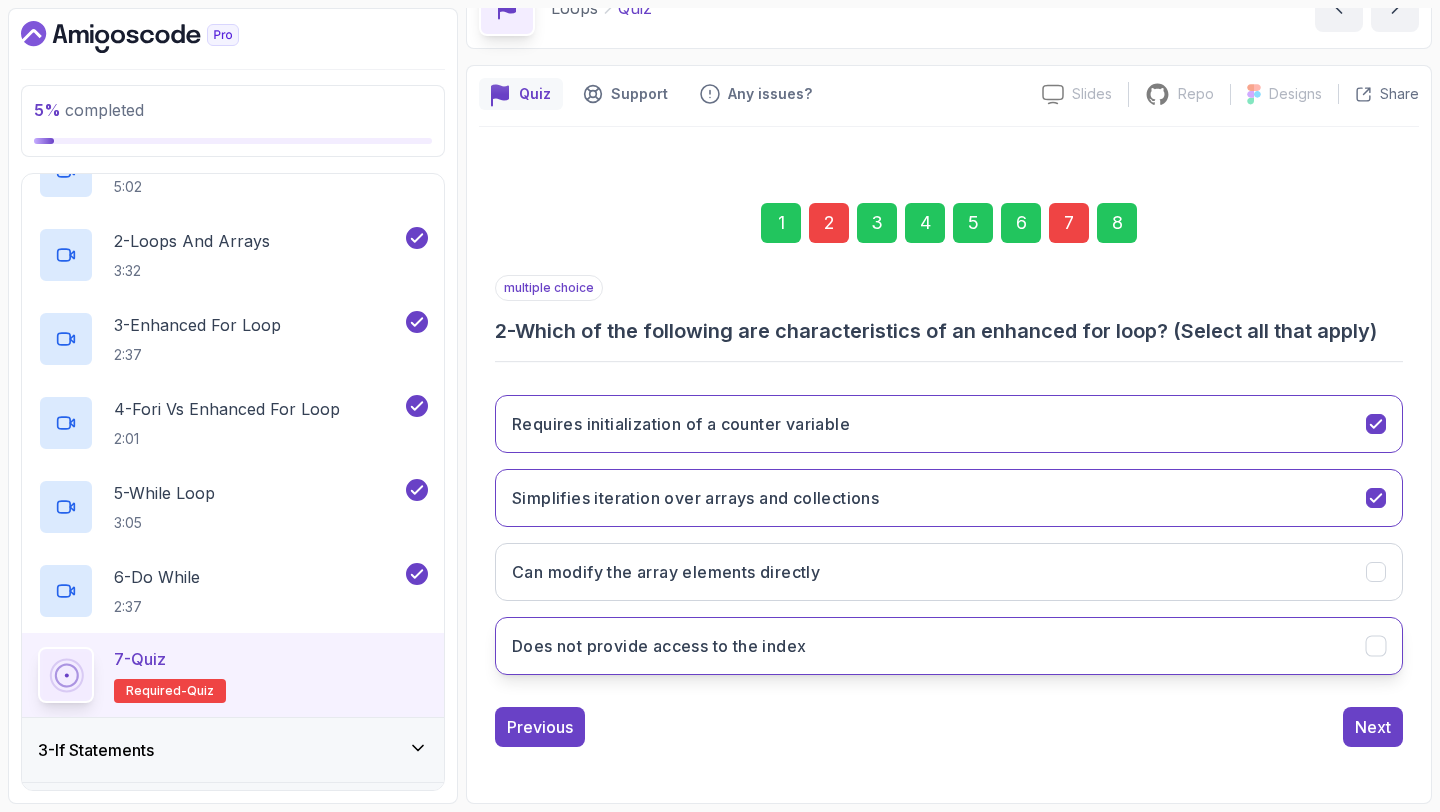 click on "Does not provide access to the index" at bounding box center (659, 646) 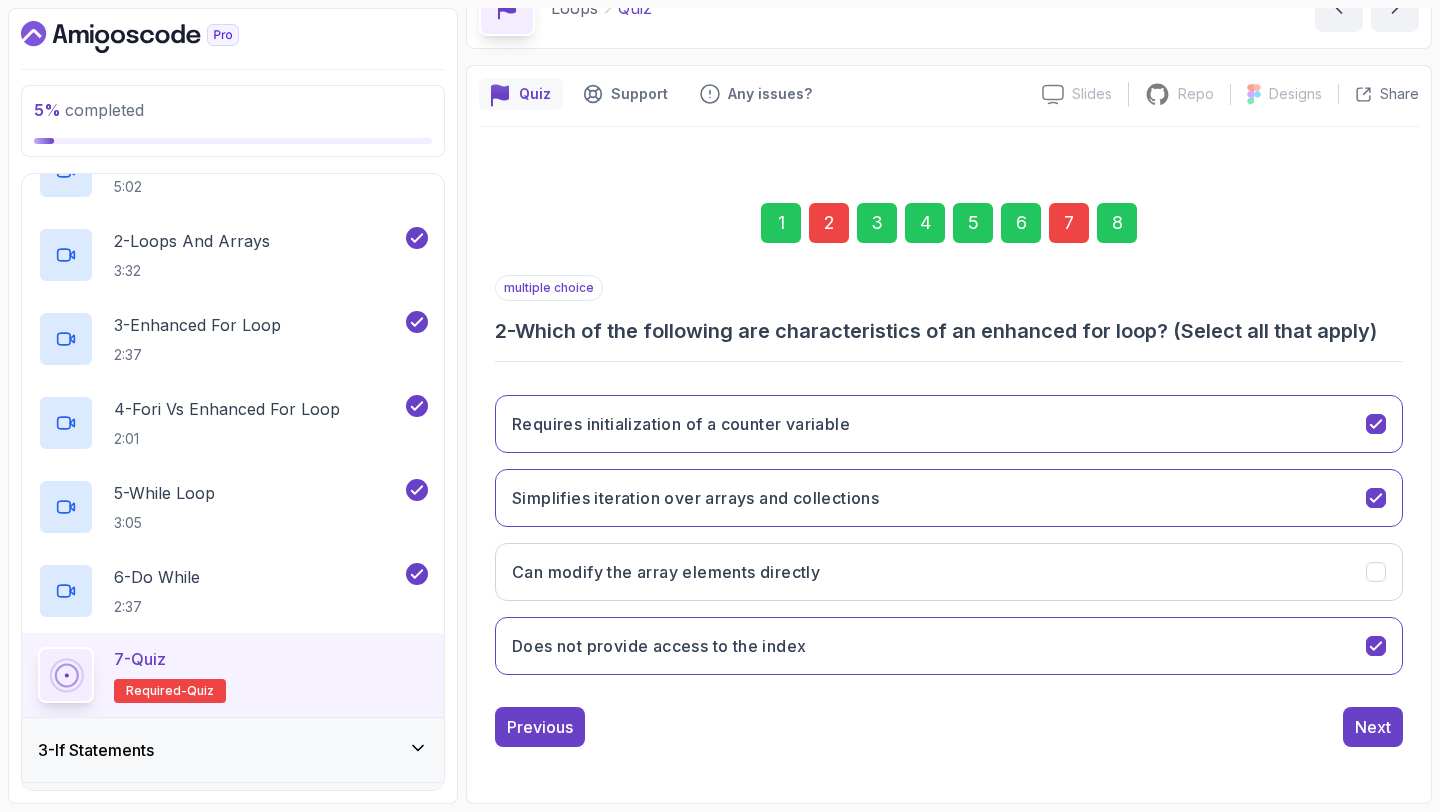 click on "8" at bounding box center (1117, 223) 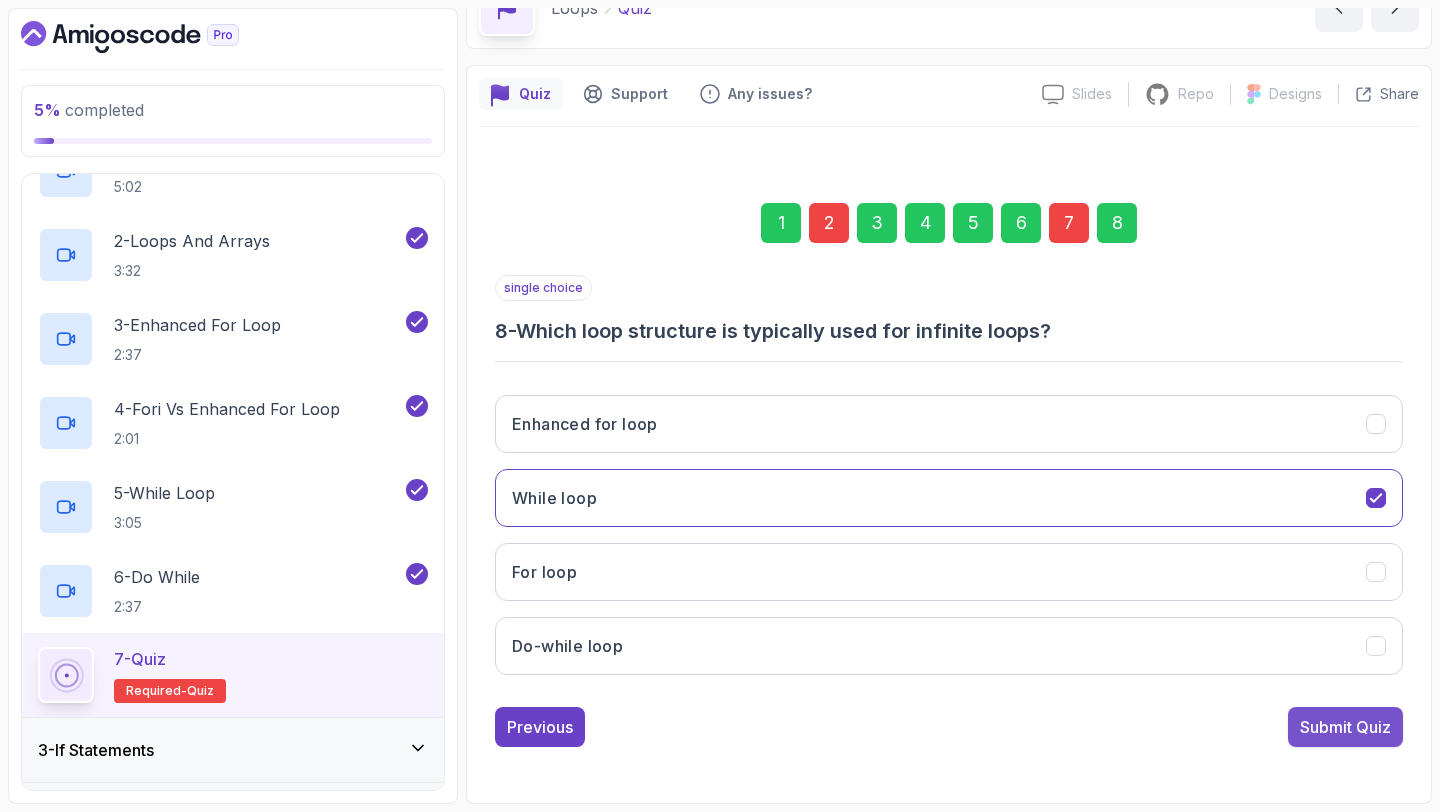 click on "Submit Quiz" at bounding box center (1345, 727) 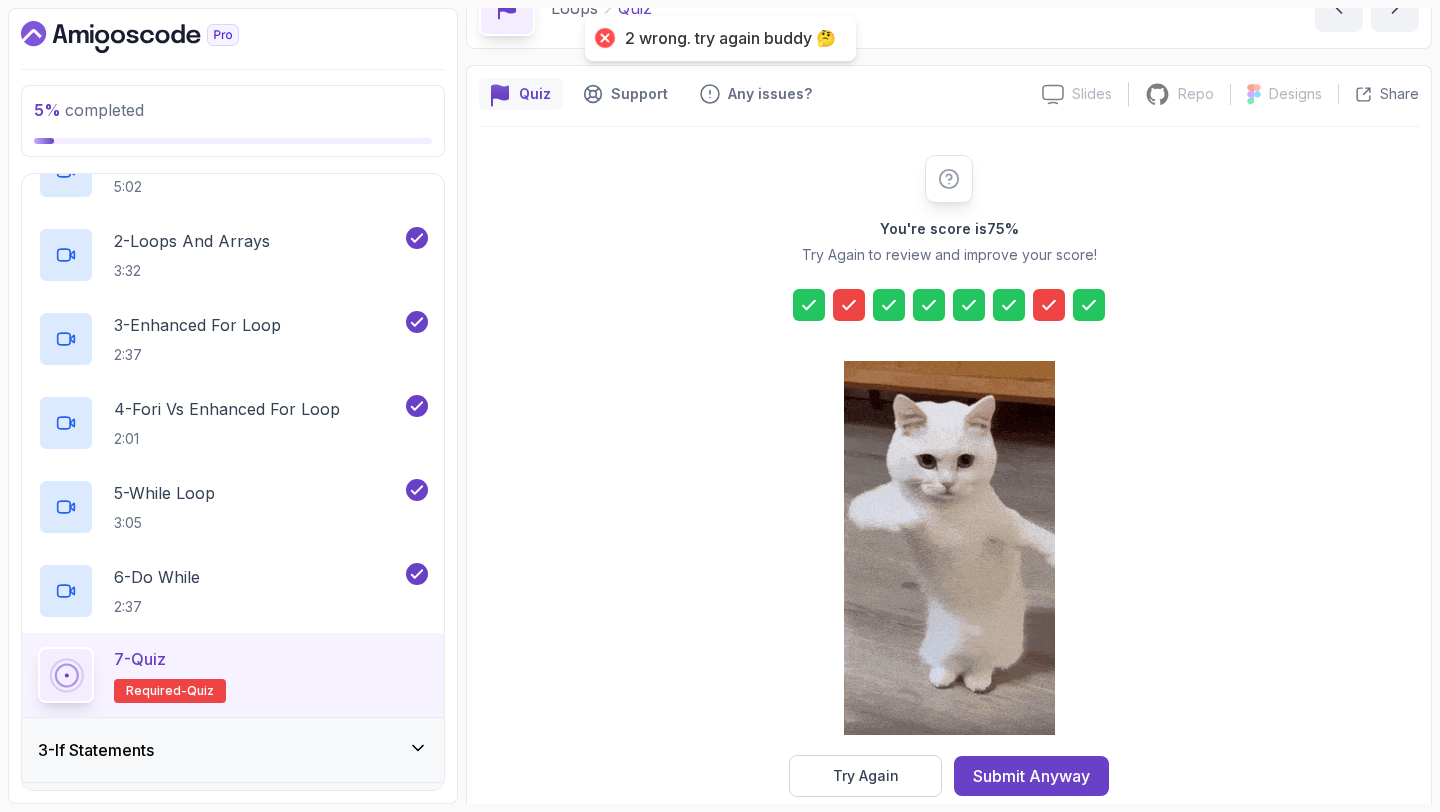 click 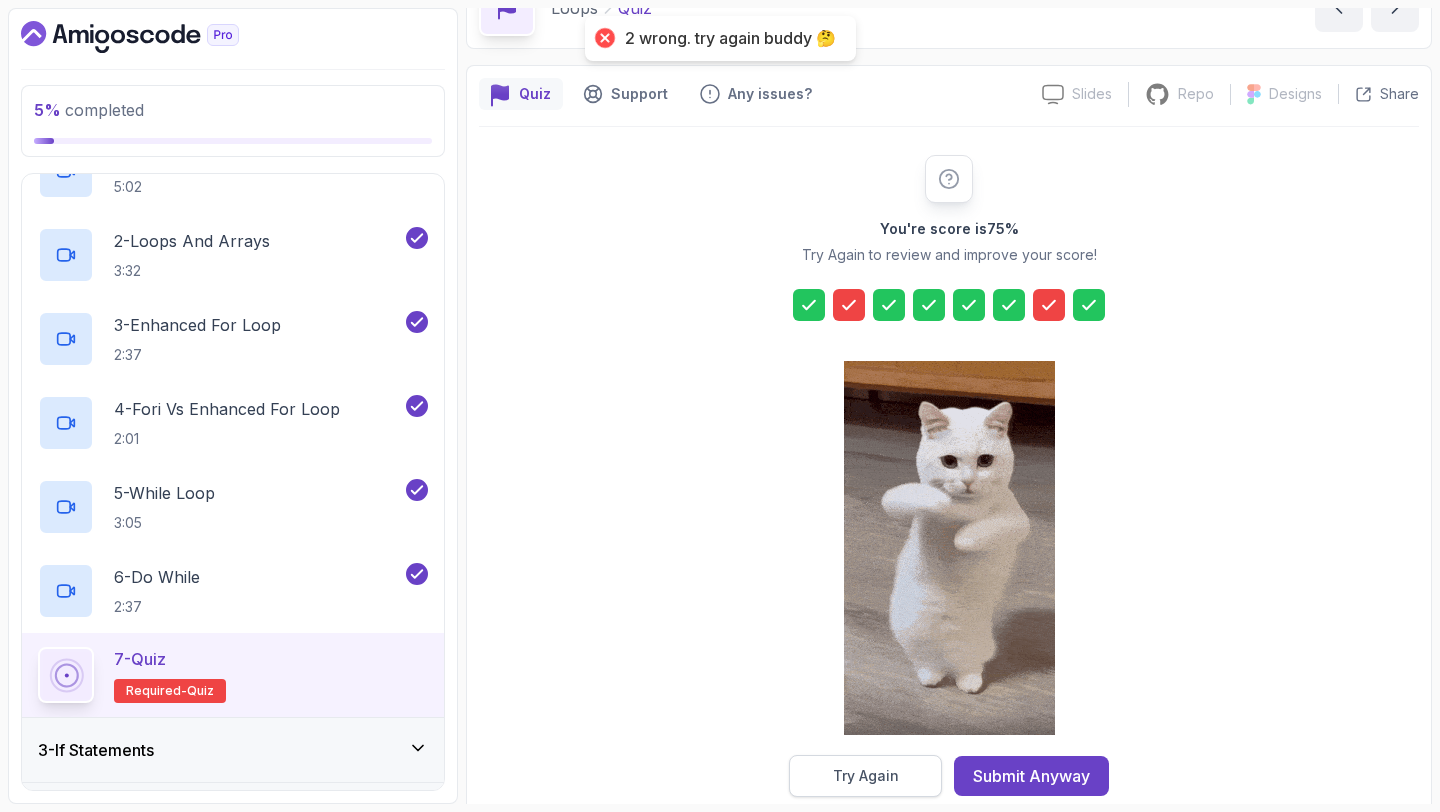 click on "Try Again" at bounding box center [866, 776] 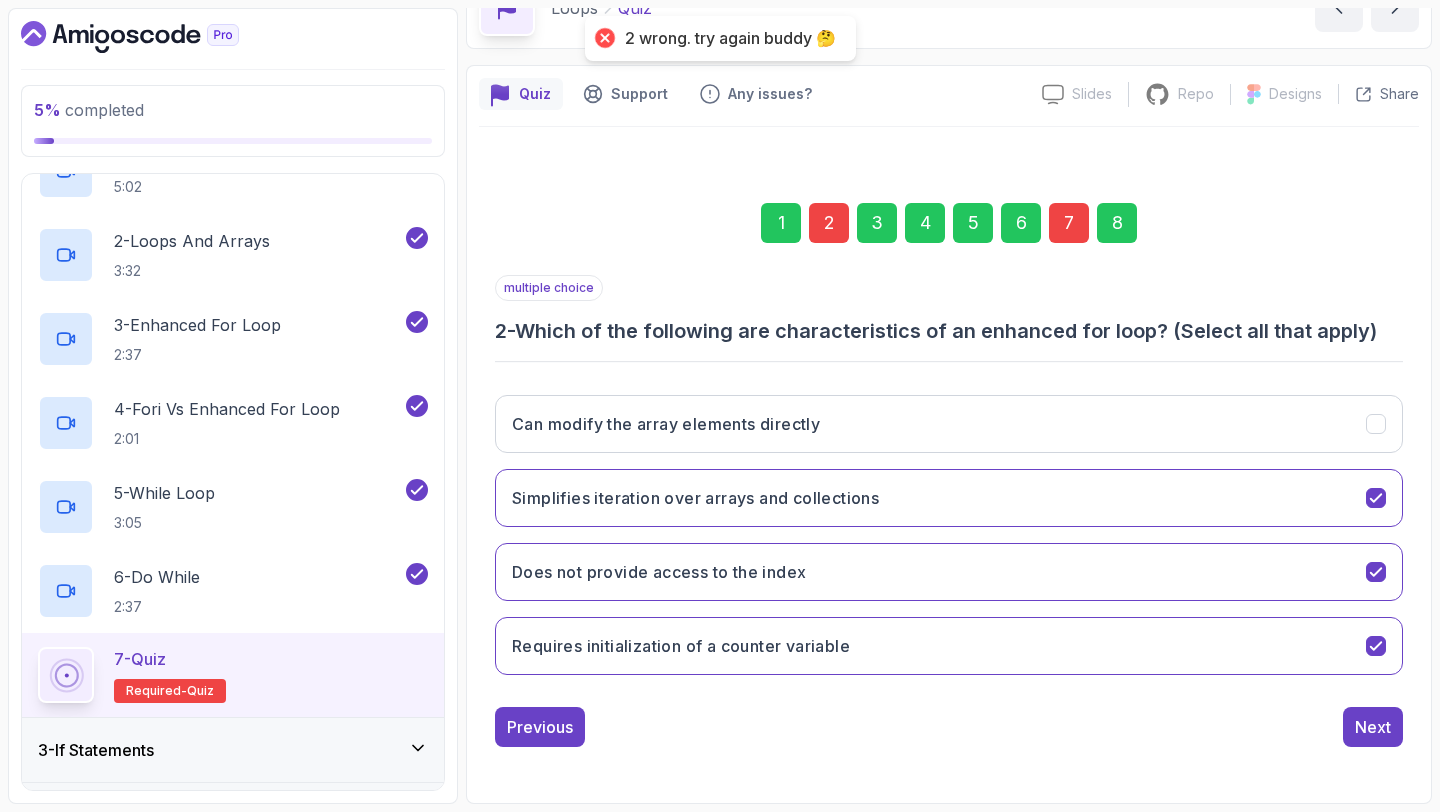 click on "2" at bounding box center [829, 223] 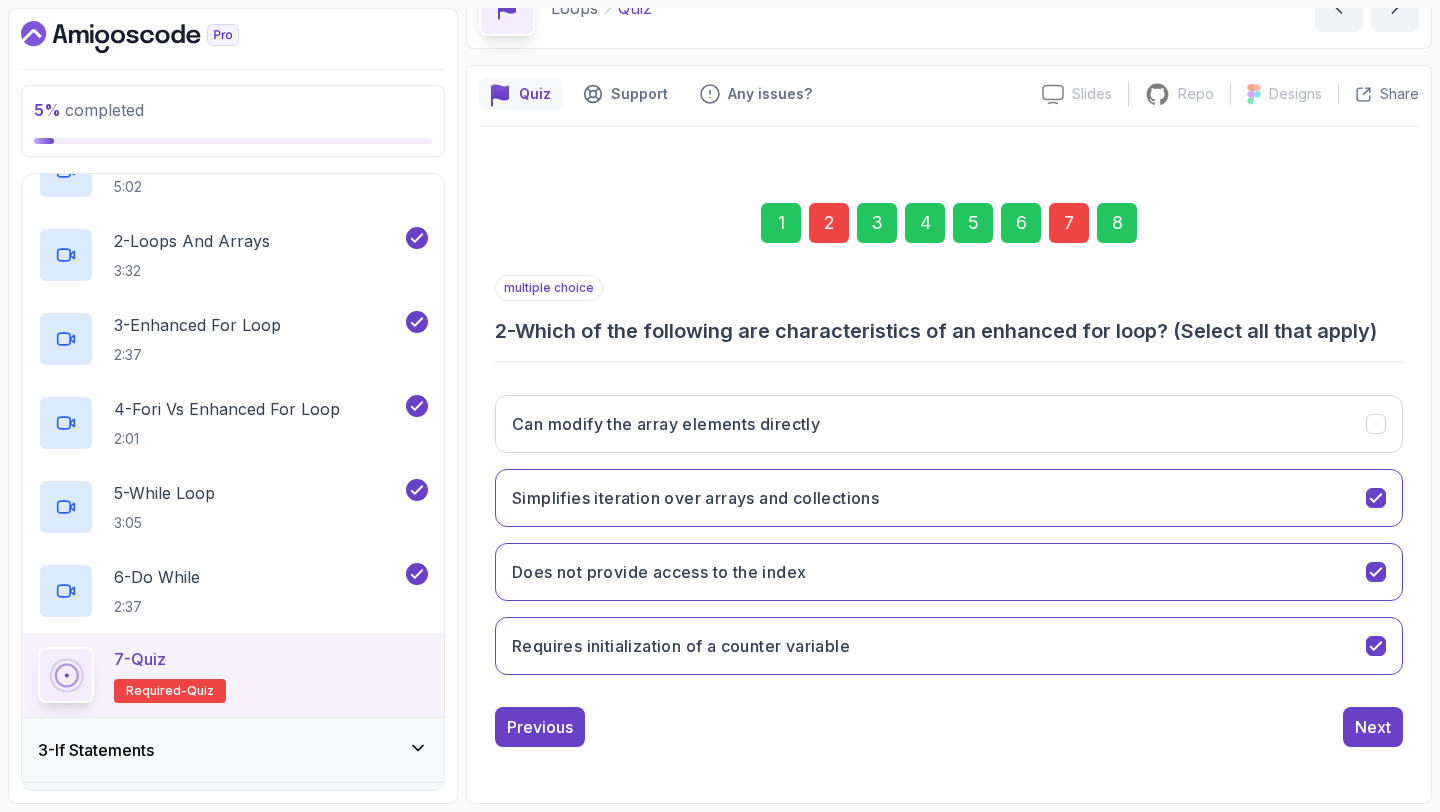click on "2" at bounding box center [829, 223] 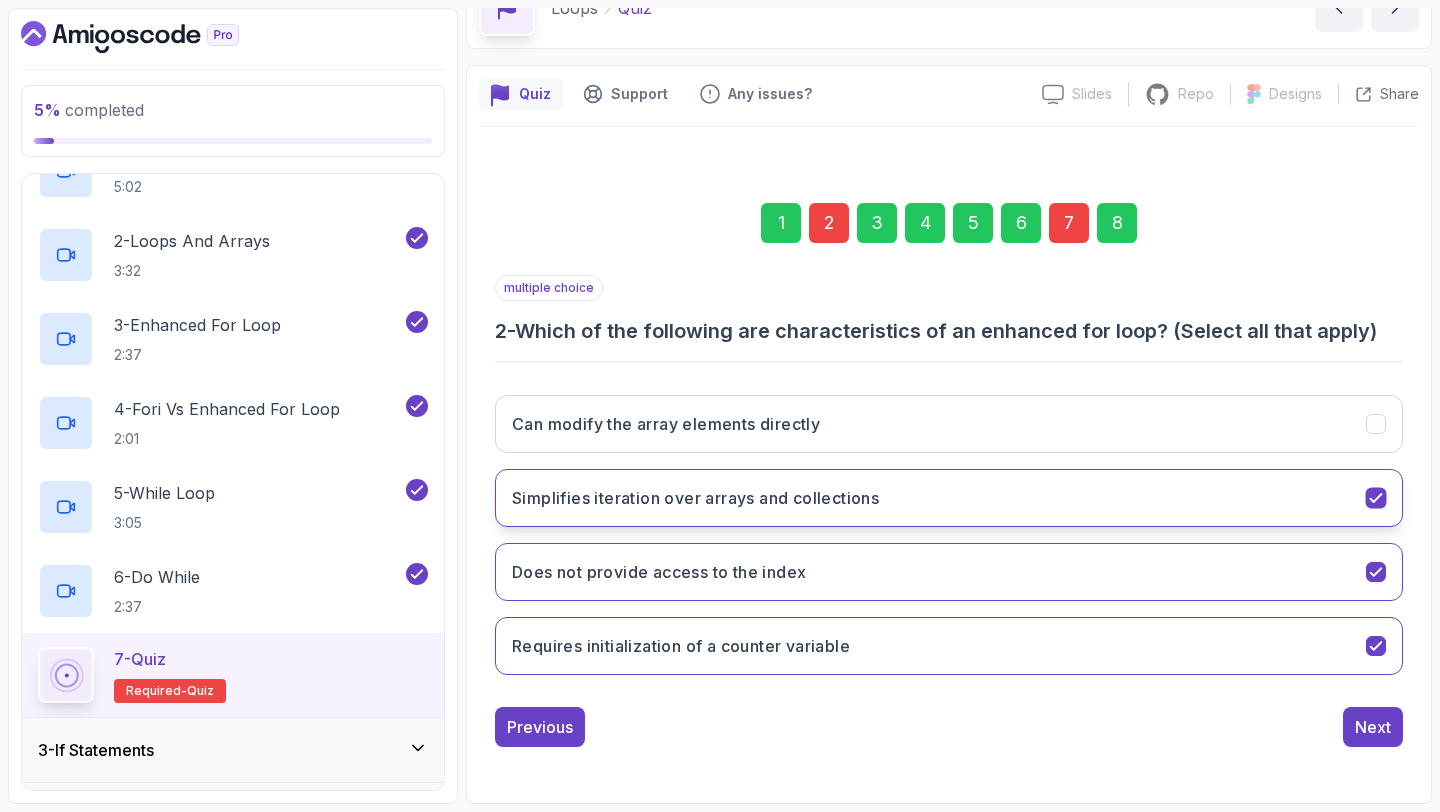click on "Simplifies iteration over arrays and collections" at bounding box center [695, 498] 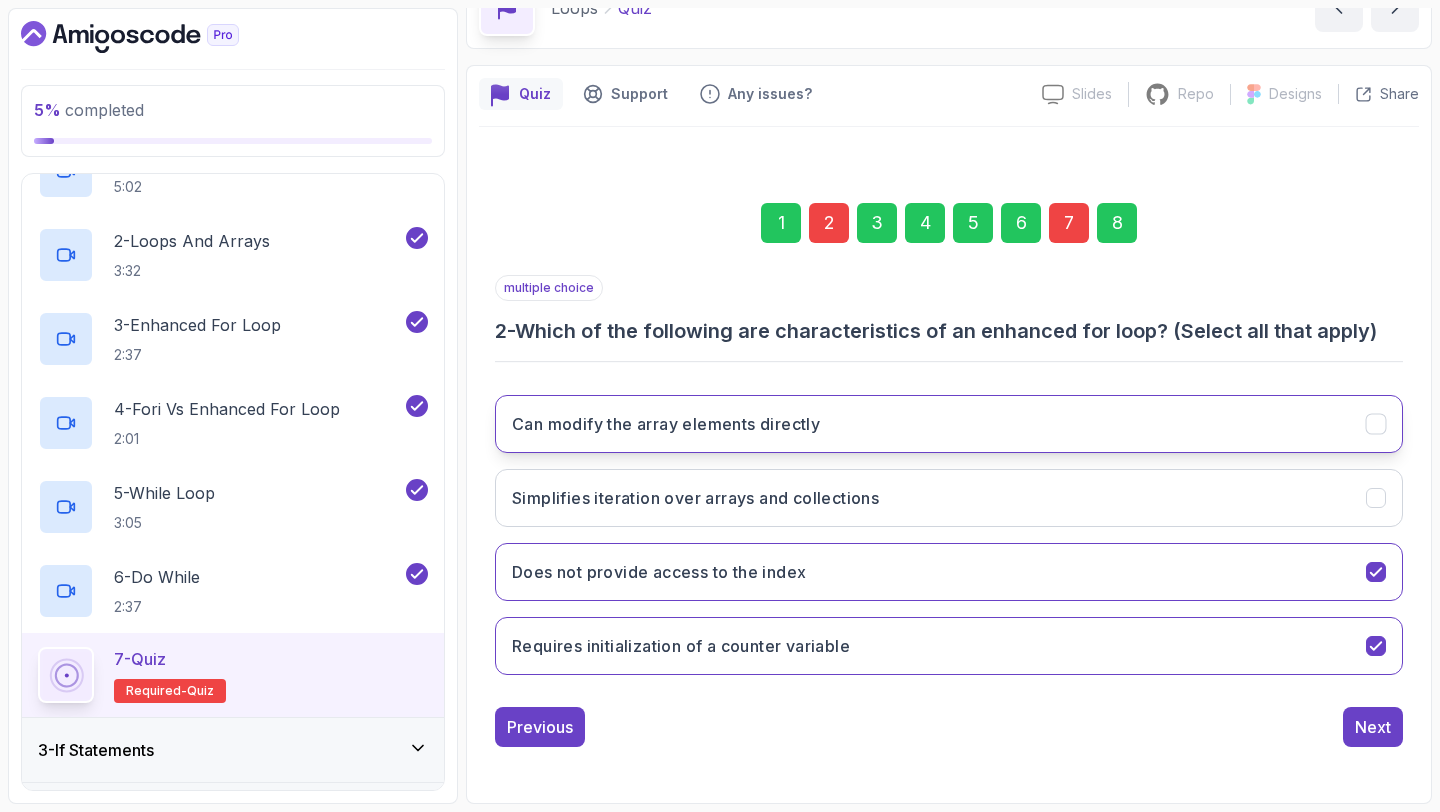 click on "Can modify the array elements directly" at bounding box center [949, 424] 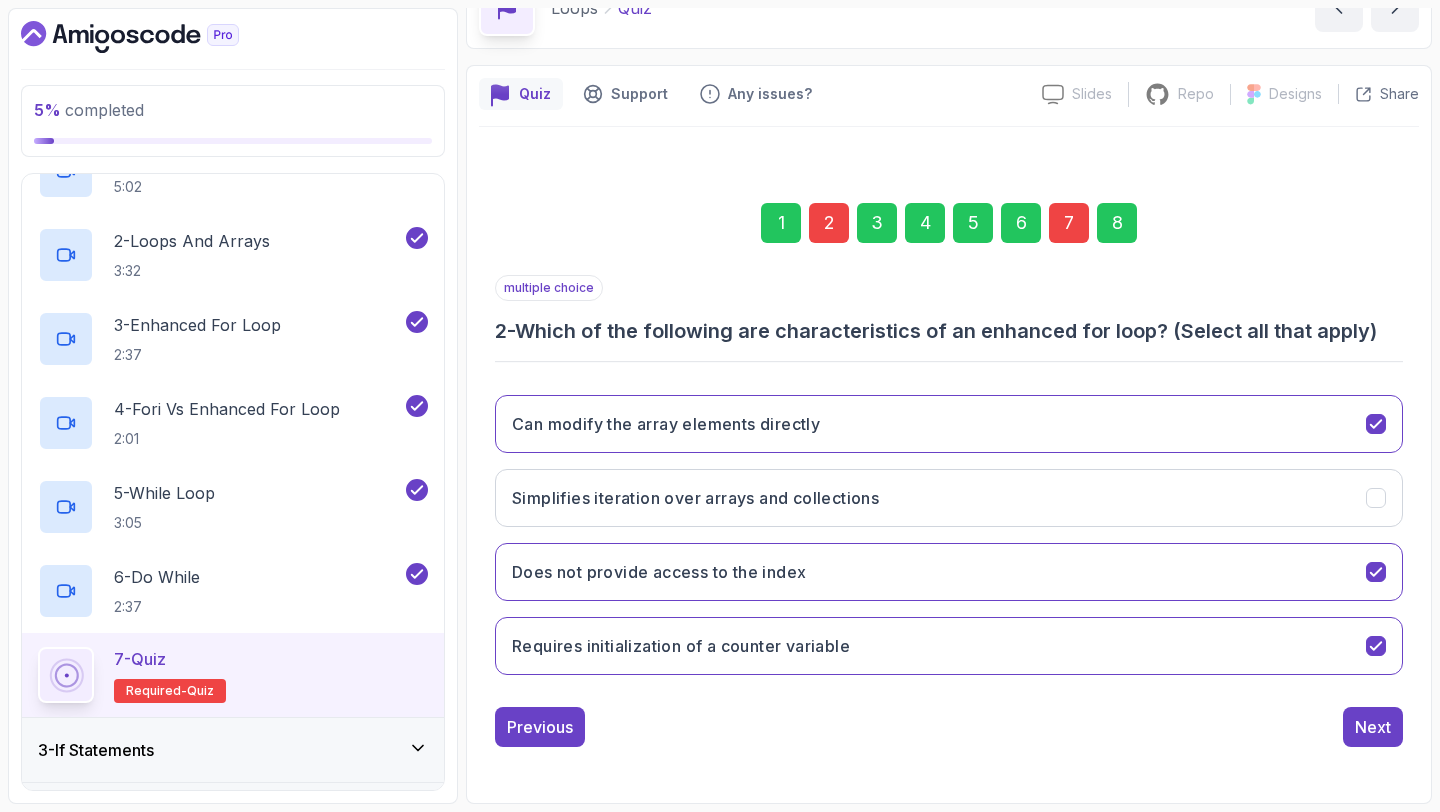 click on "8" at bounding box center (1117, 223) 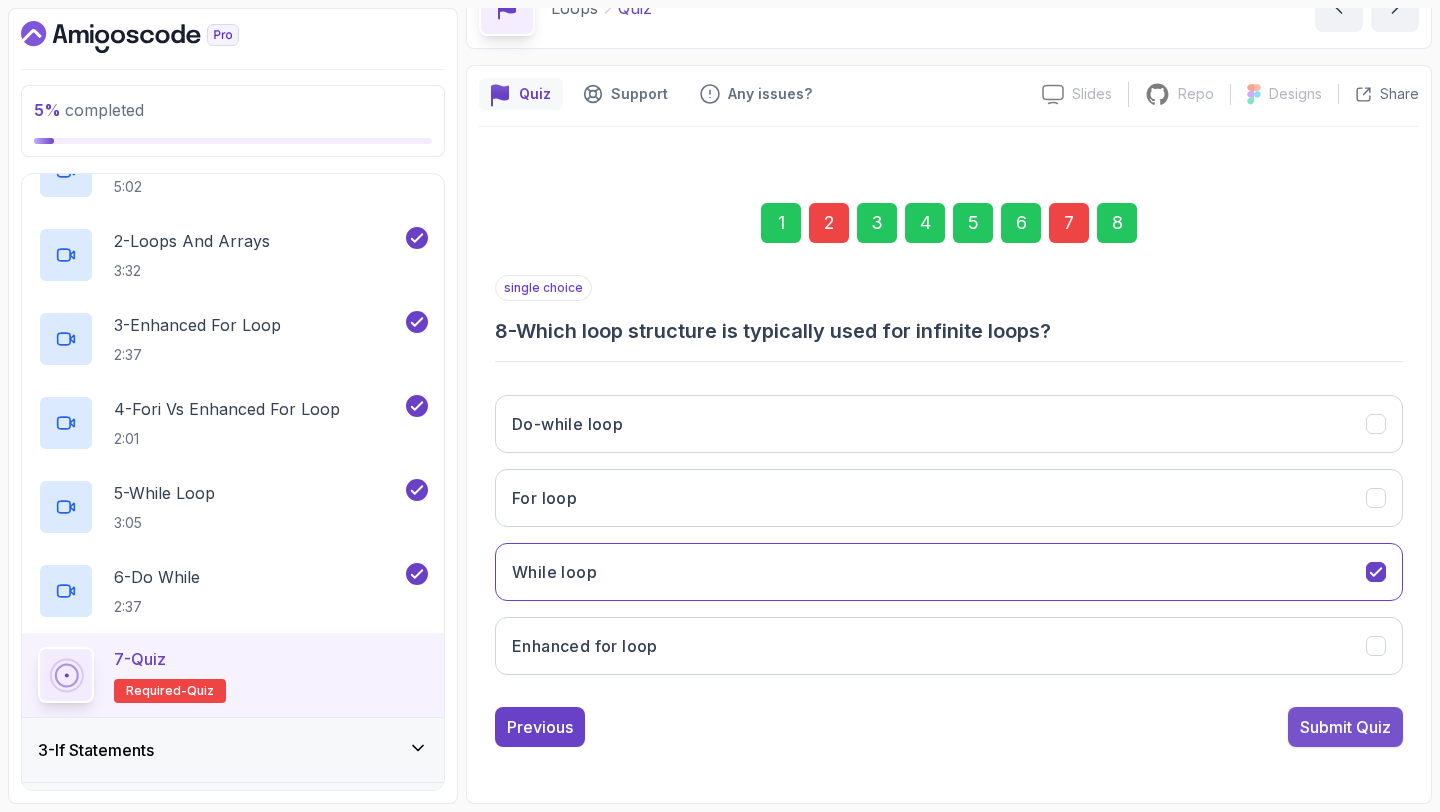click on "Submit Quiz" at bounding box center (1345, 727) 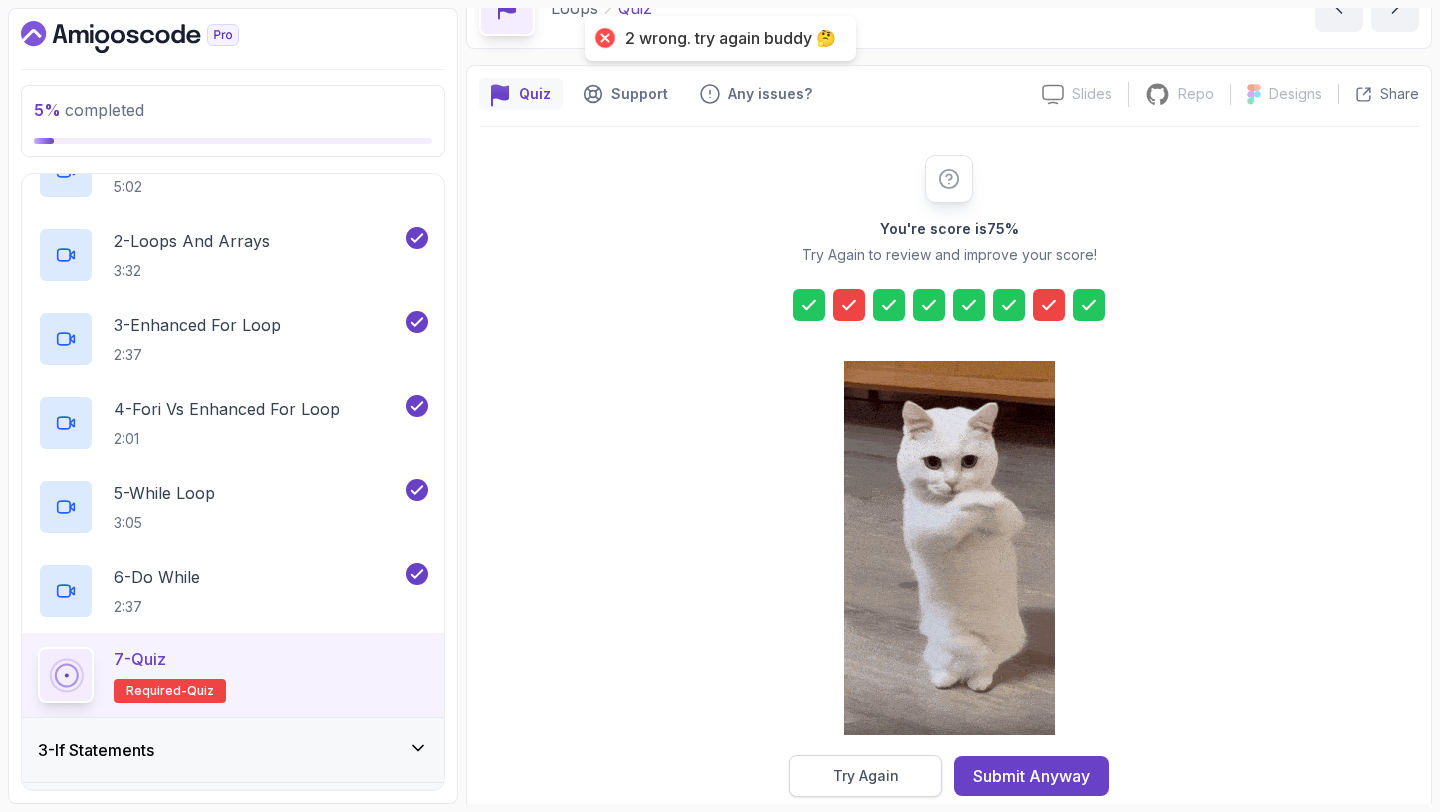 click on "Try Again" at bounding box center [866, 776] 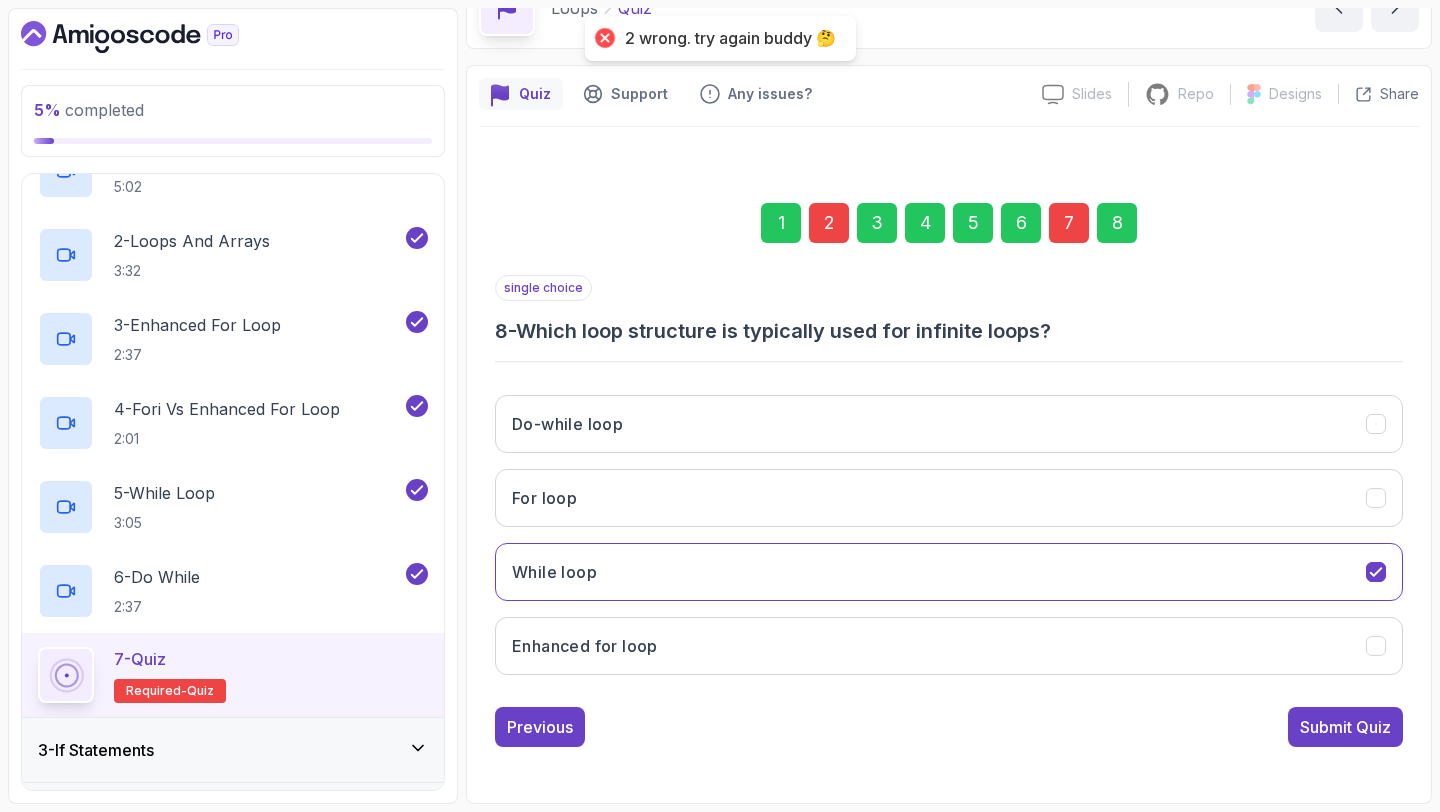 click on "2" at bounding box center [829, 223] 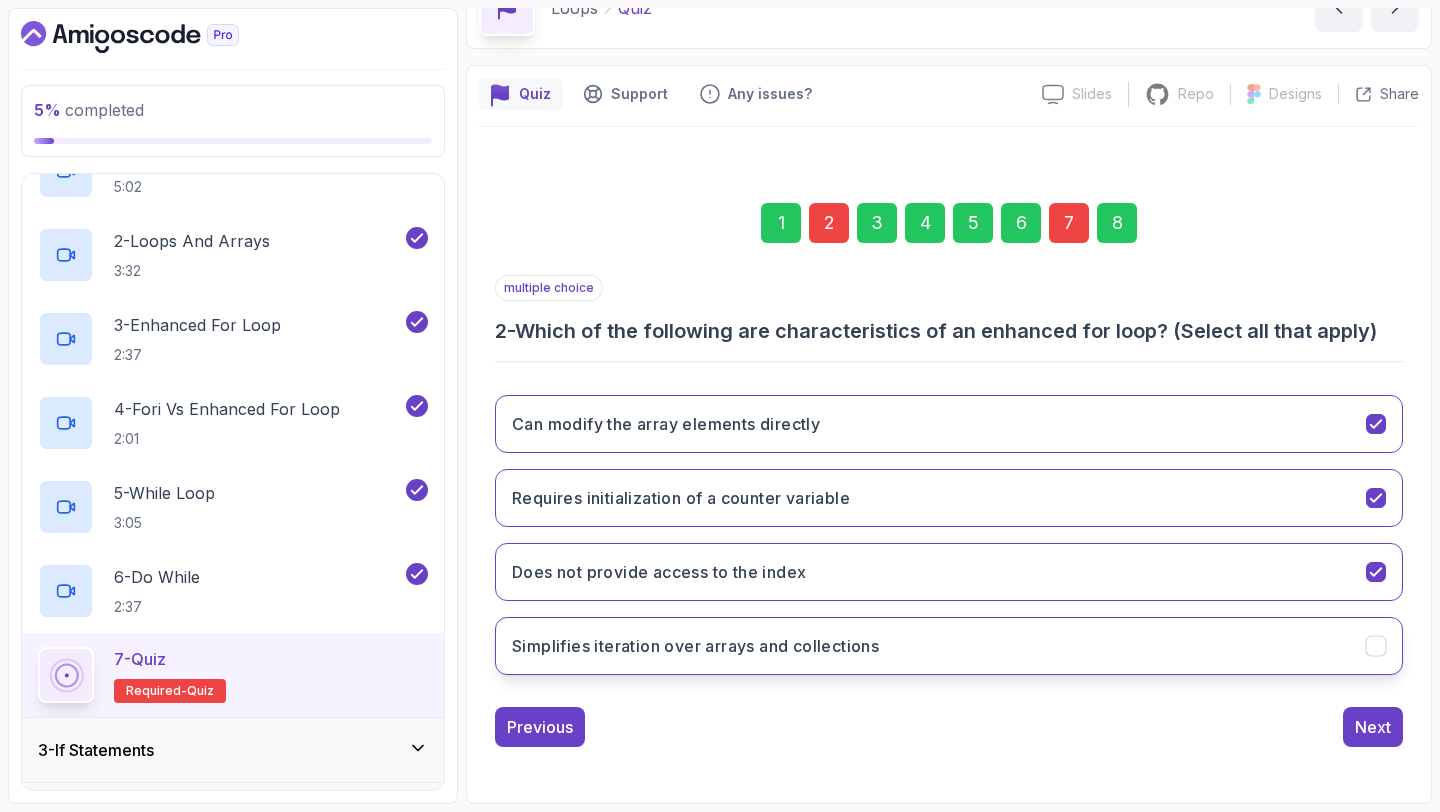 click on "Simplifies iteration over arrays and collections" at bounding box center [695, 646] 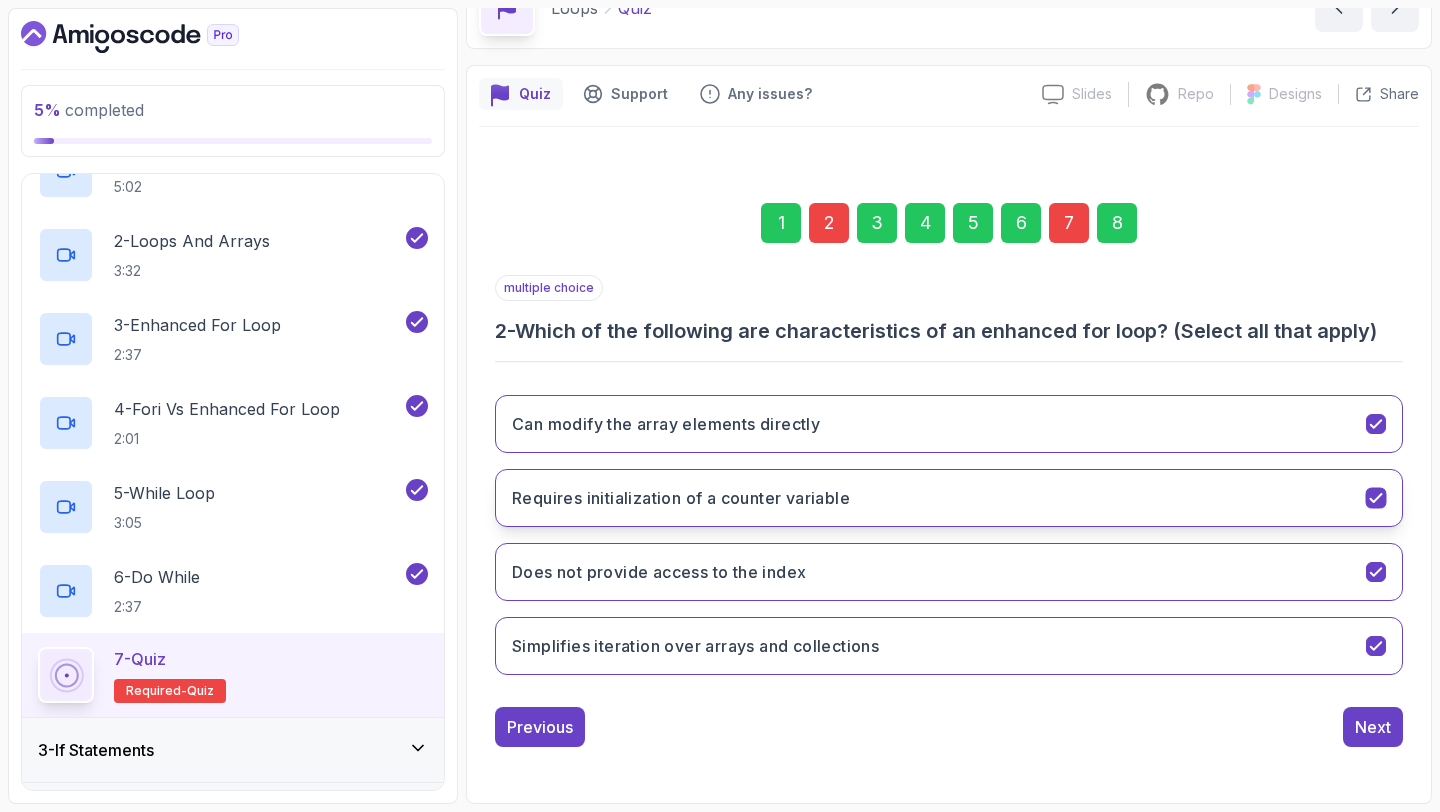 click on "Requires initialization of a counter variable" at bounding box center [949, 498] 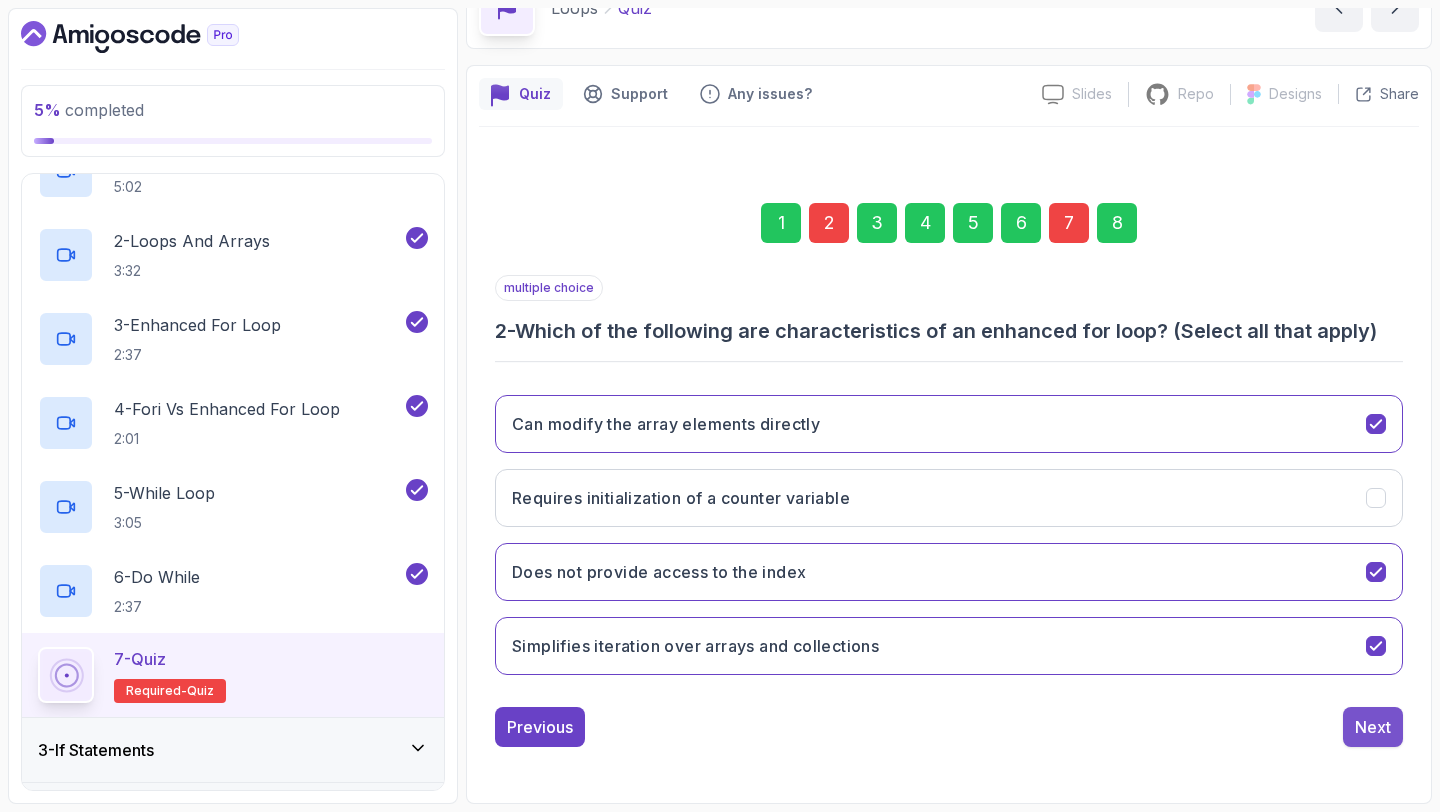 click on "Next" at bounding box center [1373, 727] 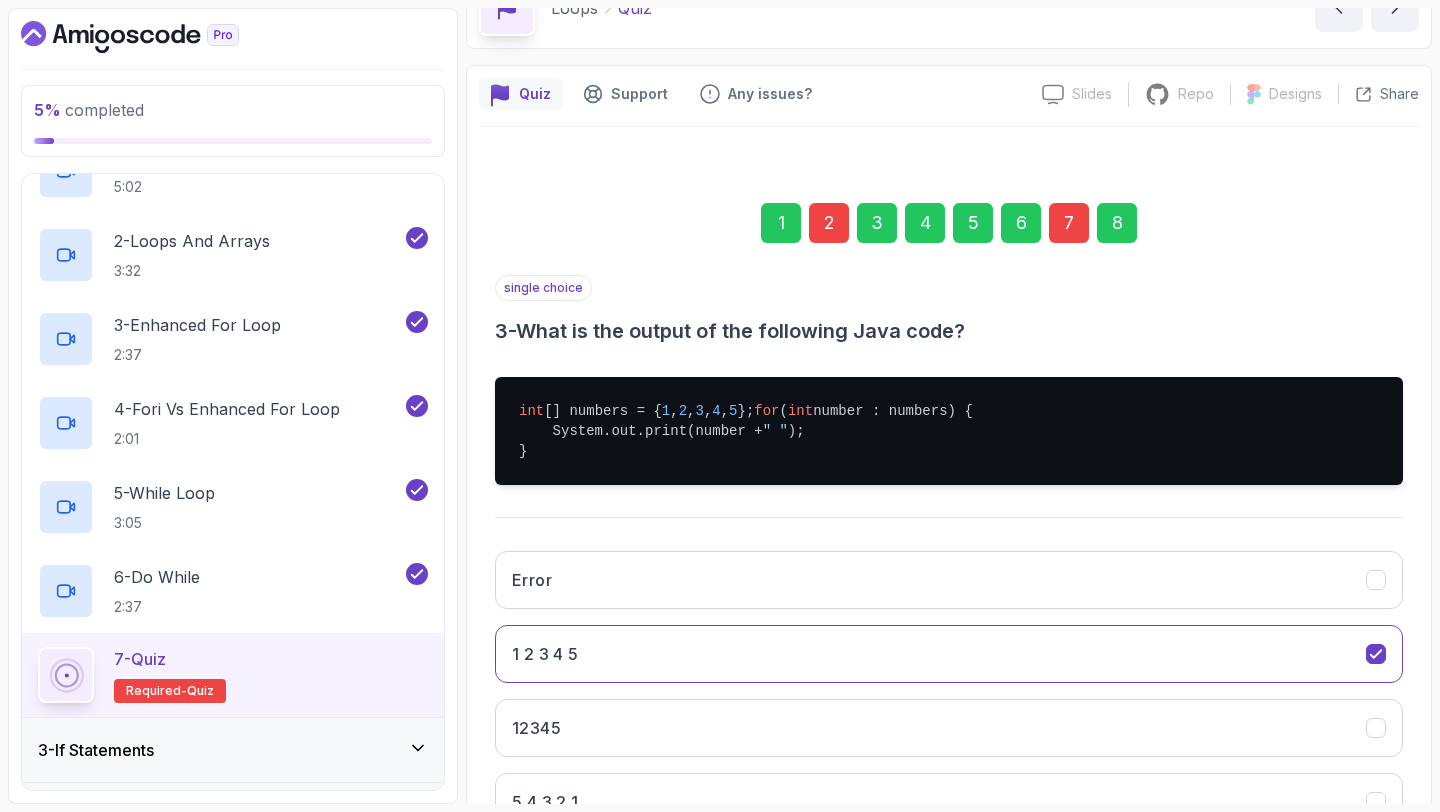 click on "8" at bounding box center [1117, 223] 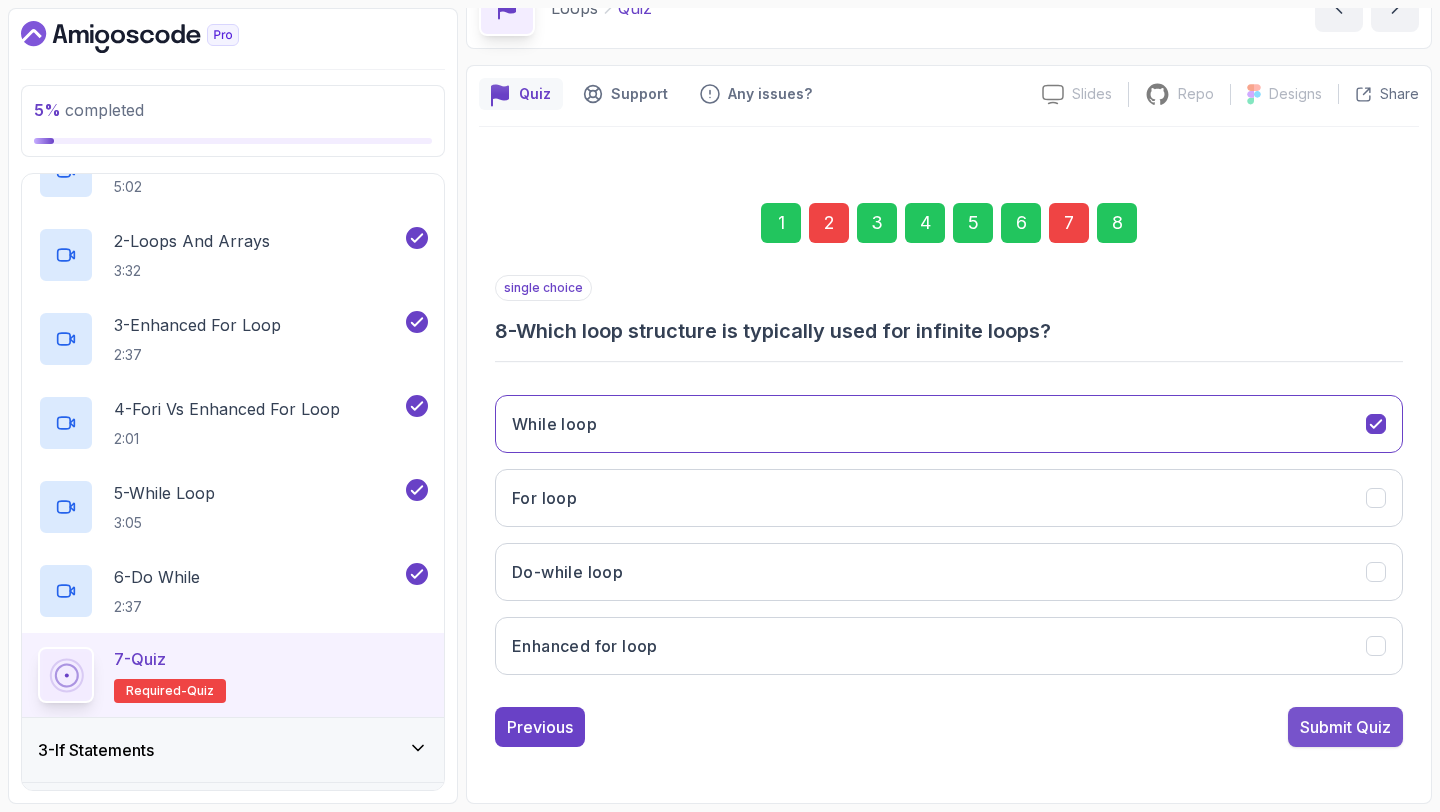 click on "Submit Quiz" at bounding box center [1345, 727] 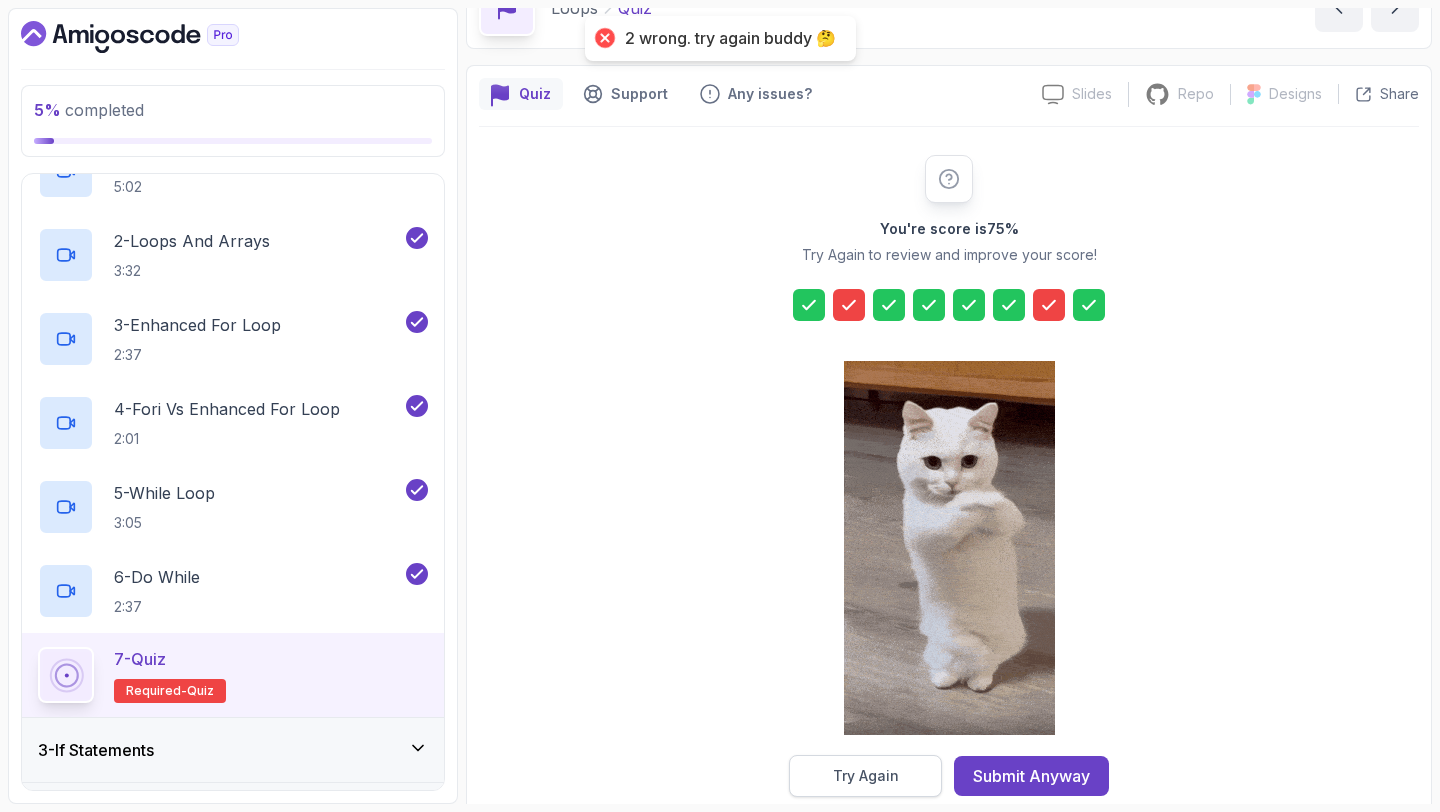 click on "Try Again" at bounding box center (865, 776) 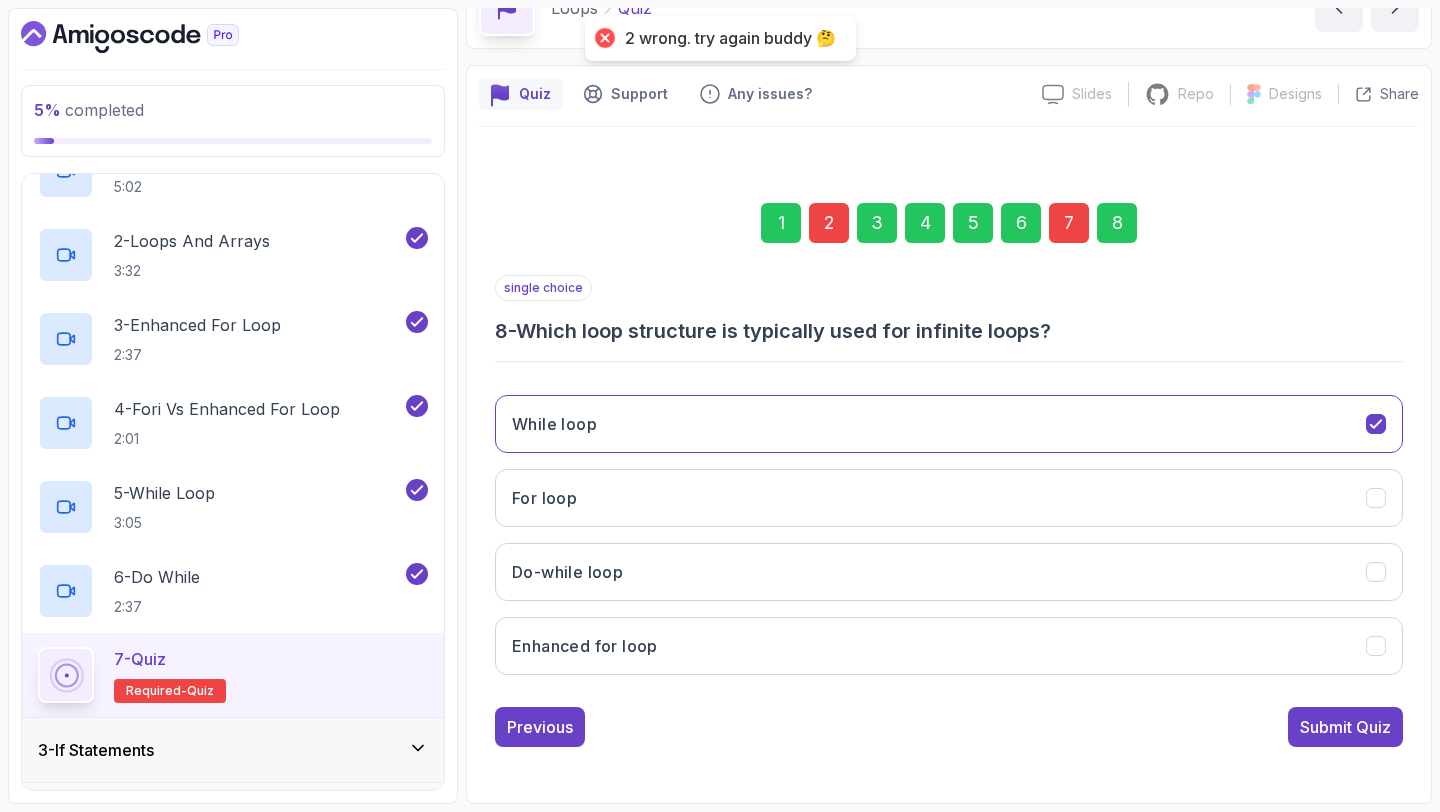 click on "2" at bounding box center (829, 223) 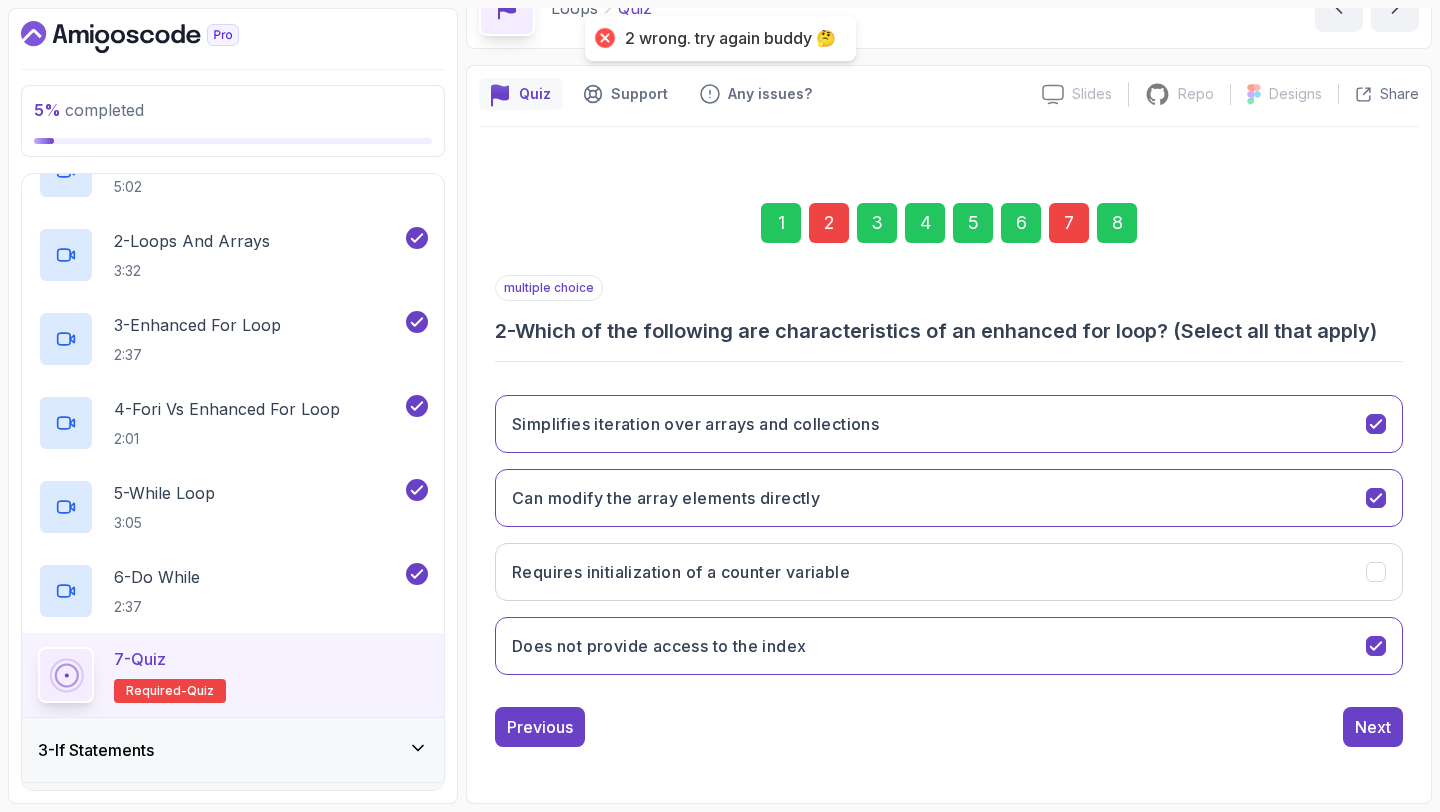 click on "2" at bounding box center (829, 223) 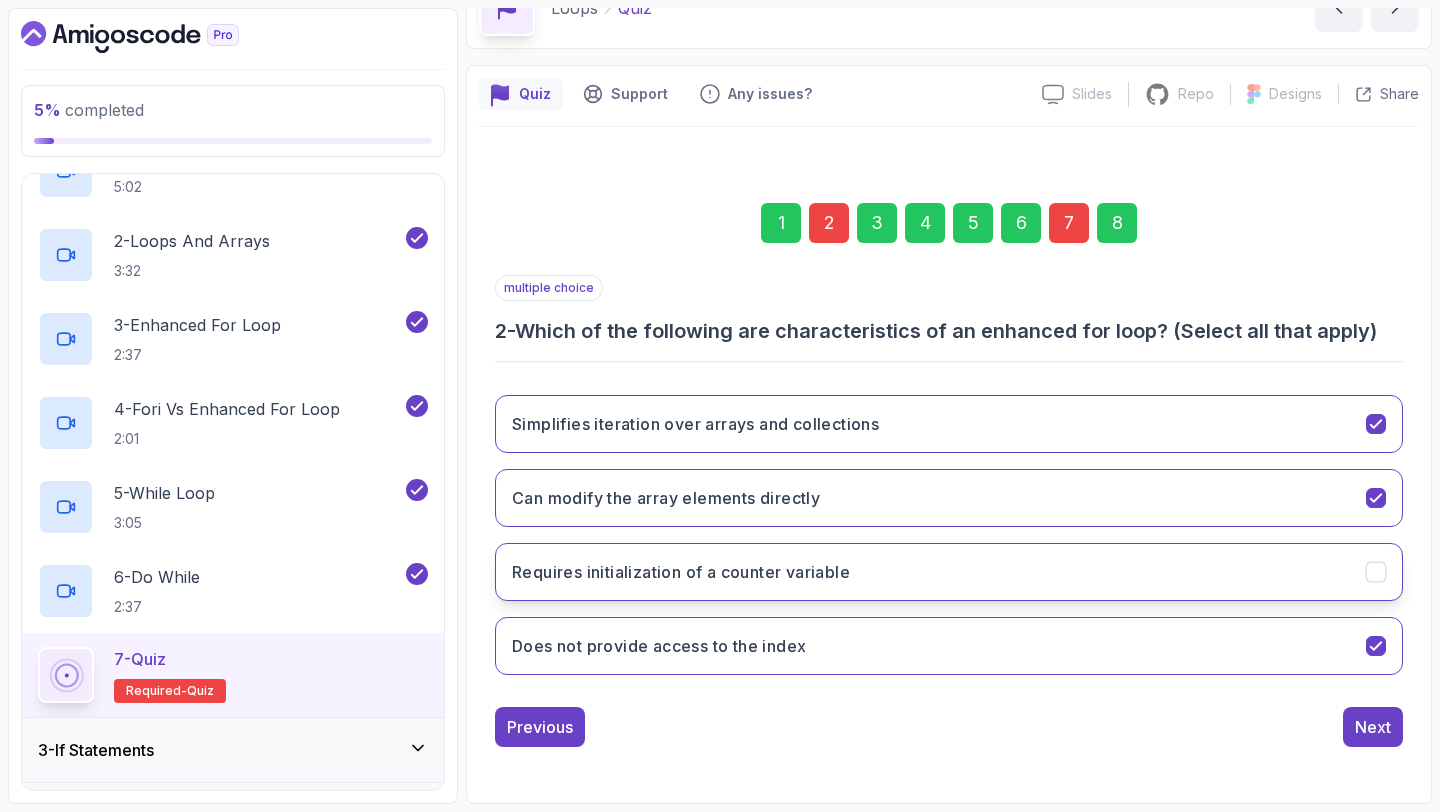 click on "Requires initialization of a counter variable" at bounding box center [681, 572] 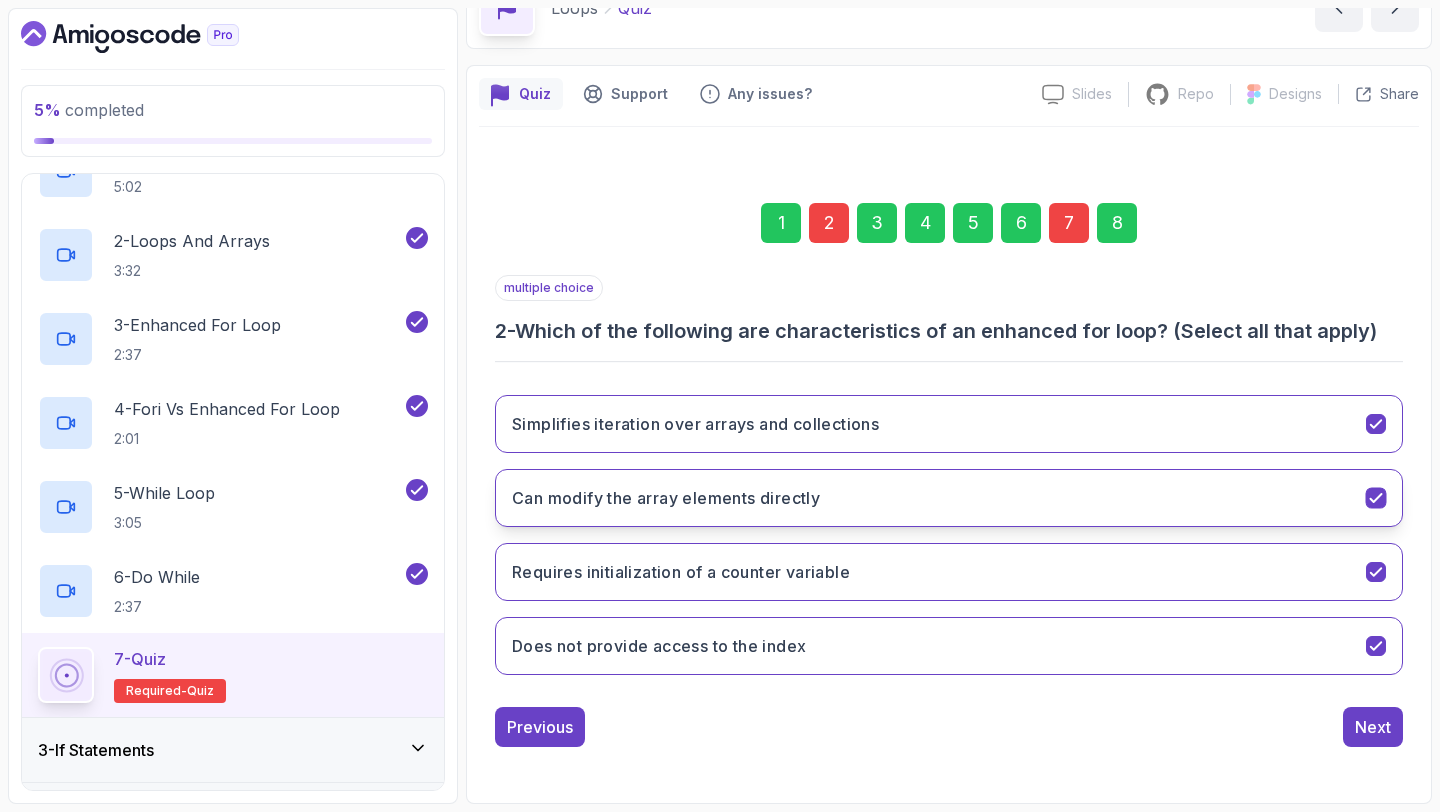 click on "Can modify the array elements directly" at bounding box center [949, 498] 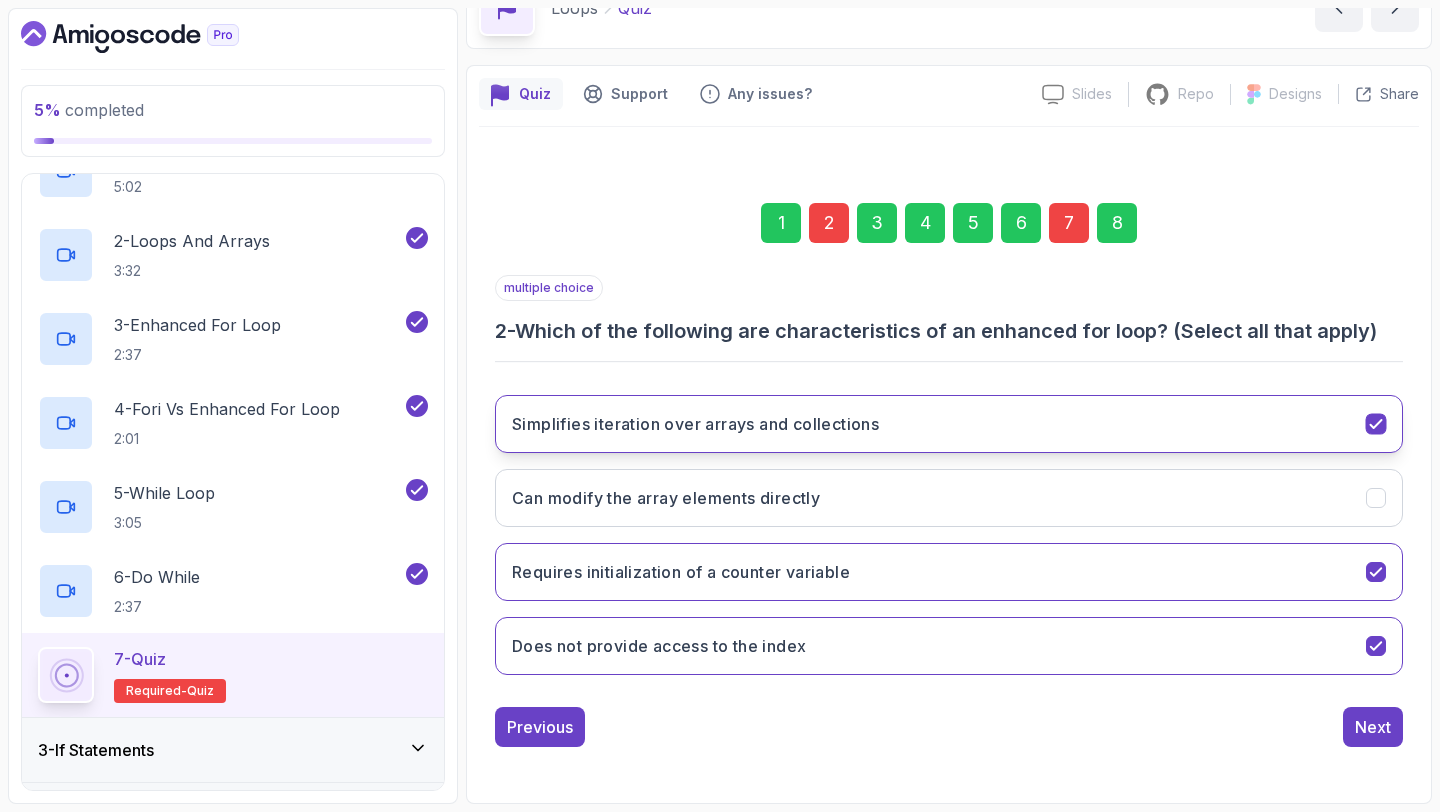 click on "Simplifies iteration over arrays and collections" at bounding box center [949, 424] 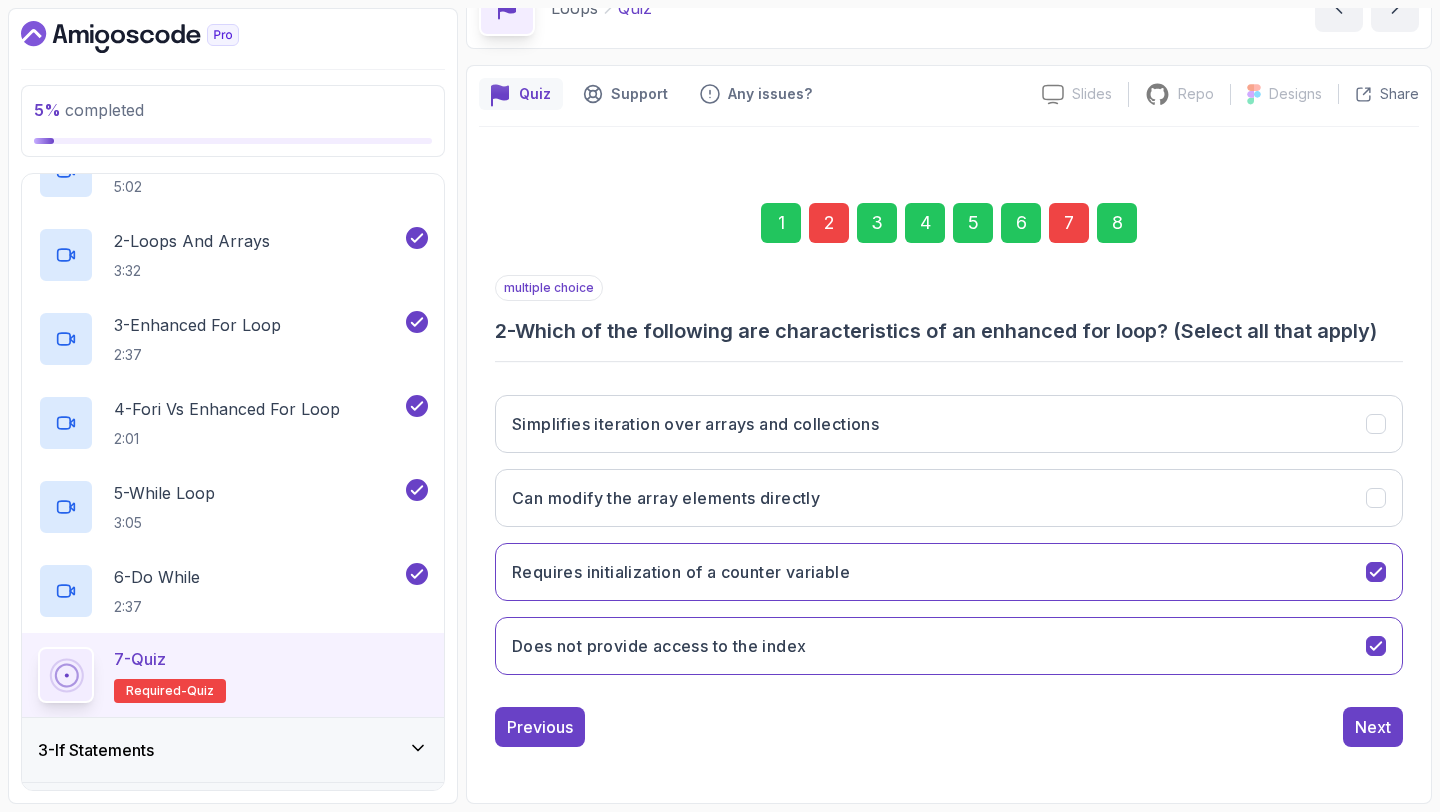 click on "1 2 3 4 5 6 7 8" at bounding box center [949, 223] 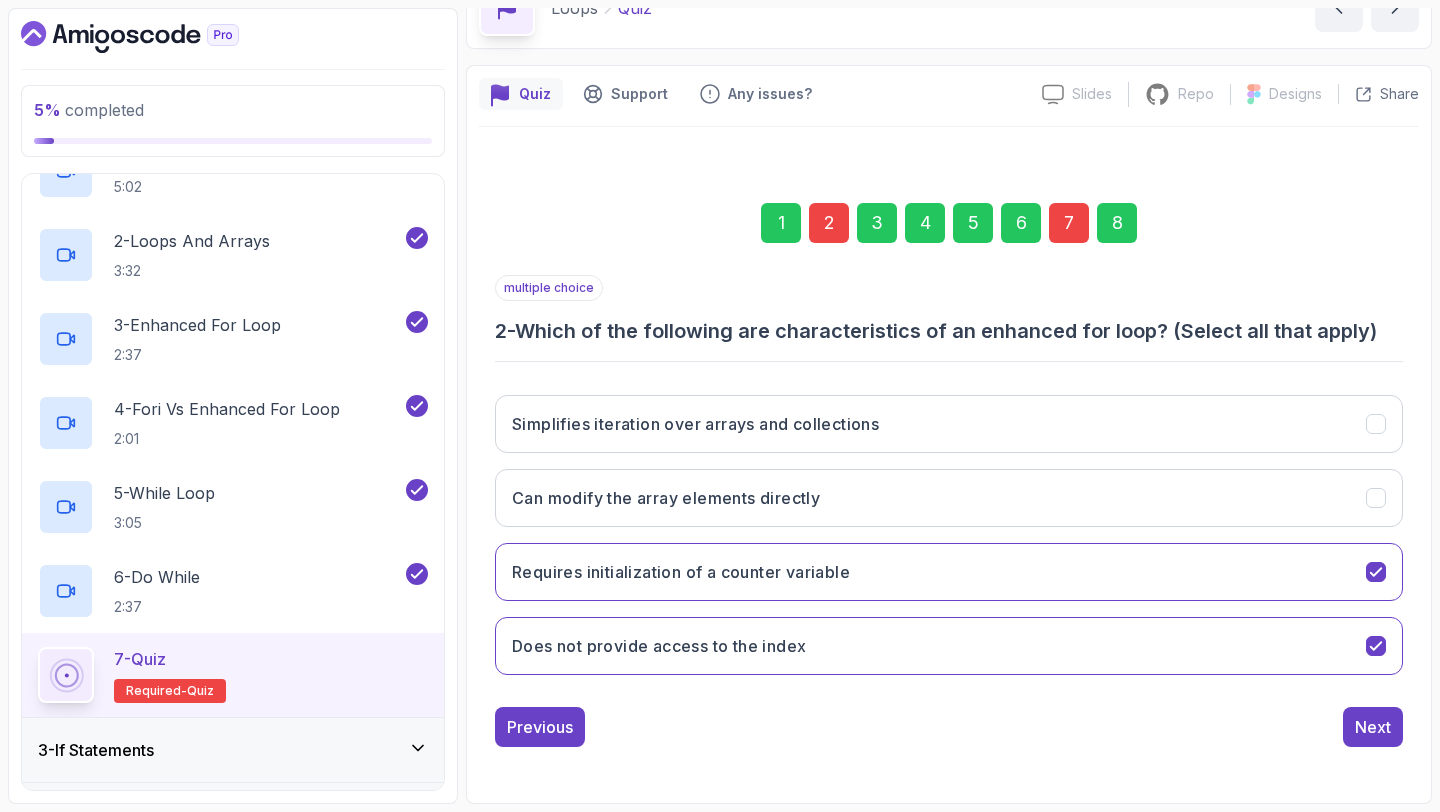 click on "8" at bounding box center (1117, 223) 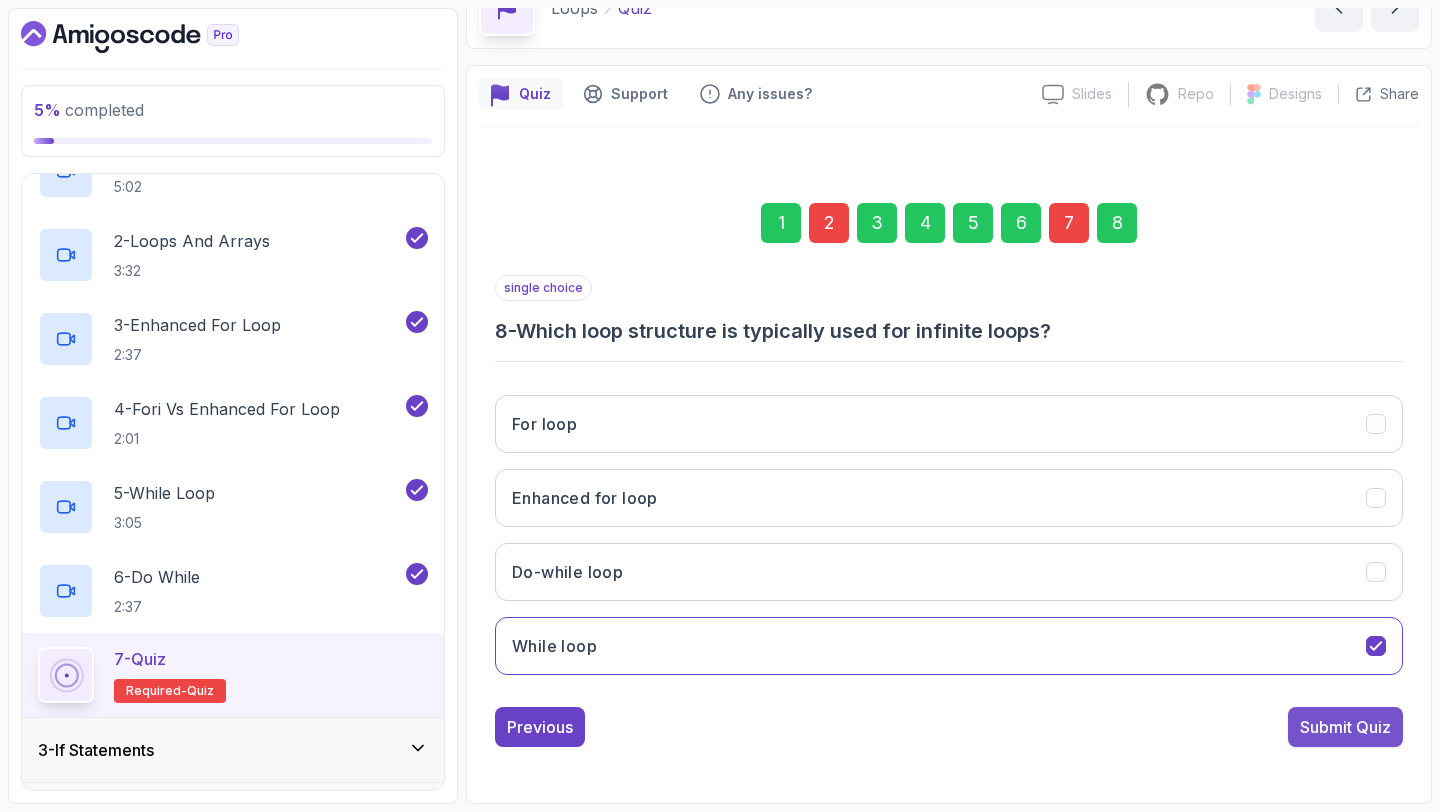 click on "Submit Quiz" at bounding box center [1345, 727] 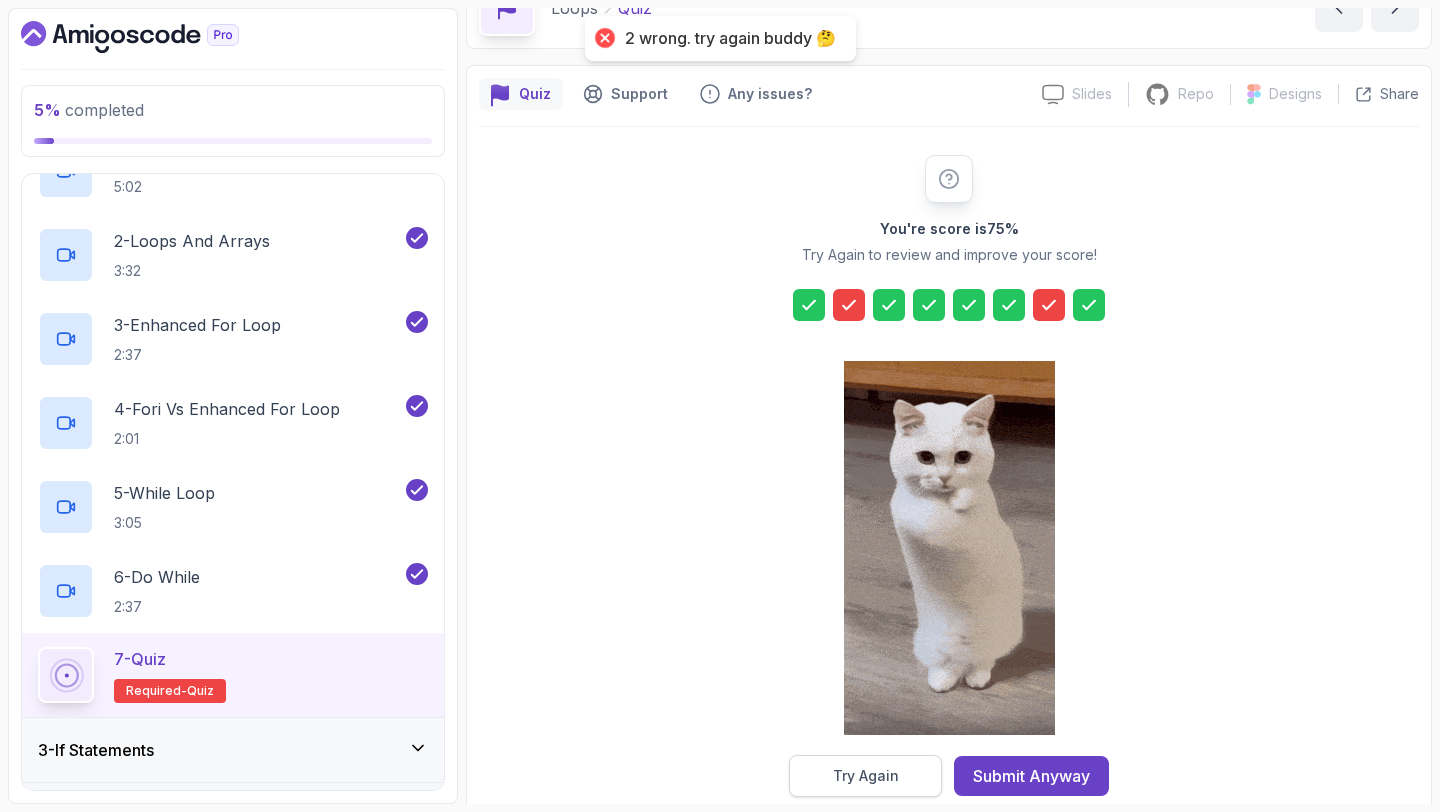 click on "Try Again" at bounding box center [866, 776] 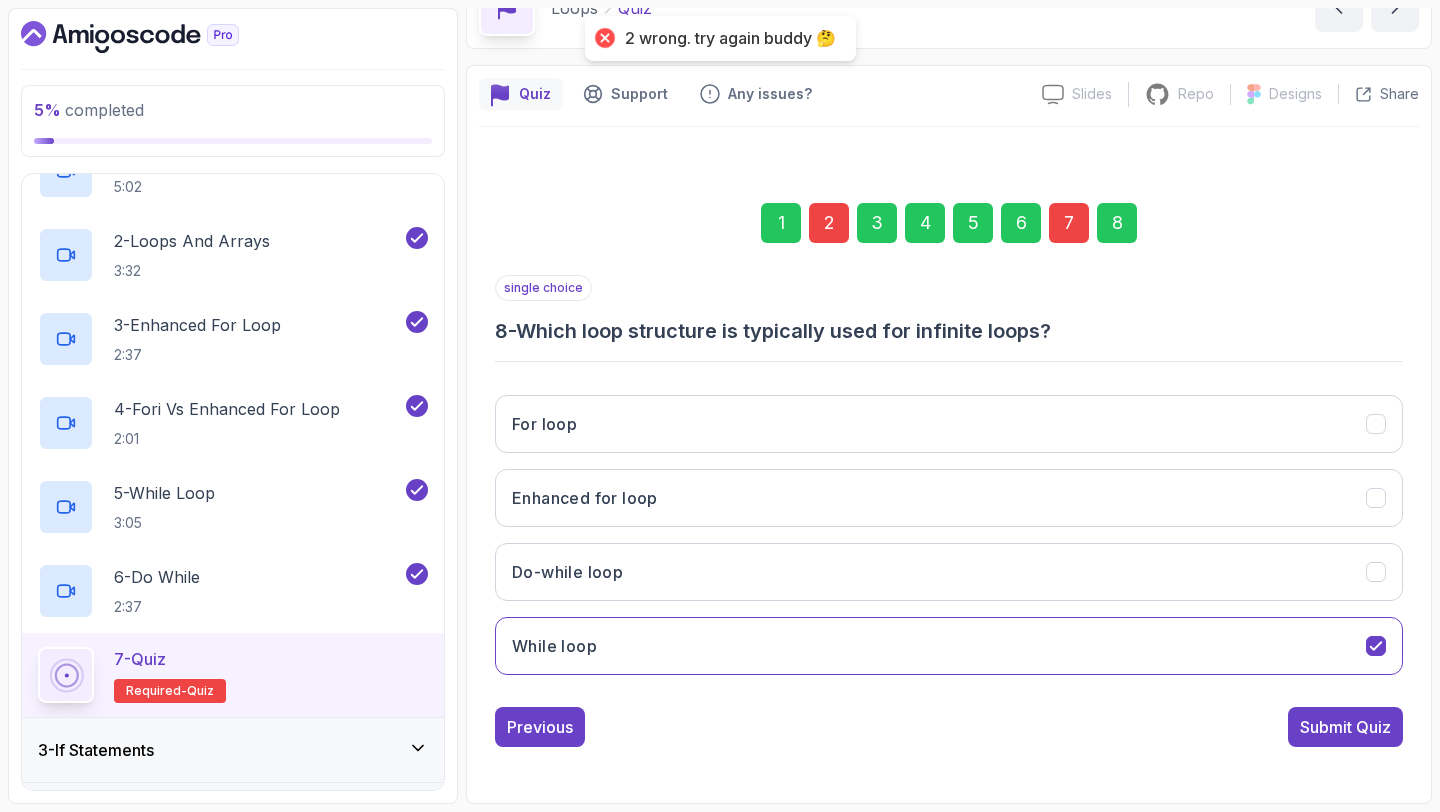 click on "2" at bounding box center [829, 223] 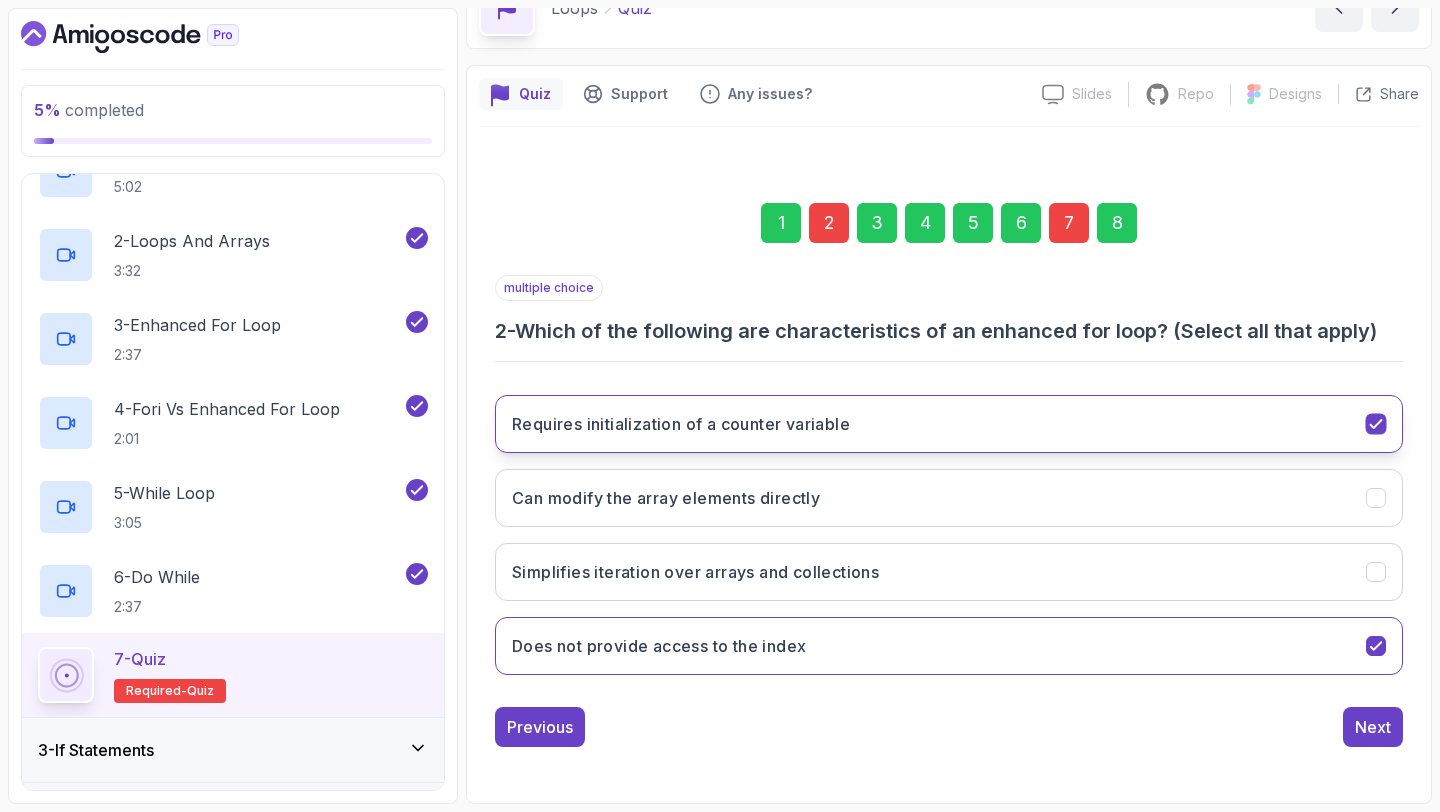 click on "Requires initialization of a counter variable" at bounding box center [681, 424] 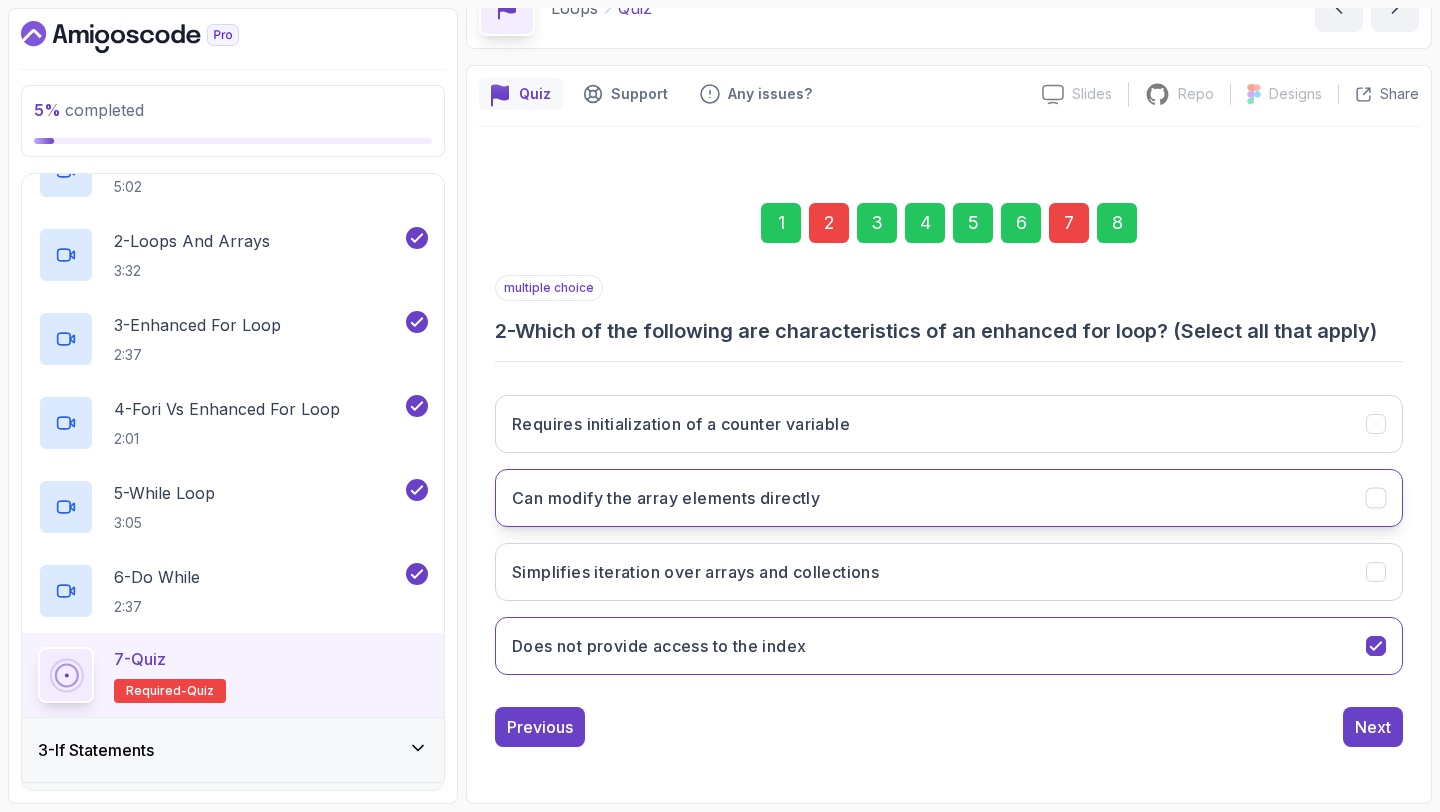 click on "Can modify the array elements directly" at bounding box center [666, 498] 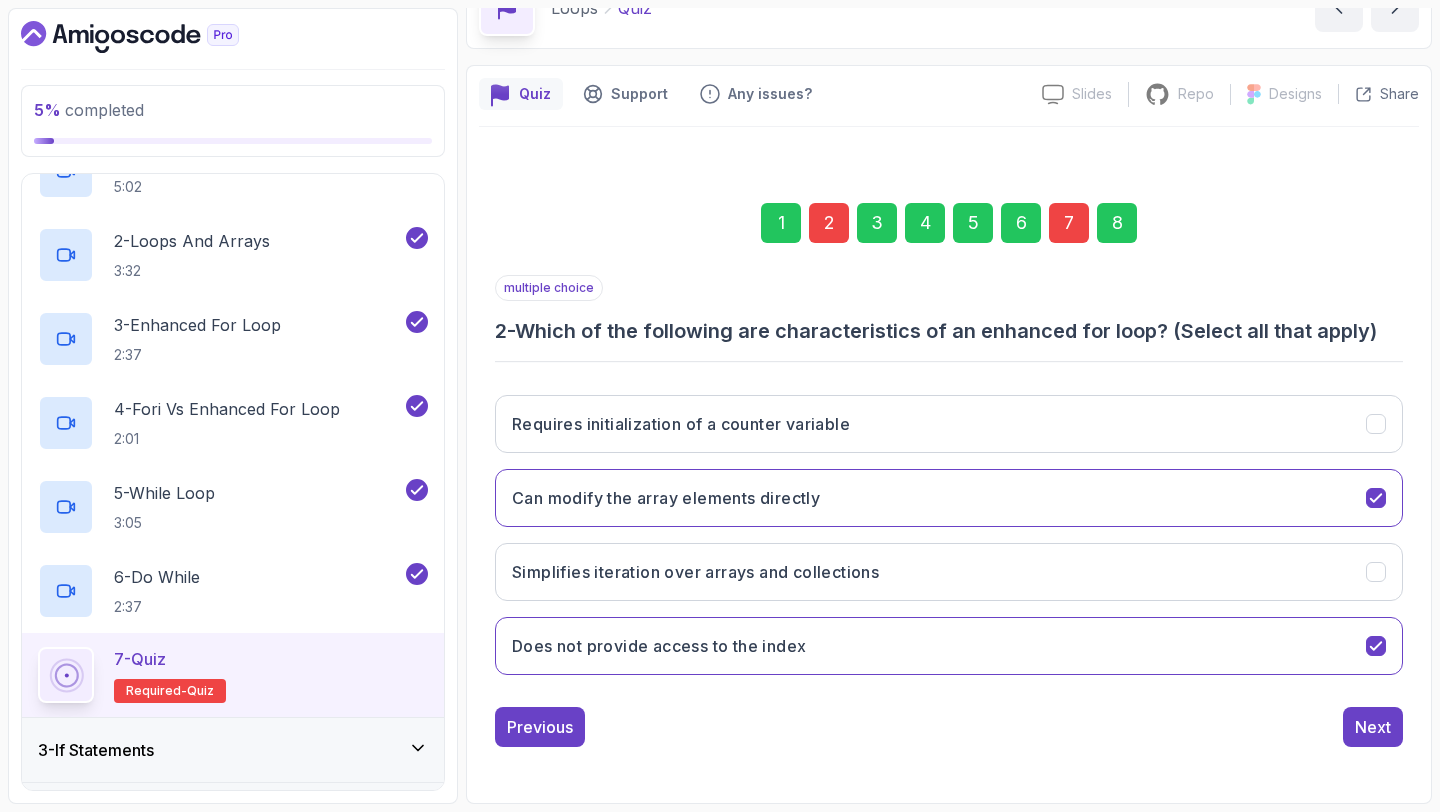 click on "8" at bounding box center (1117, 223) 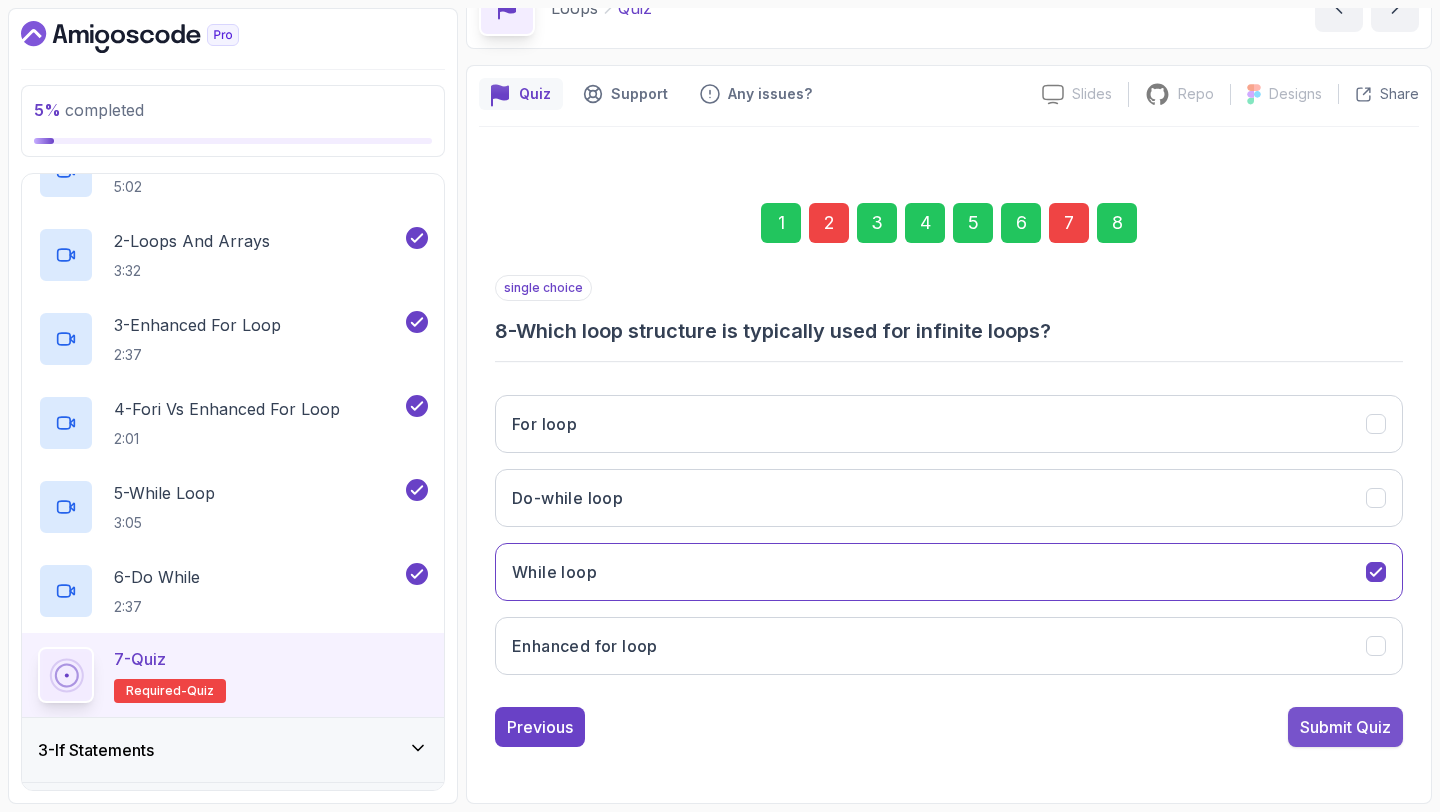 click on "Submit Quiz" at bounding box center (1345, 727) 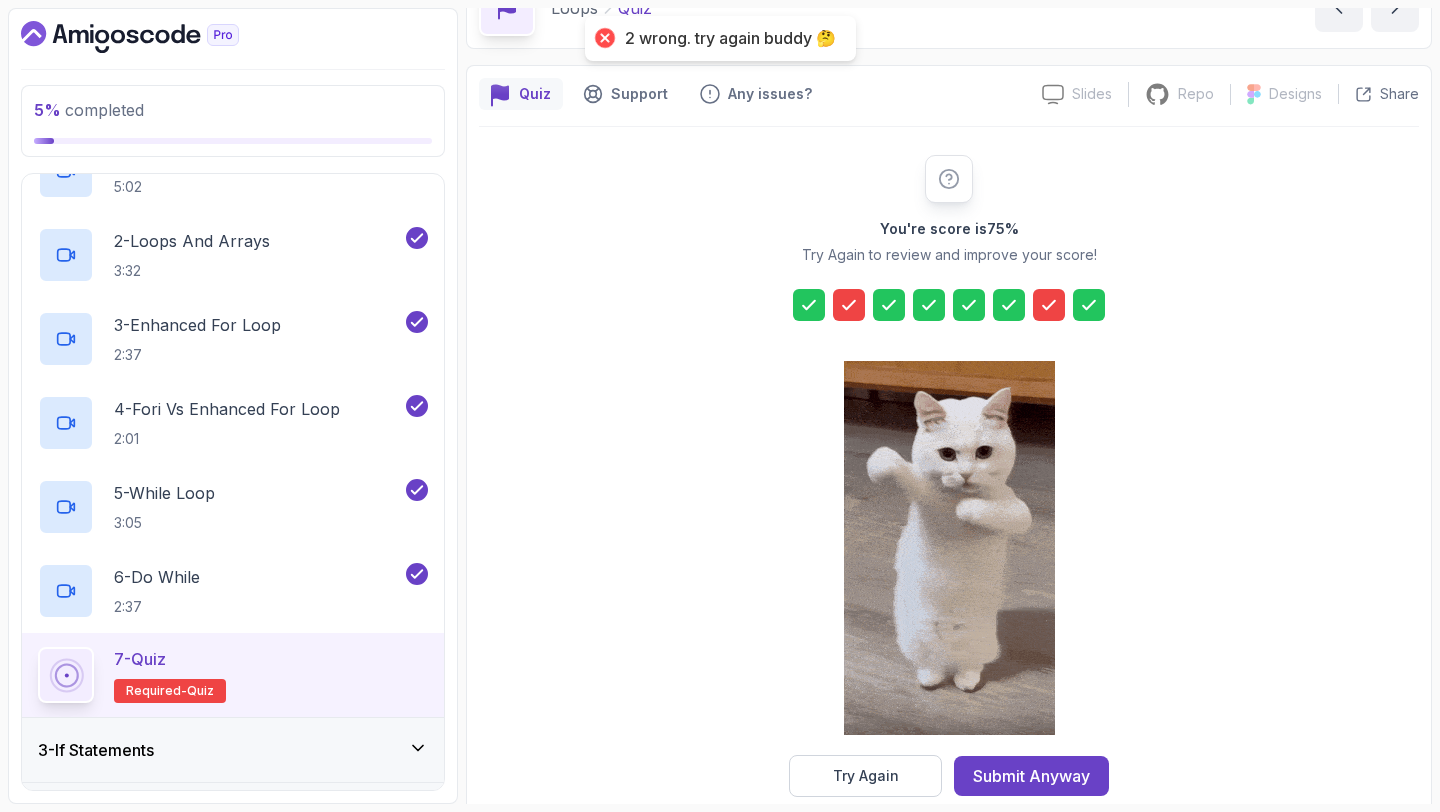click 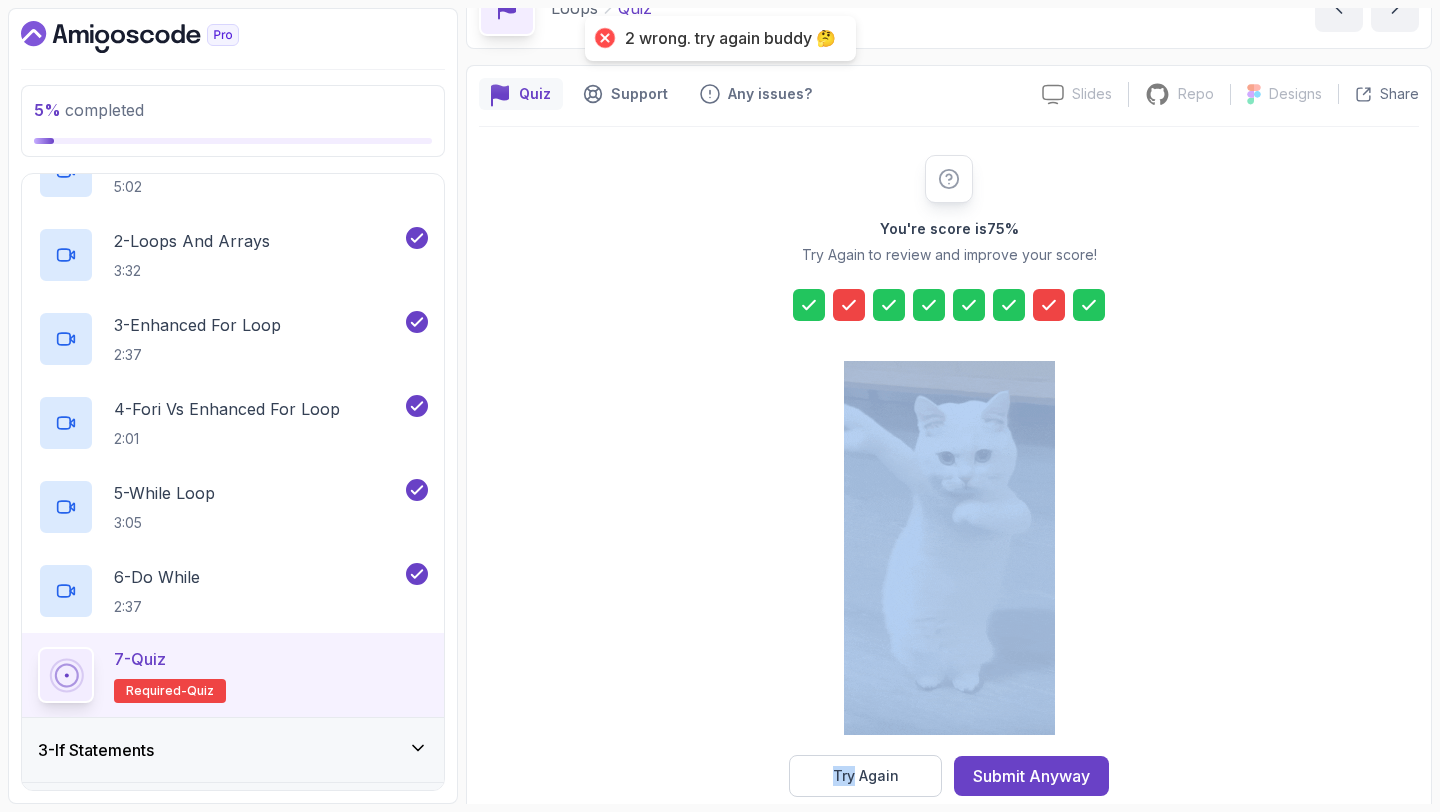 click 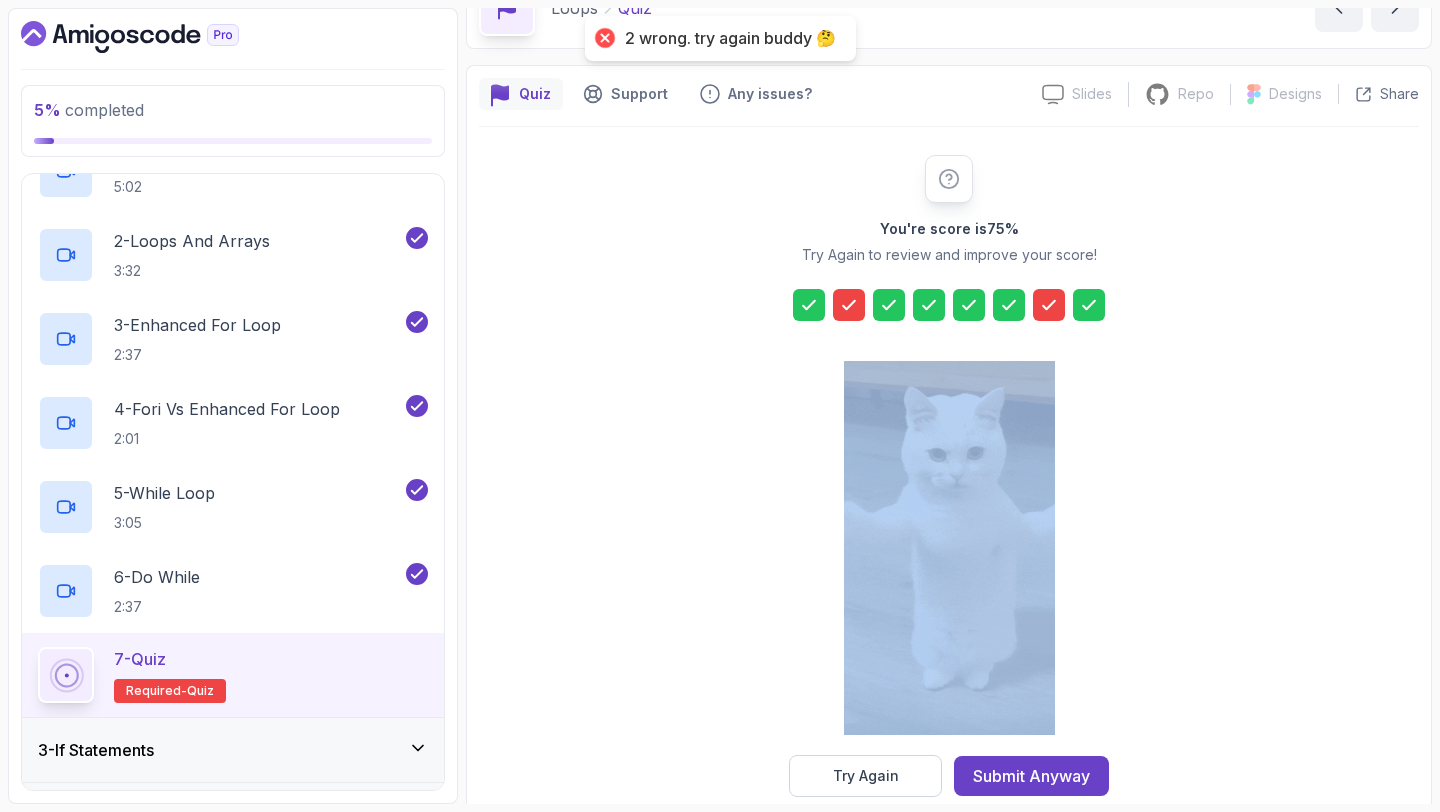 click 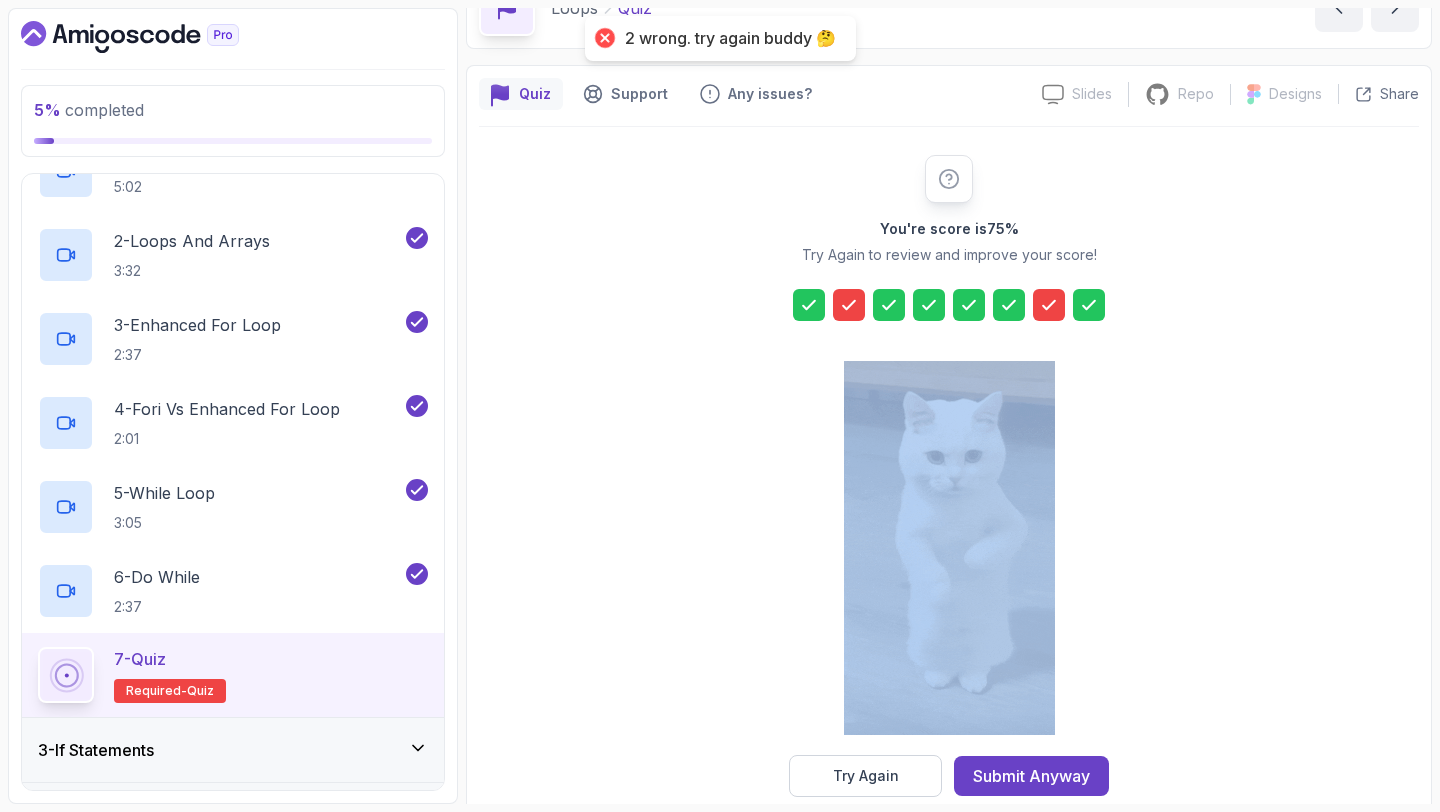 click on "You're score is  75 % Try Again to review and improve your score! Try Again Submit Anyway" at bounding box center [949, 476] 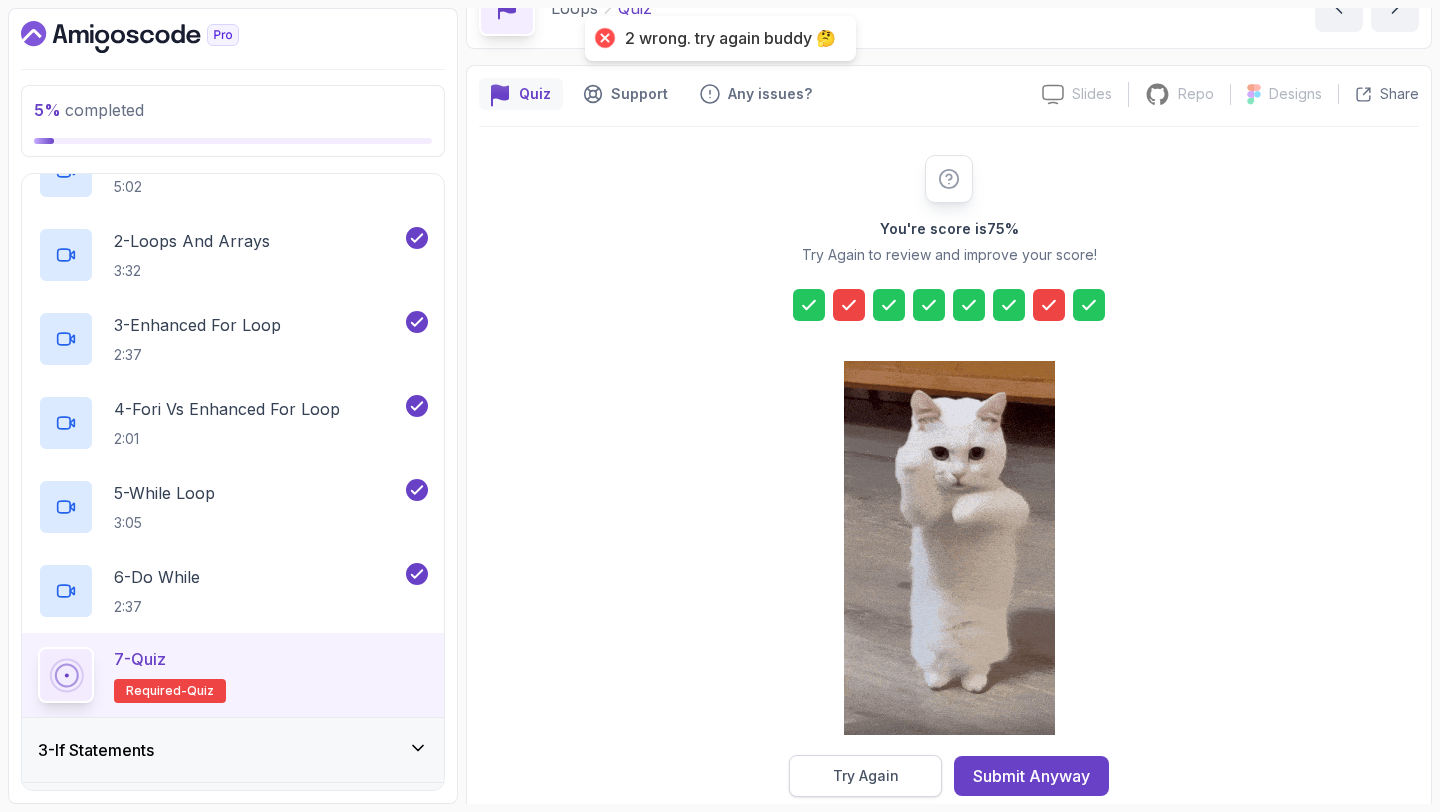 click on "Try Again" at bounding box center [866, 776] 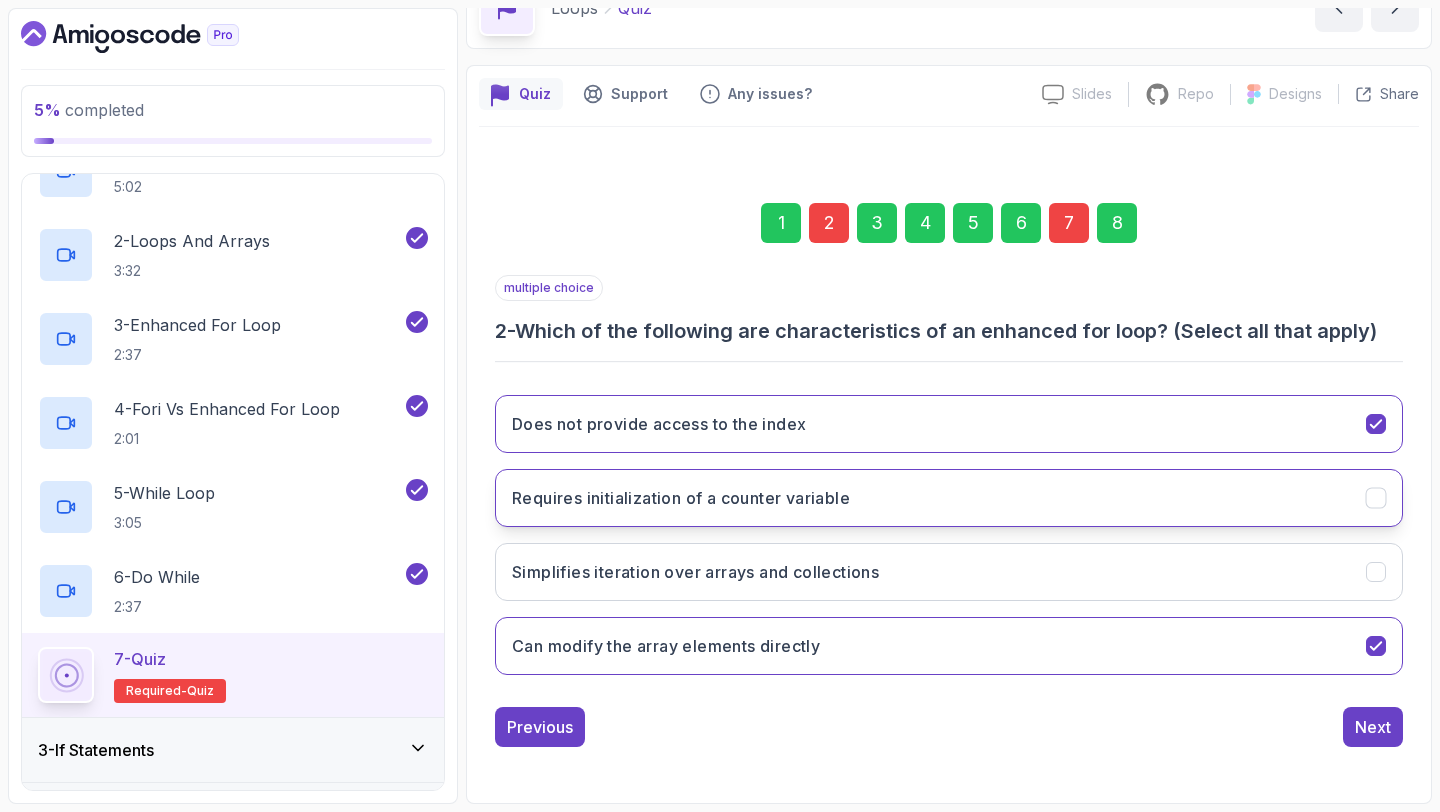 click on "Requires initialization of a counter variable" at bounding box center (681, 498) 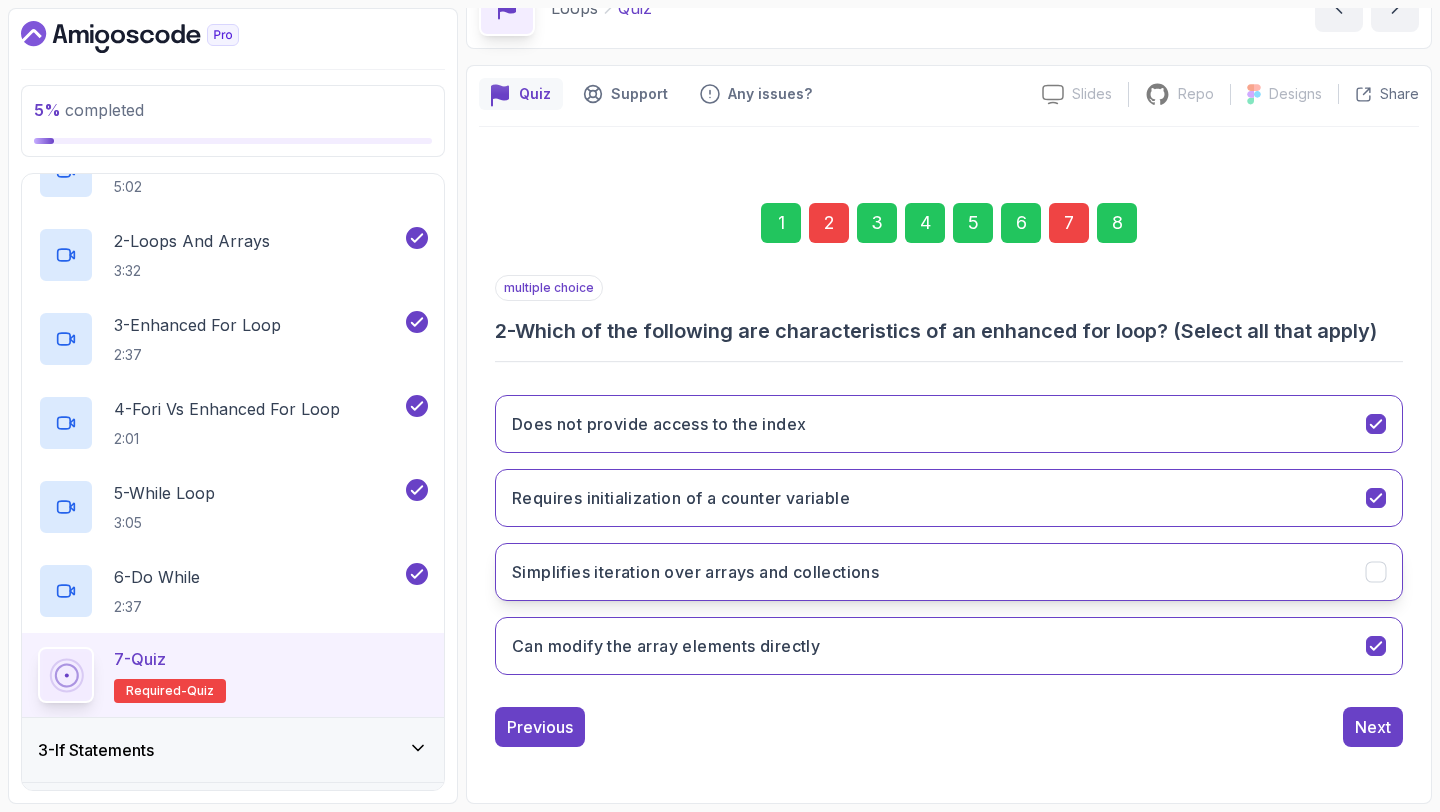 click on "Simplifies iteration over arrays and collections" at bounding box center [695, 572] 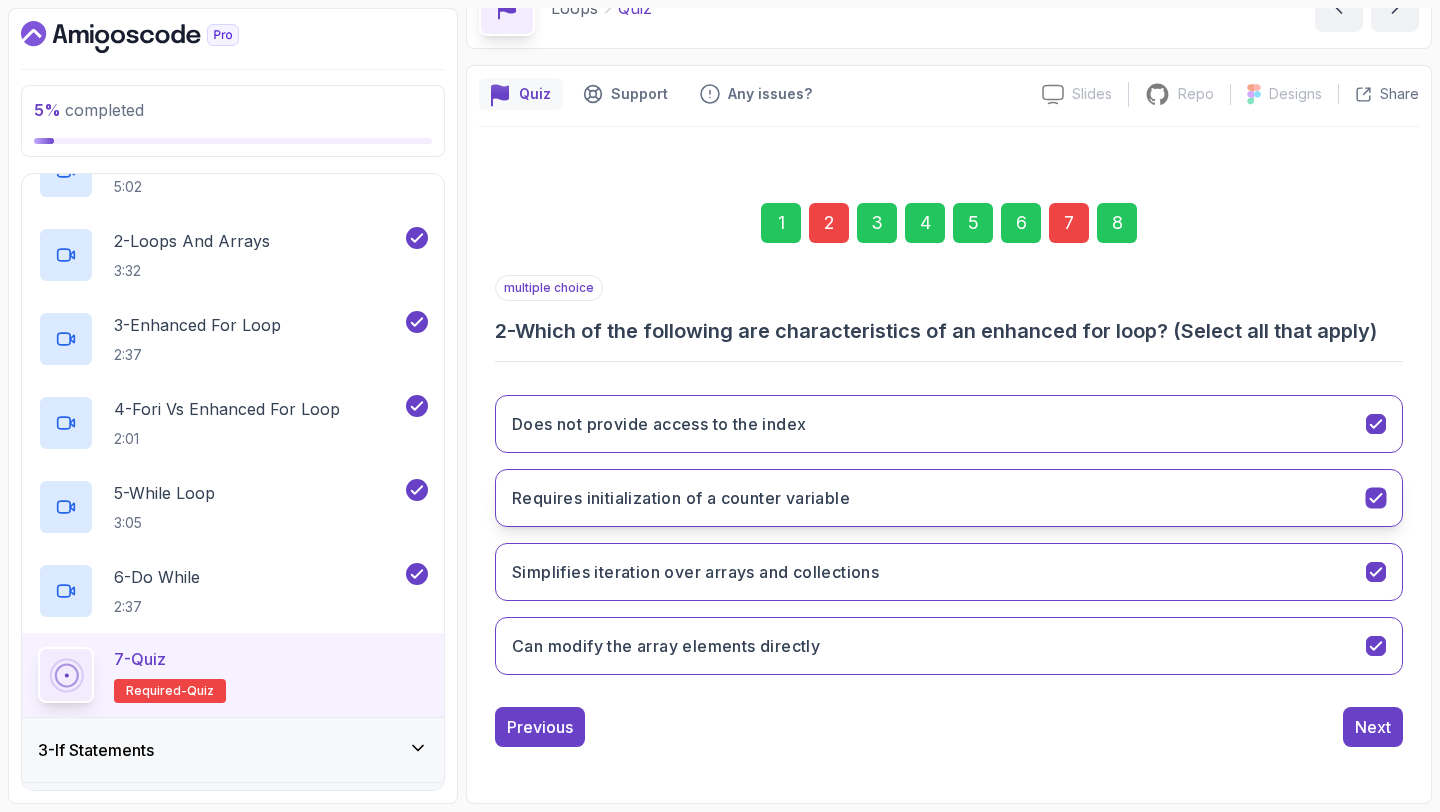 click on "Requires initialization of a counter variable" at bounding box center (681, 498) 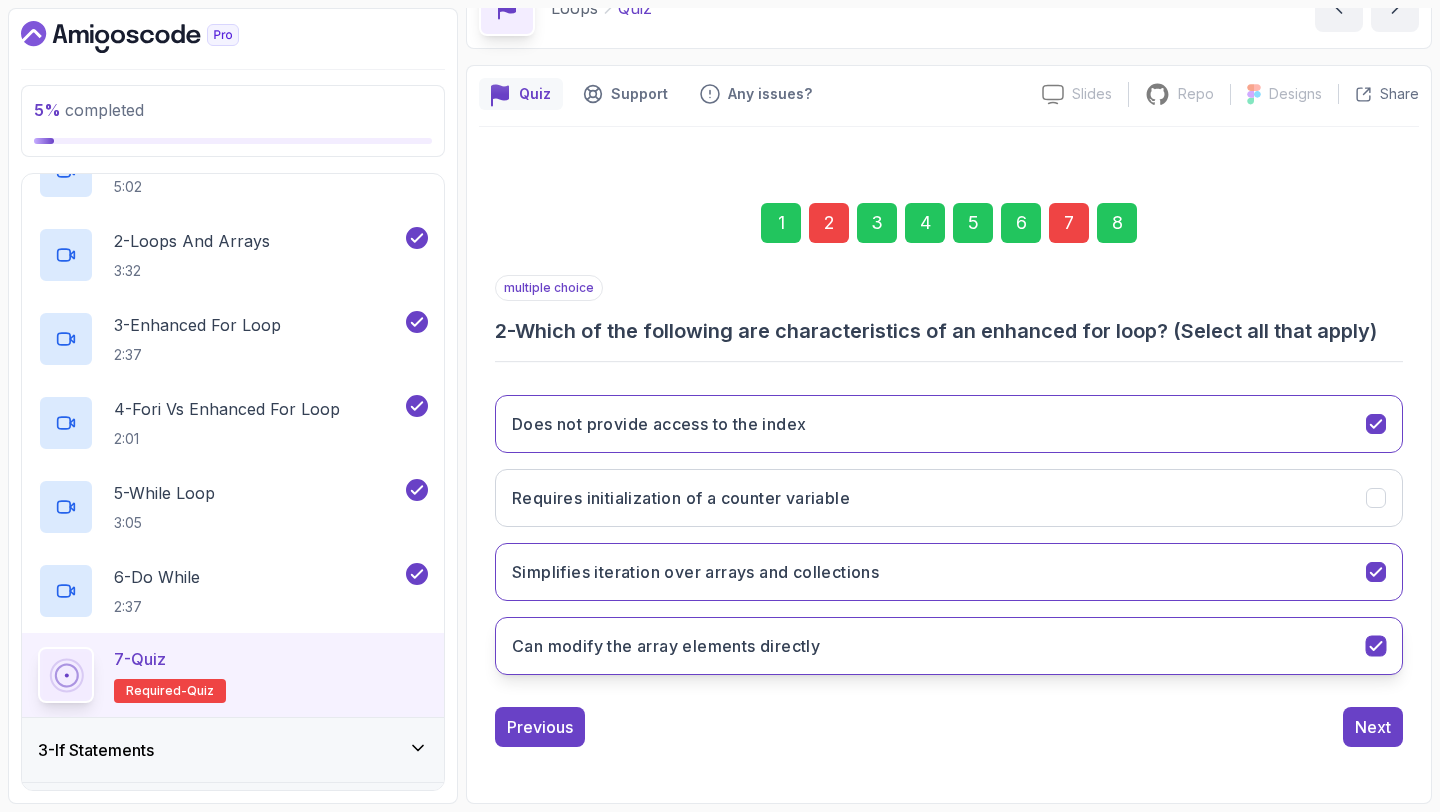 click on "Can modify the array elements directly" at bounding box center (666, 646) 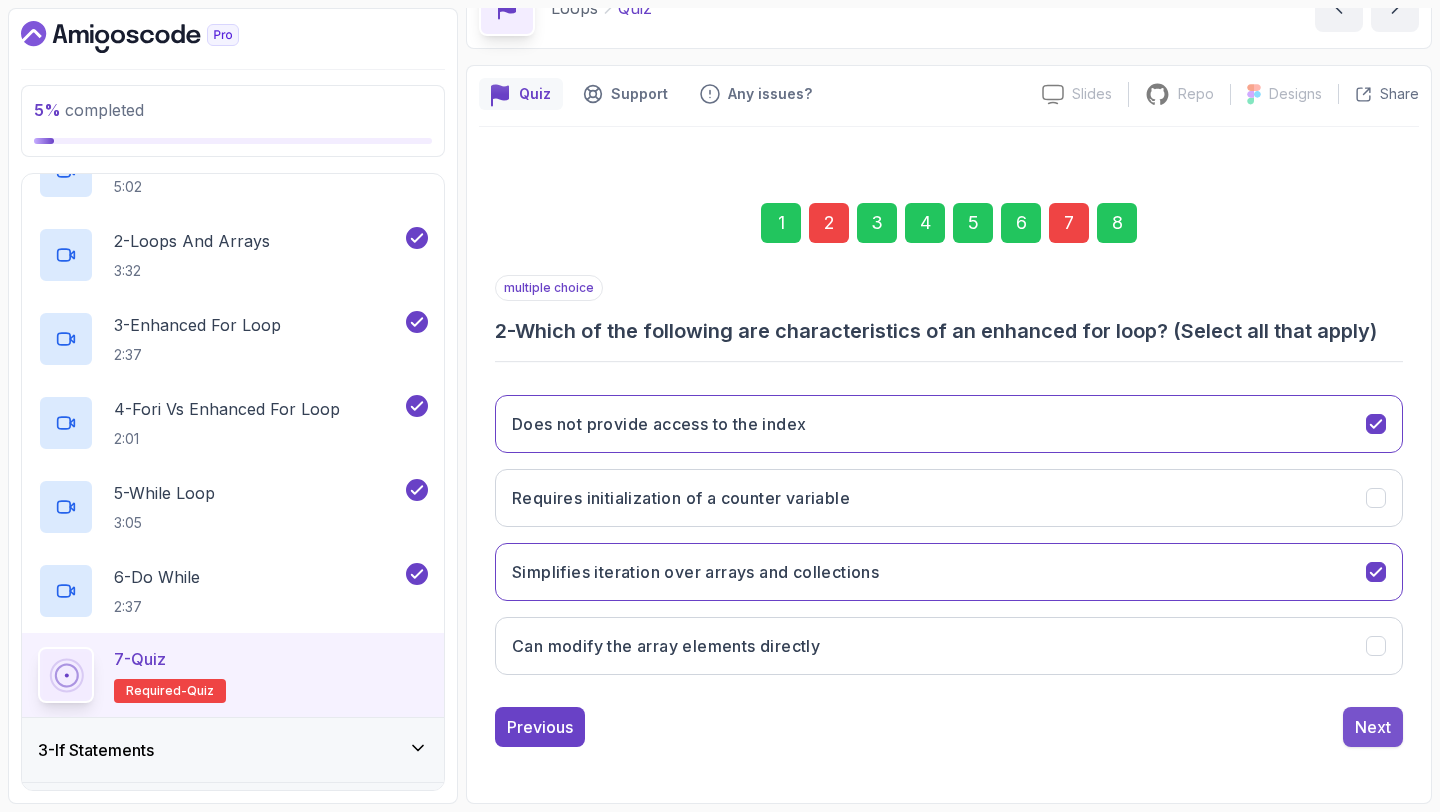 click on "Next" at bounding box center (1373, 727) 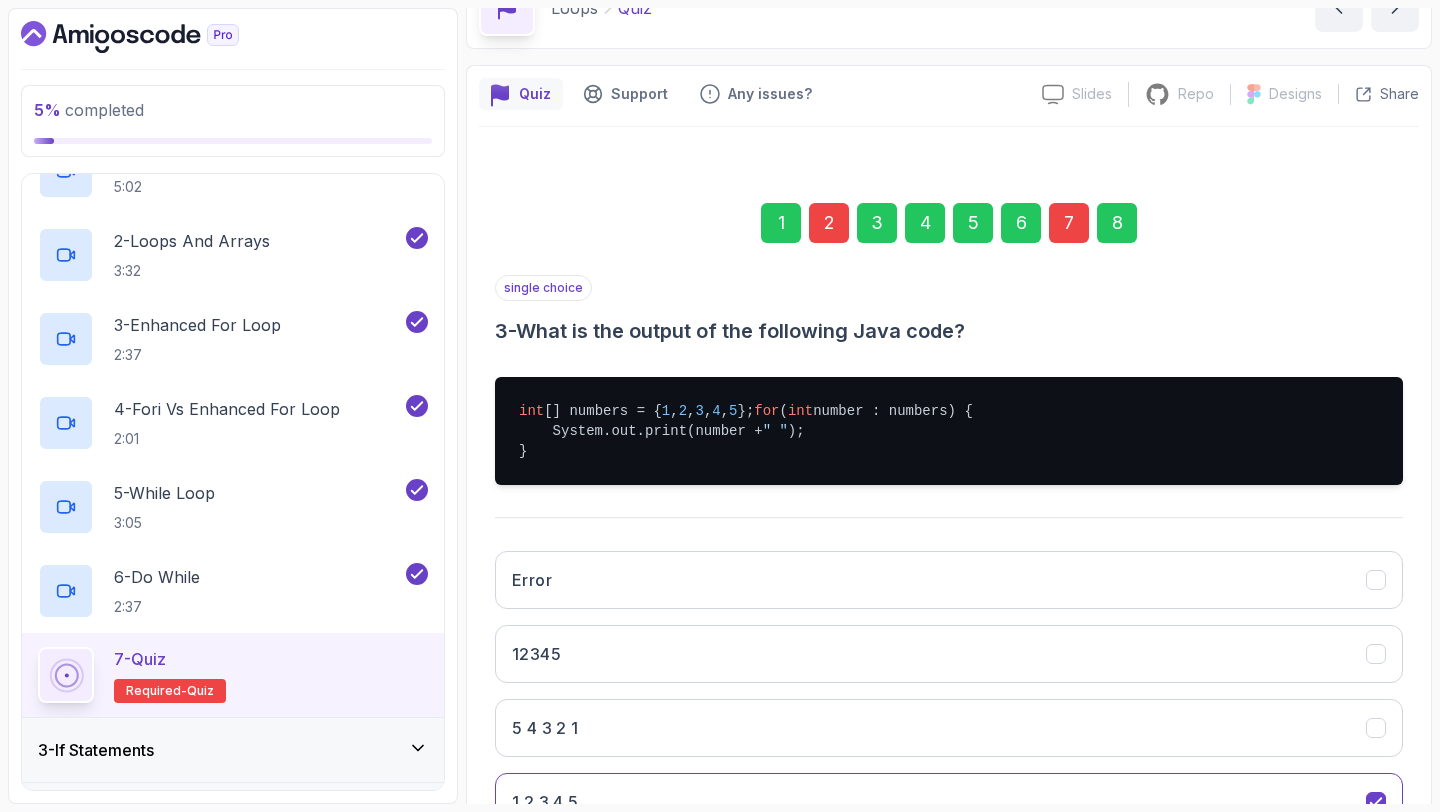 click on "8" at bounding box center (1117, 223) 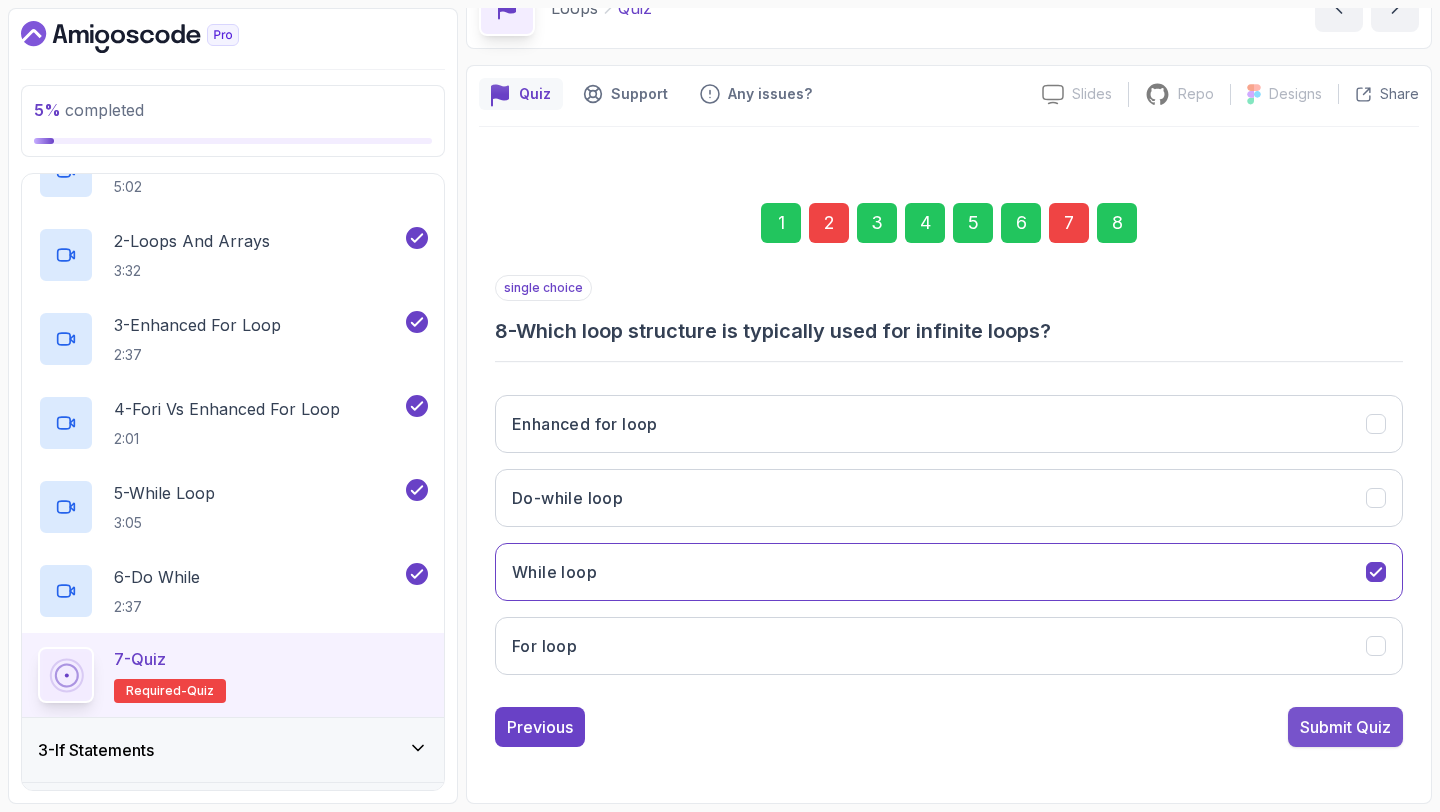 click on "Submit Quiz" at bounding box center [1345, 727] 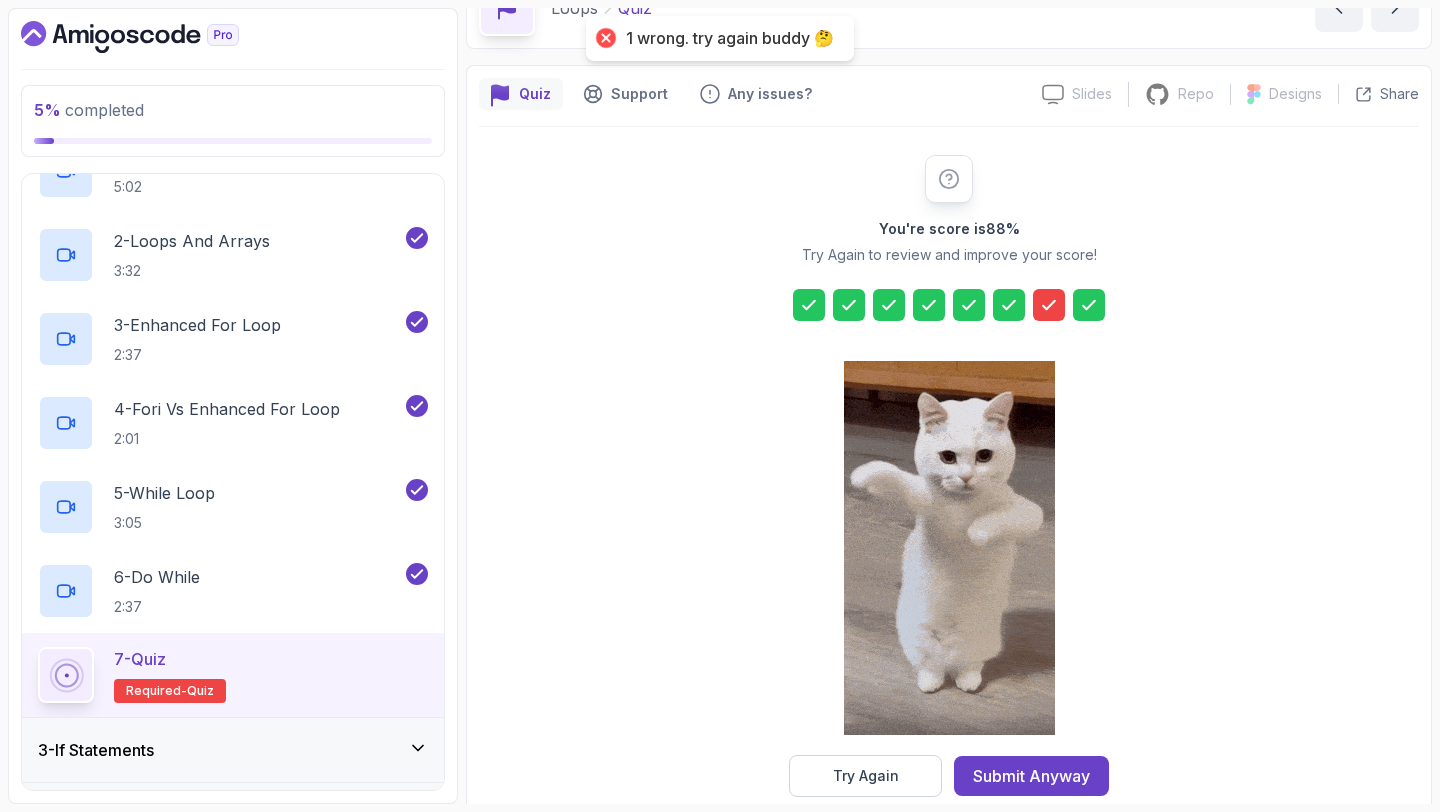 click at bounding box center [849, 305] 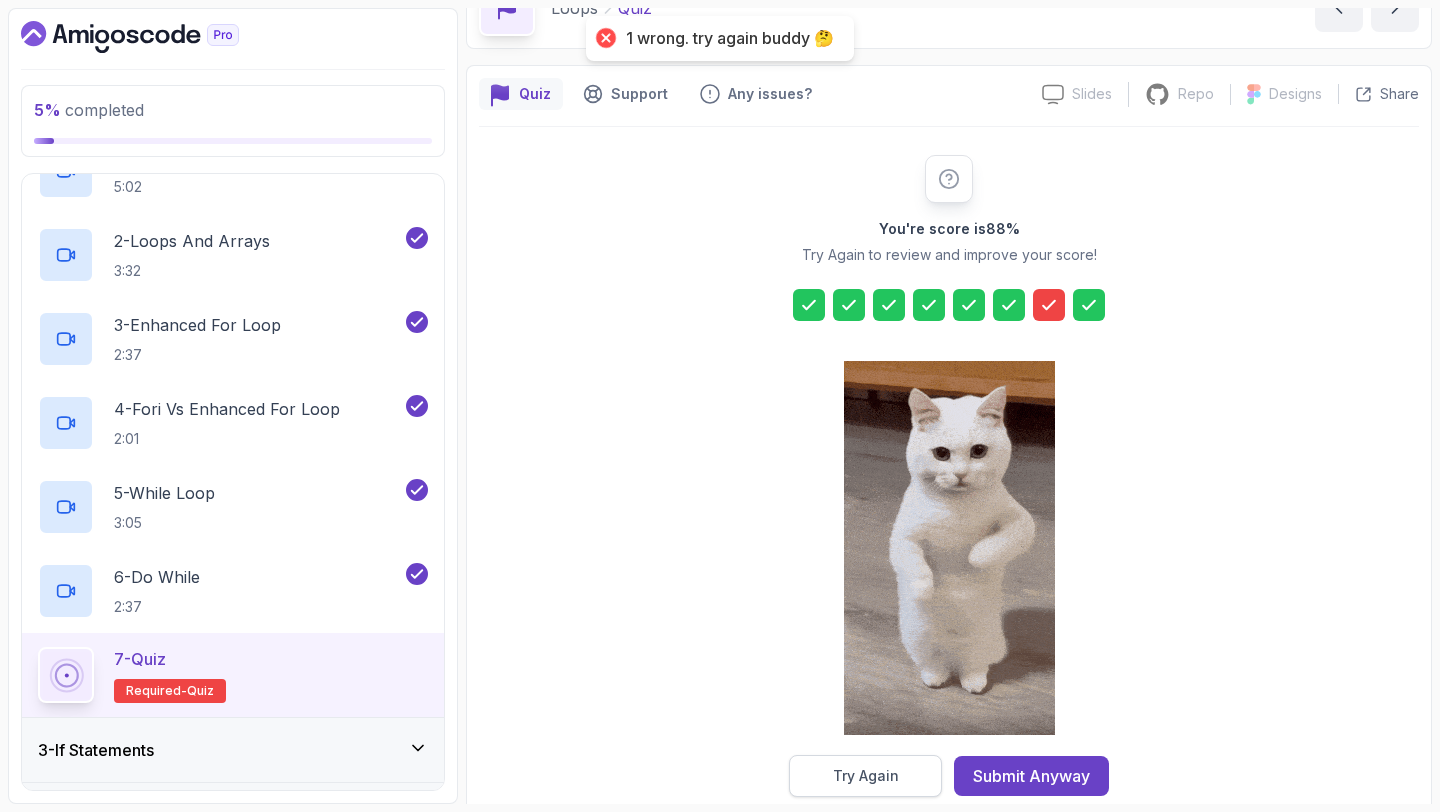 click on "Try Again" at bounding box center (866, 776) 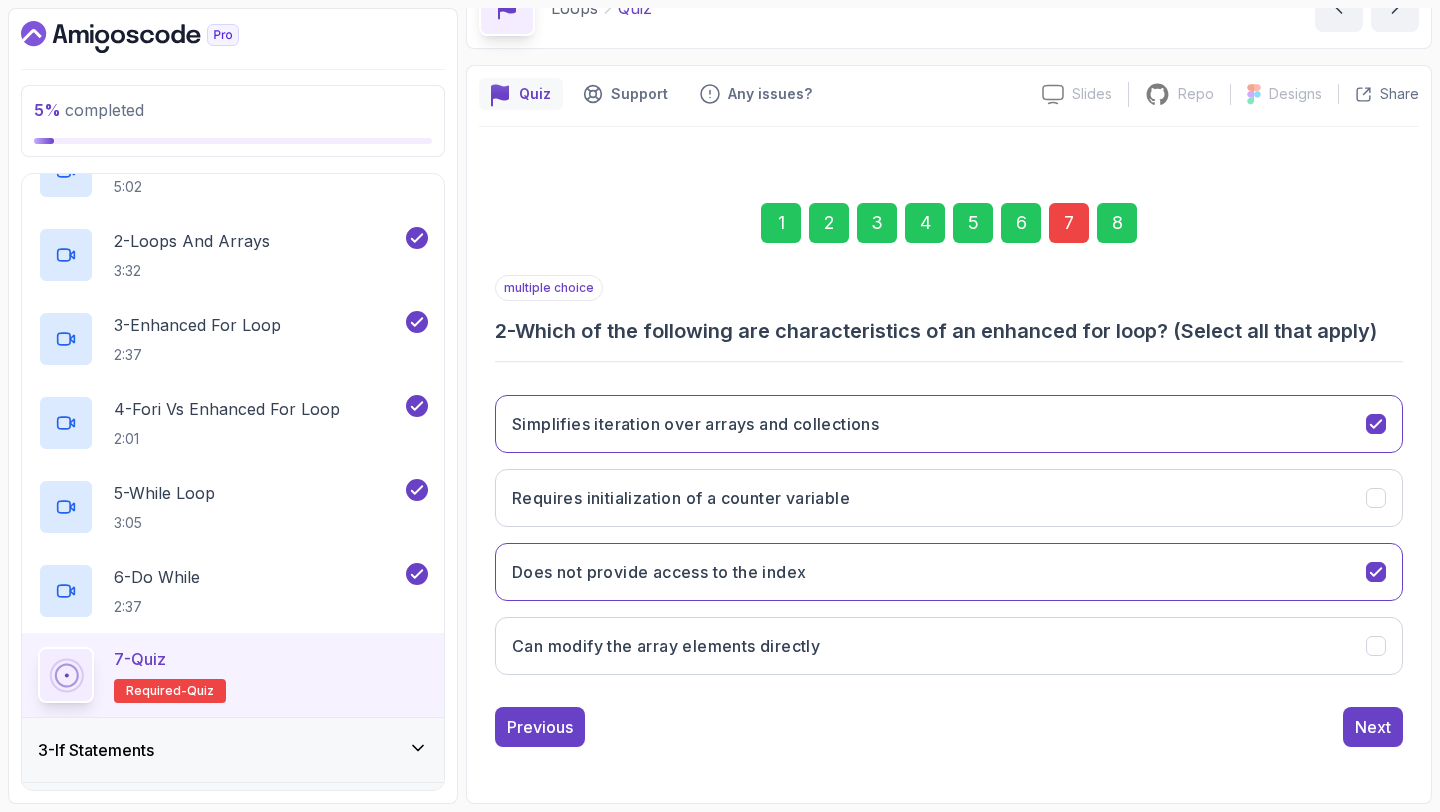 click on "7" at bounding box center [1069, 223] 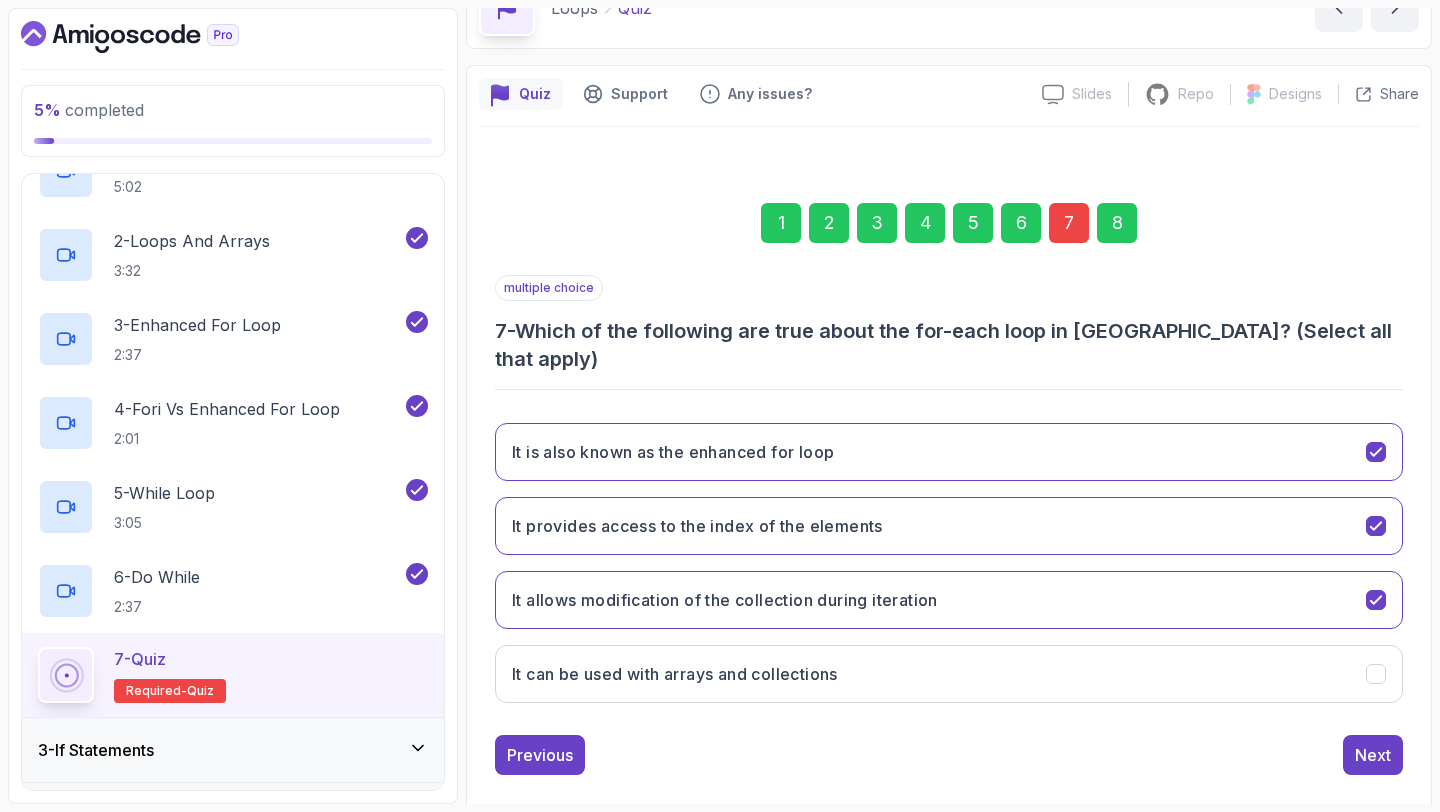click on "4" at bounding box center [925, 223] 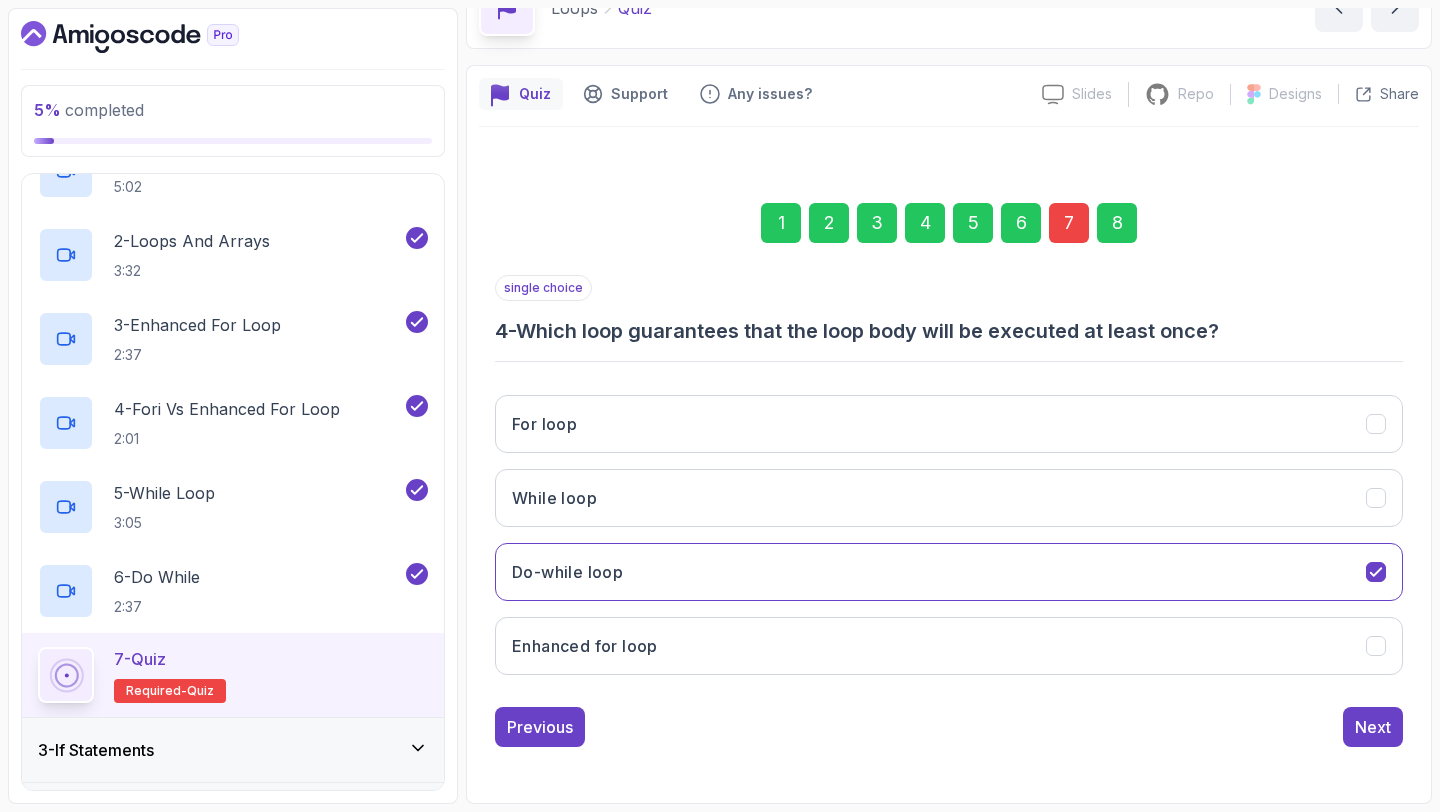 click on "6" at bounding box center [1021, 223] 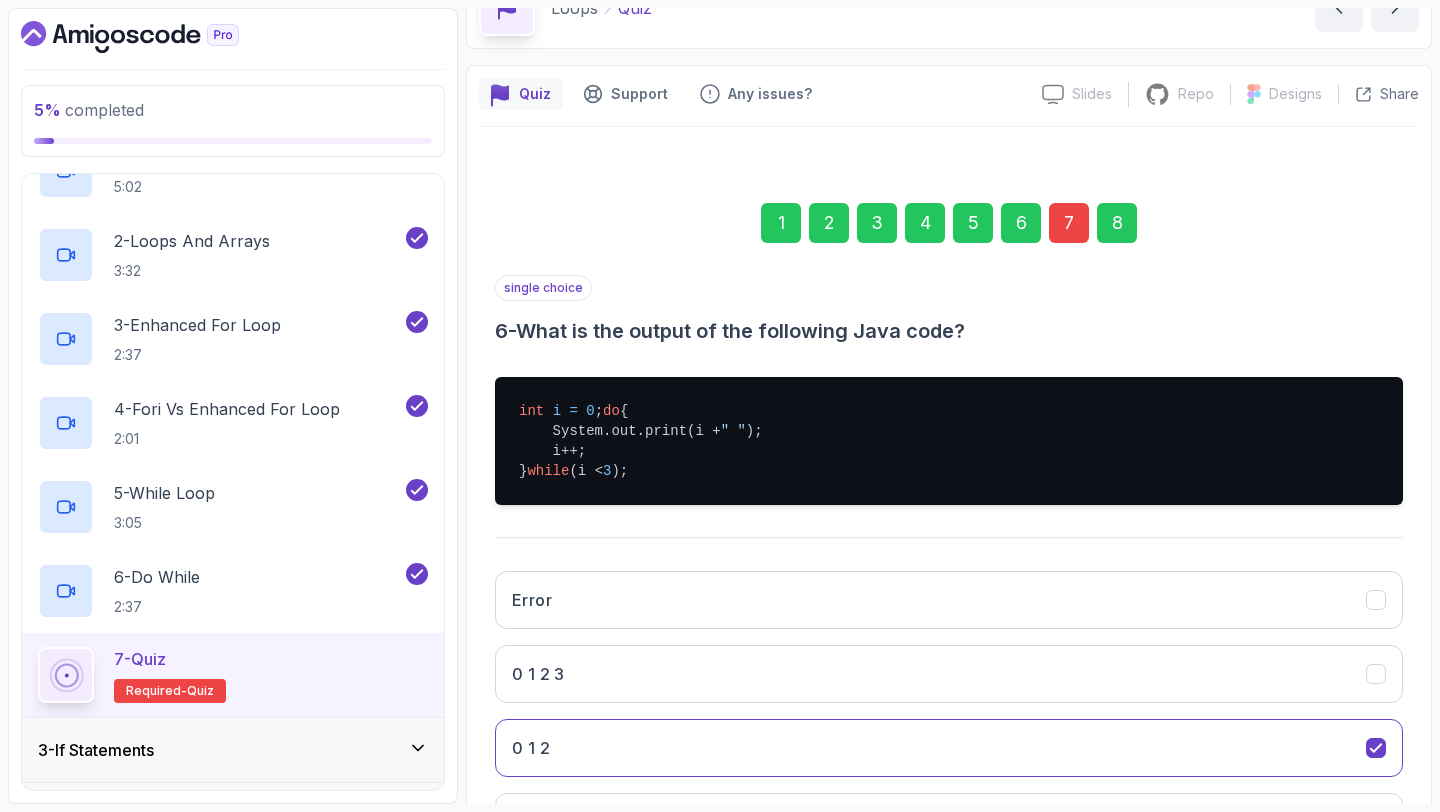 click on "7" at bounding box center [1069, 223] 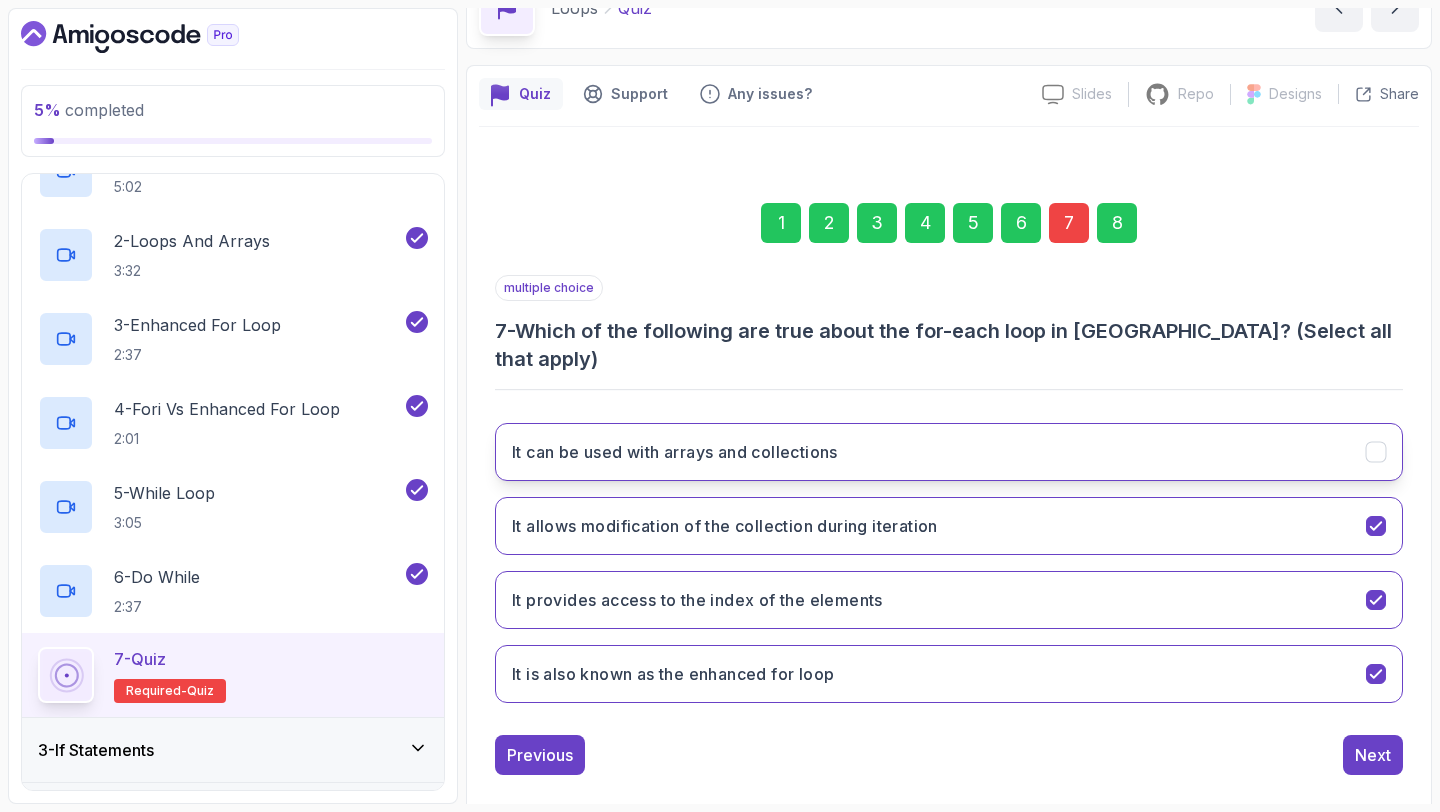click on "It can be used with arrays and collections" at bounding box center [949, 452] 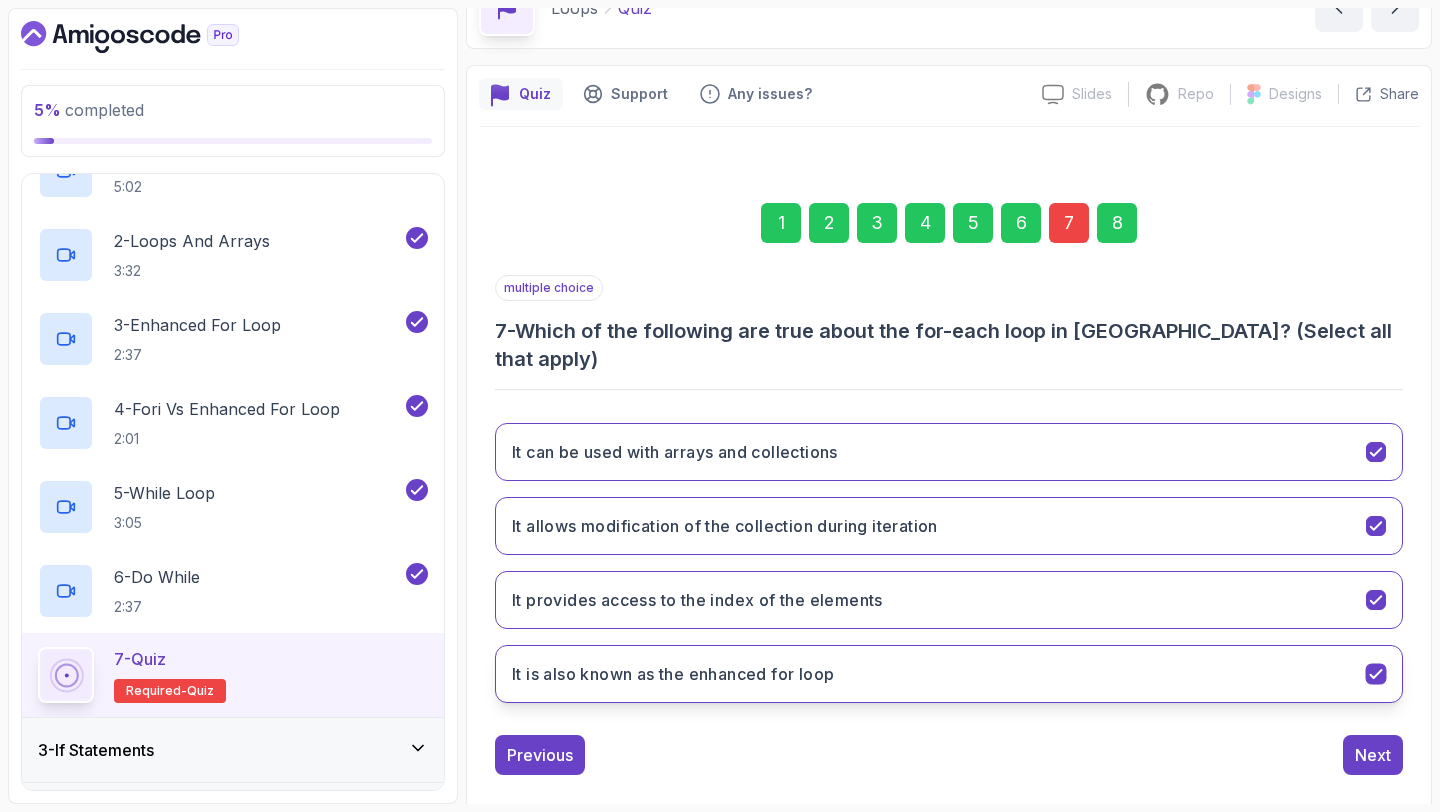 click on "It is also known as the enhanced for loop" at bounding box center (673, 674) 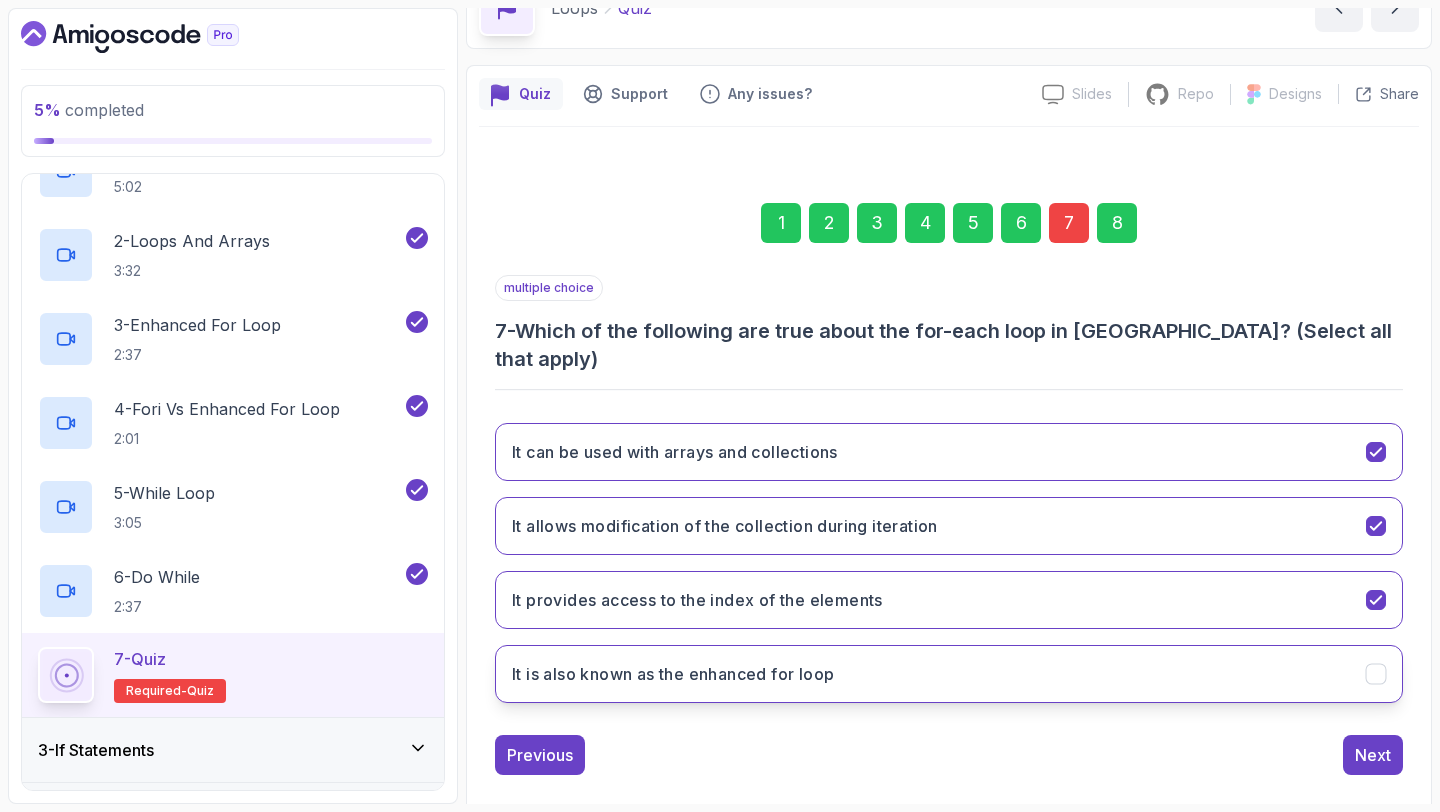 click on "It is also known as the enhanced for loop" at bounding box center [949, 674] 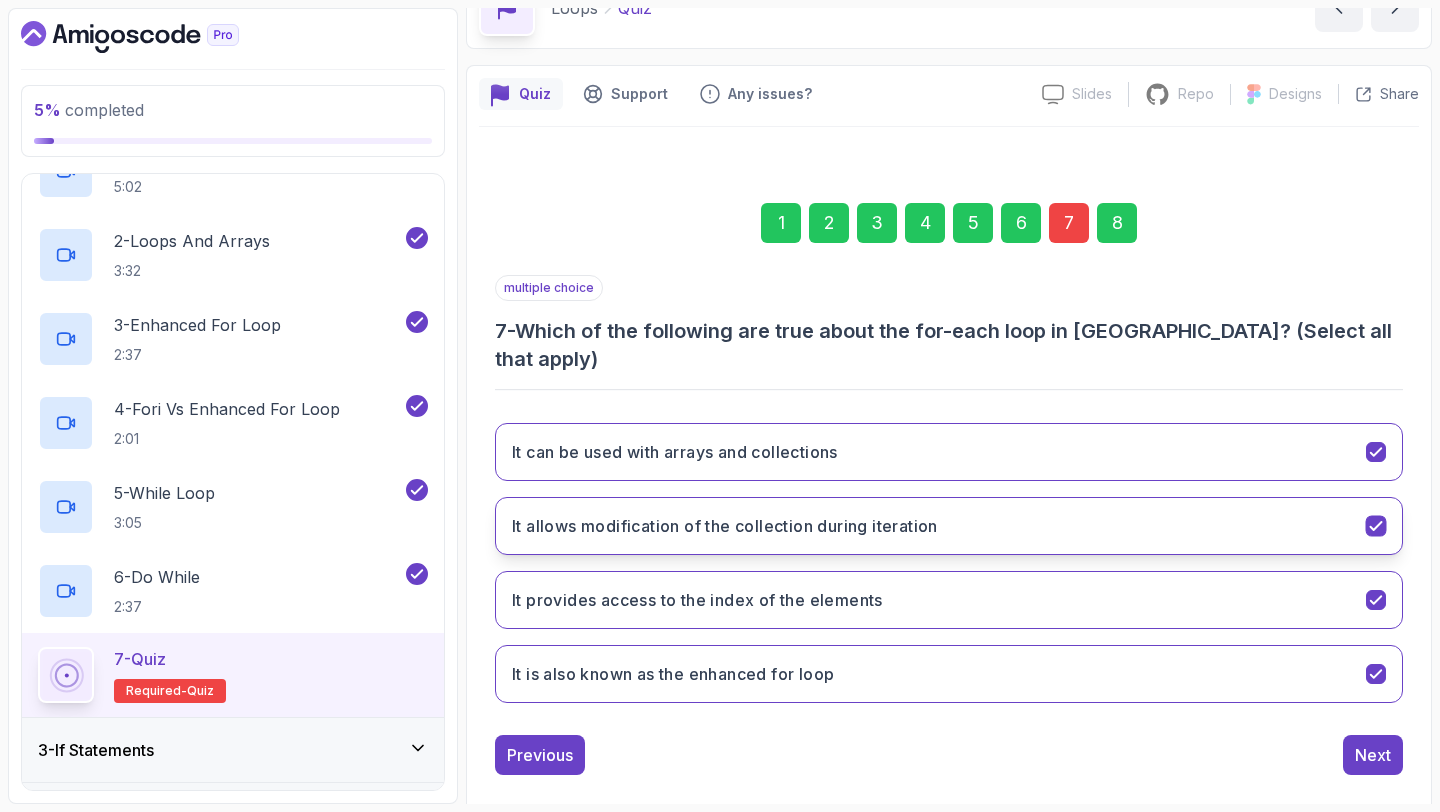 click on "It allows modification of the collection during iteration" at bounding box center [949, 526] 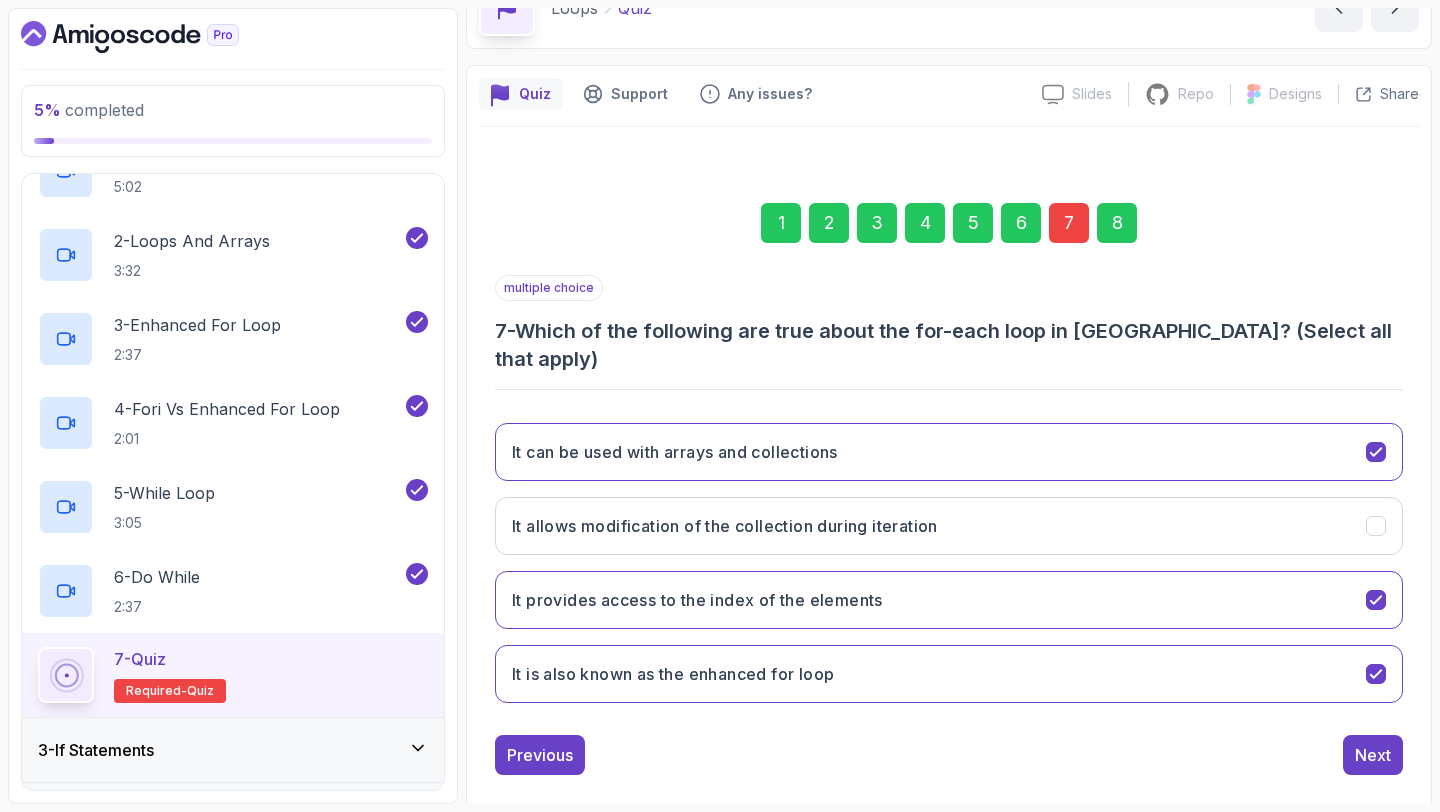 click on "8" at bounding box center (1117, 223) 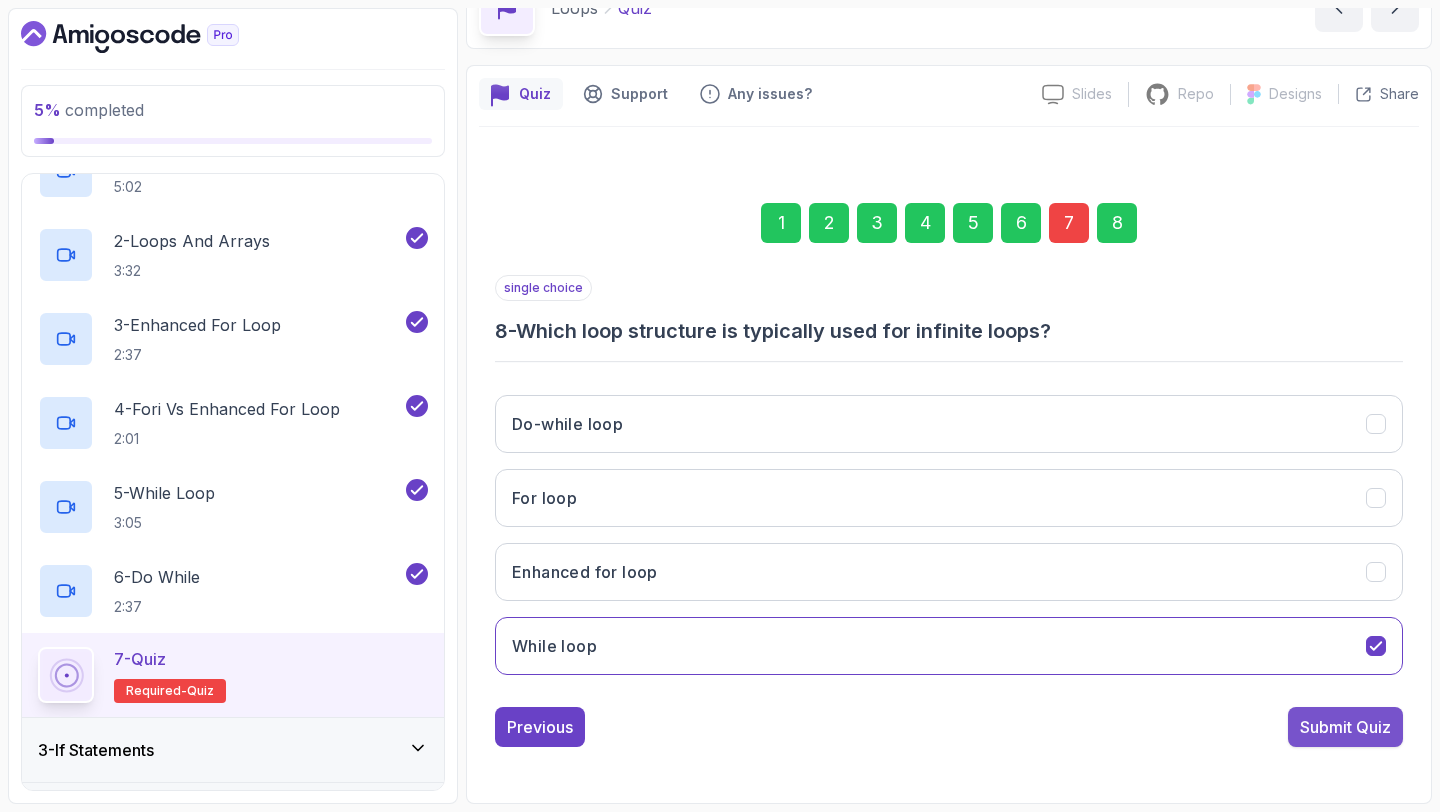 click on "Submit Quiz" at bounding box center [1345, 727] 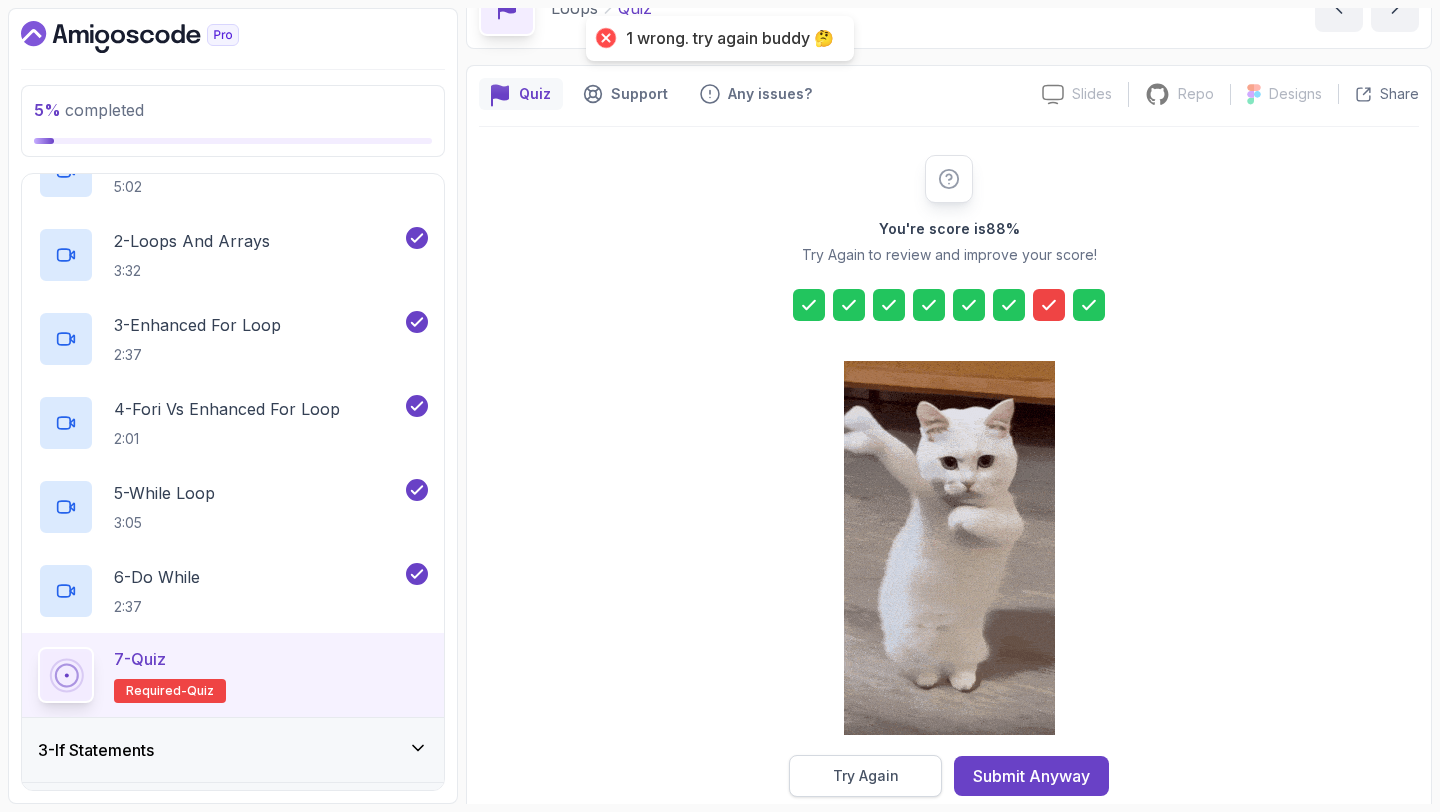 click on "Try Again" at bounding box center (866, 776) 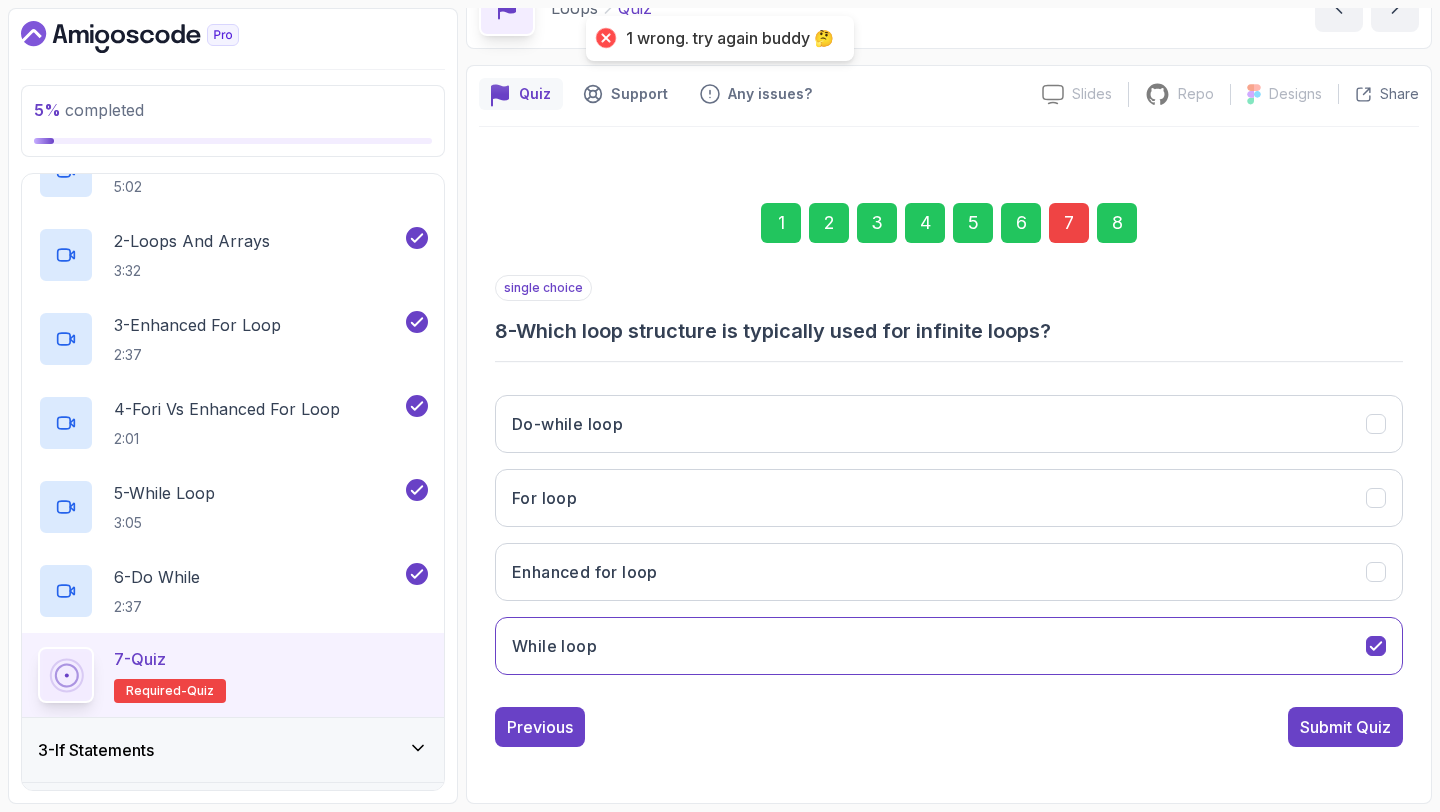 click on "7" at bounding box center (1069, 223) 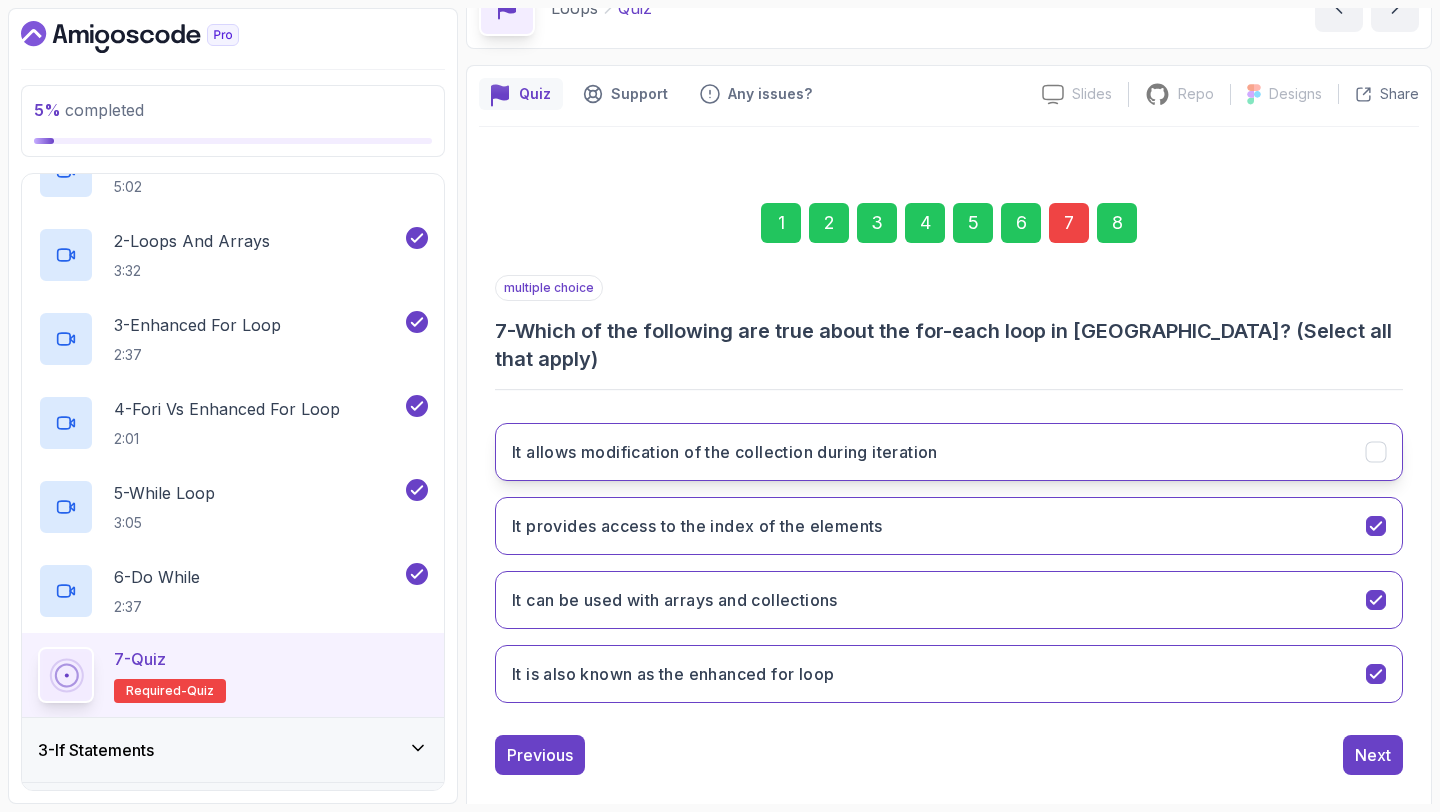 click on "It allows modification of the collection during iteration" at bounding box center (949, 452) 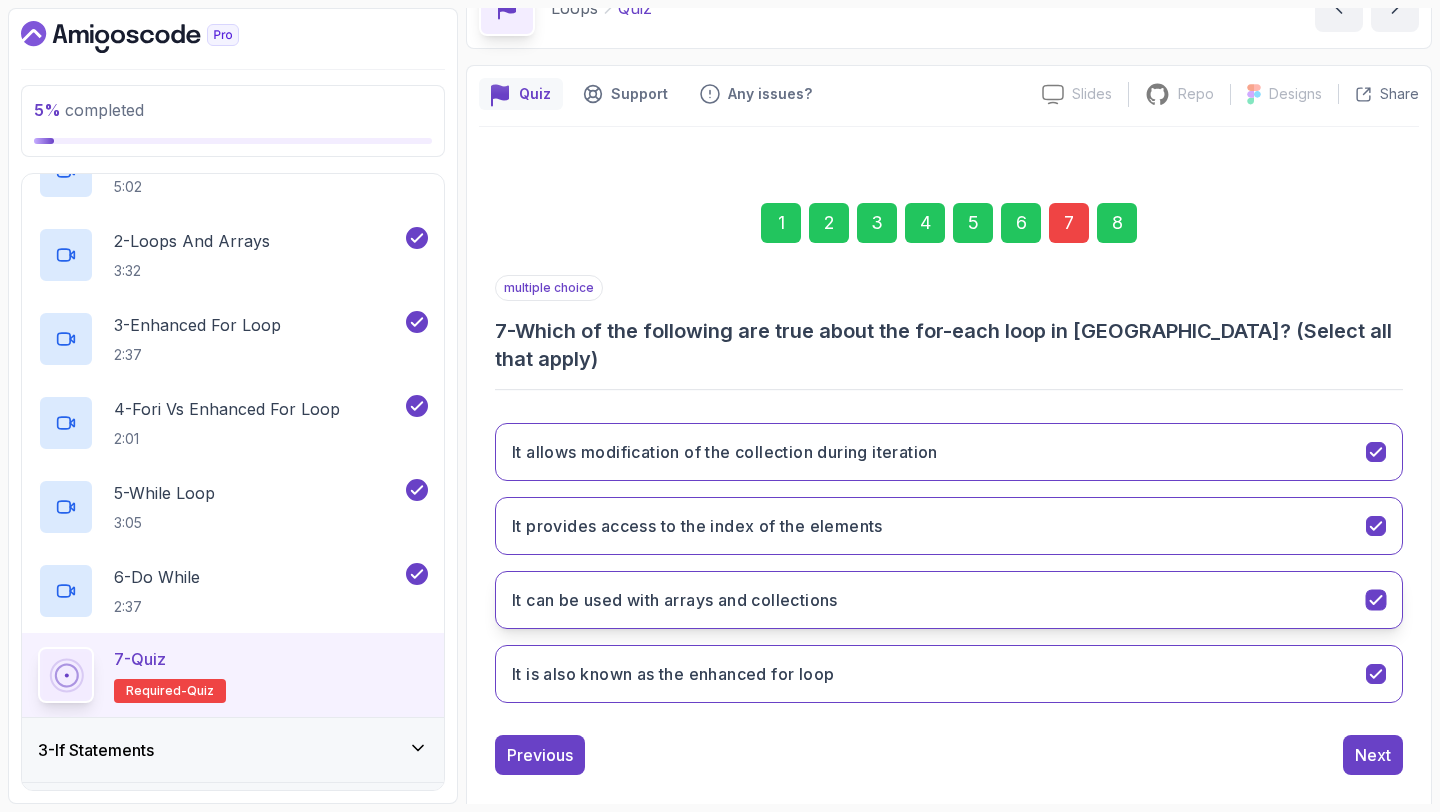 click on "It can be used with arrays and collections" at bounding box center [949, 600] 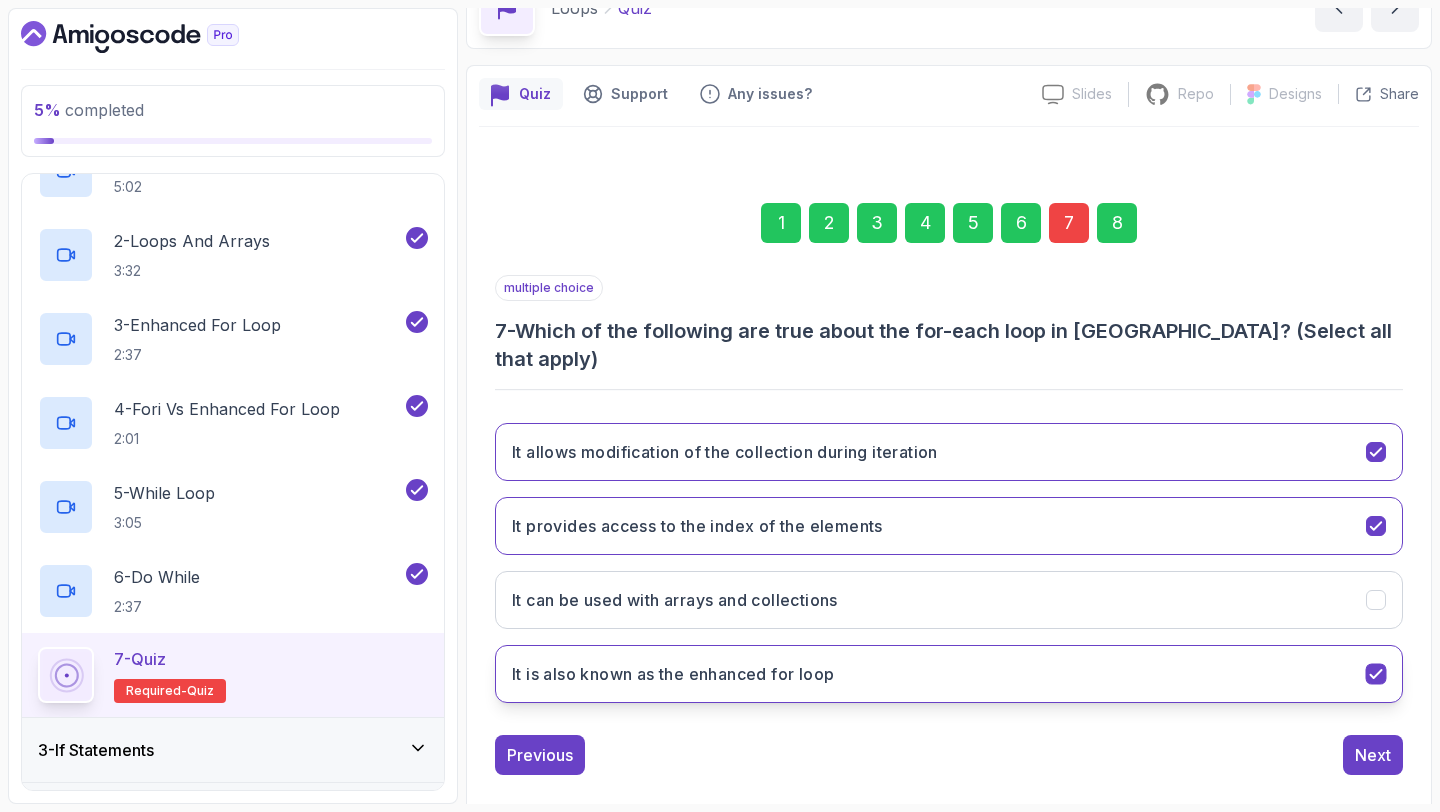 click on "It is also known as the enhanced for loop" at bounding box center [949, 674] 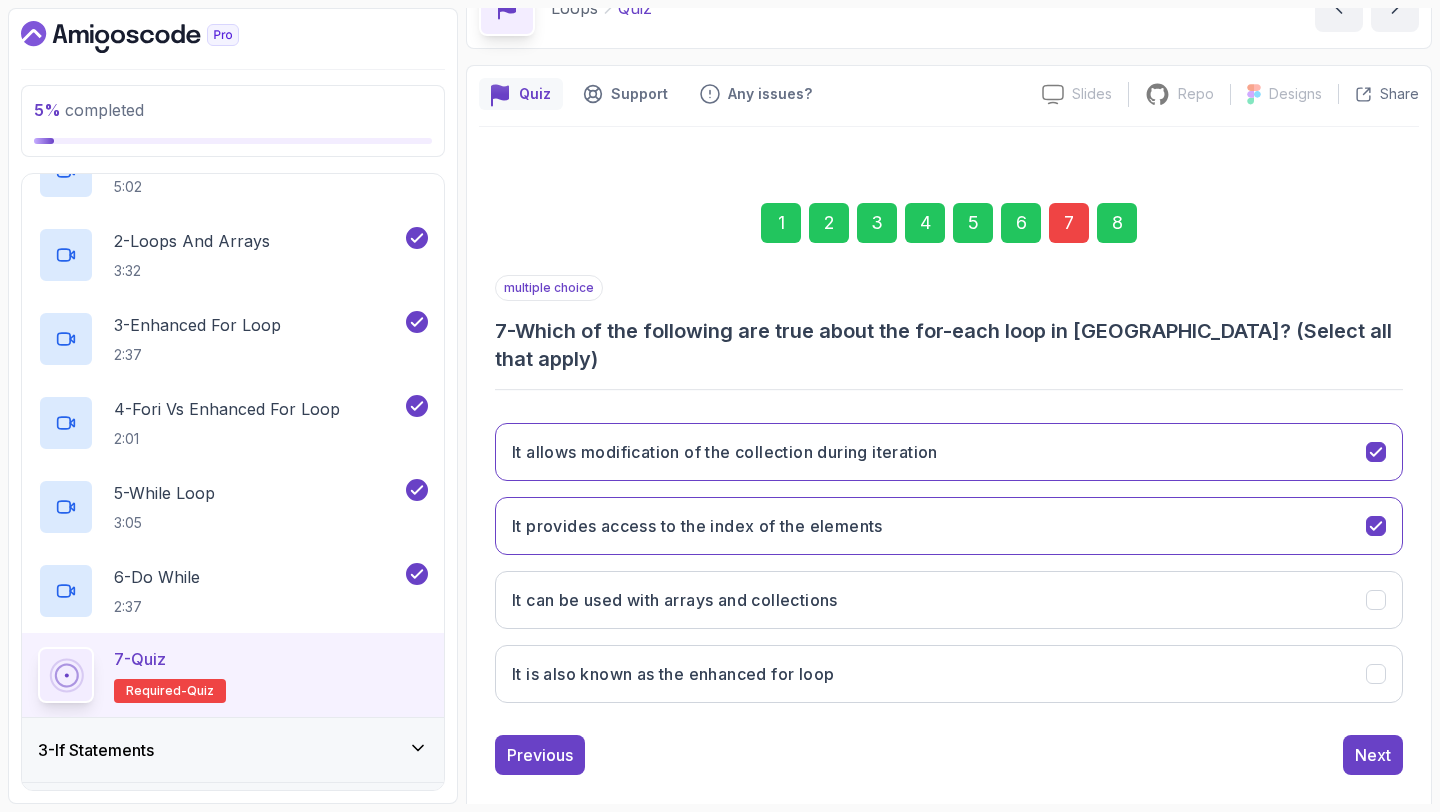 click on "8" at bounding box center (1117, 223) 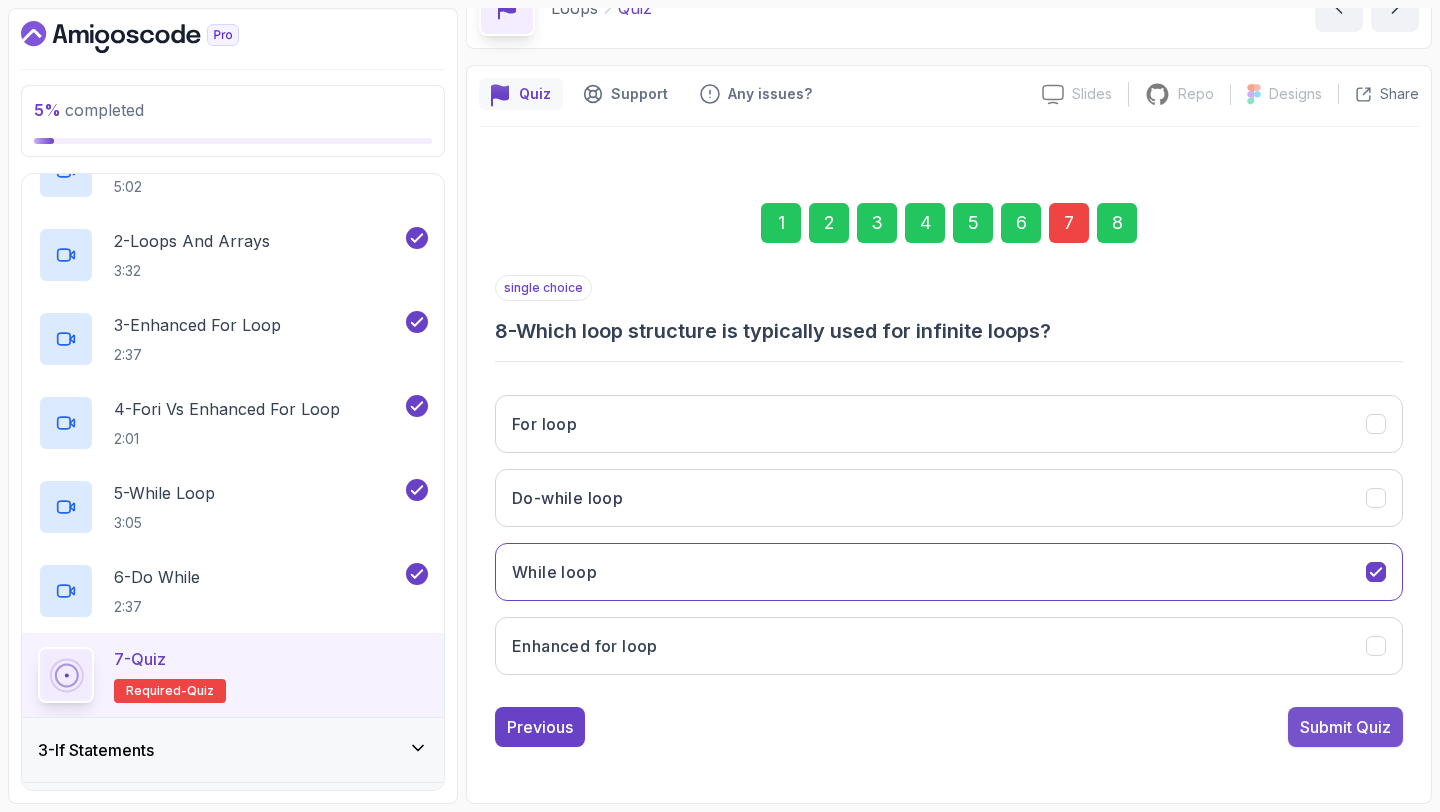 click on "Submit Quiz" at bounding box center [1345, 727] 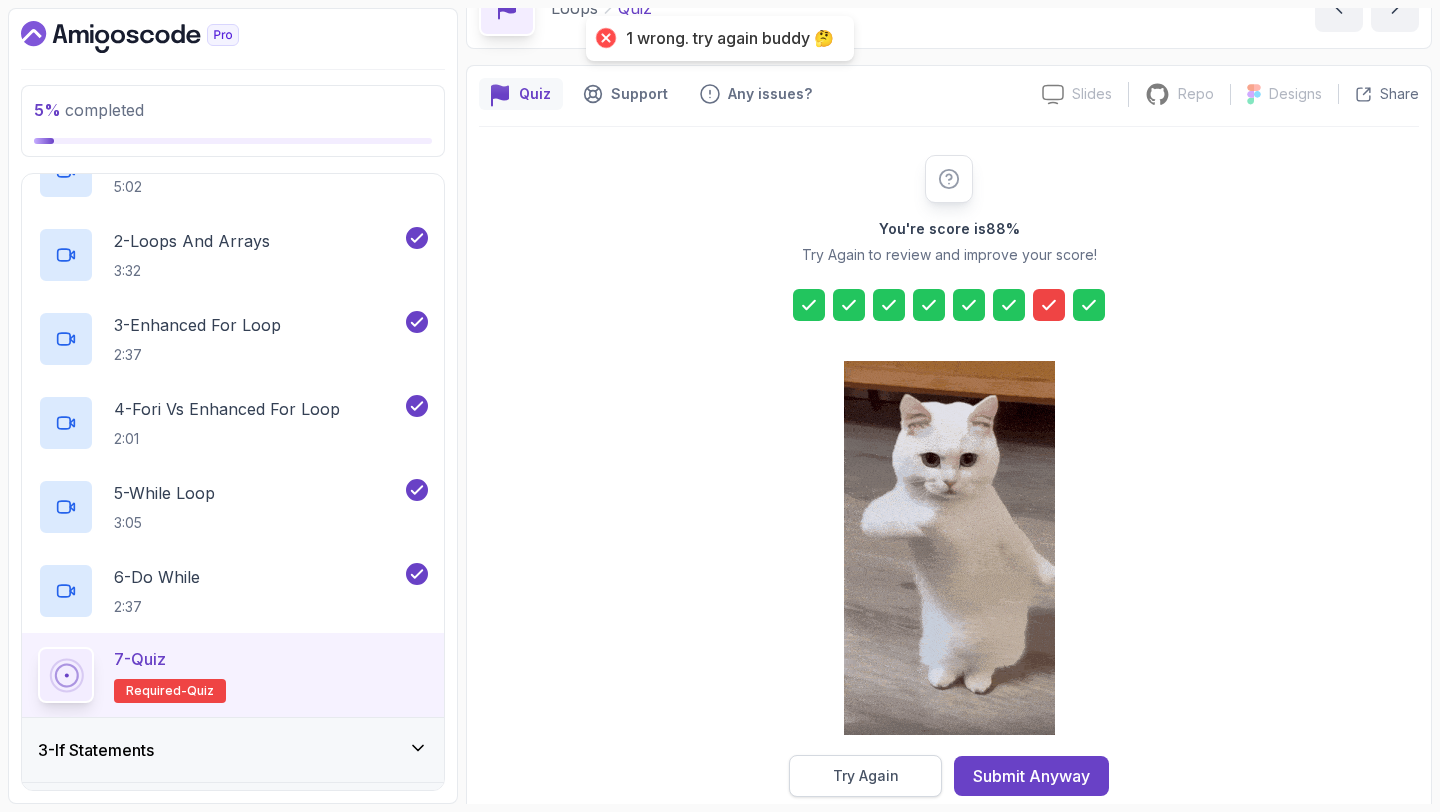 click on "Try Again" at bounding box center (866, 776) 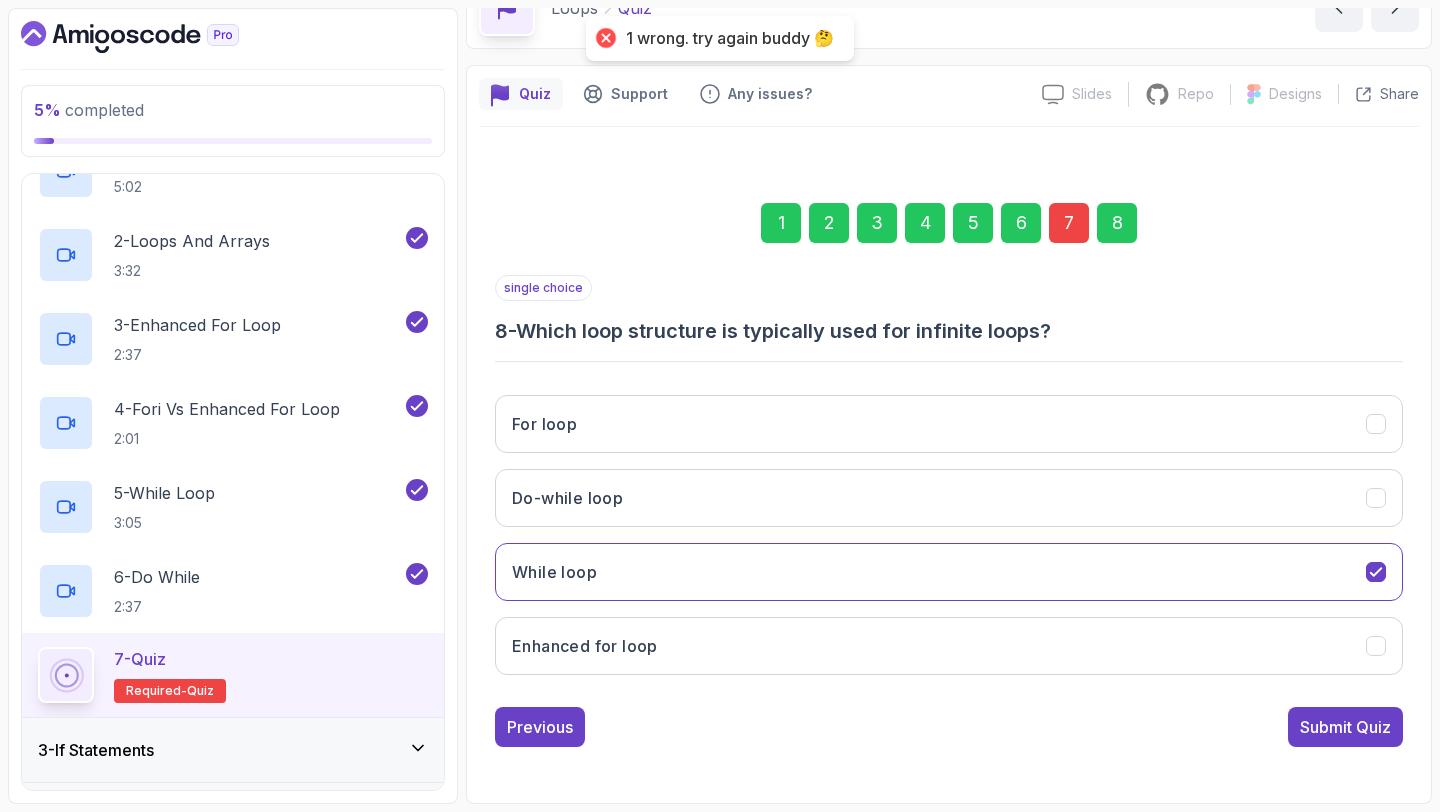 click on "7" at bounding box center (1069, 223) 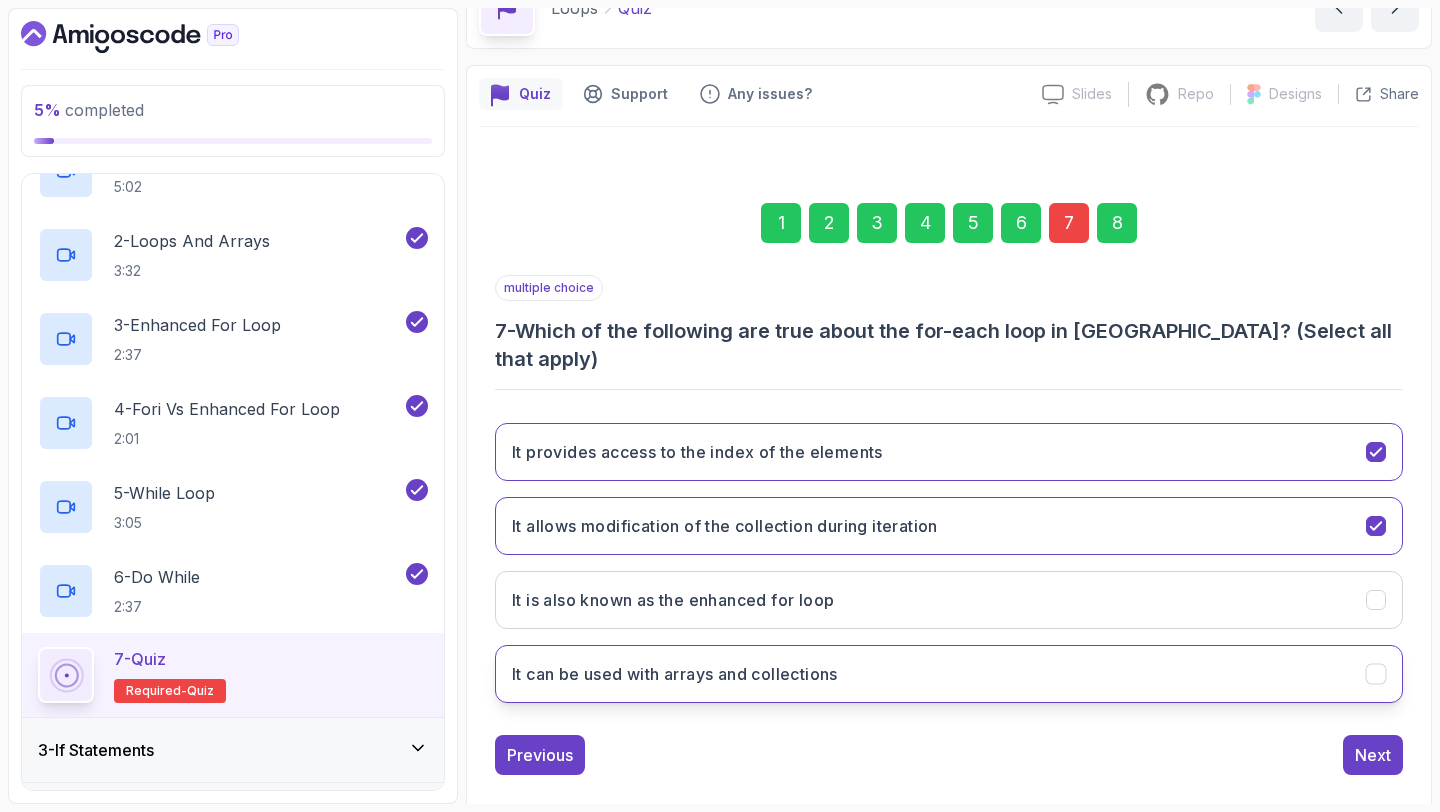 click on "It can be used with arrays and collections" at bounding box center [949, 674] 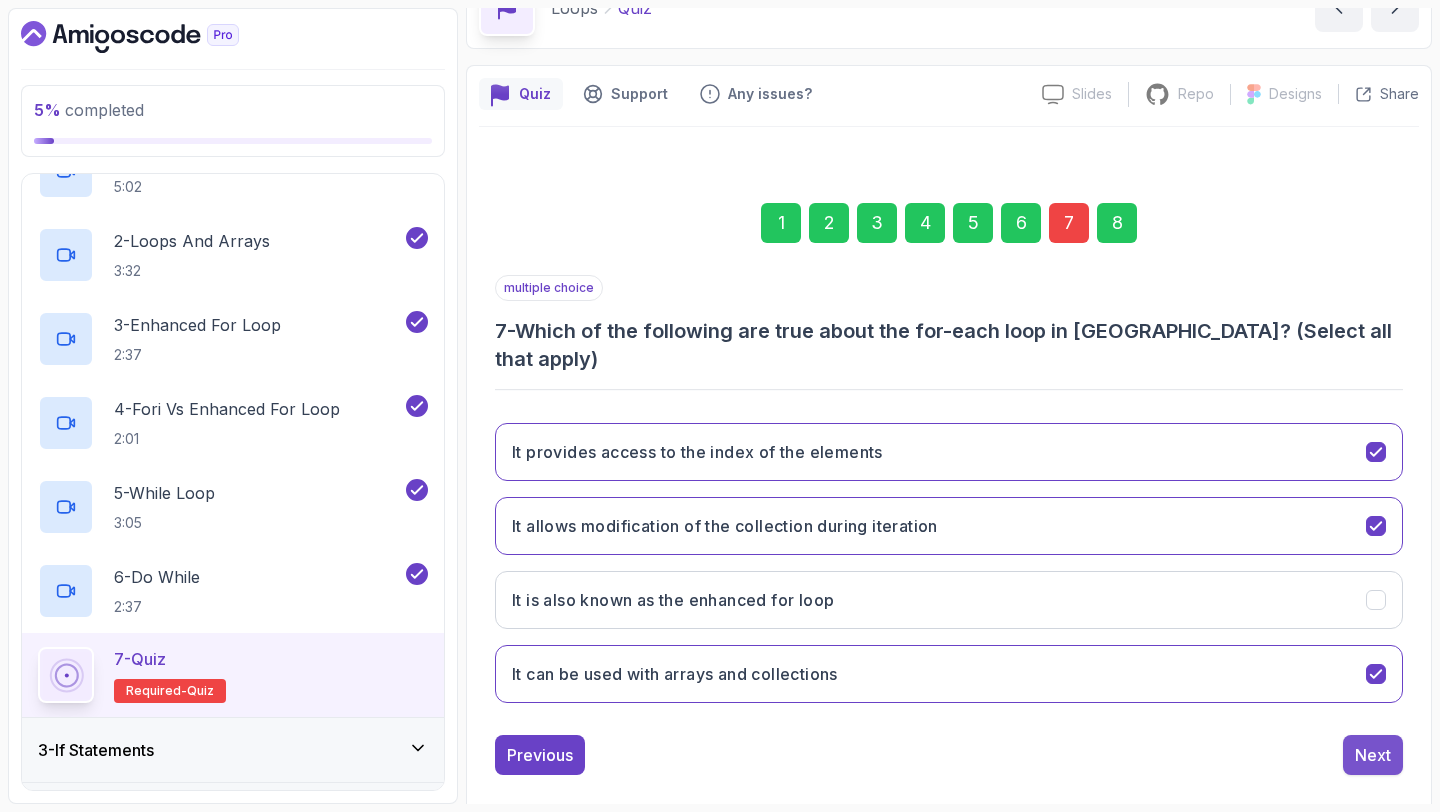 click on "Next" at bounding box center [1373, 755] 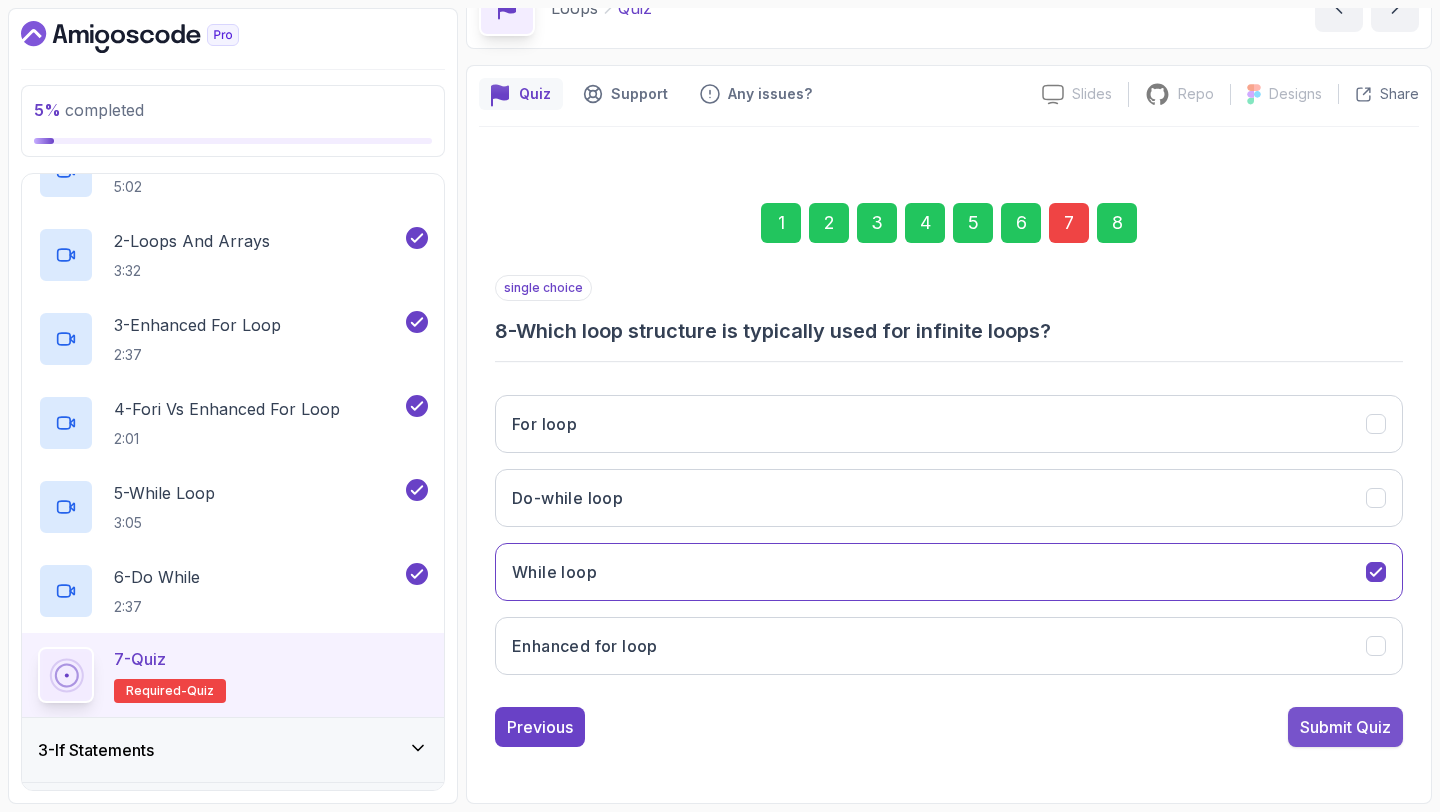 click on "Submit Quiz" at bounding box center (1345, 727) 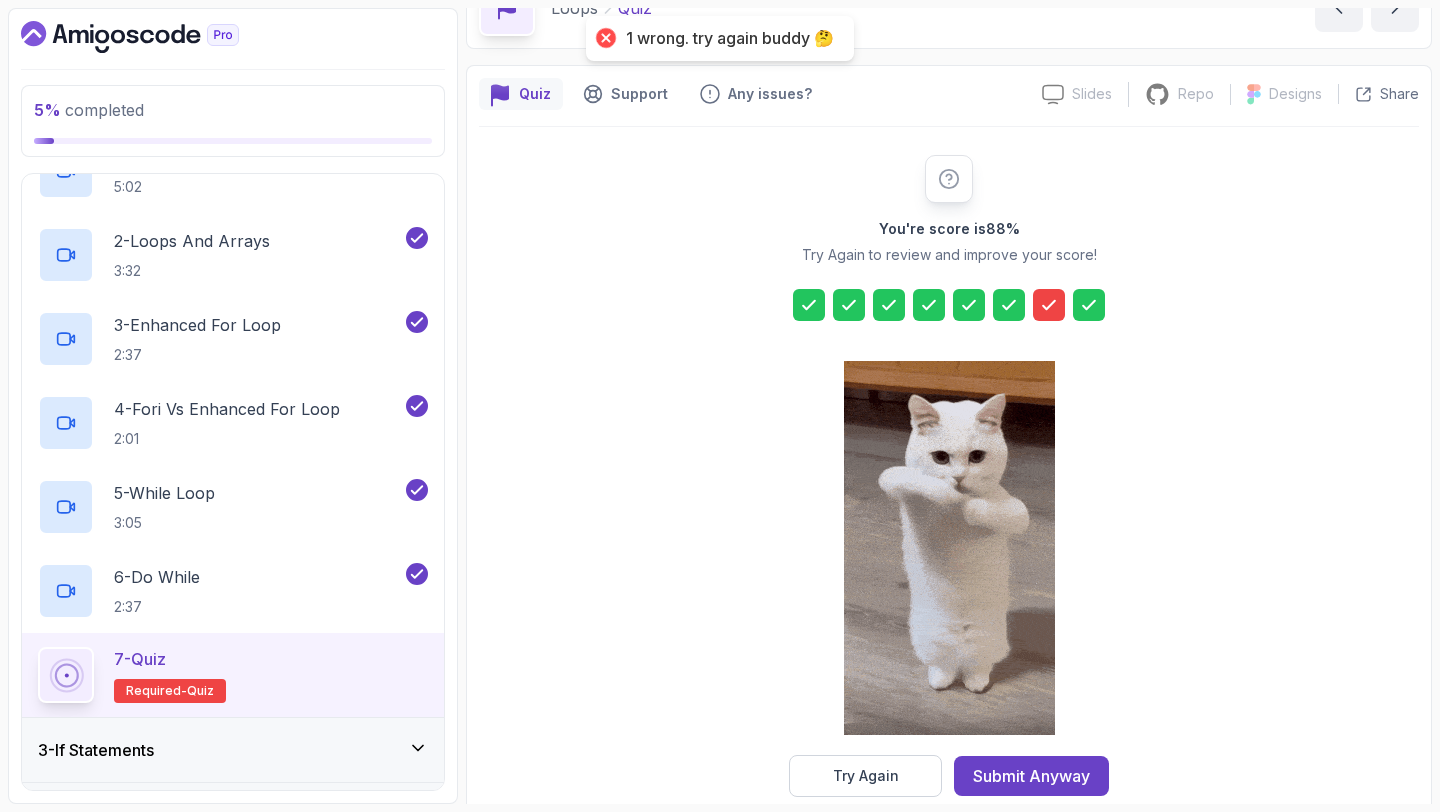 click 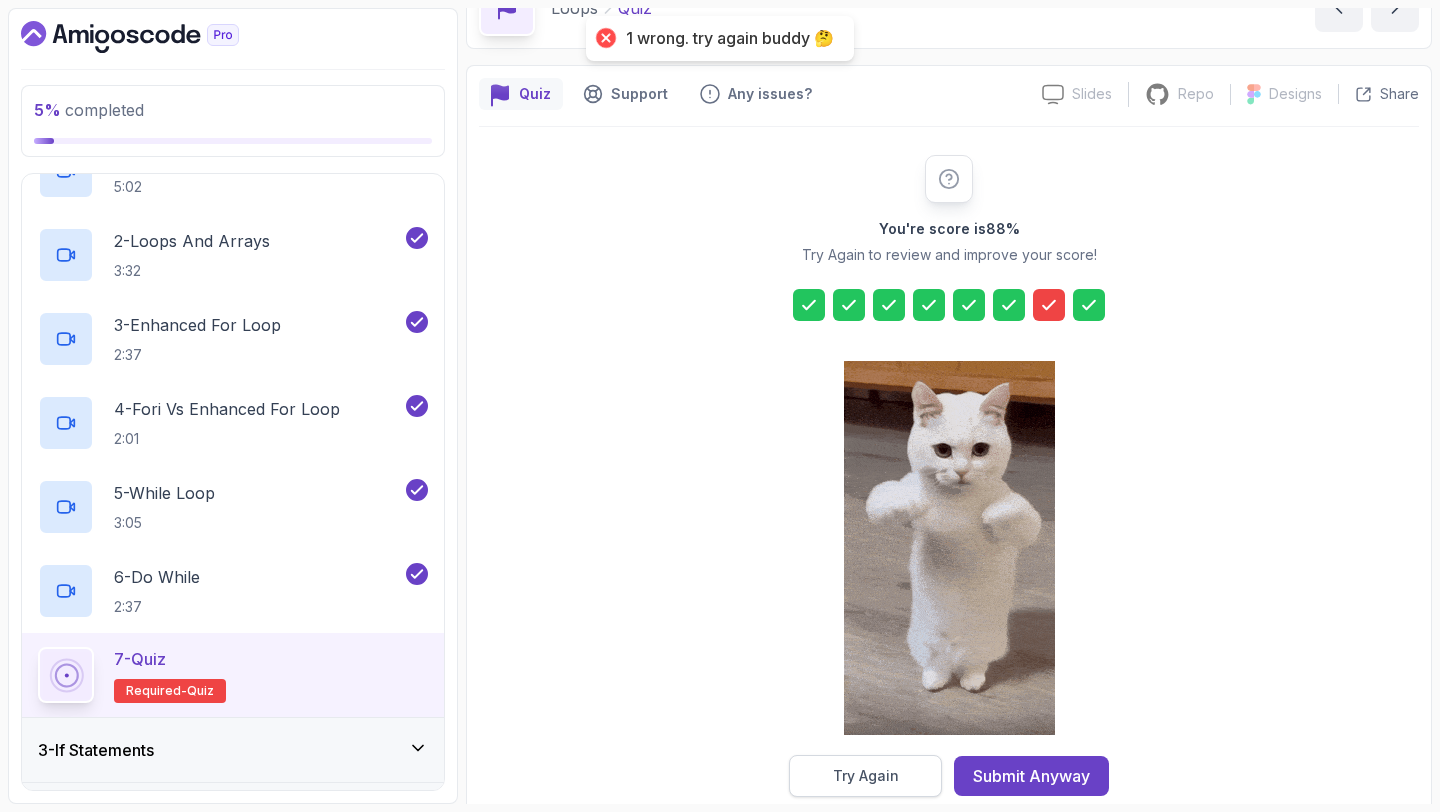 click on "Try Again" at bounding box center [865, 776] 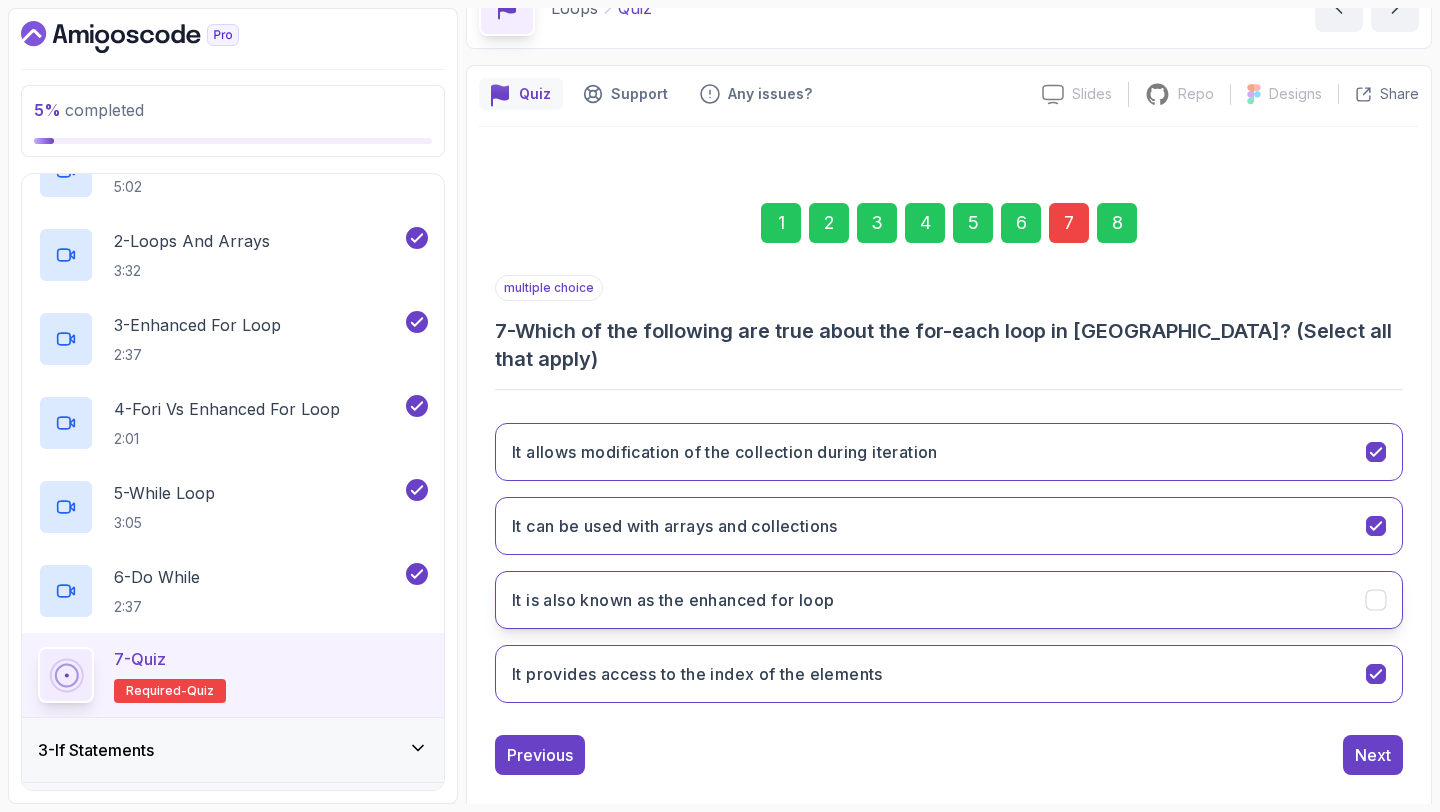 click on "It is also known as the enhanced for loop" at bounding box center (949, 600) 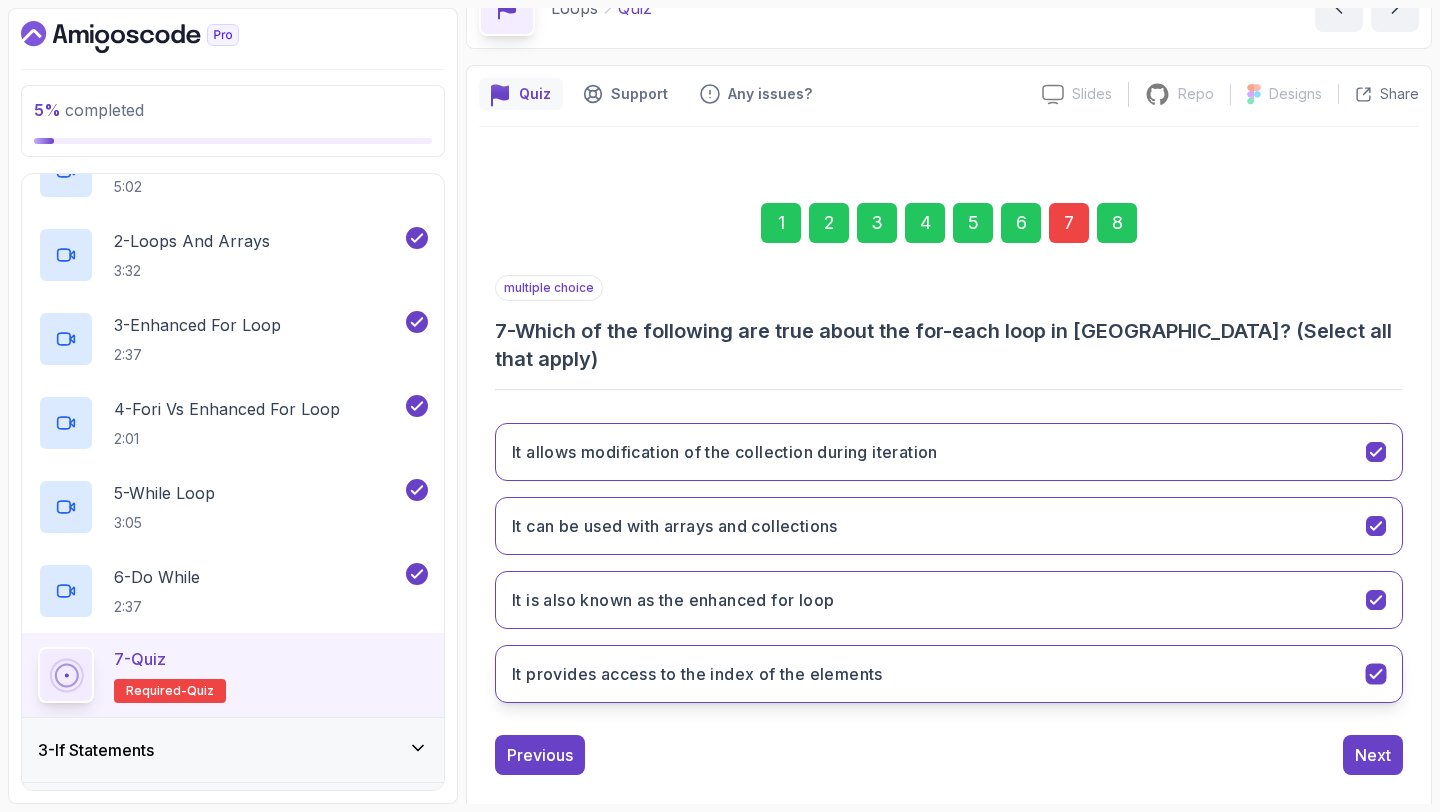 click on "It provides access to the index of the elements" at bounding box center [697, 674] 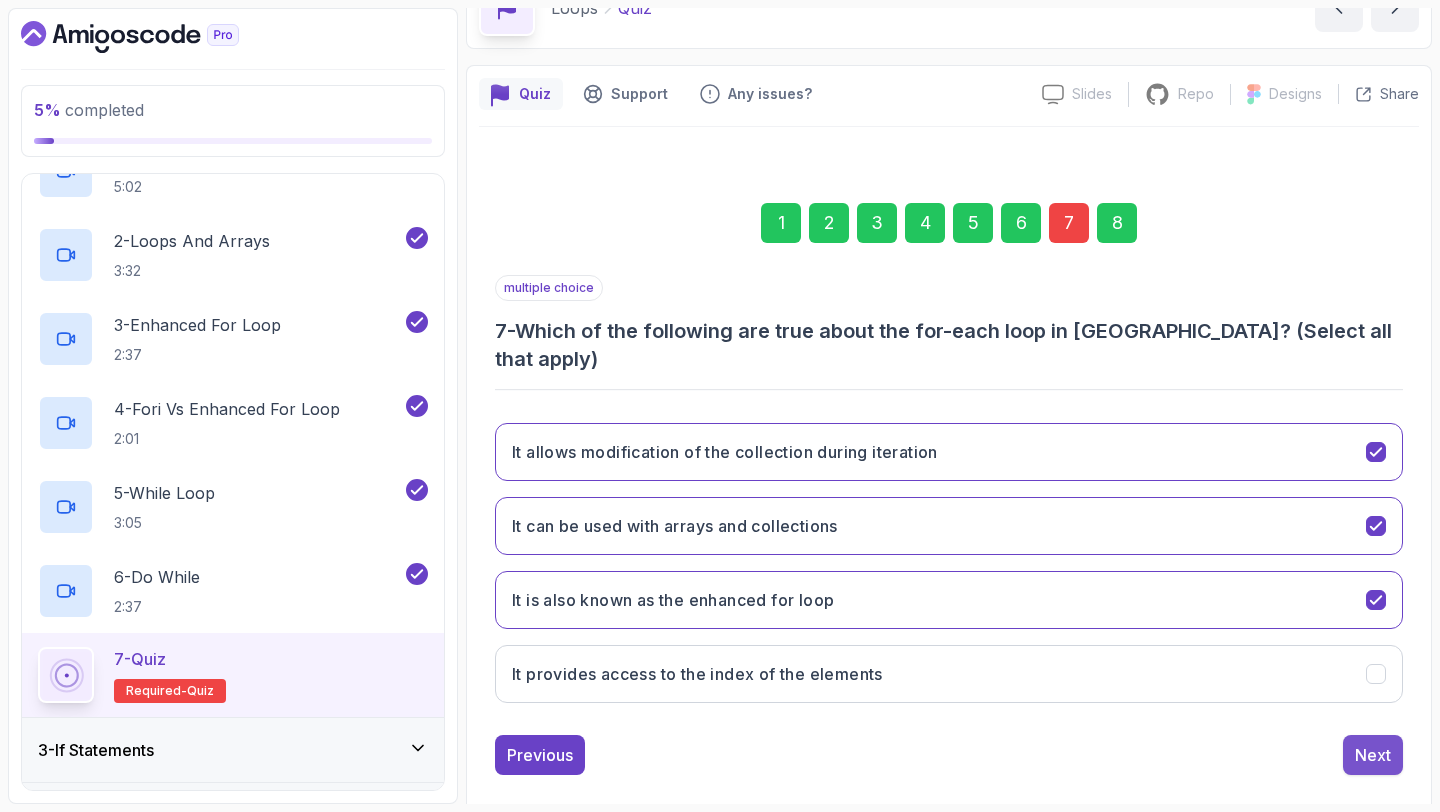 click on "Next" at bounding box center (1373, 755) 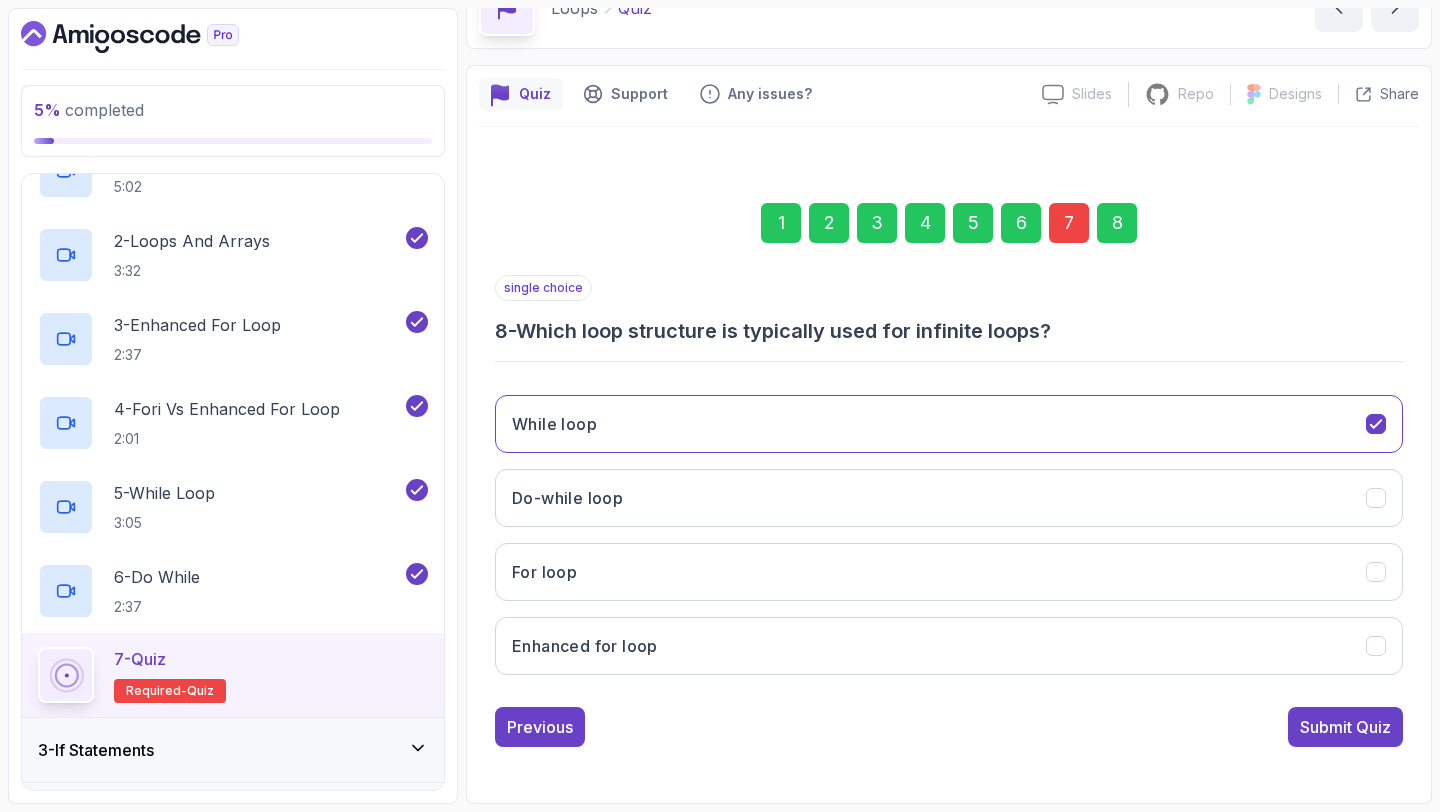 click on "8" at bounding box center [1117, 223] 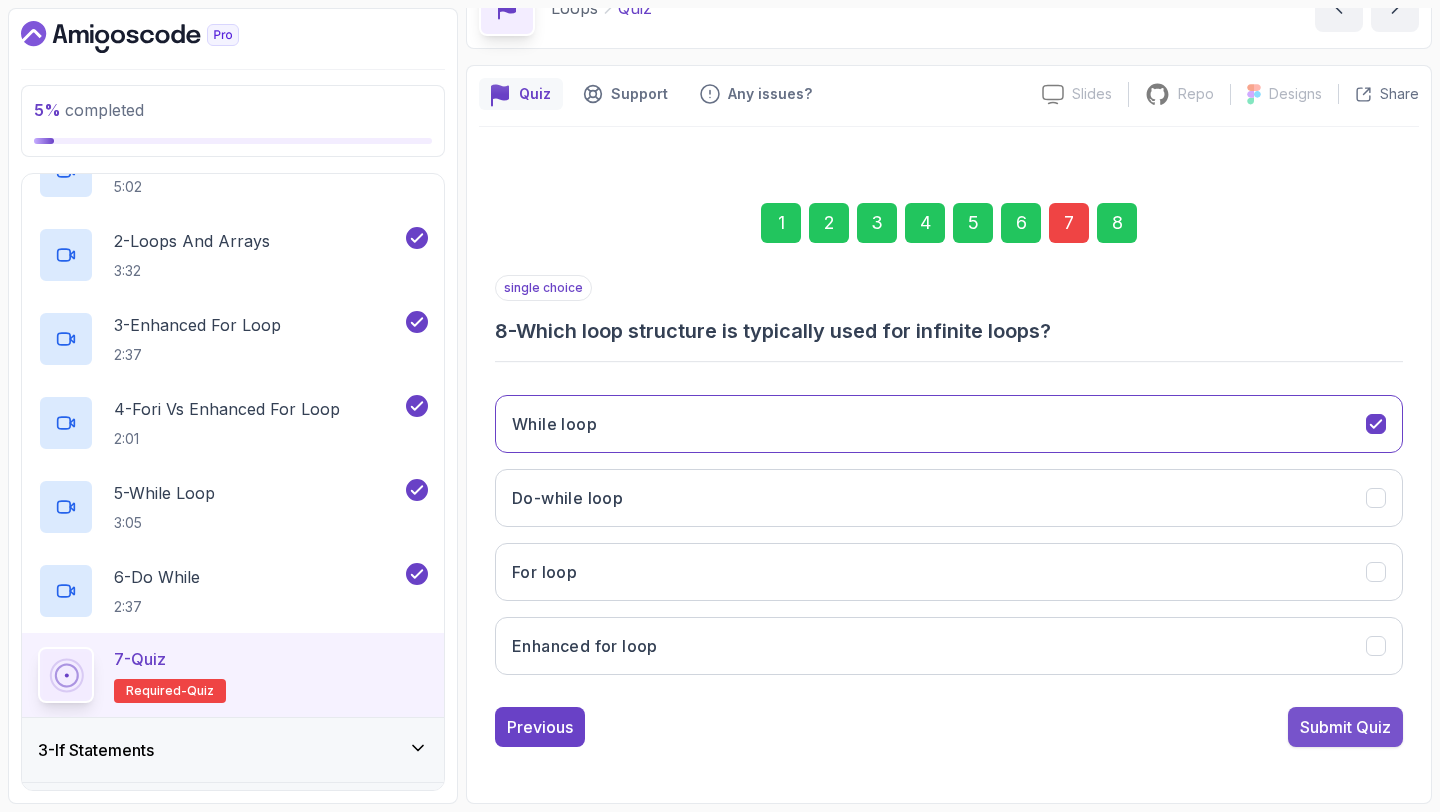 click on "Submit Quiz" at bounding box center [1345, 727] 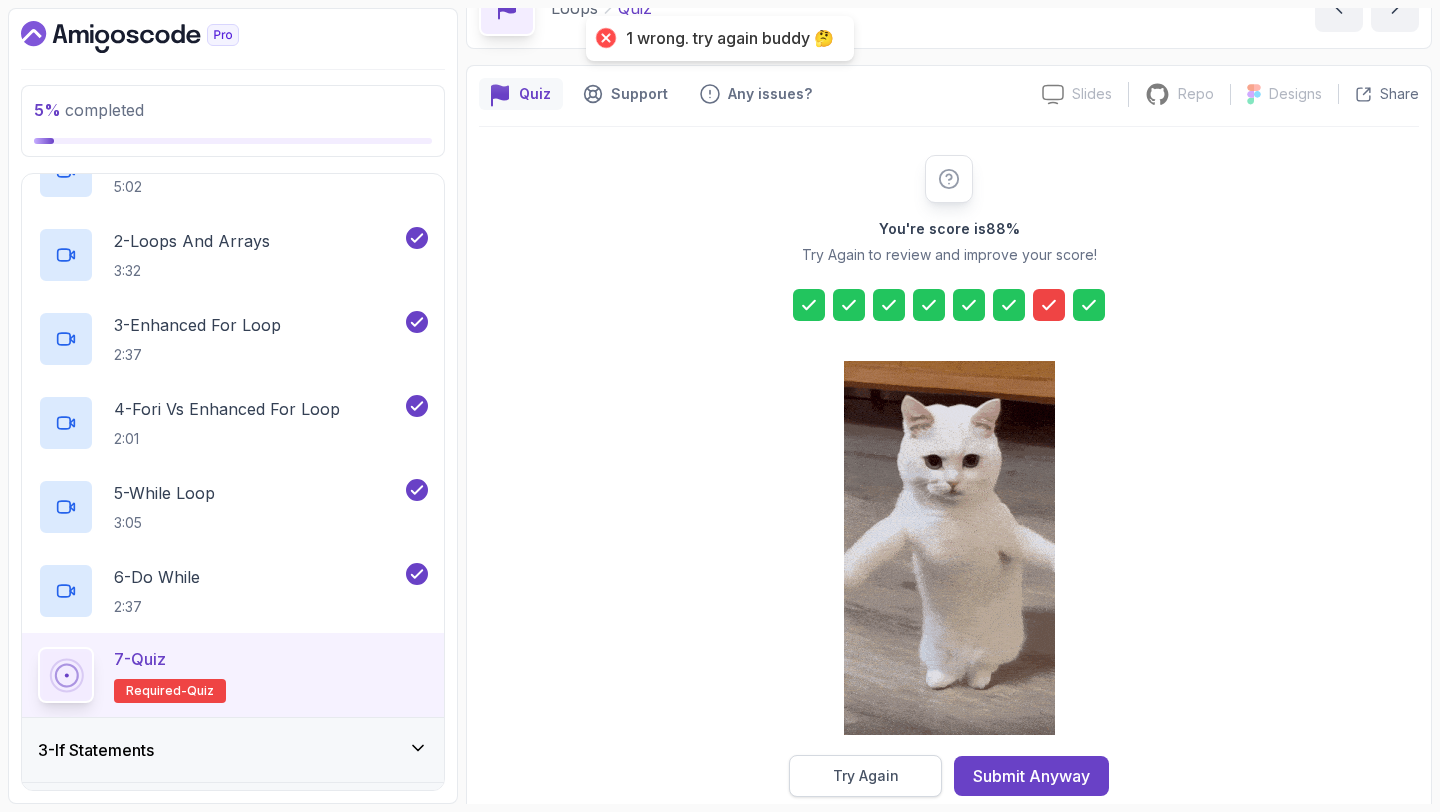 click on "Try Again" at bounding box center [866, 776] 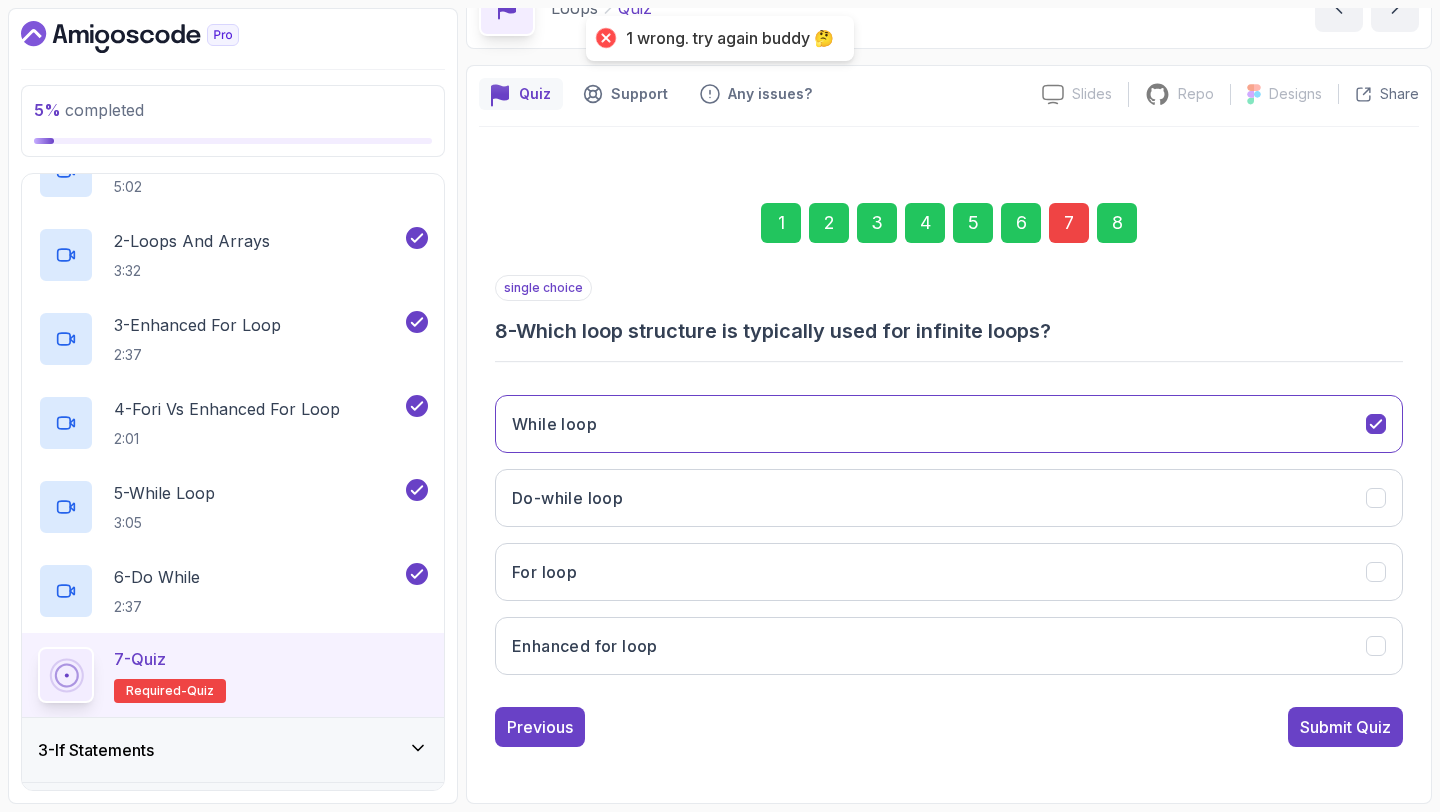 click on "7" at bounding box center (1069, 223) 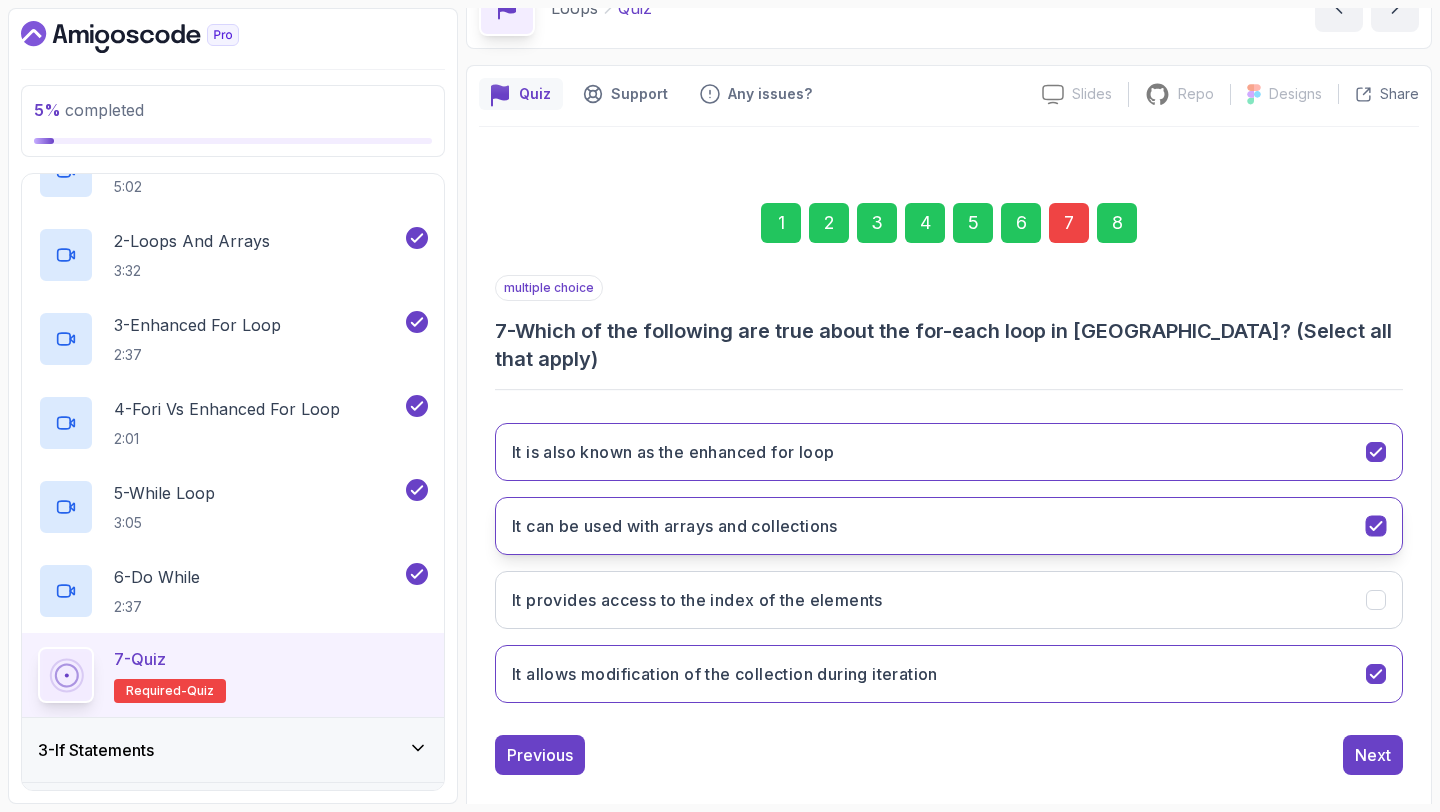 click on "It can be used with arrays and collections" at bounding box center [675, 526] 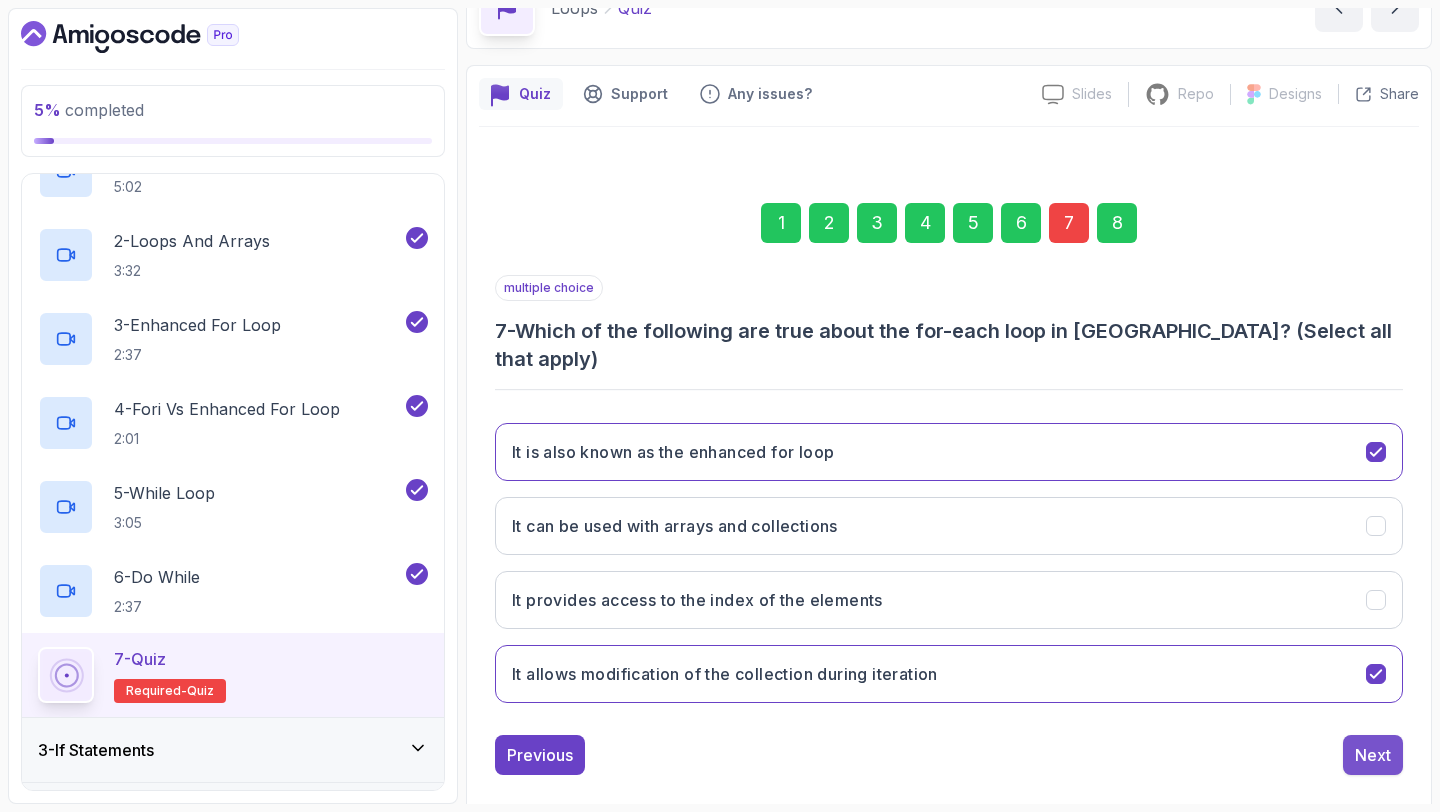 click on "Next" at bounding box center [1373, 755] 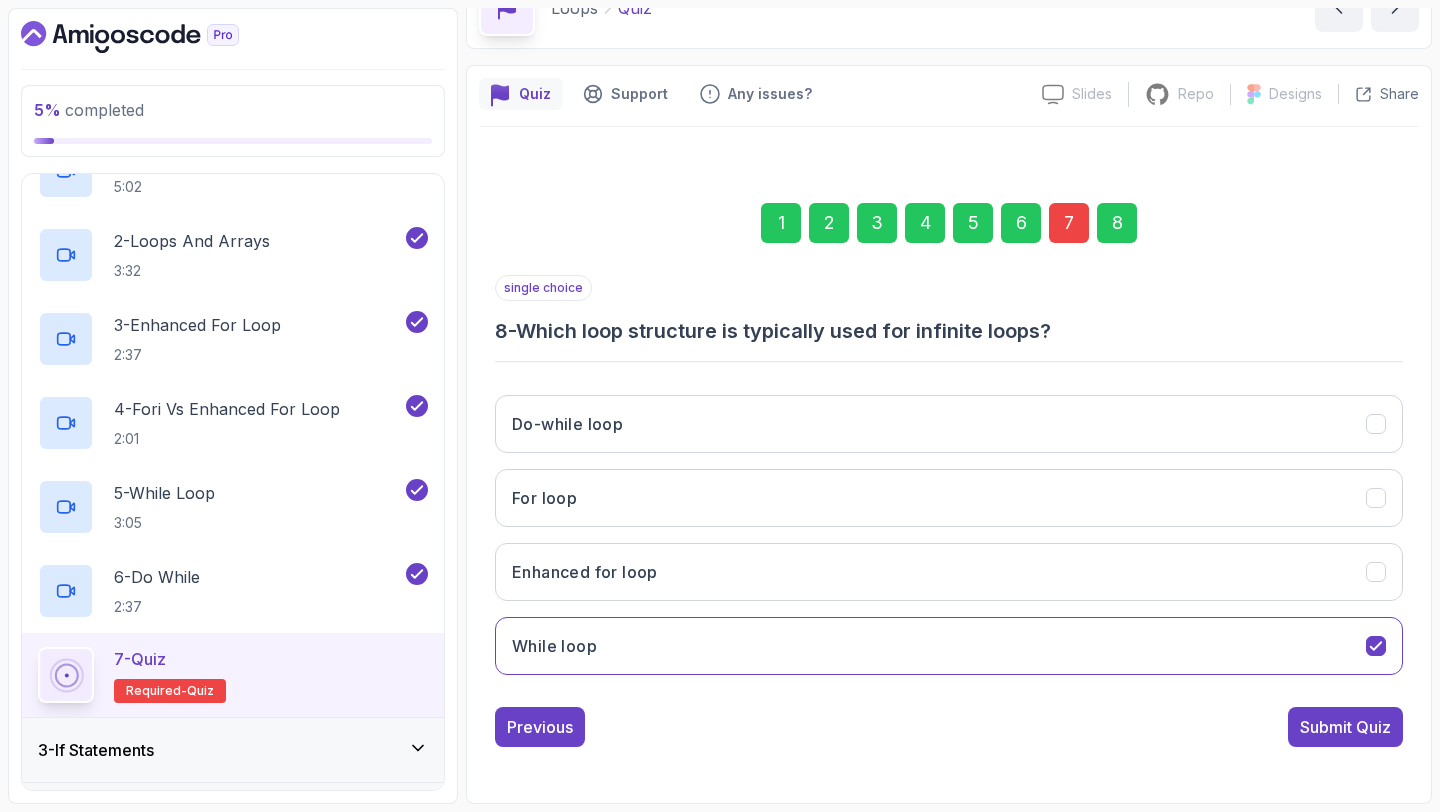 click on "Submit Quiz" at bounding box center [1345, 727] 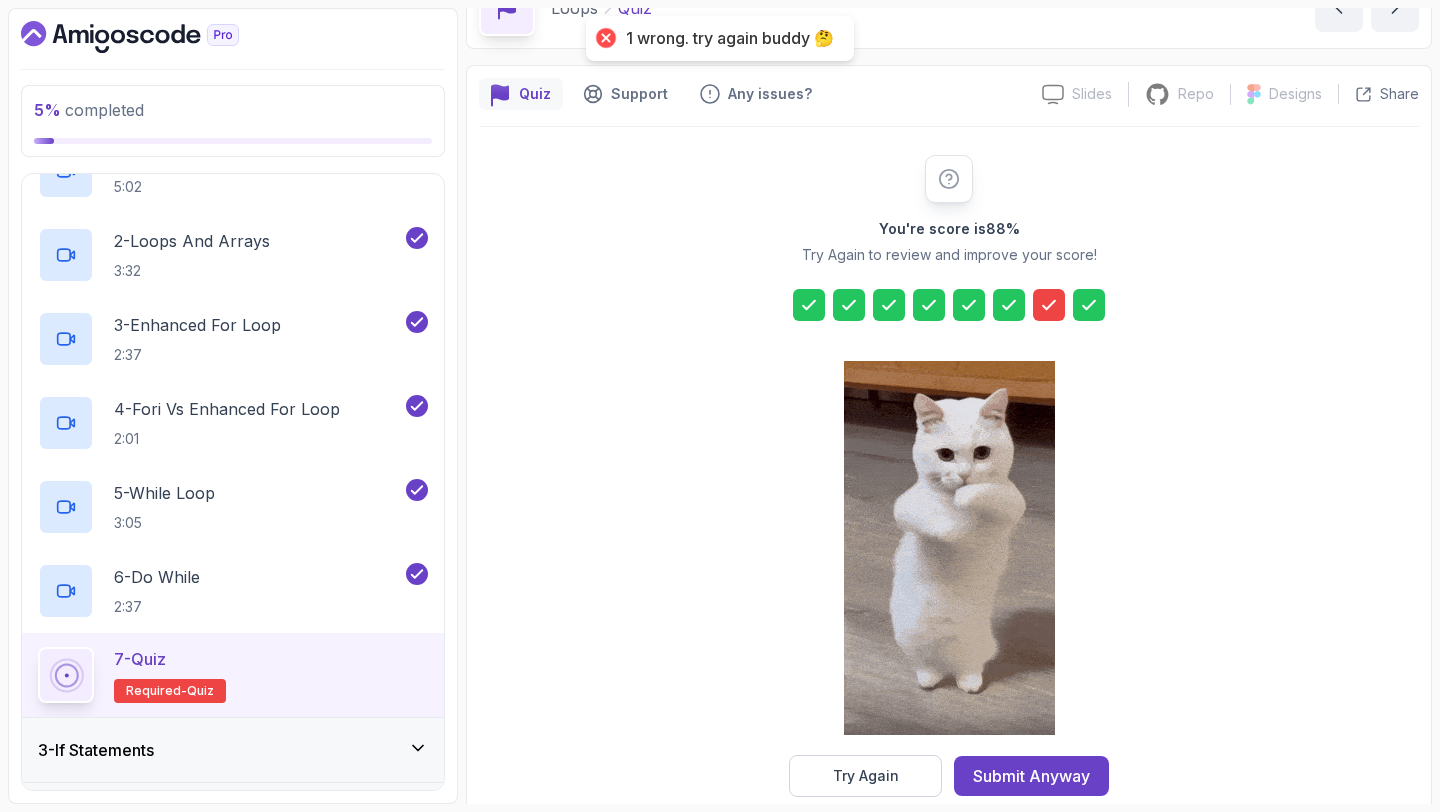 click on "You're score is  88 % Try Again to review and improve your score! Try Again Submit Anyway" at bounding box center [949, 476] 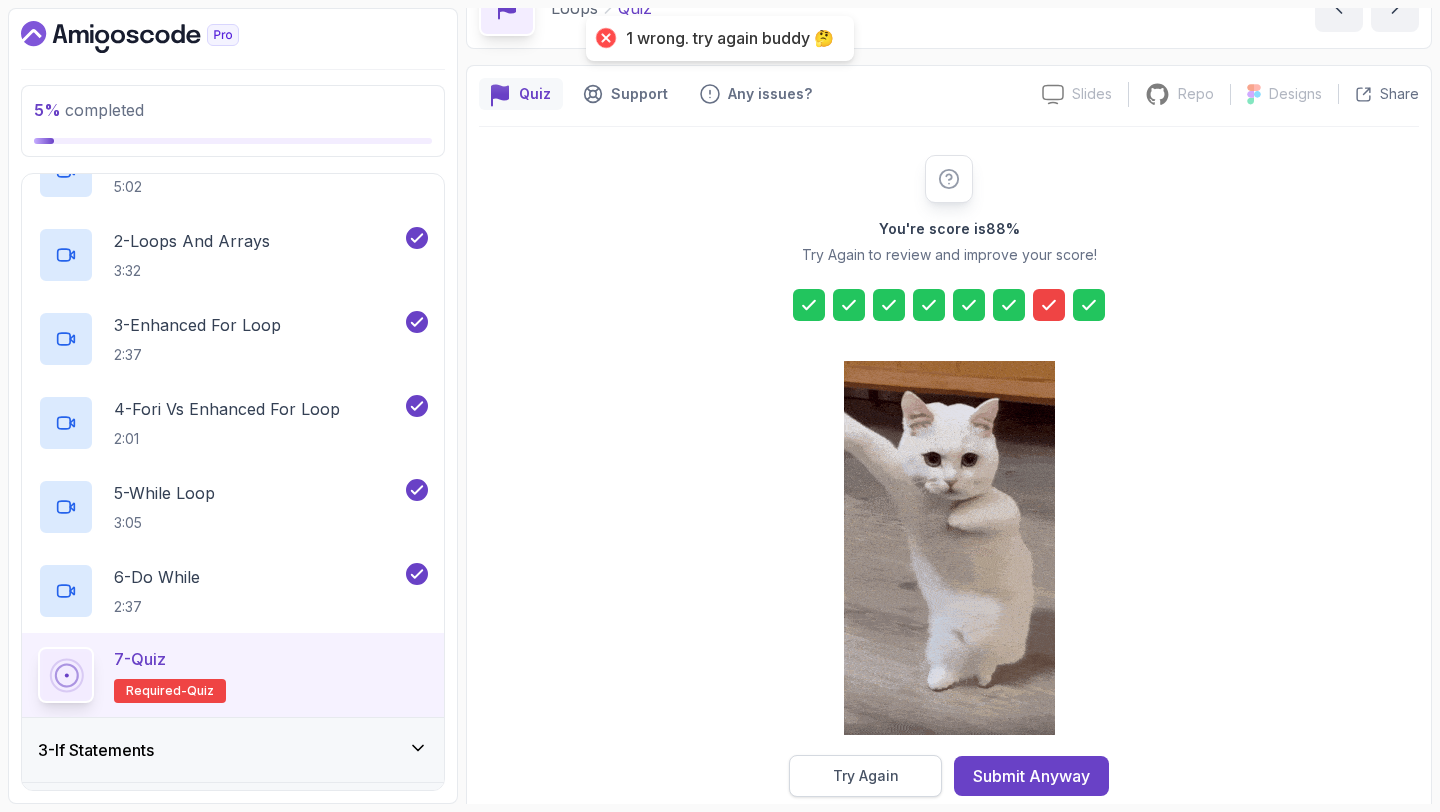 click on "Try Again" at bounding box center [865, 776] 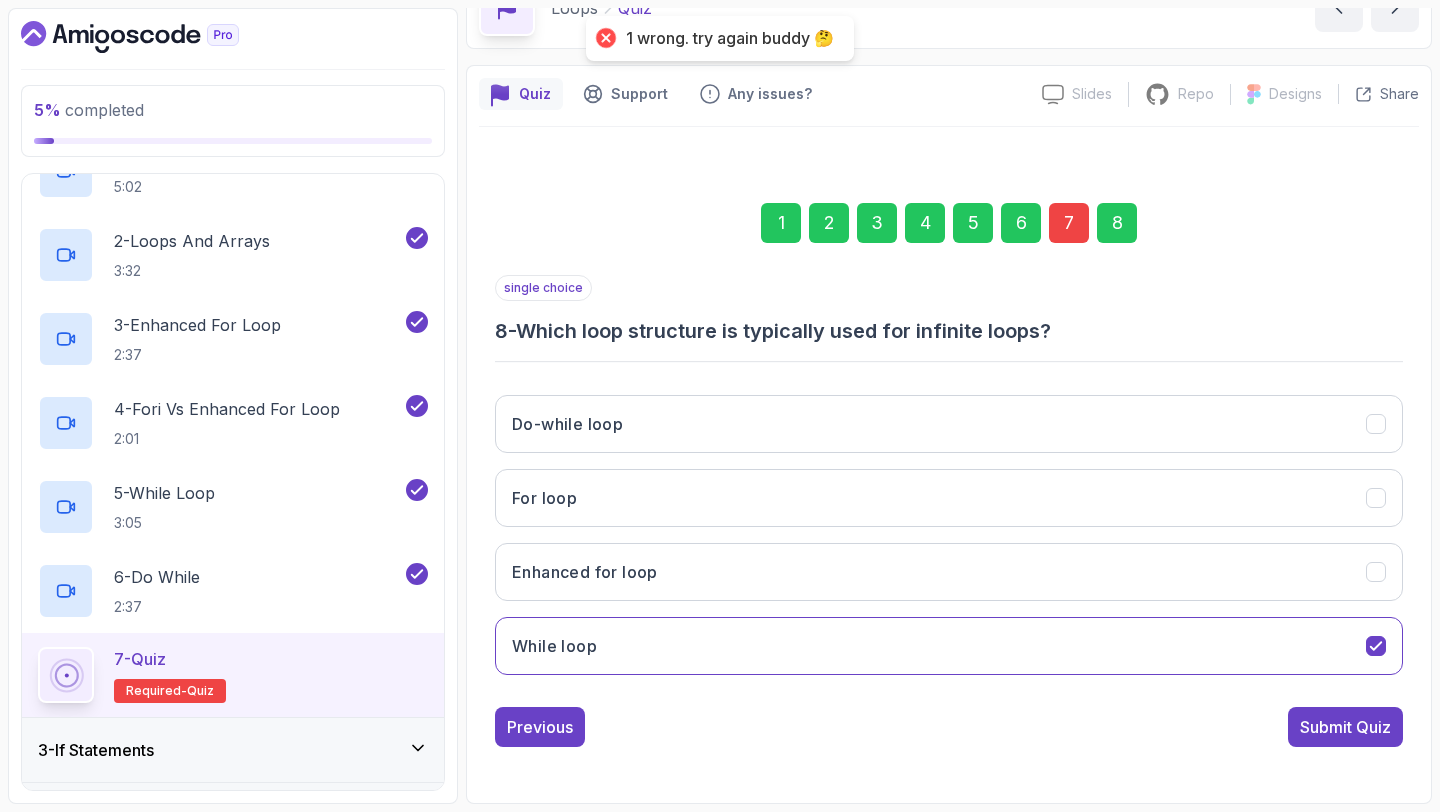 click on "7" at bounding box center (1069, 223) 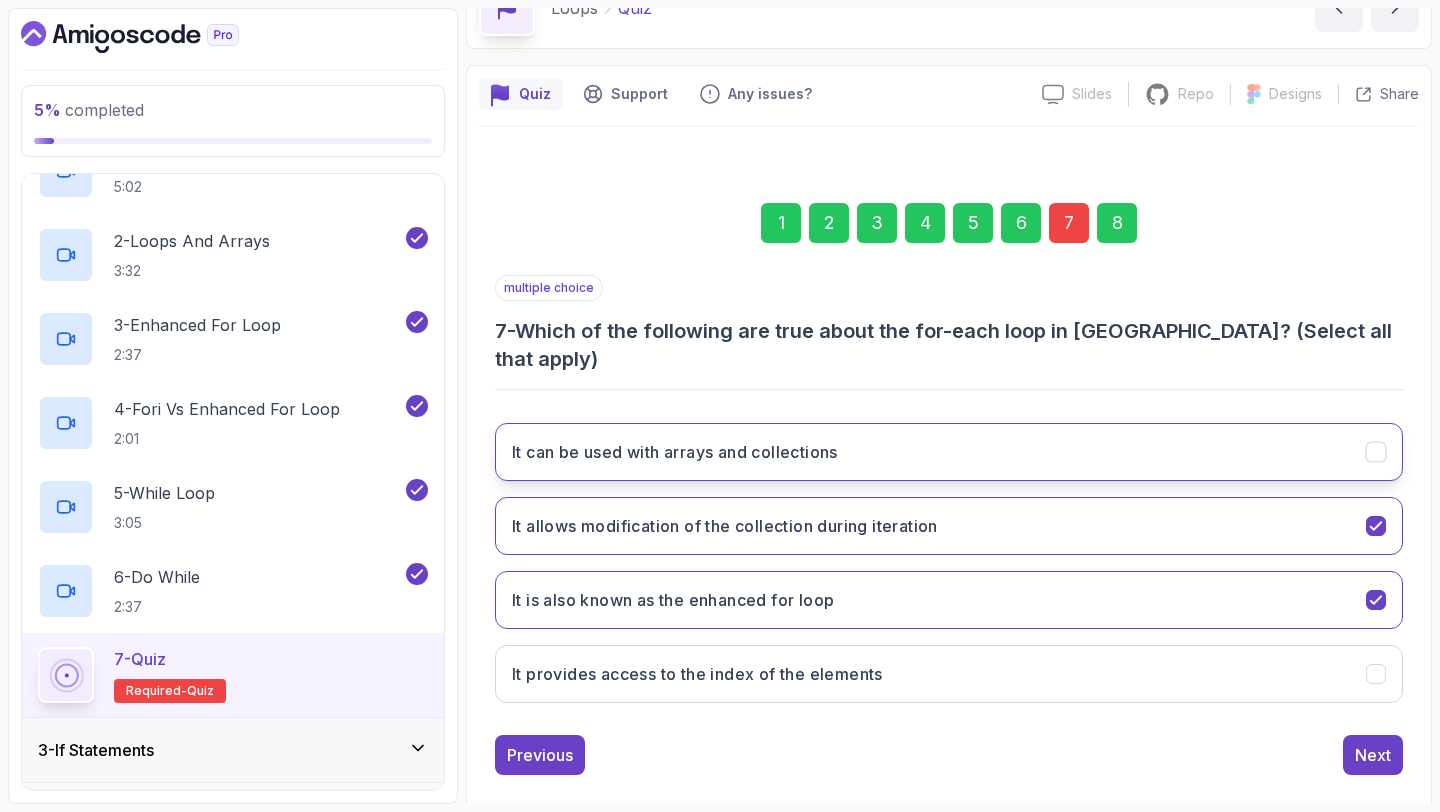 click on "It can be used with arrays and collections" at bounding box center (675, 452) 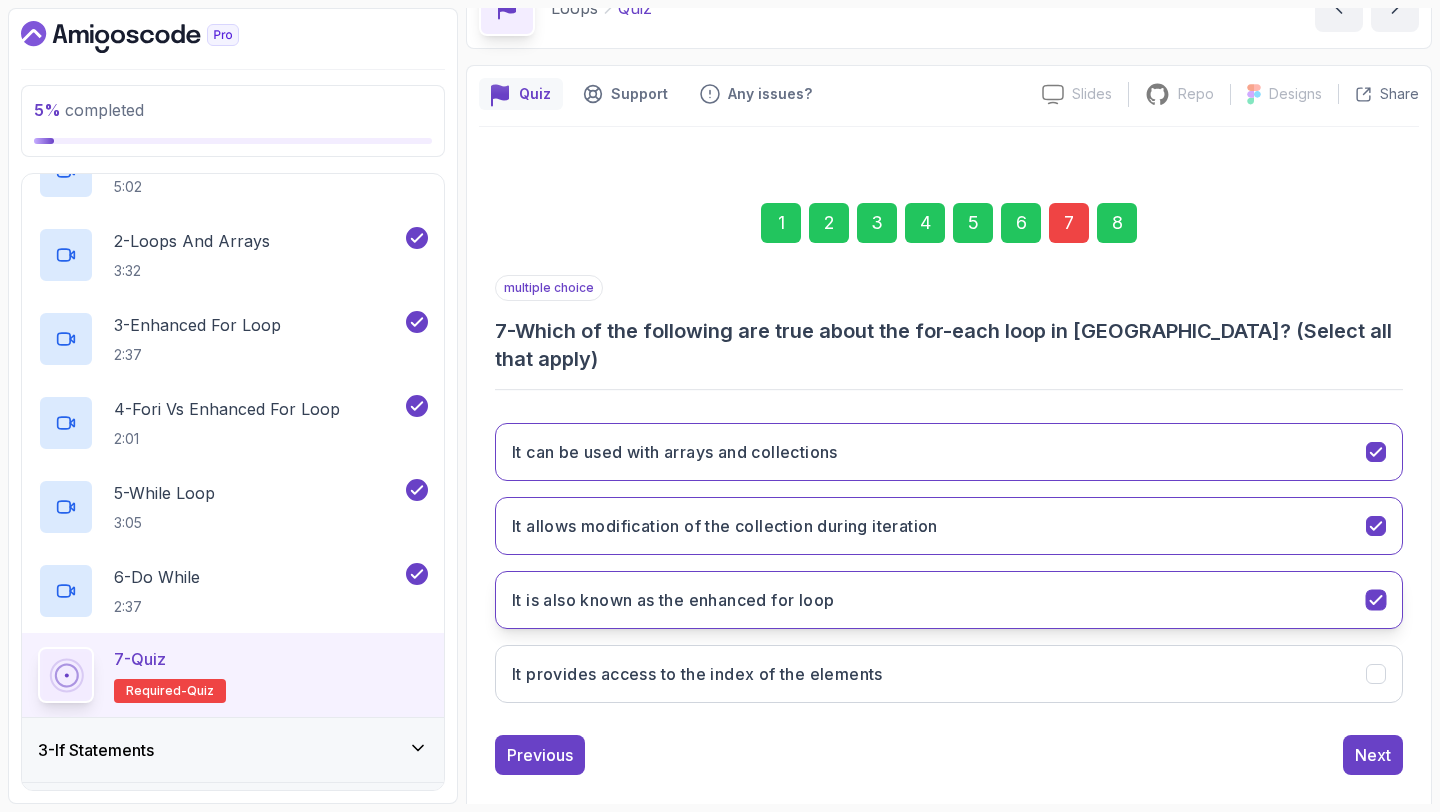 click on "It is also known as the enhanced for loop" at bounding box center (949, 600) 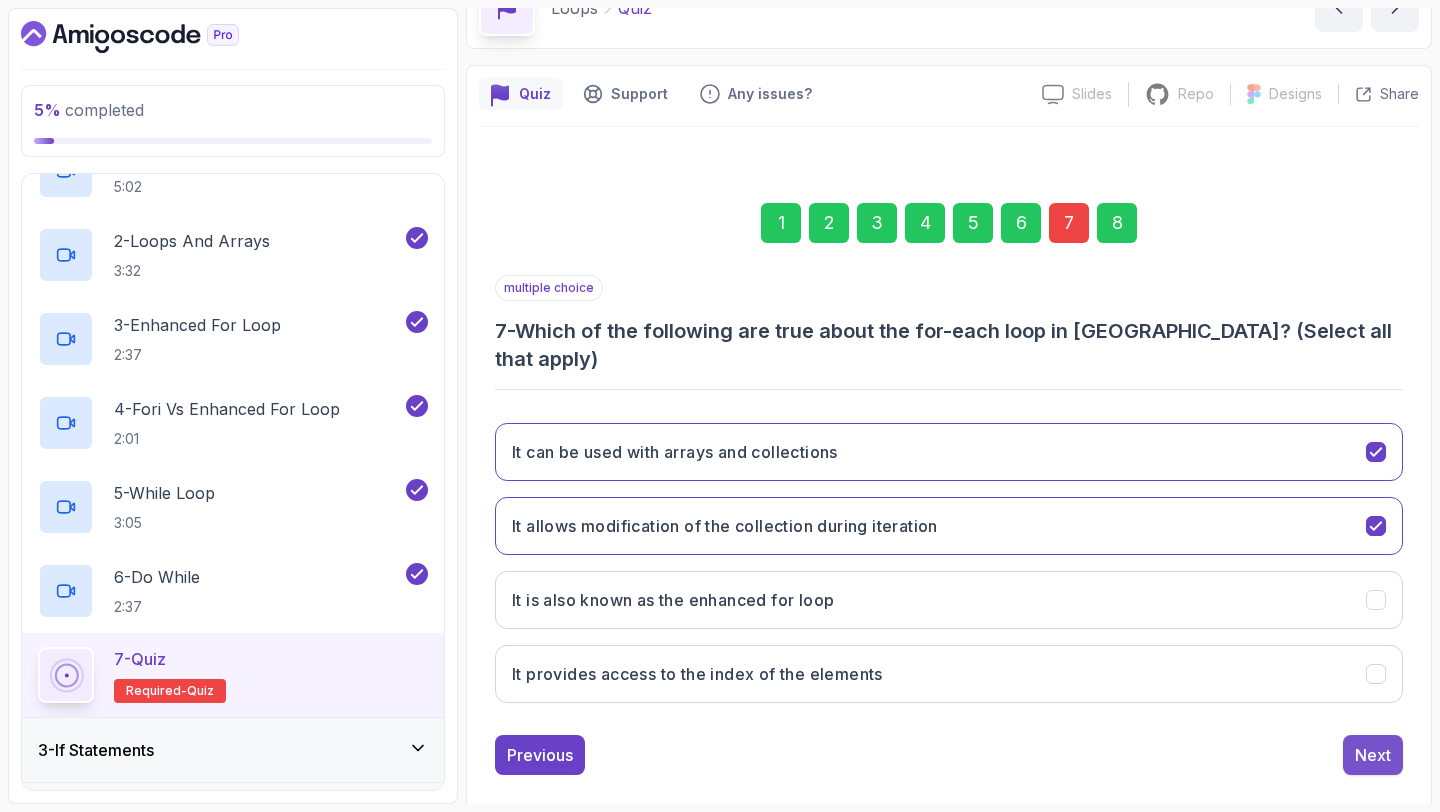 click on "Next" at bounding box center [1373, 755] 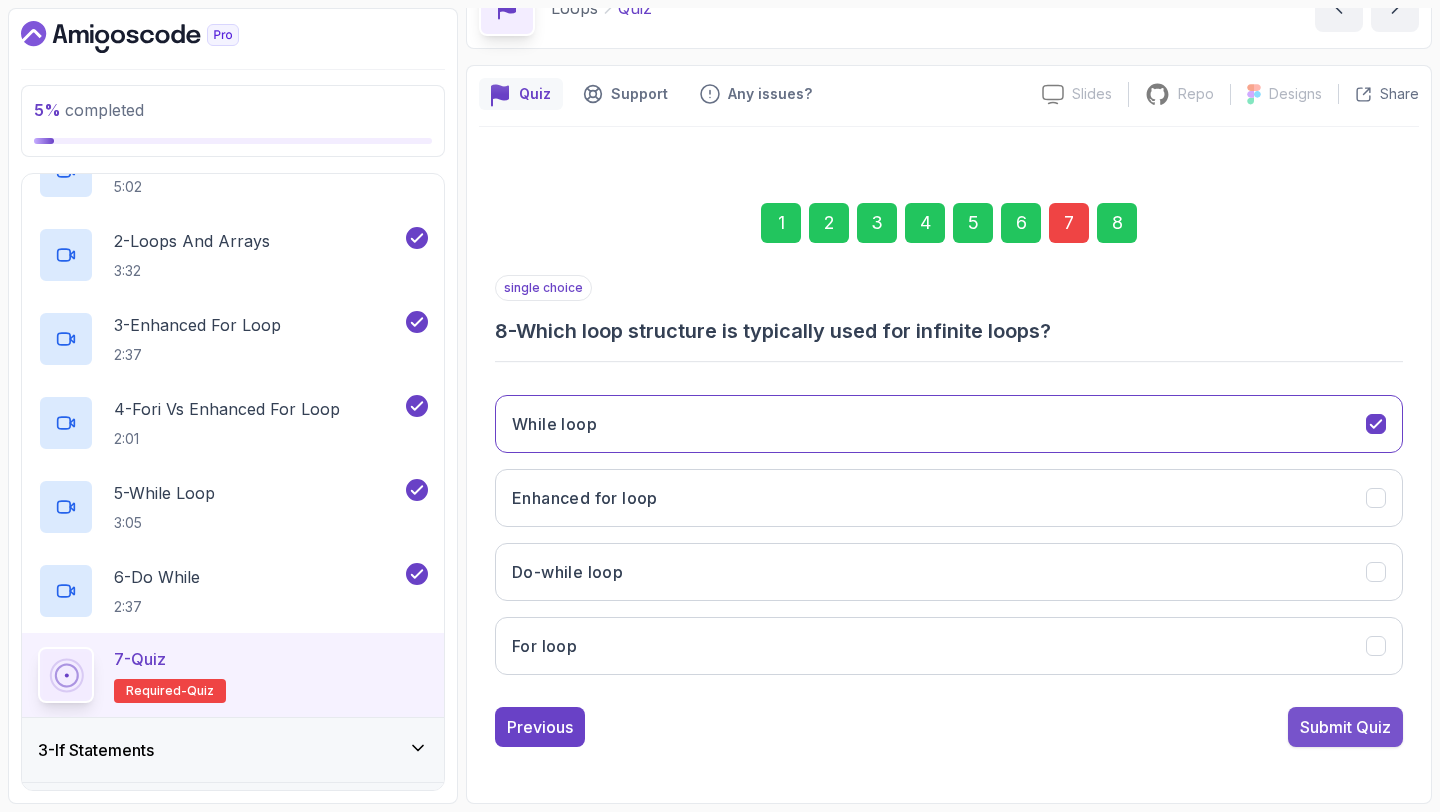 click on "Submit Quiz" at bounding box center (1345, 727) 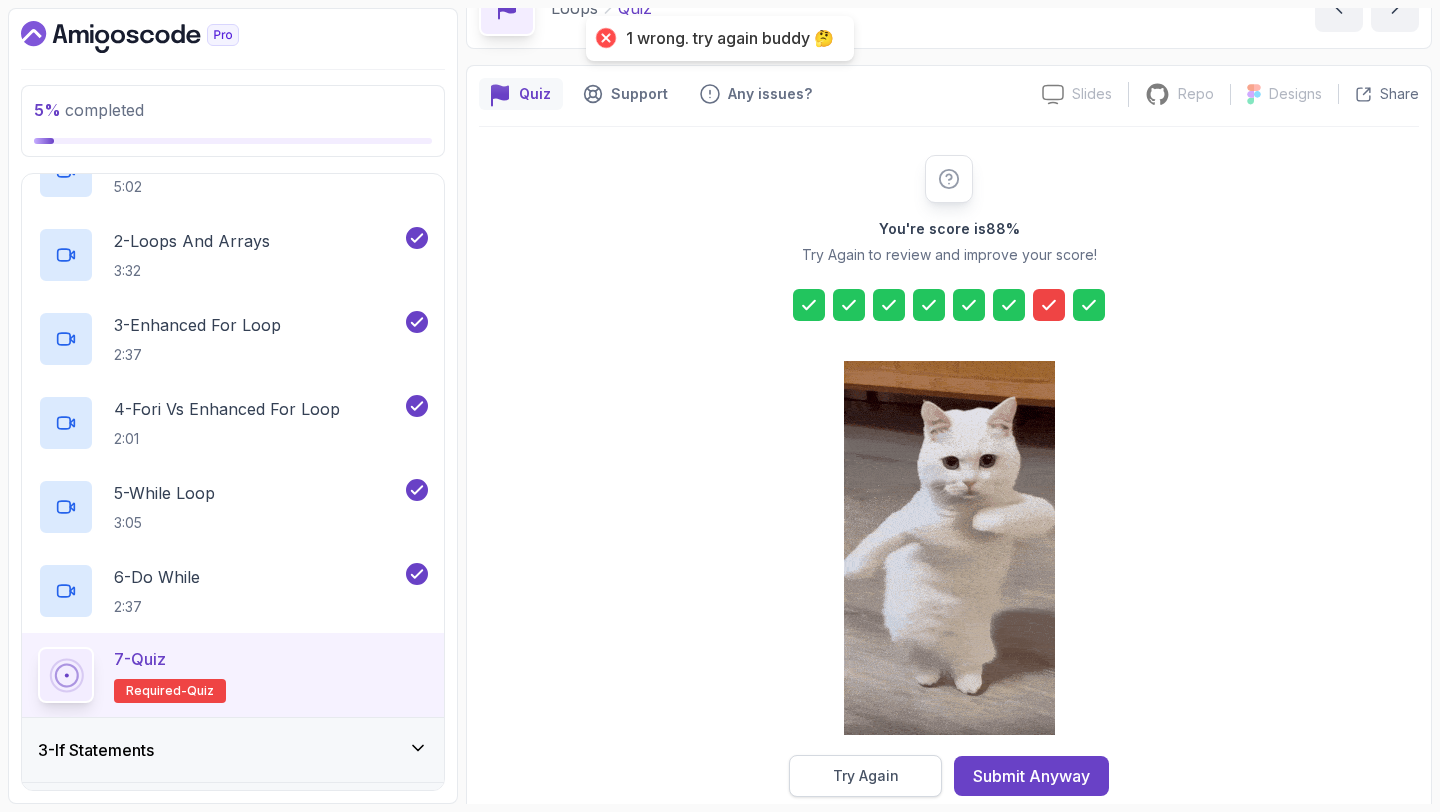 click on "Try Again" at bounding box center (865, 776) 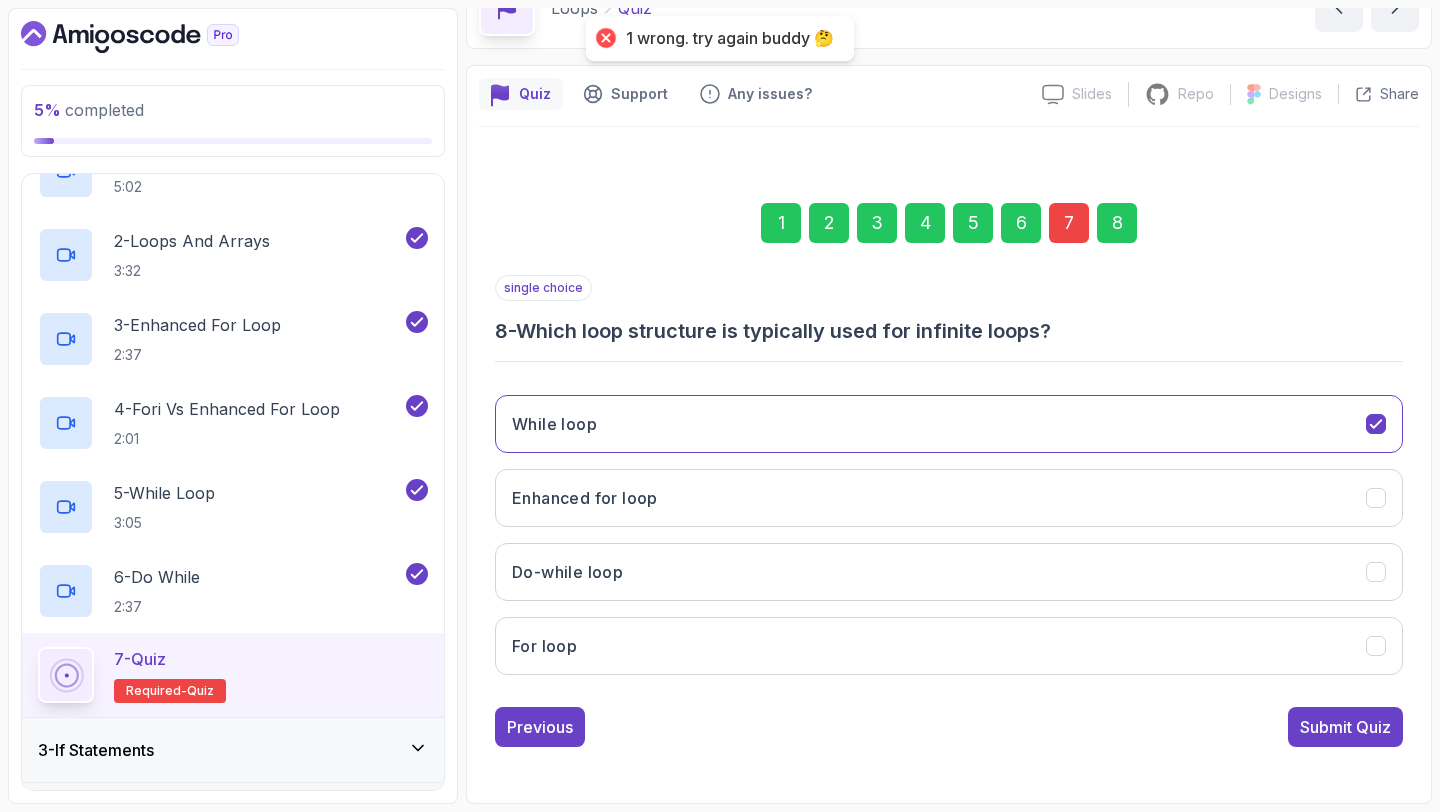 click on "7" at bounding box center (1069, 223) 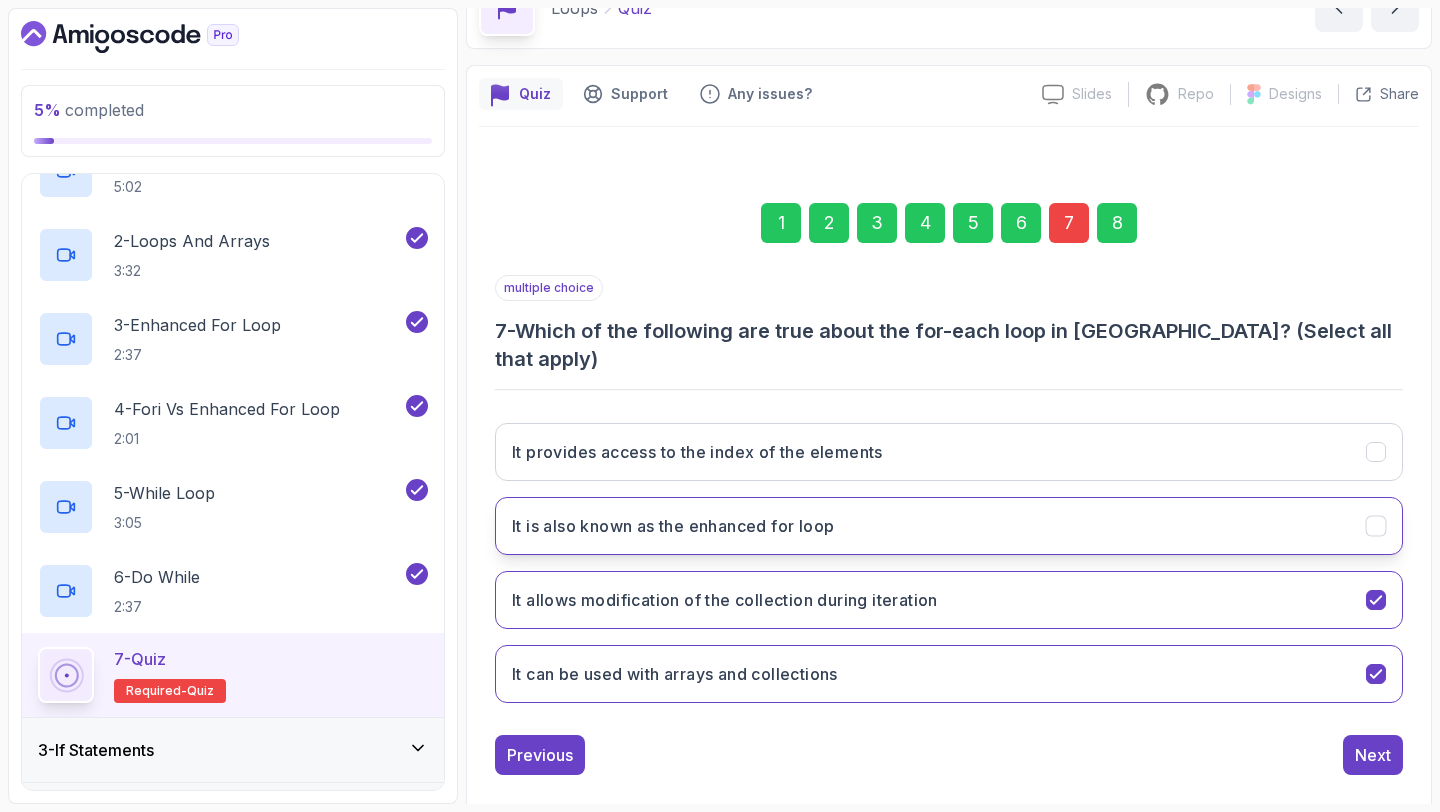 click on "It is also known as the enhanced for loop" at bounding box center (949, 526) 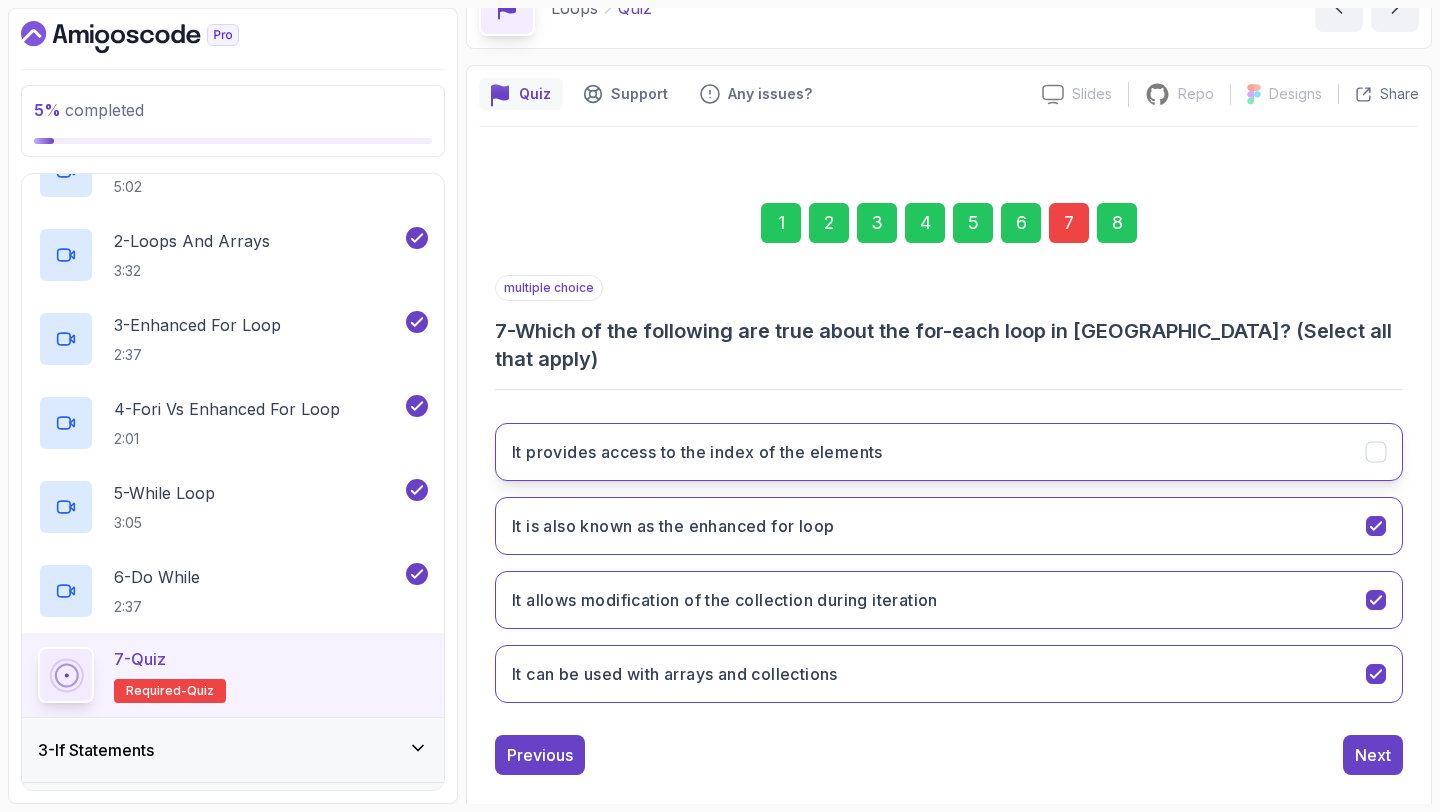click on "It provides access to the index of the elements" at bounding box center [697, 452] 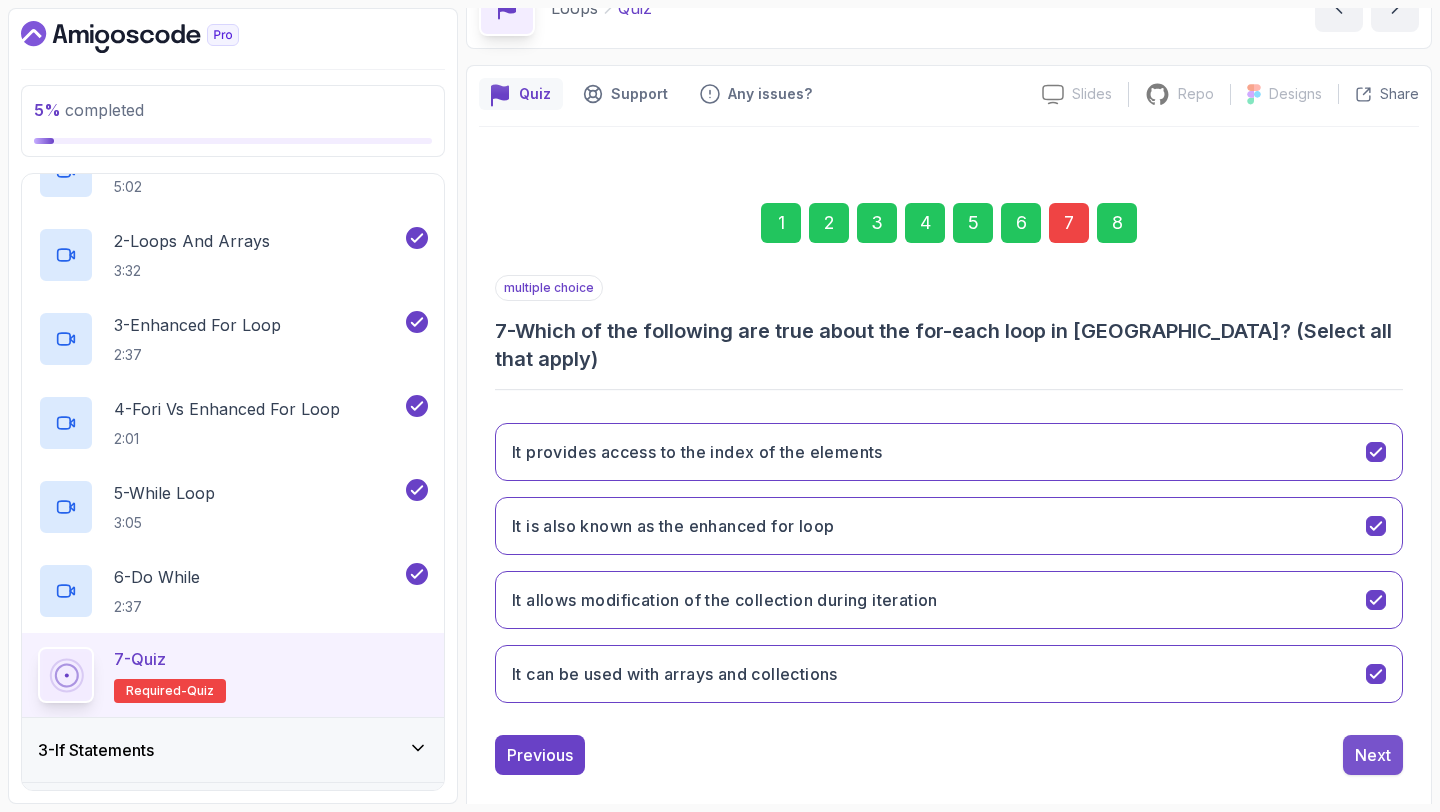 click on "Next" at bounding box center (1373, 755) 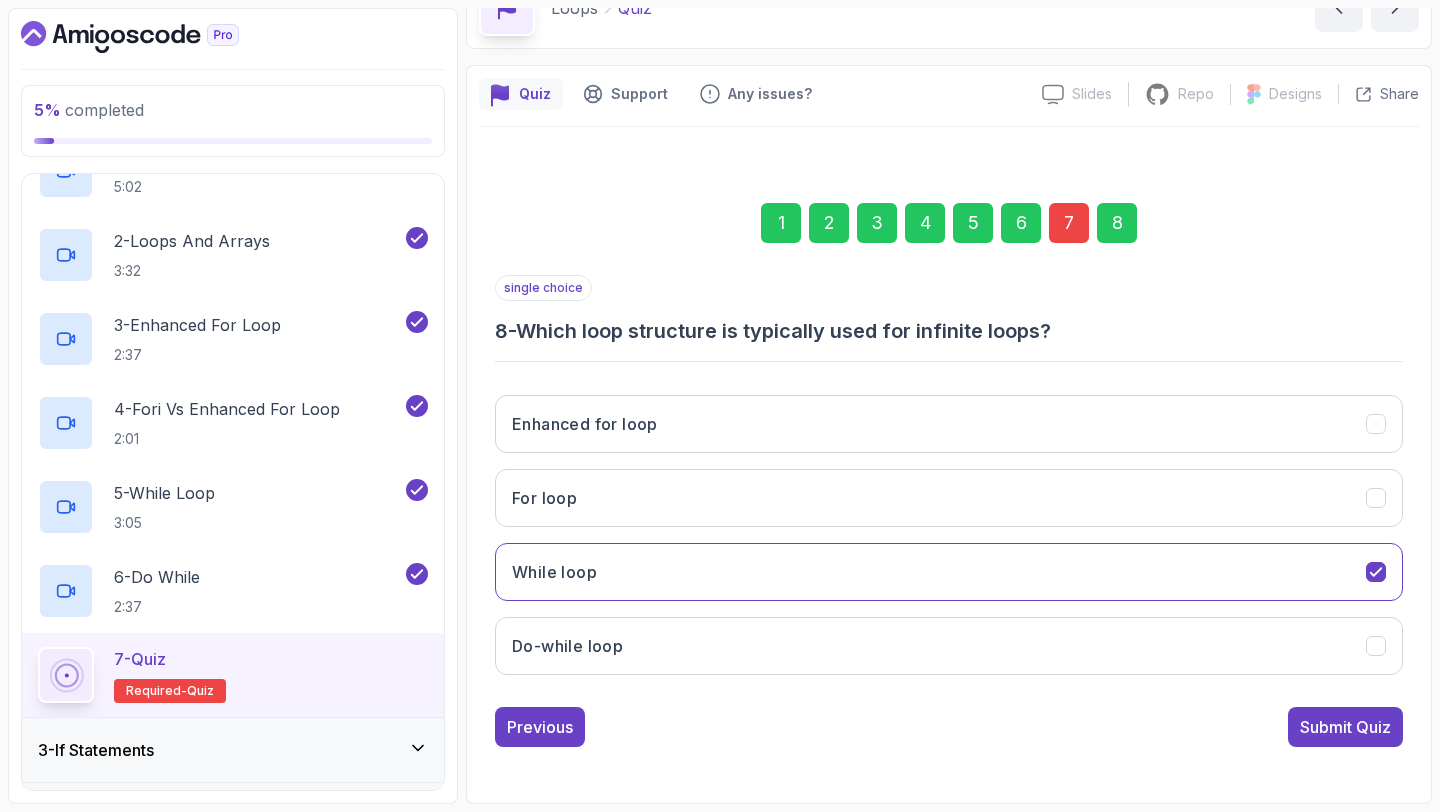 click on "Submit Quiz" at bounding box center (1345, 727) 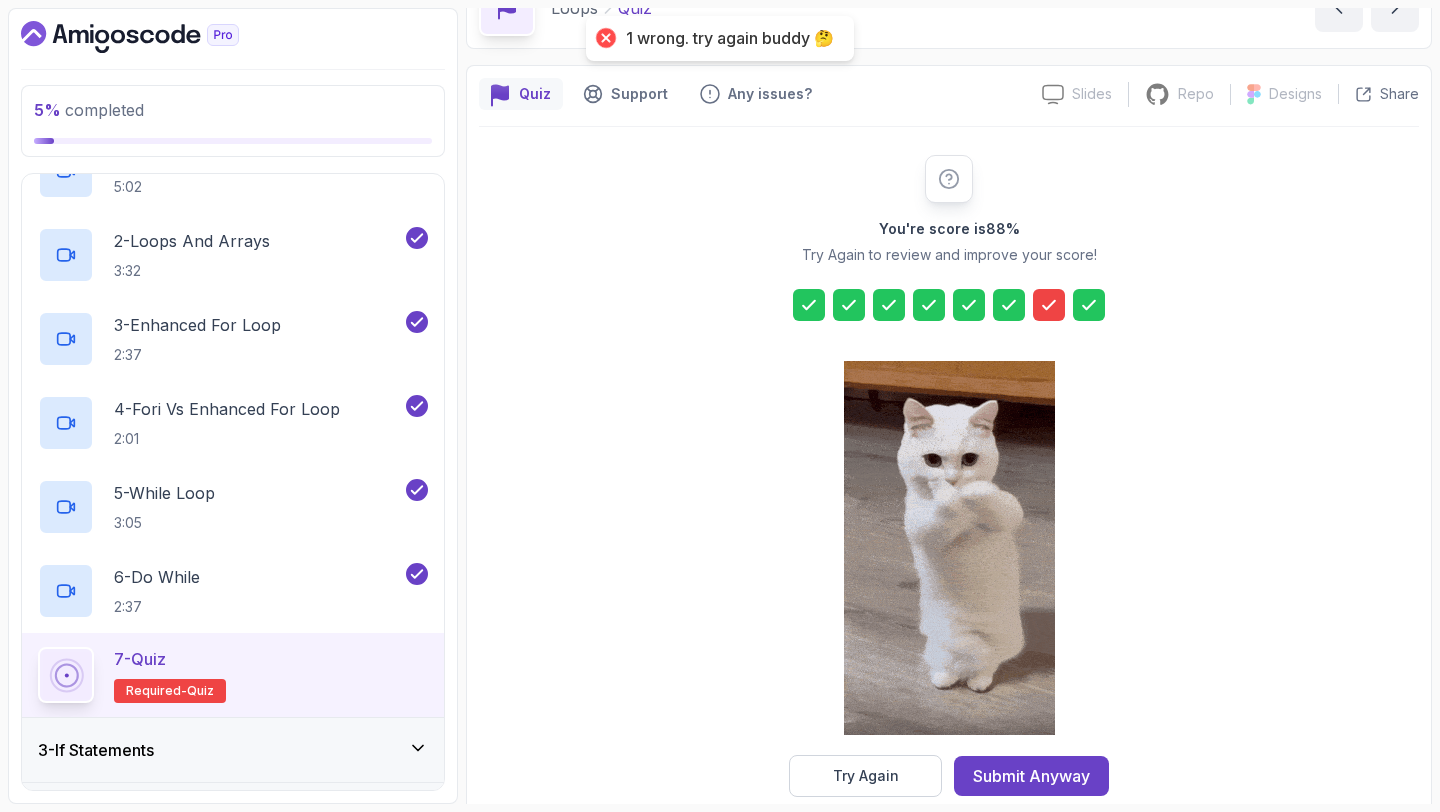 click on "Try Again" at bounding box center [865, 776] 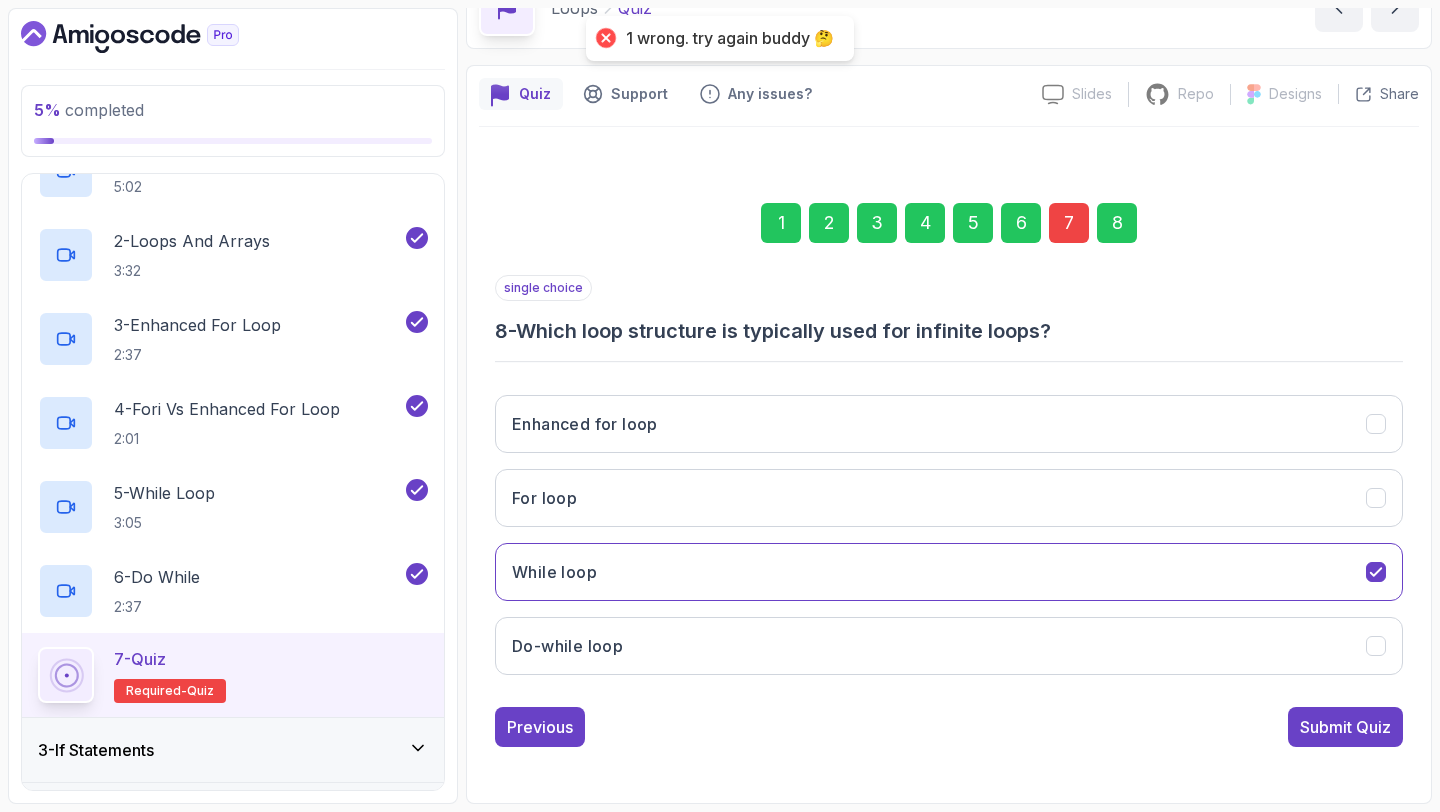 click on "7" at bounding box center (1069, 223) 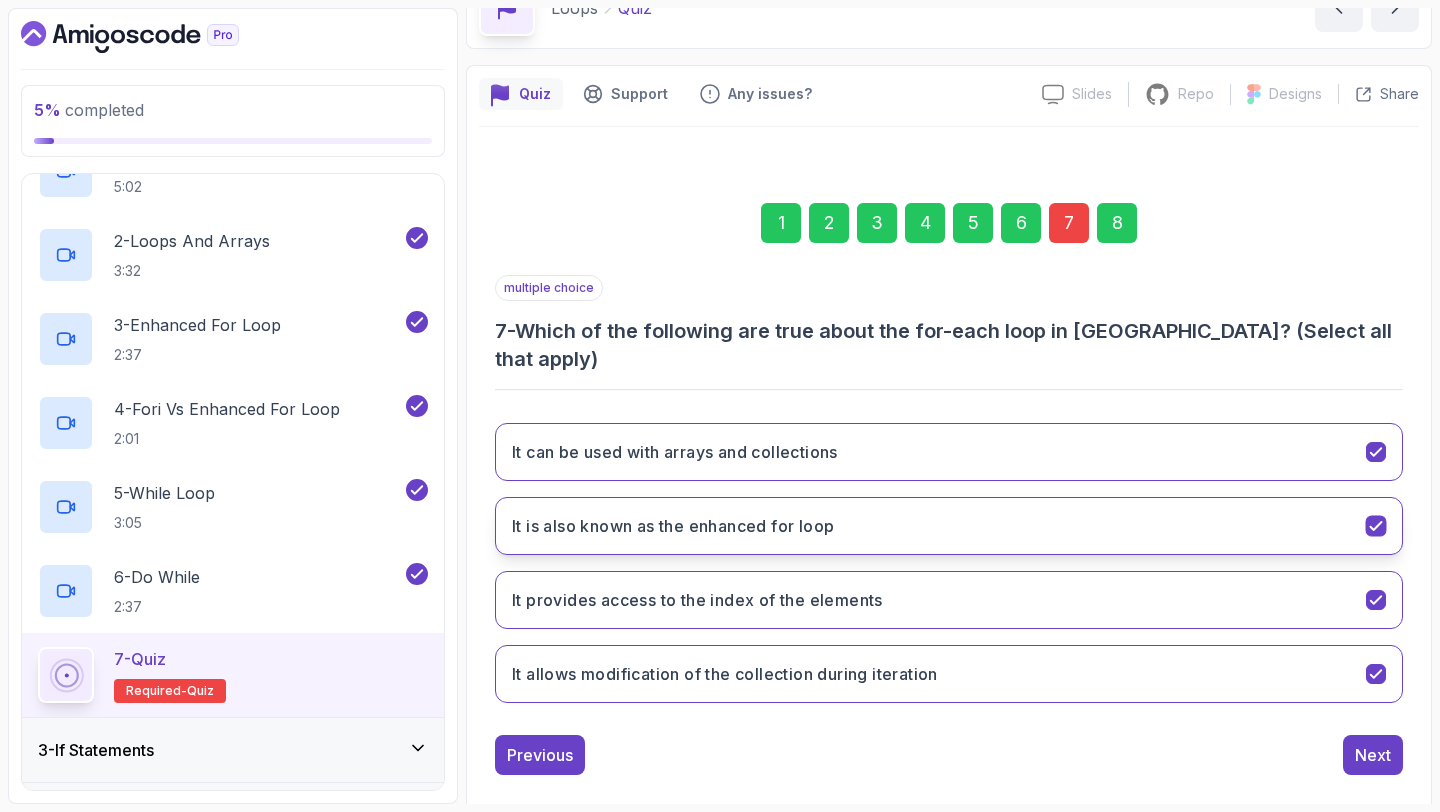 click on "It is also known as the enhanced for loop" at bounding box center (673, 526) 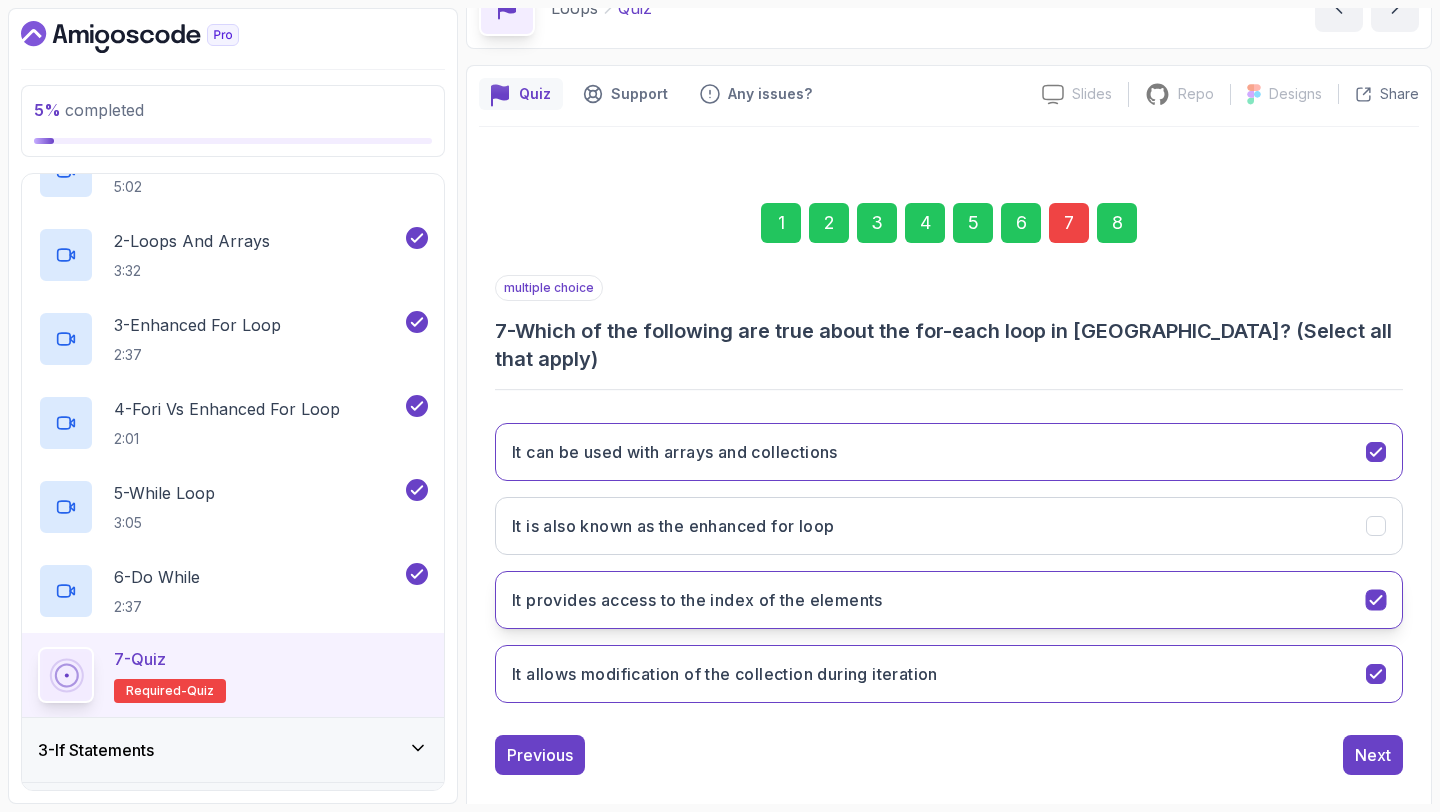 click on "It provides access to the index of the elements" at bounding box center (949, 600) 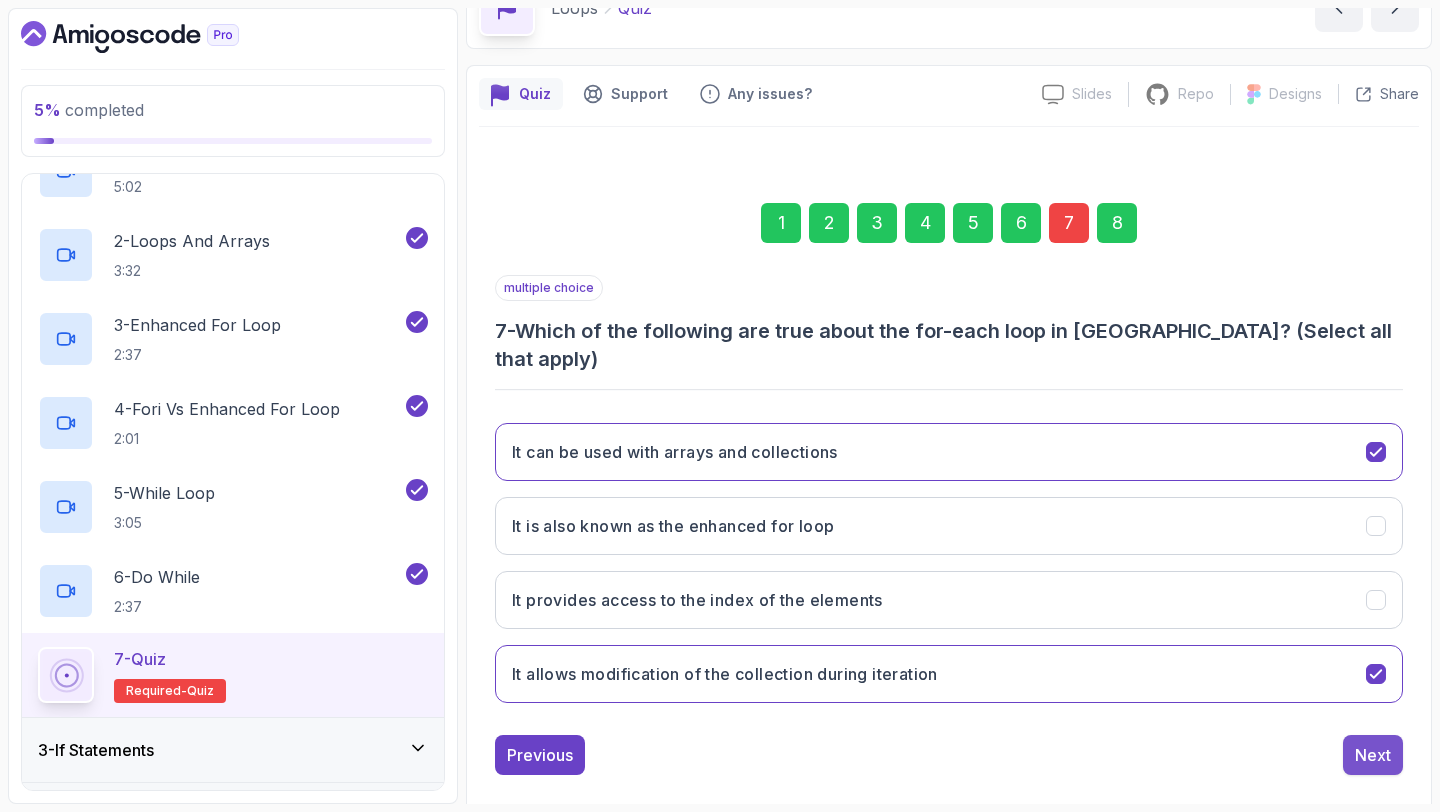 click on "Next" at bounding box center [1373, 755] 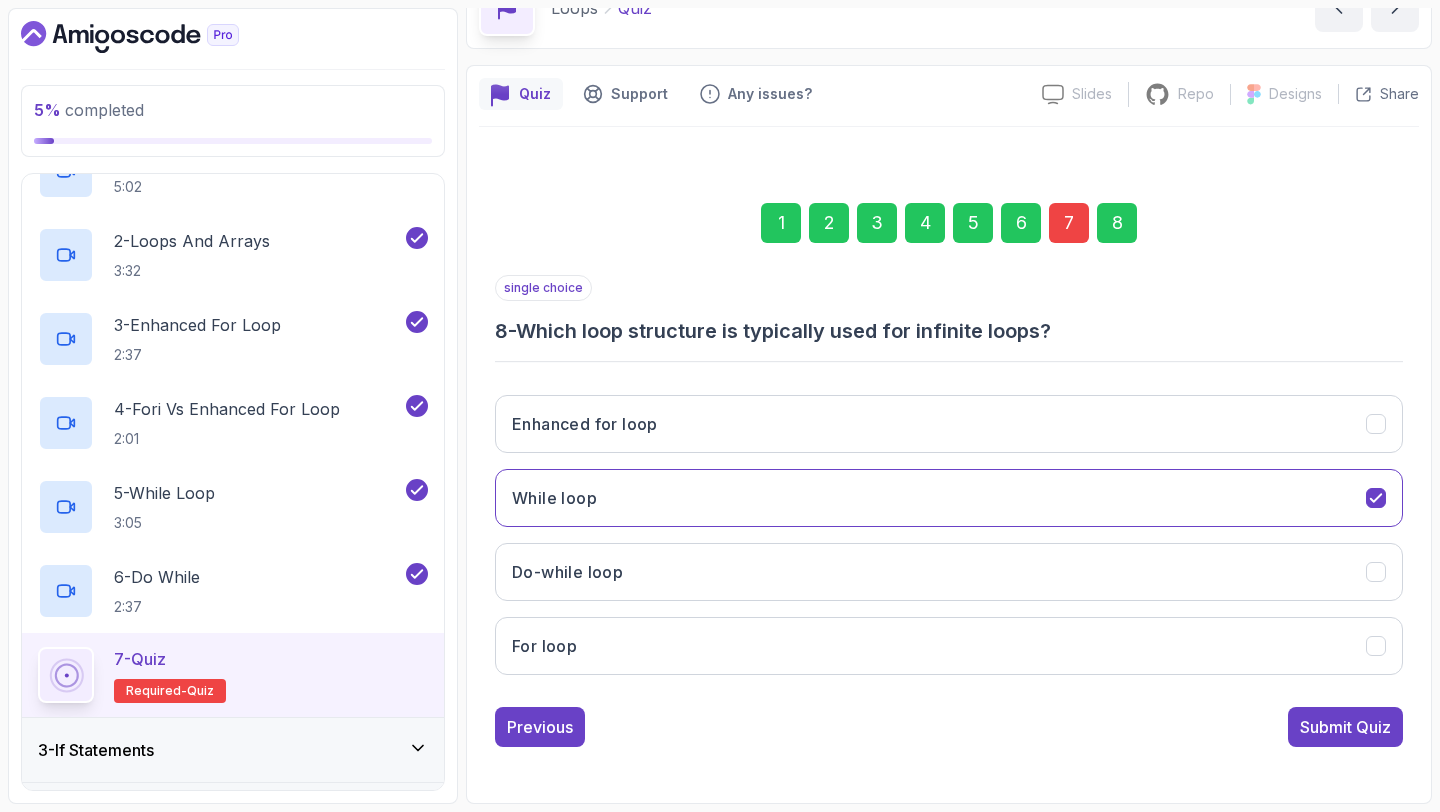 click on "Submit Quiz" at bounding box center (1345, 727) 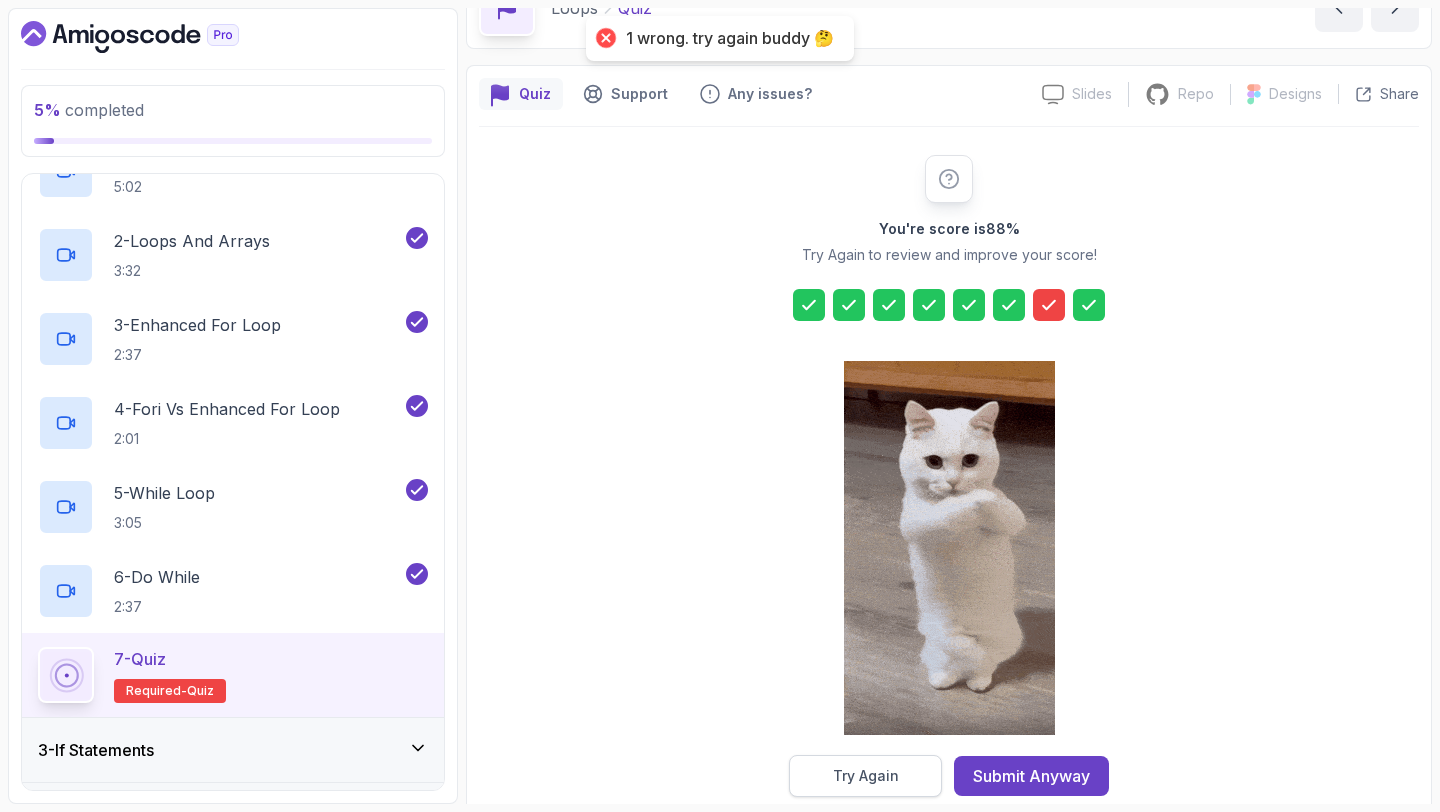 click on "Try Again" at bounding box center [865, 776] 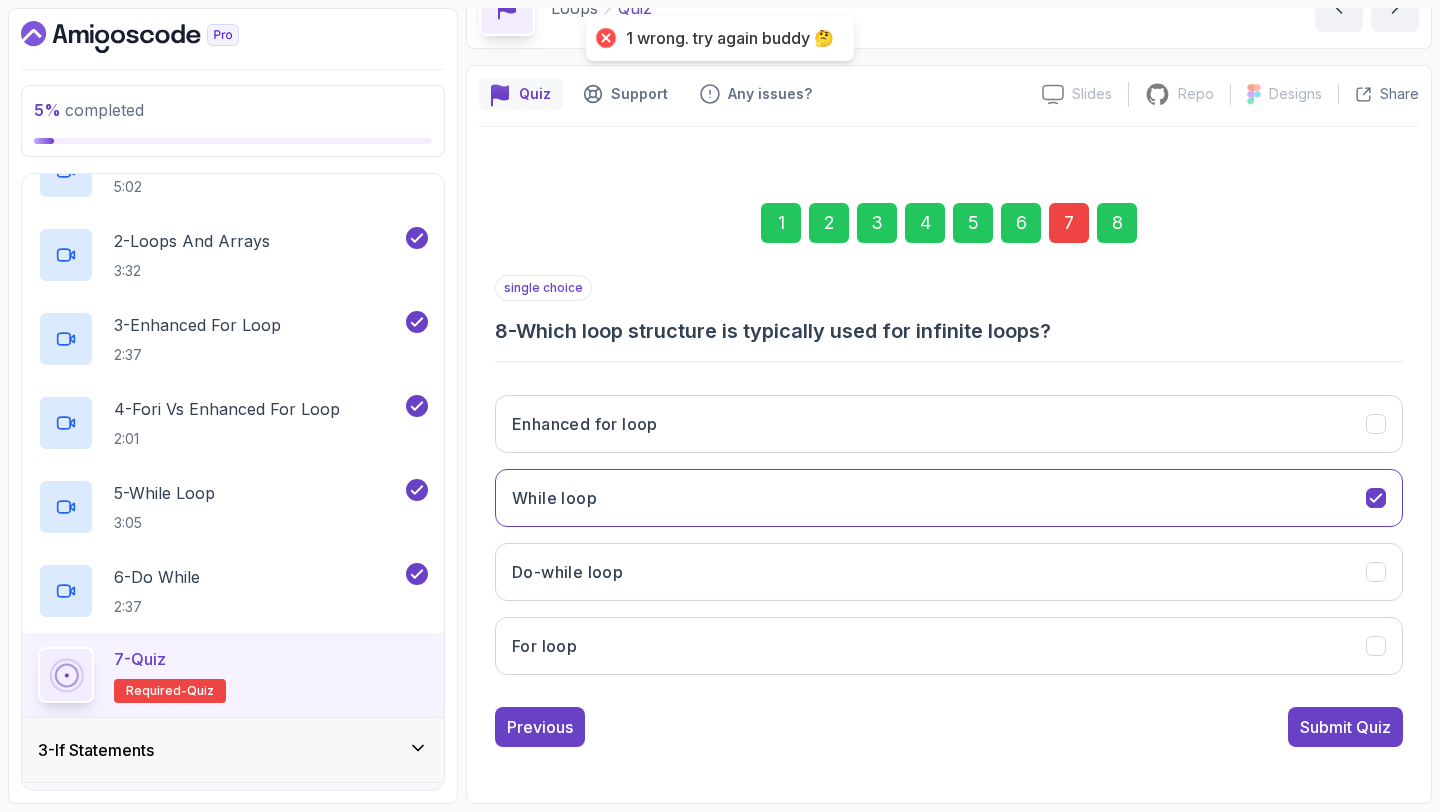 click on "7" at bounding box center (1069, 223) 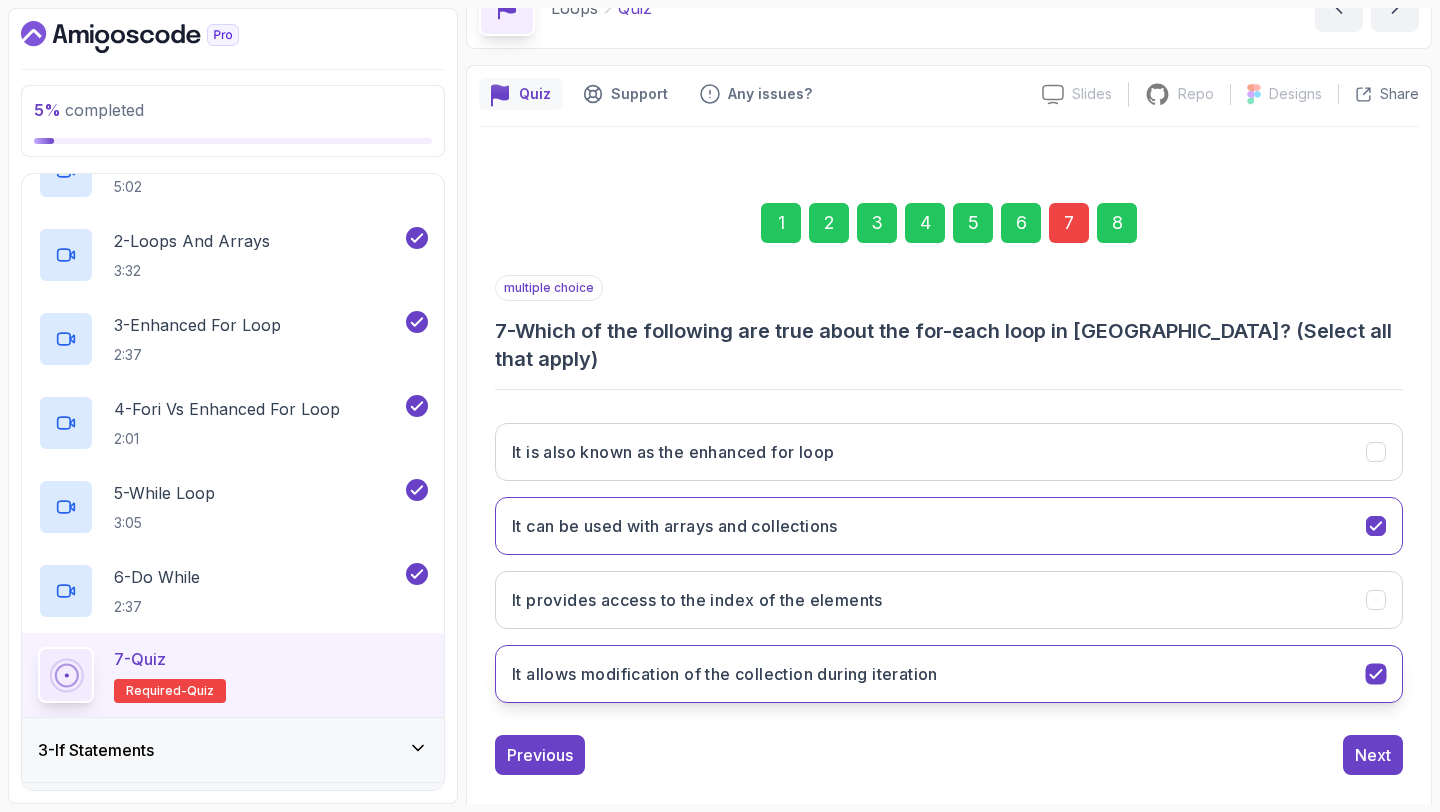 click on "It allows modification of the collection during iteration" at bounding box center [725, 674] 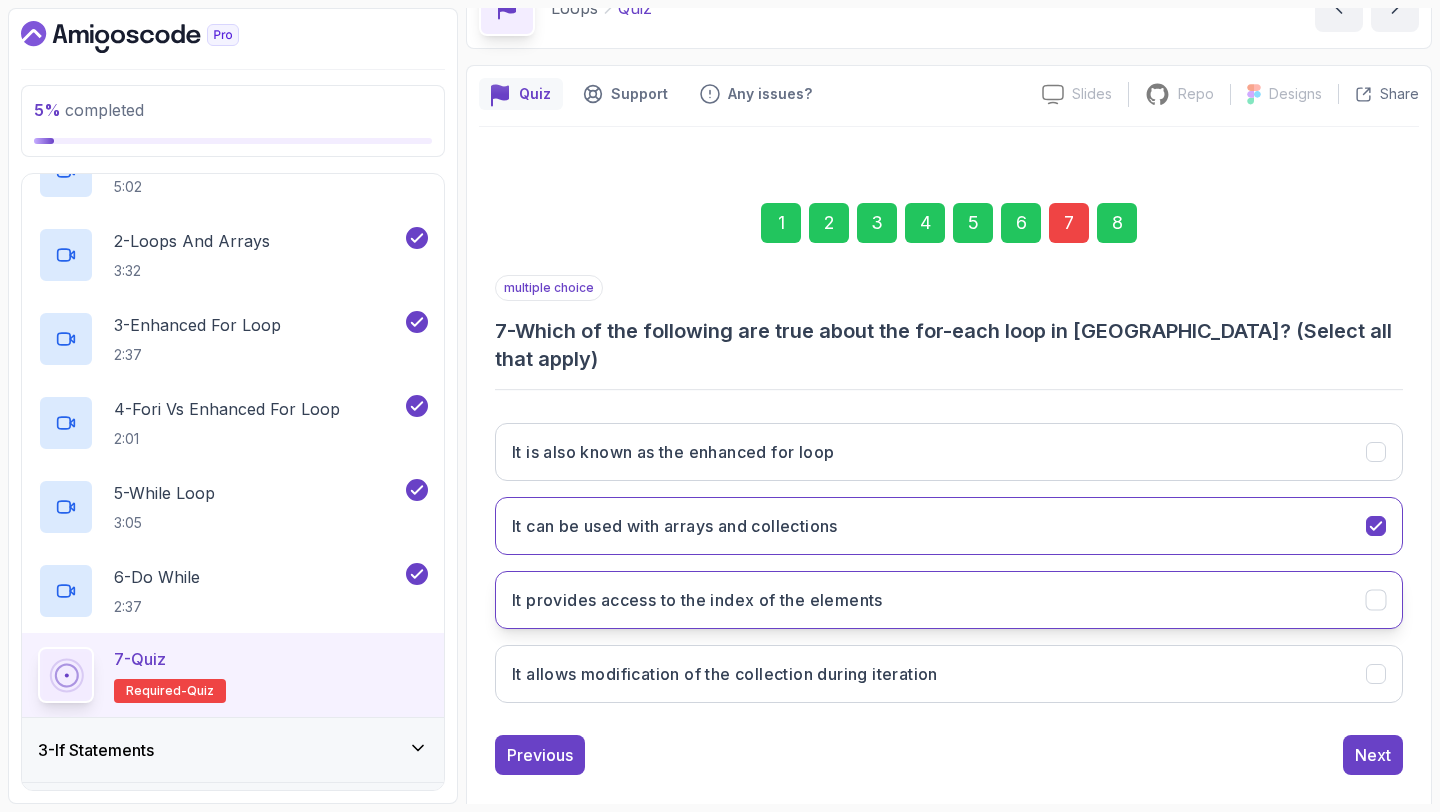 click on "It provides access to the index of the elements" at bounding box center (949, 600) 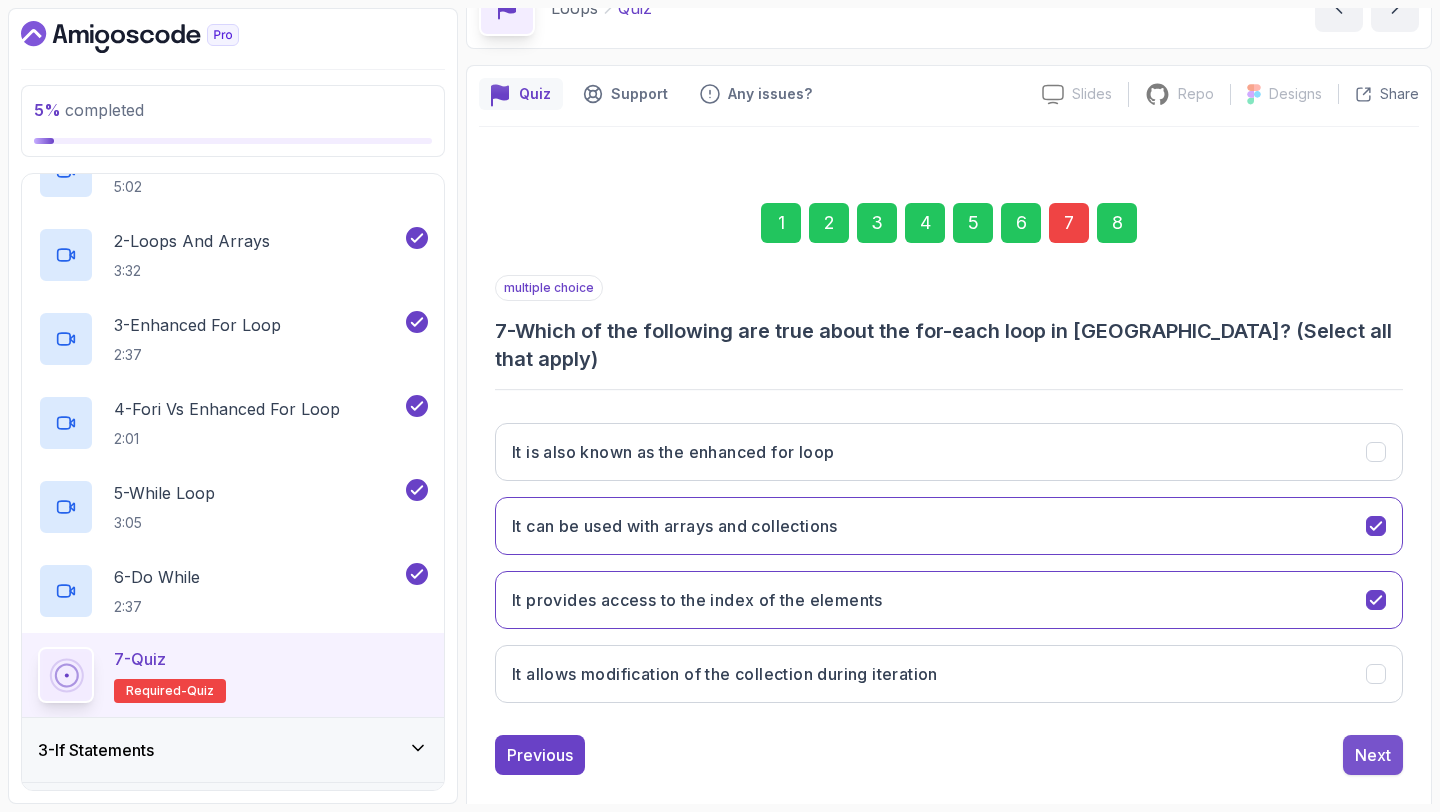 click on "Next" at bounding box center (1373, 755) 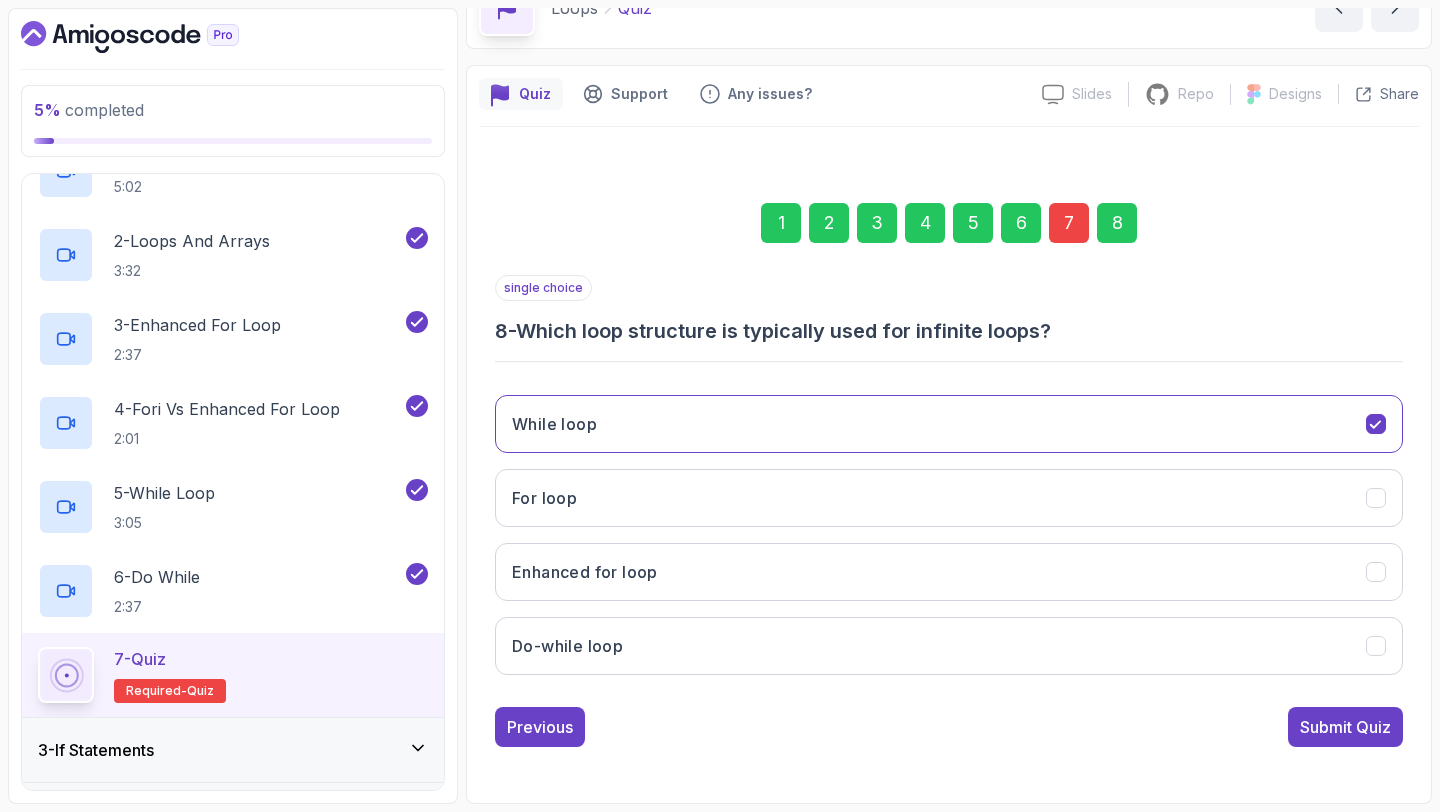 click on "Submit Quiz" at bounding box center (1345, 727) 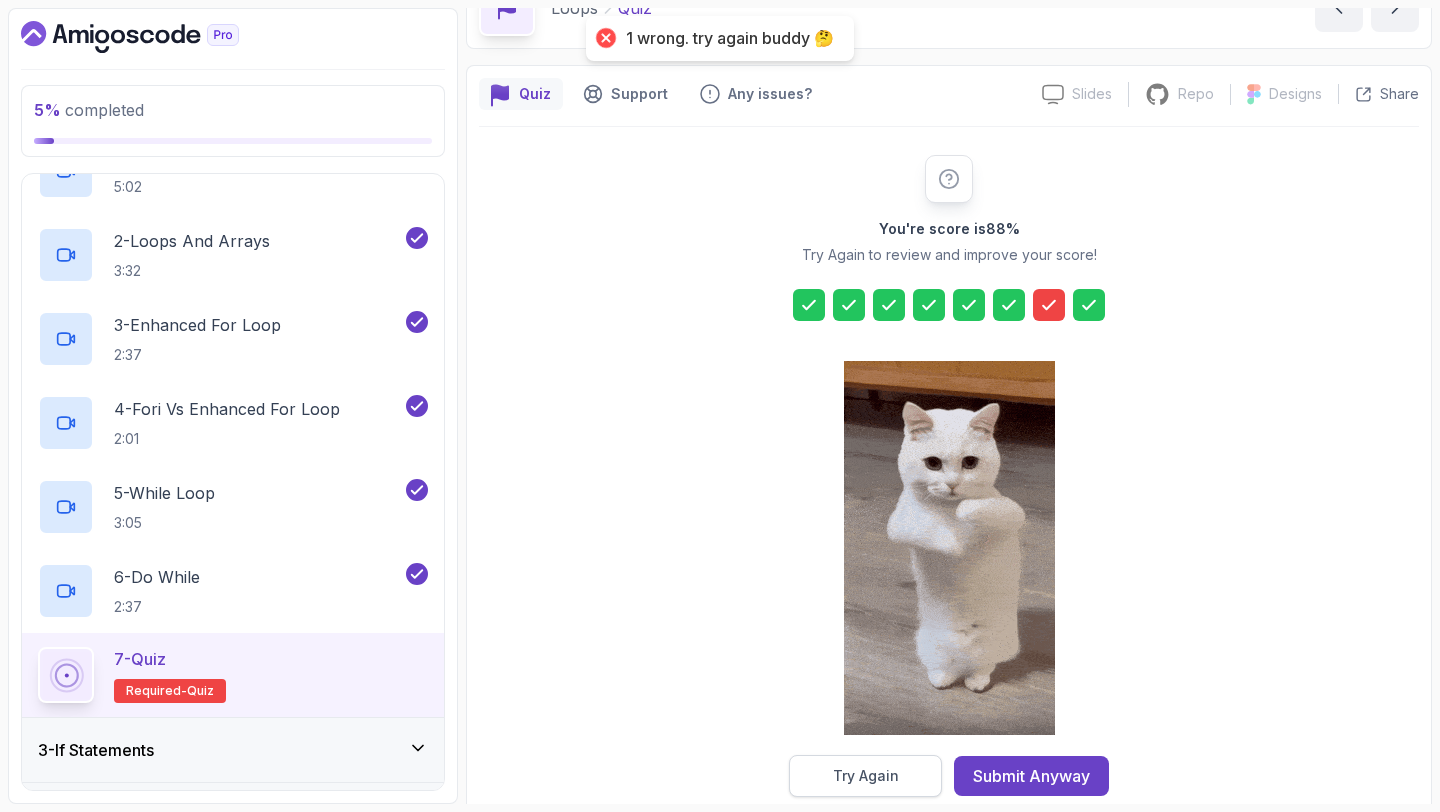 click on "Try Again" at bounding box center [866, 776] 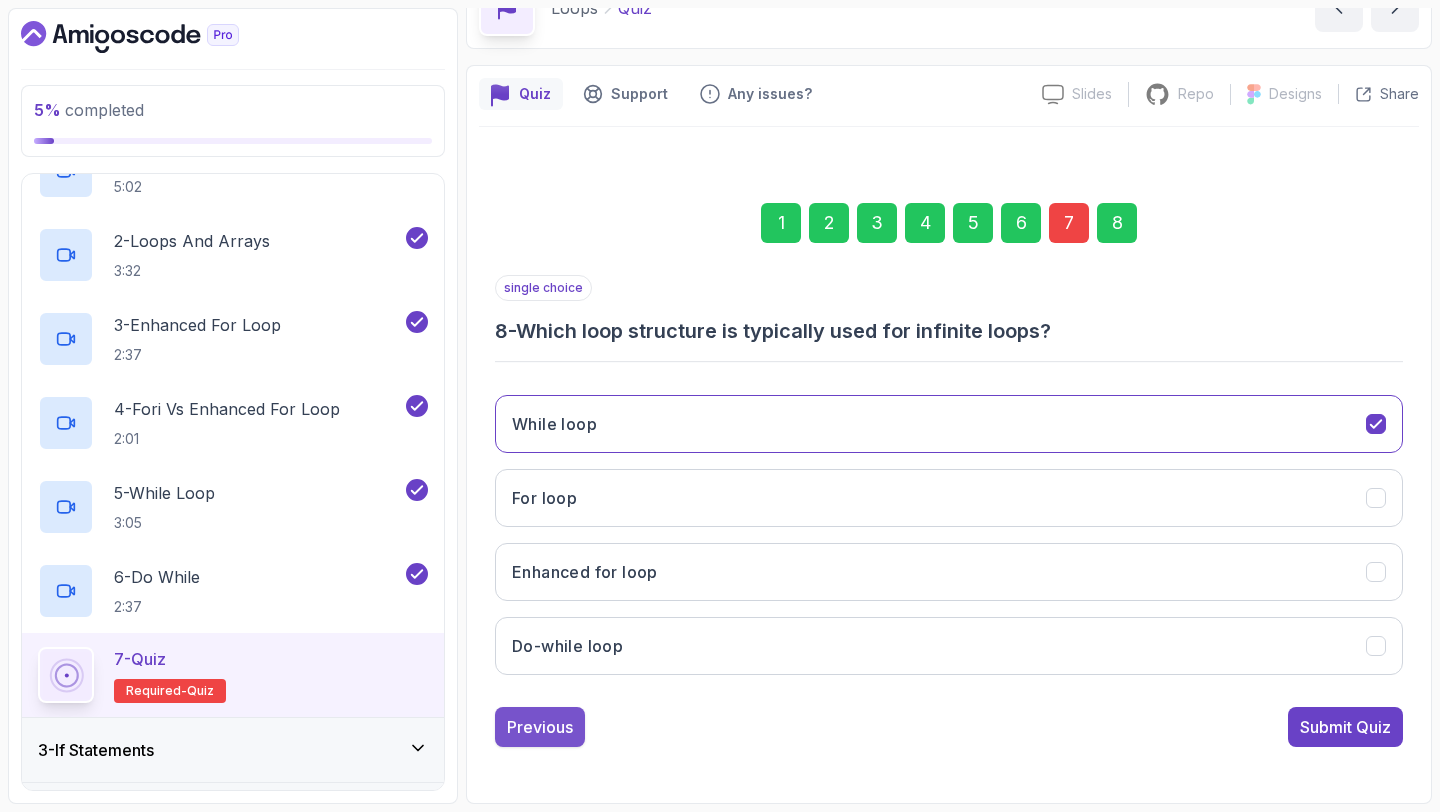 click on "Previous" at bounding box center (540, 727) 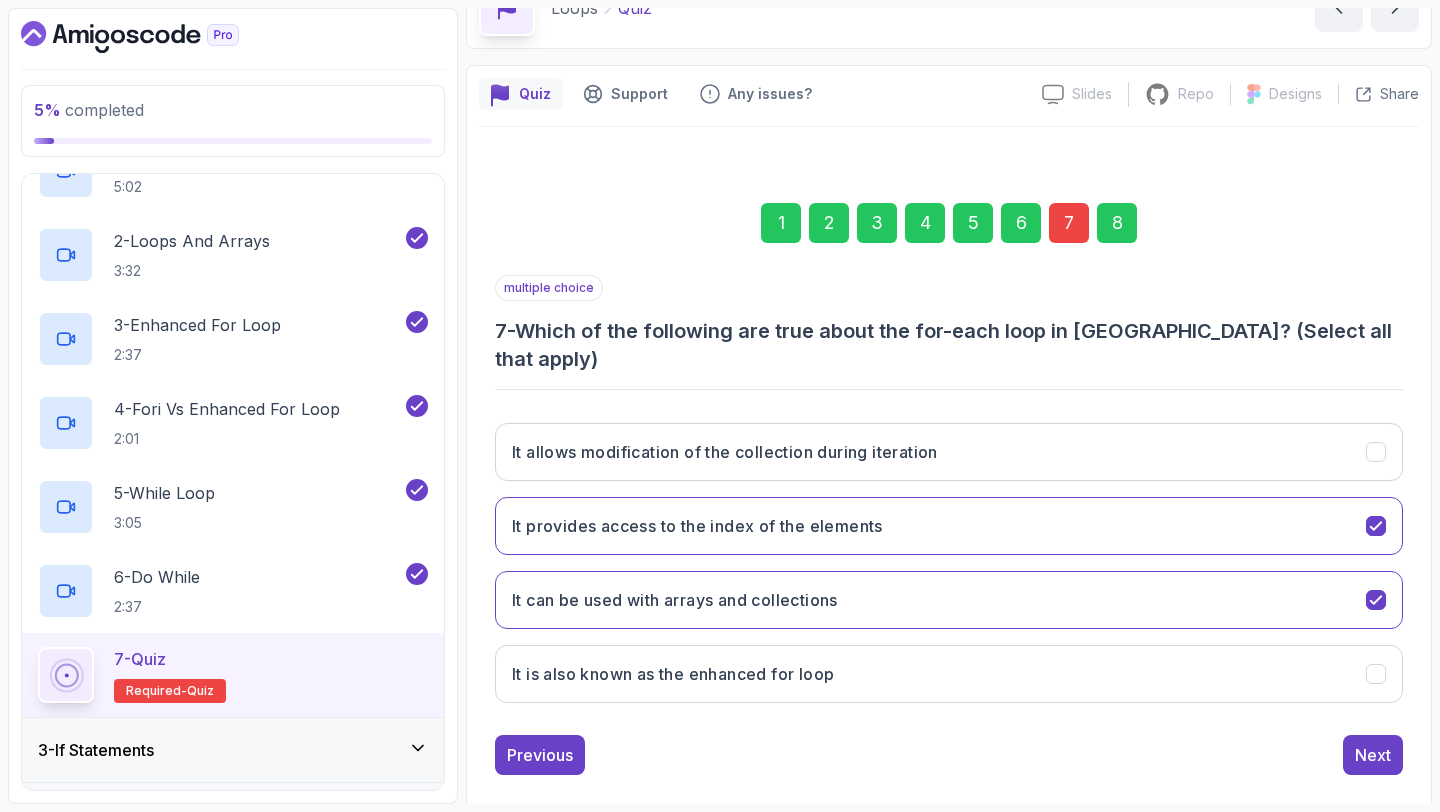 click on "2" at bounding box center (829, 223) 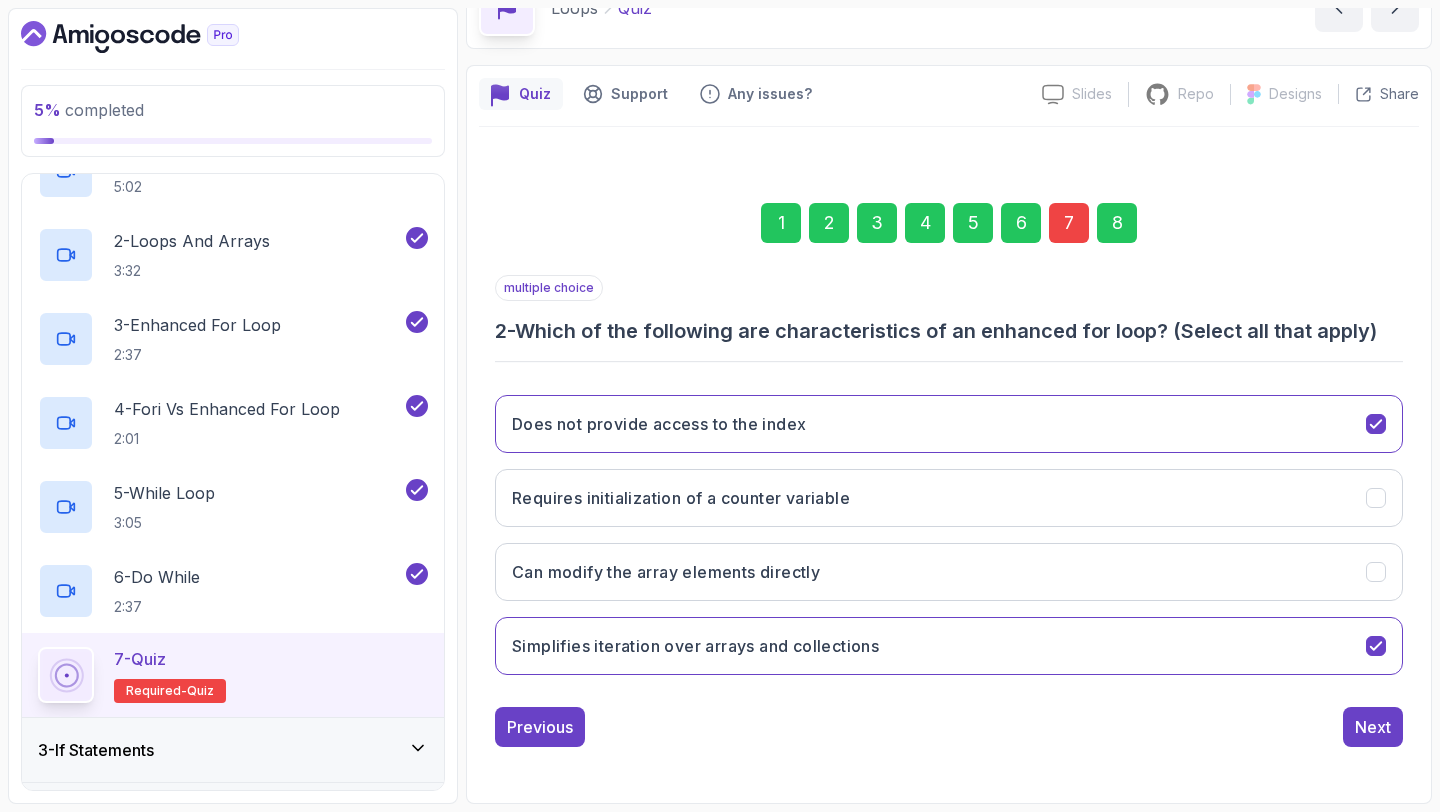 click on "7" at bounding box center [1069, 223] 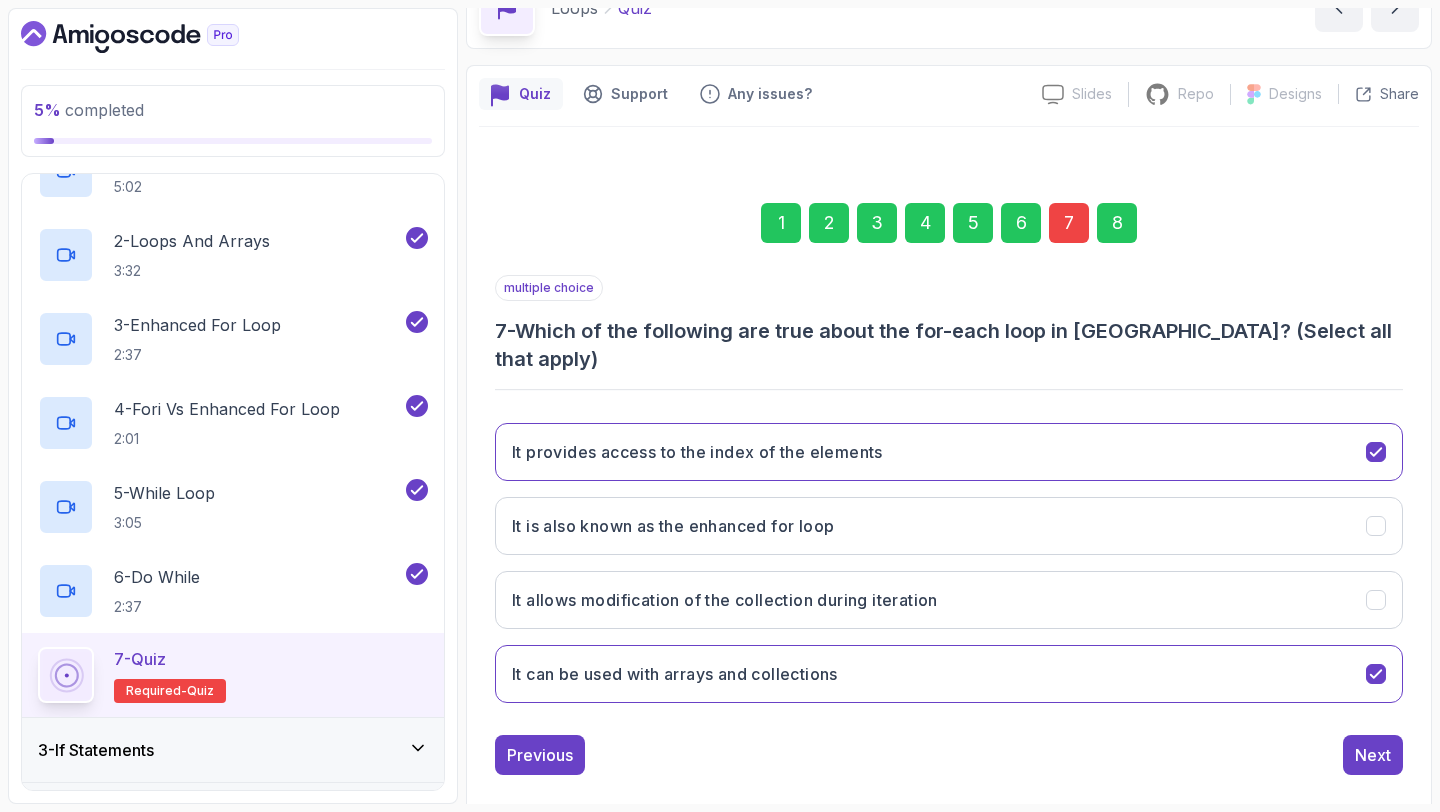 click on "2" at bounding box center [829, 223] 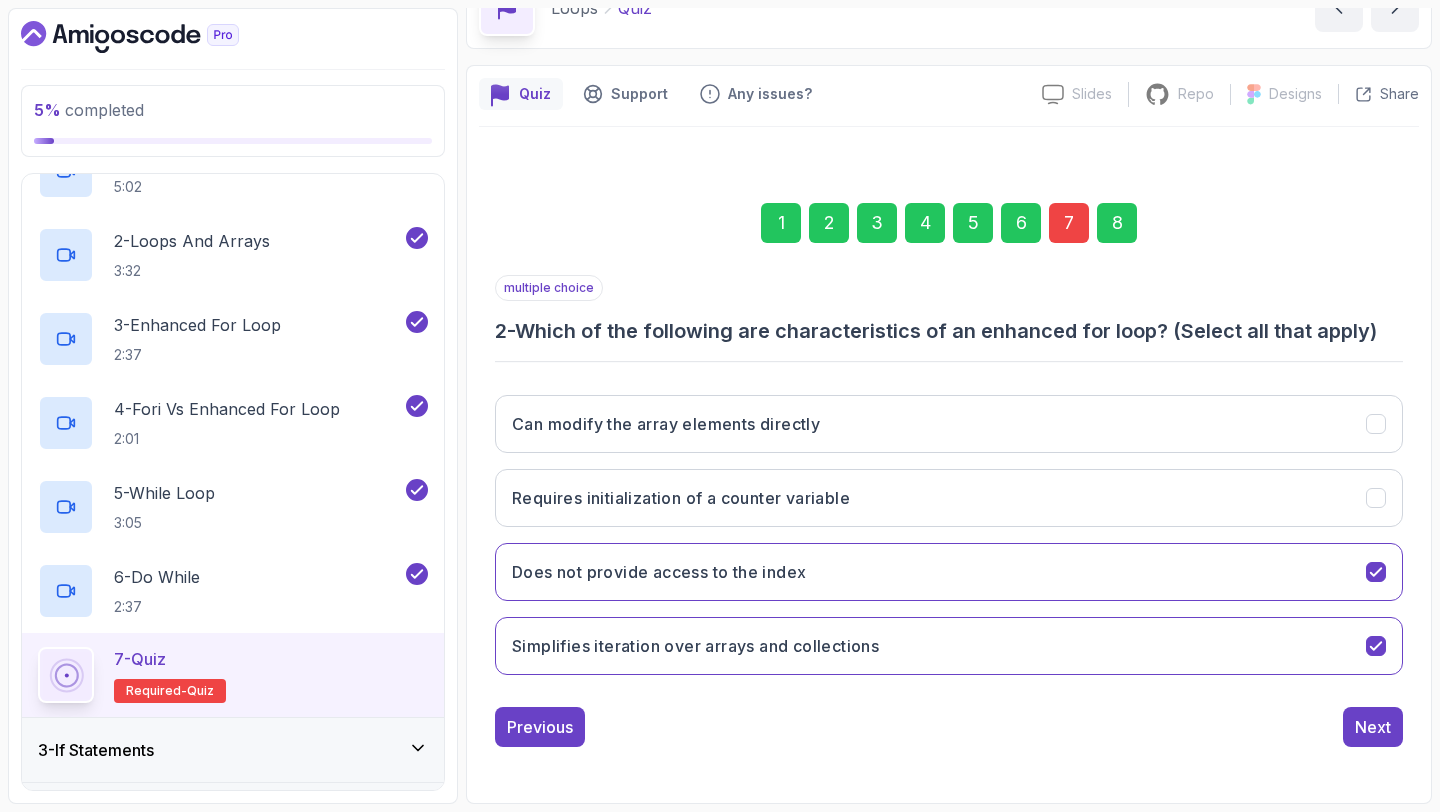 click on "7" at bounding box center [1069, 223] 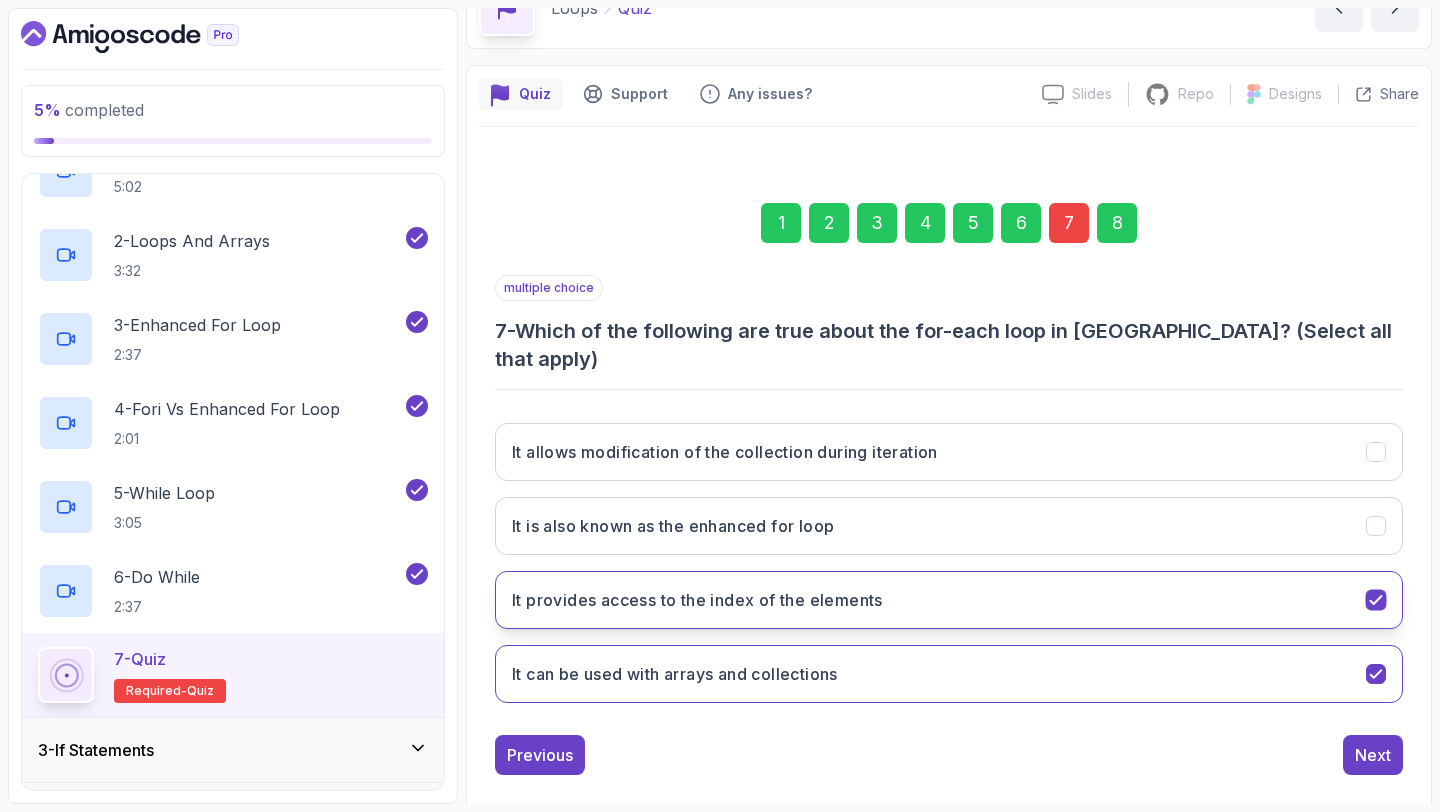 click on "It provides access to the index of the elements" at bounding box center [697, 600] 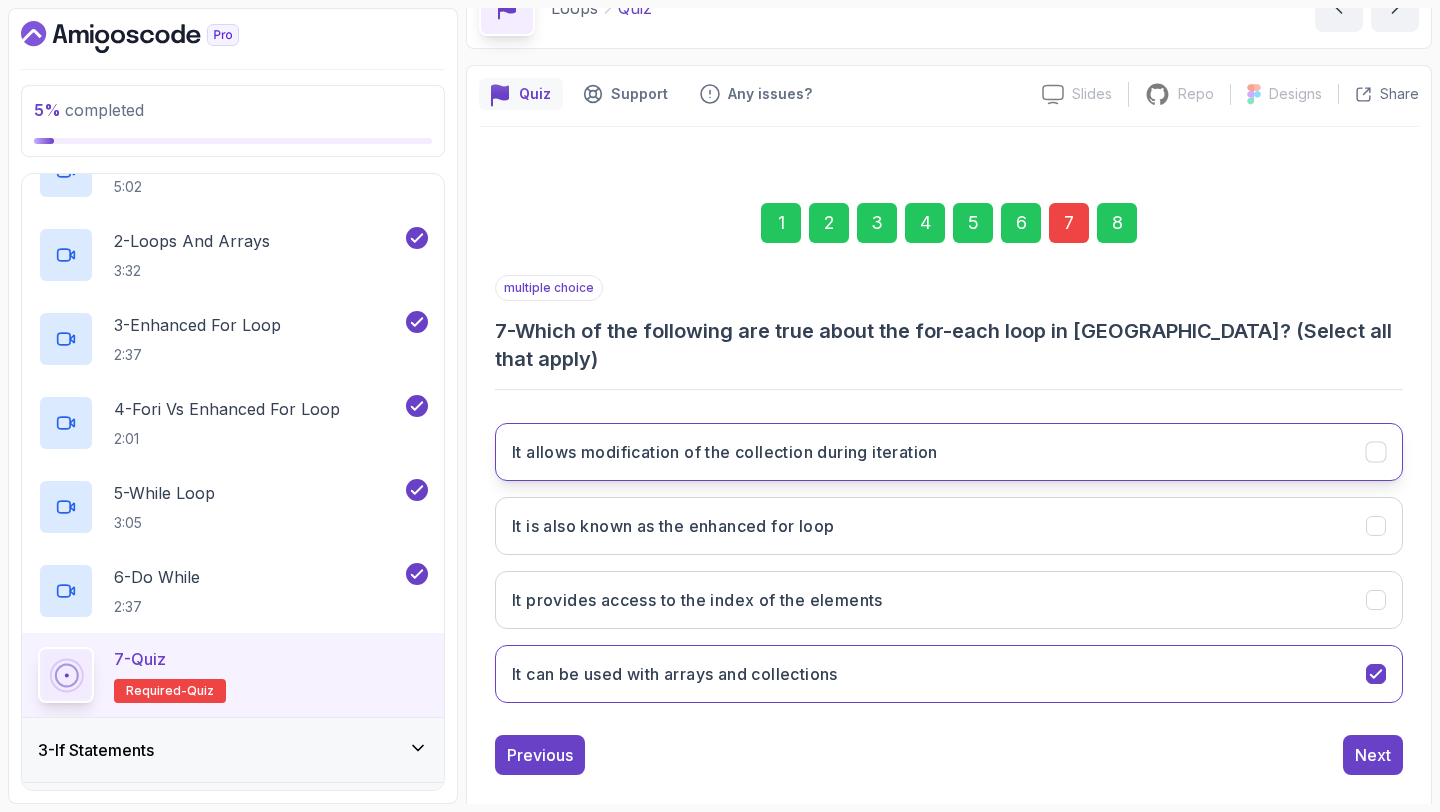 click on "It allows modification of the collection during iteration" at bounding box center [949, 452] 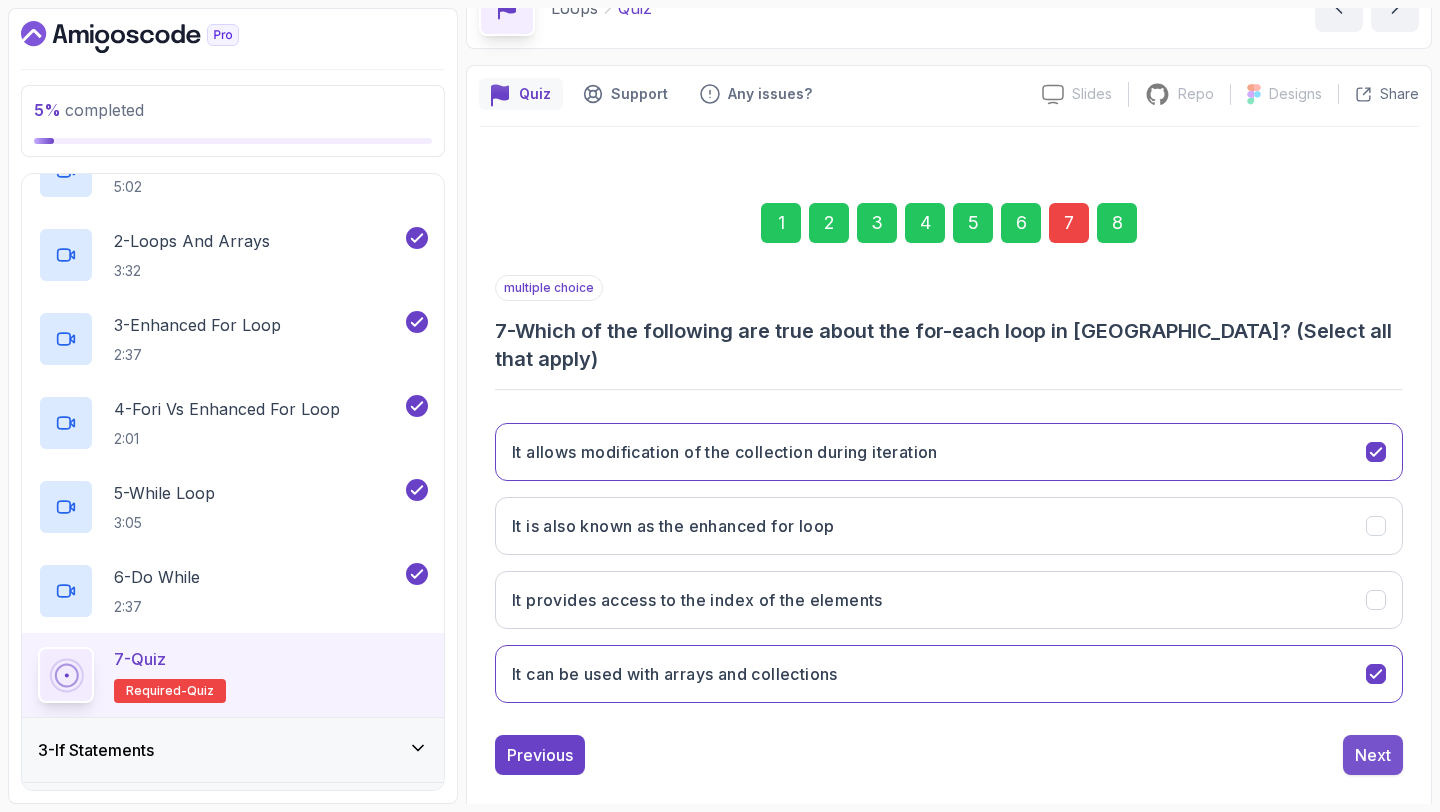 click on "Next" at bounding box center [1373, 755] 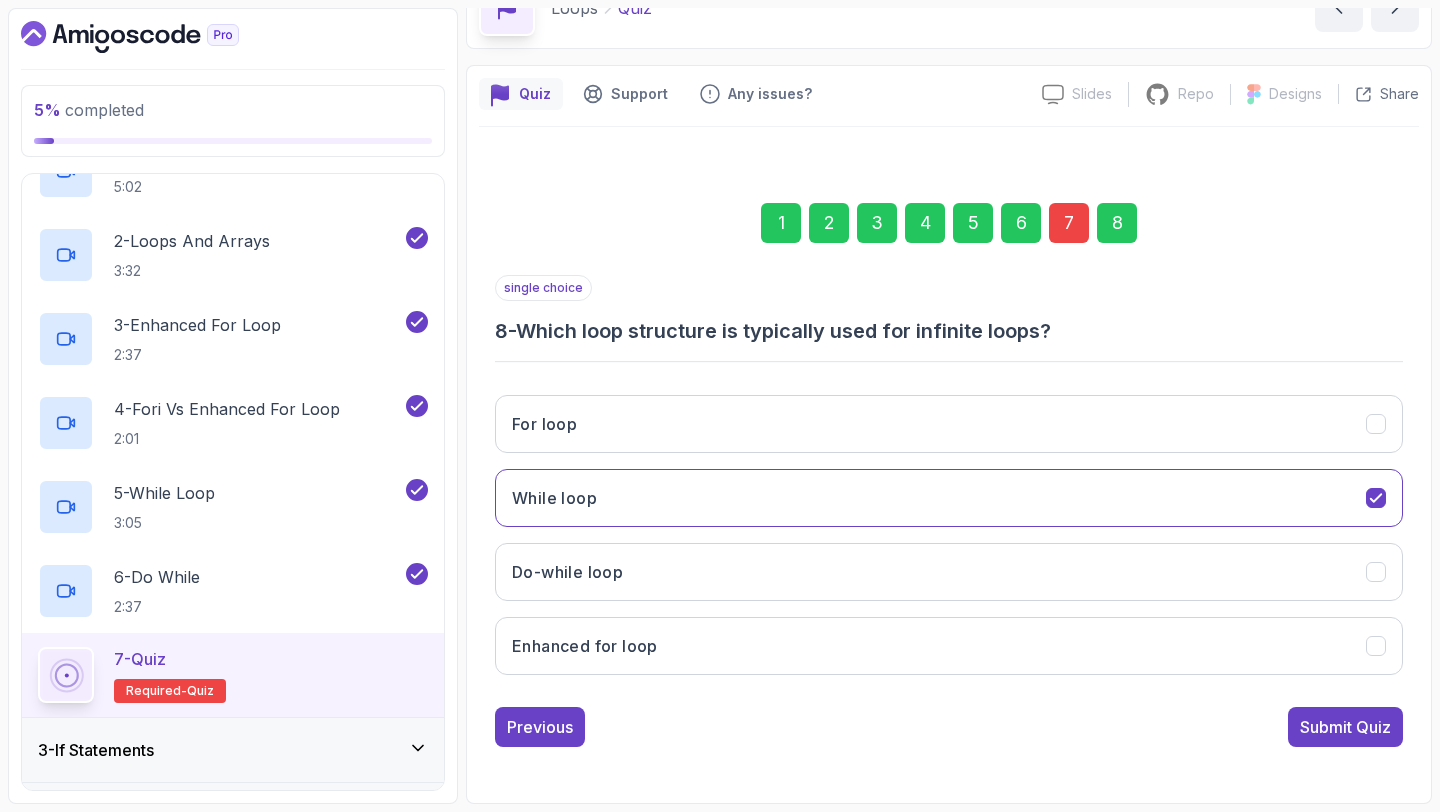 click on "Submit Quiz" at bounding box center [1345, 727] 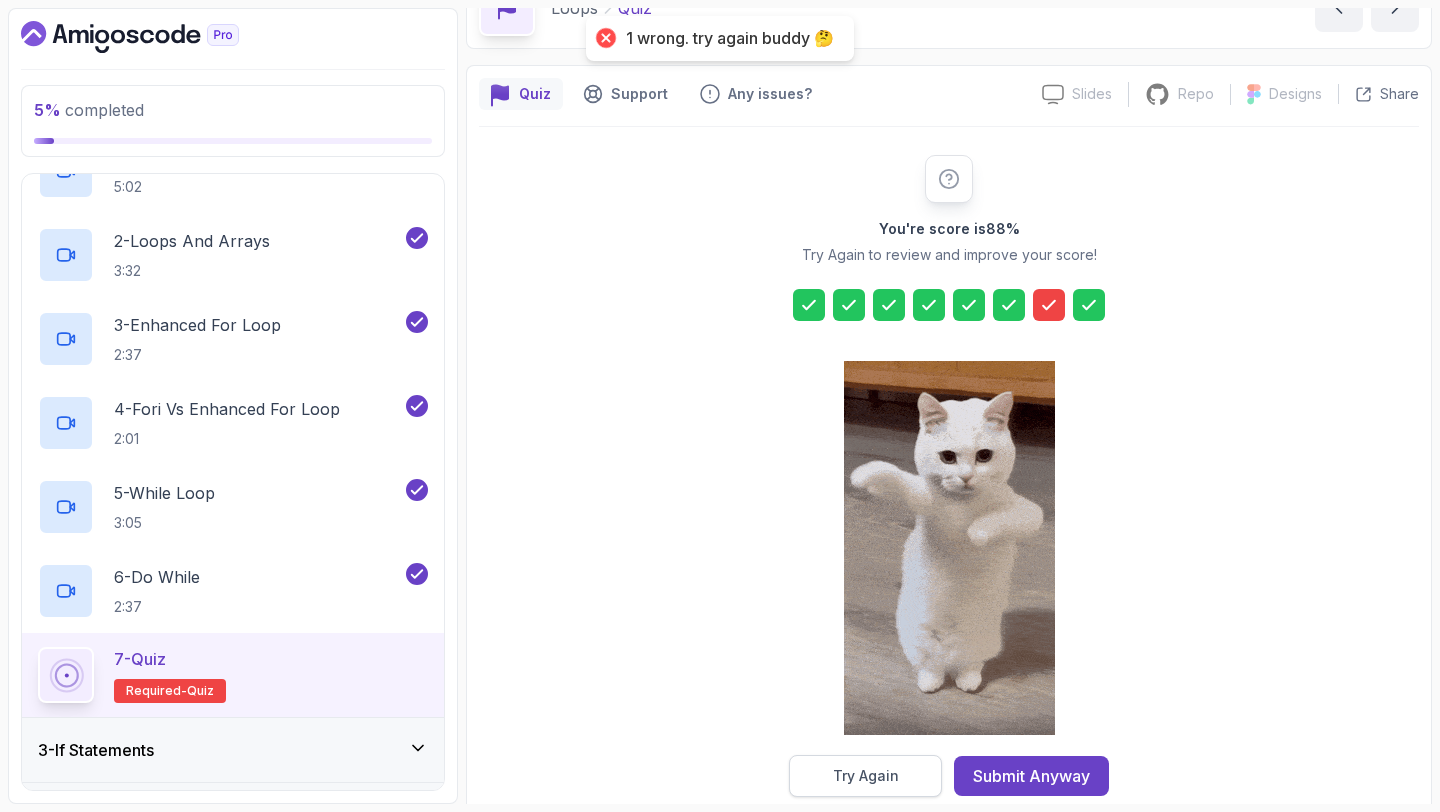 click on "Try Again" at bounding box center (866, 776) 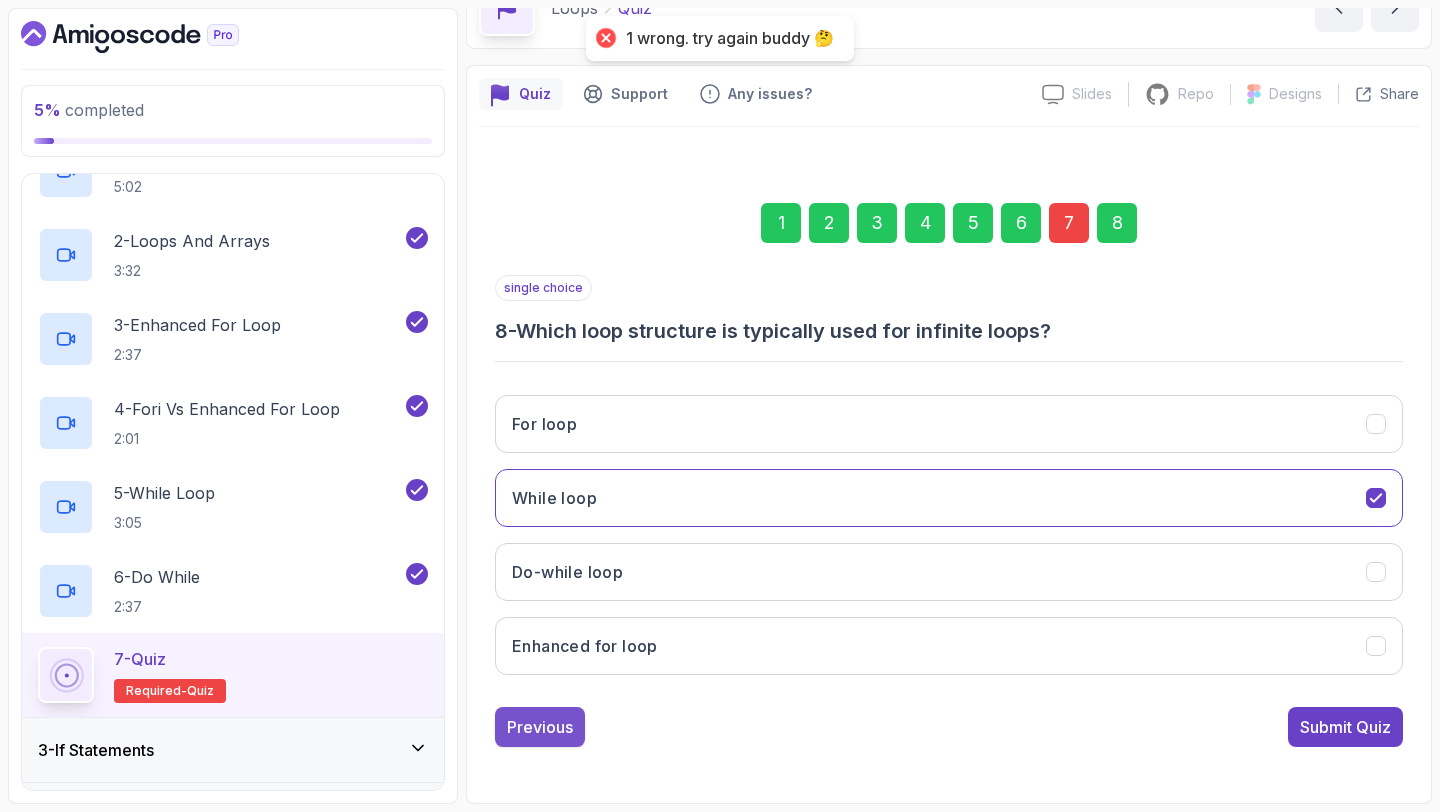 click on "Previous" at bounding box center [540, 727] 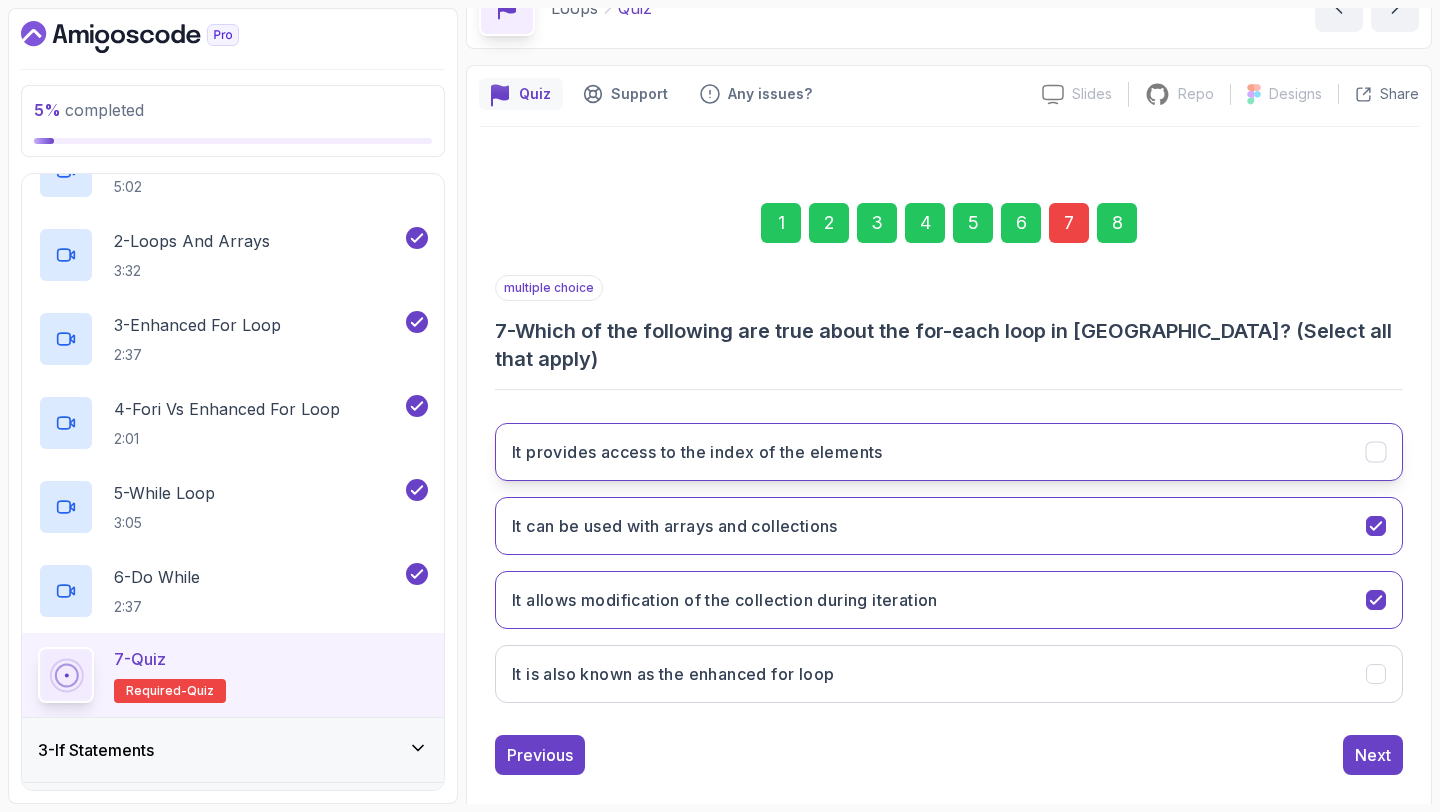click on "It provides access to the index of the elements" at bounding box center (697, 452) 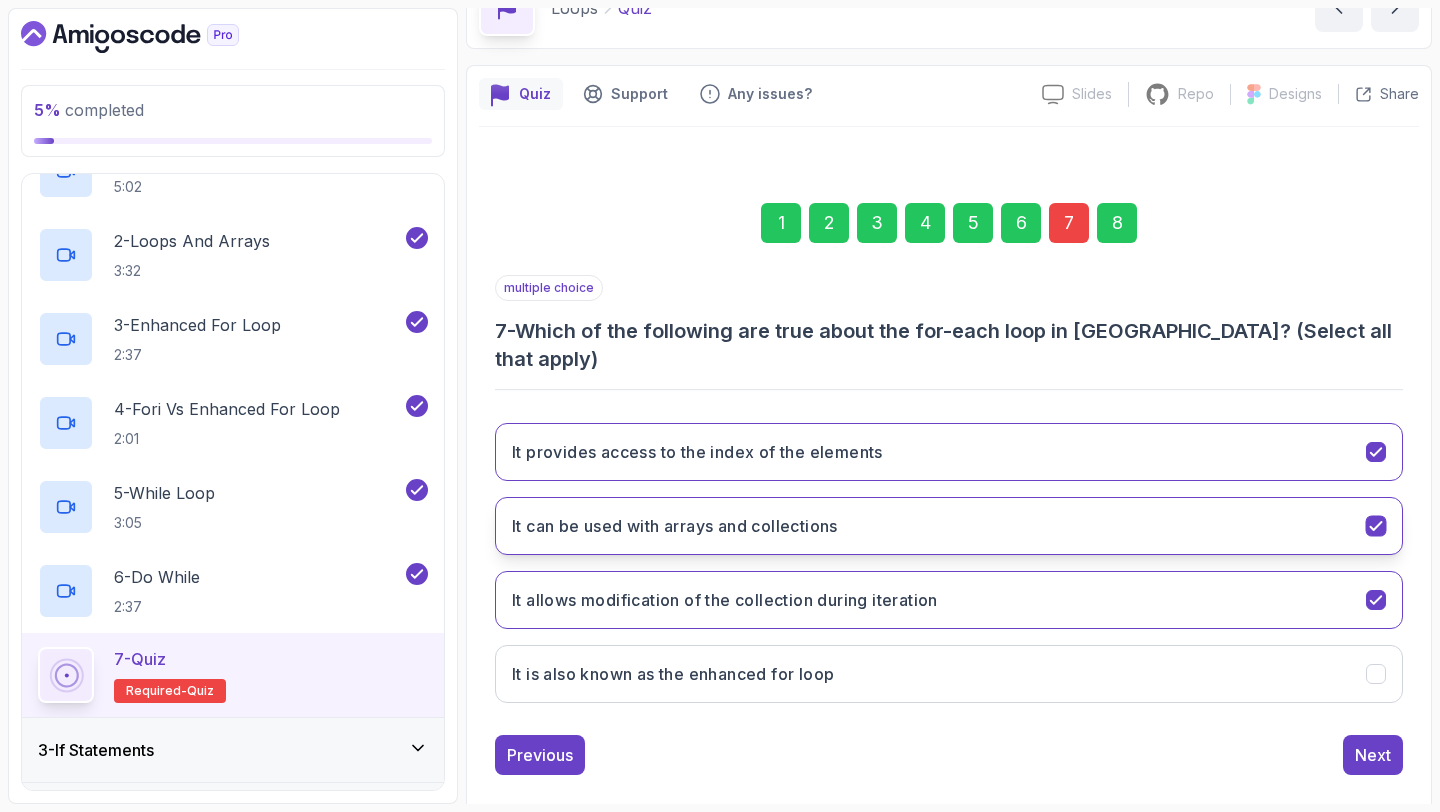 click on "It can be used with arrays and collections" at bounding box center (675, 526) 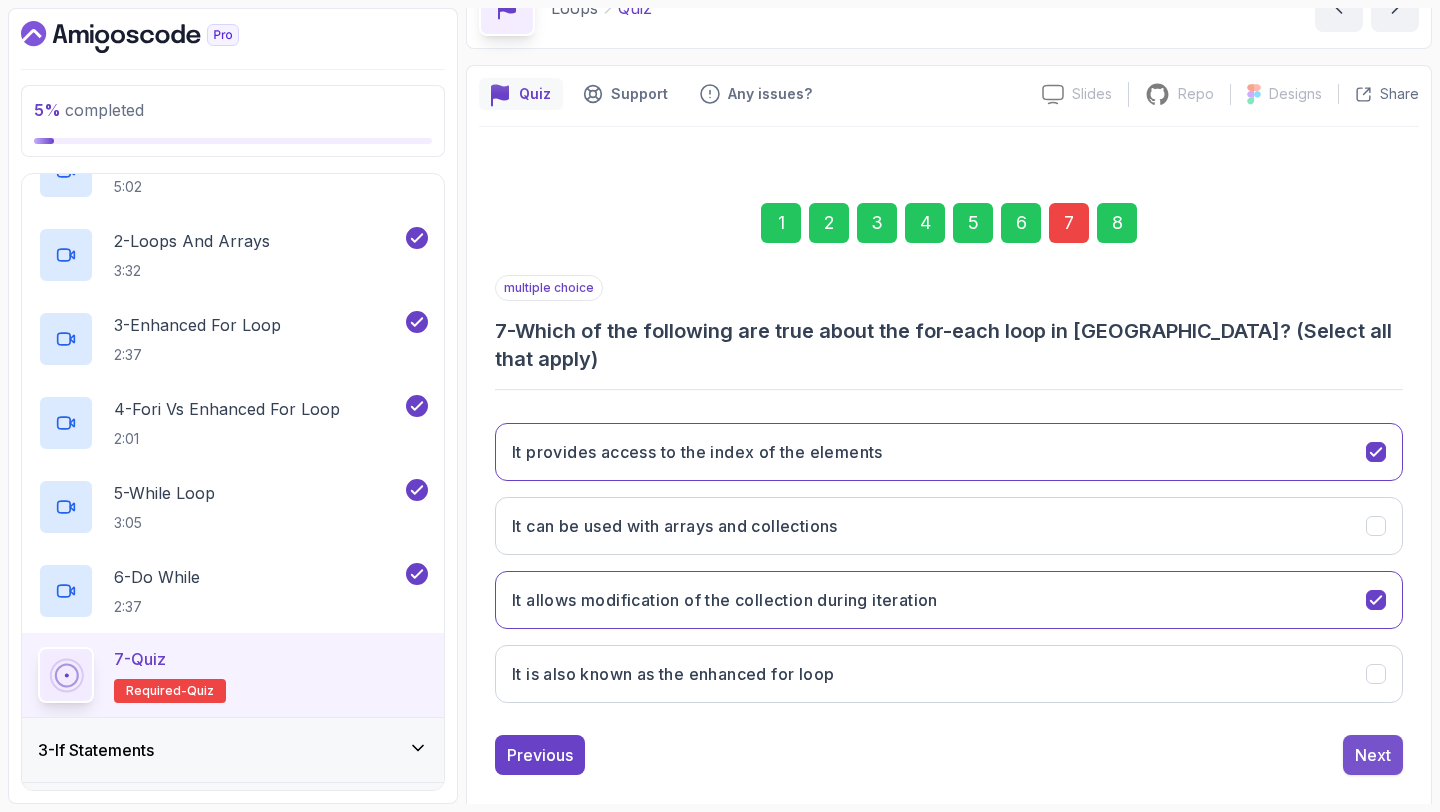 click on "Next" at bounding box center (1373, 755) 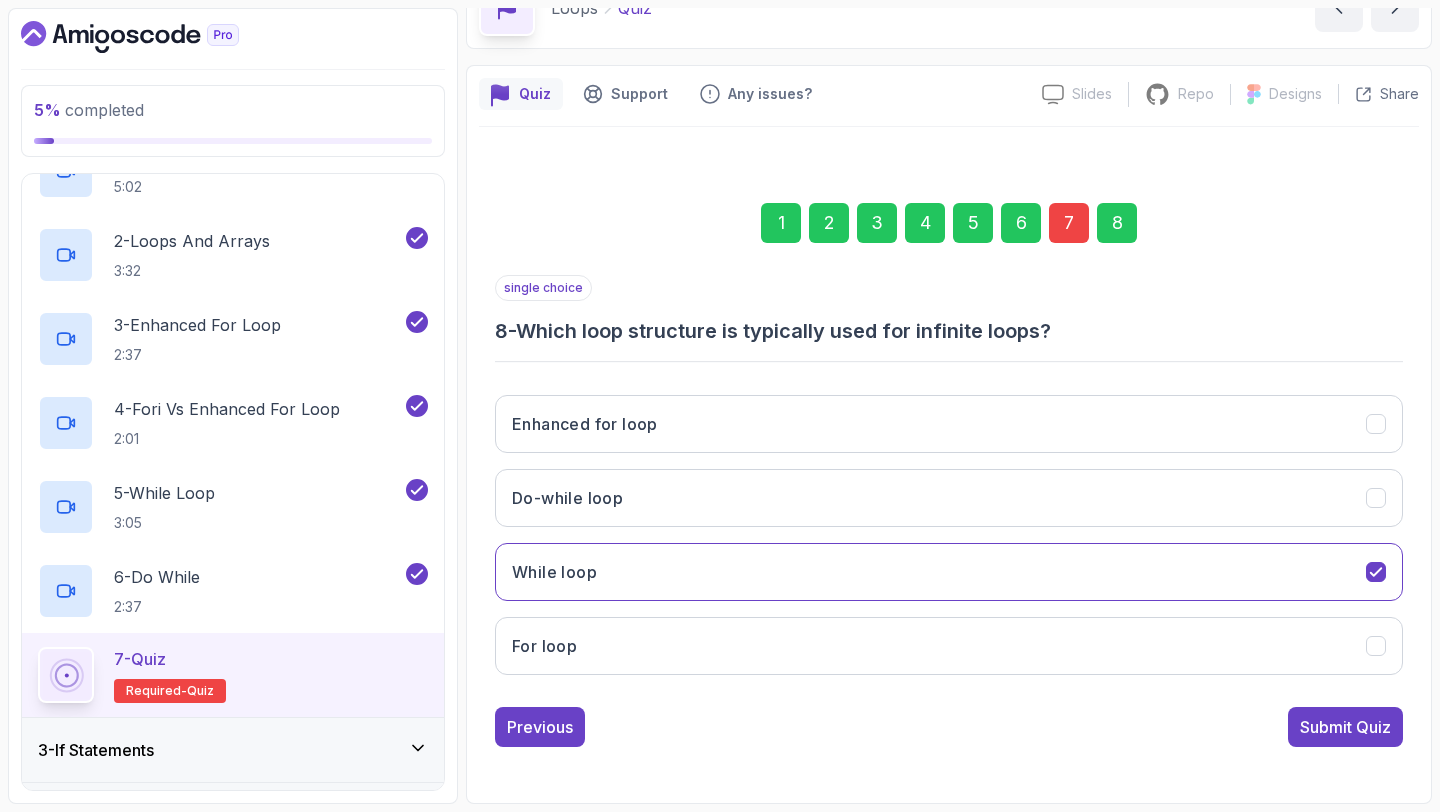 click on "Submit Quiz" at bounding box center [1345, 727] 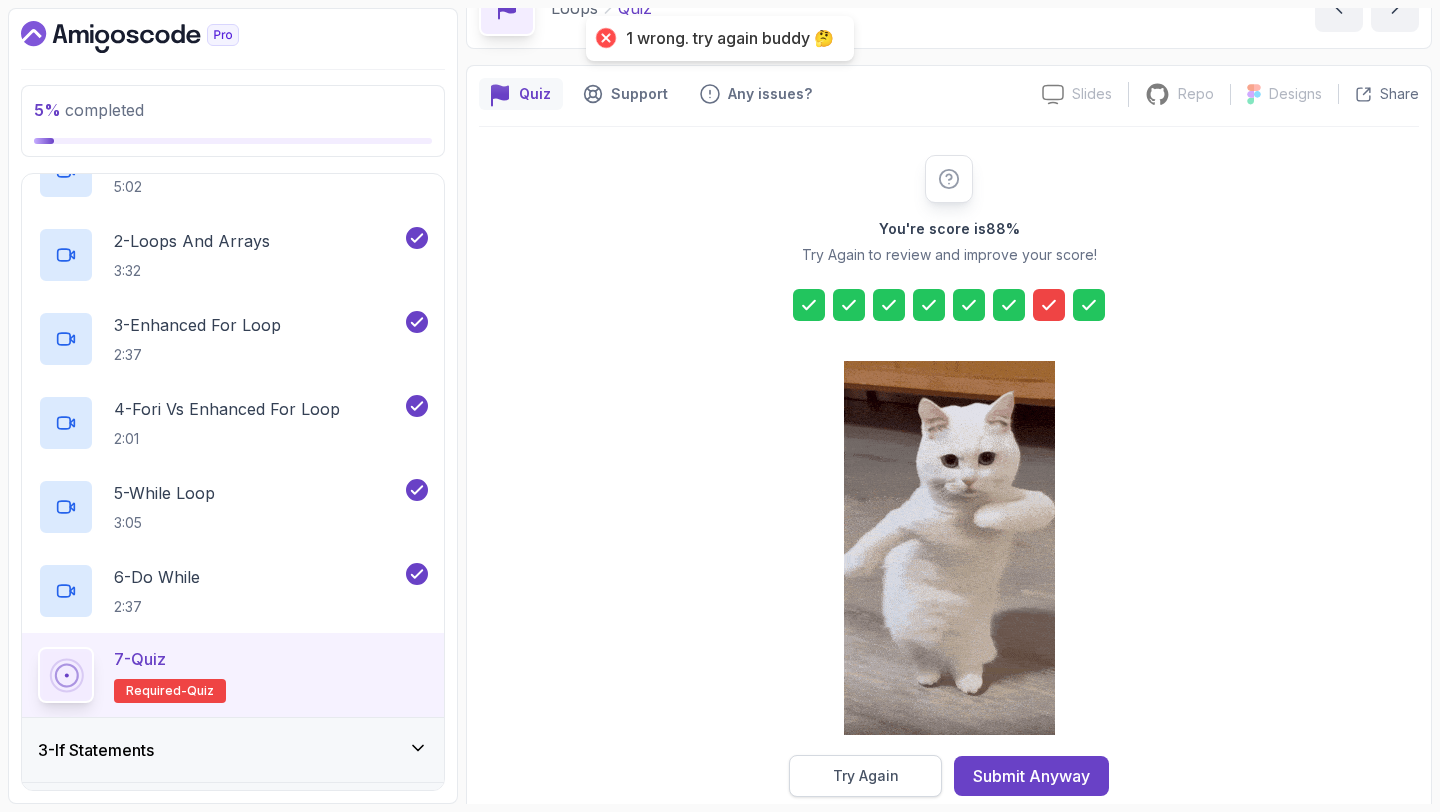 click on "Try Again" at bounding box center (866, 776) 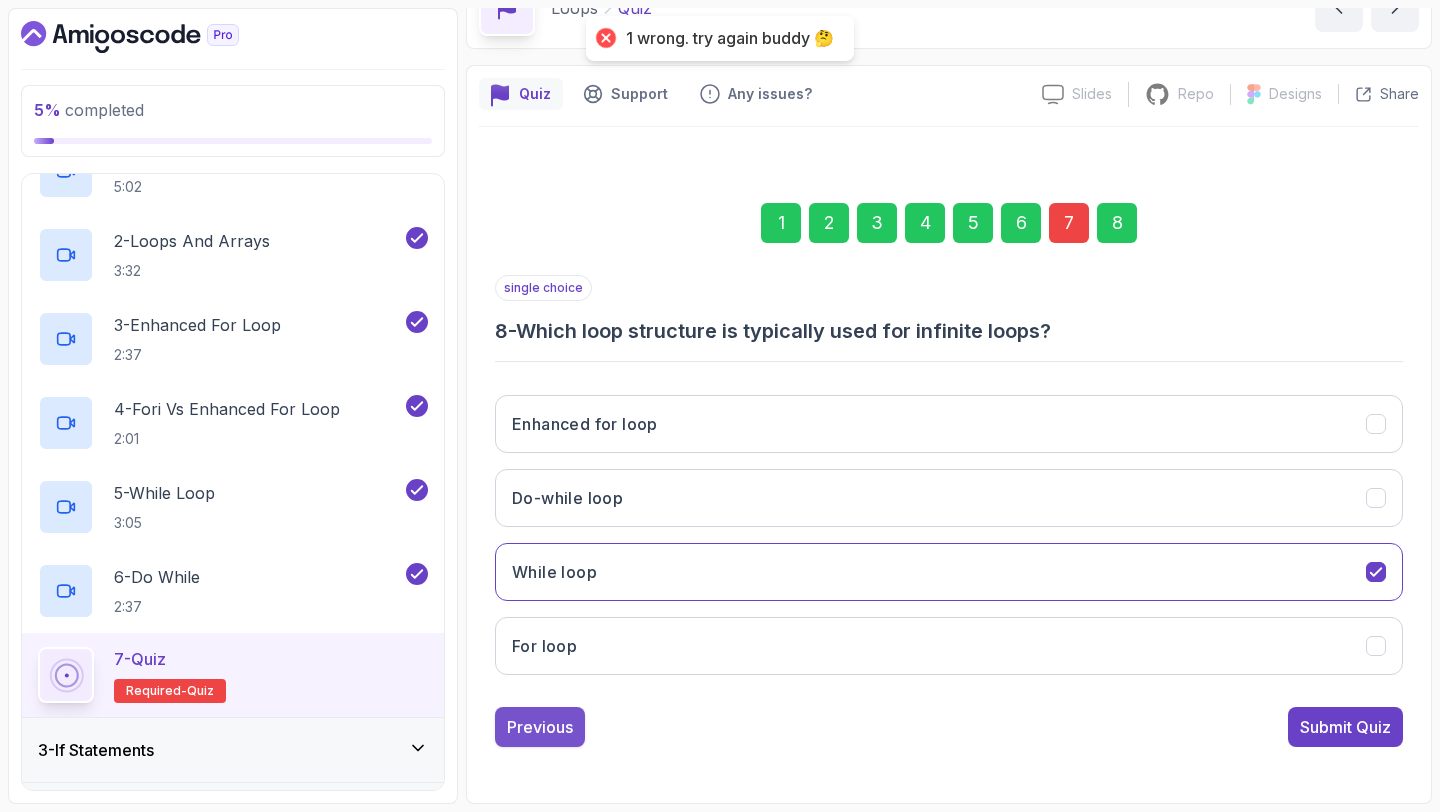 click on "Previous" at bounding box center [540, 727] 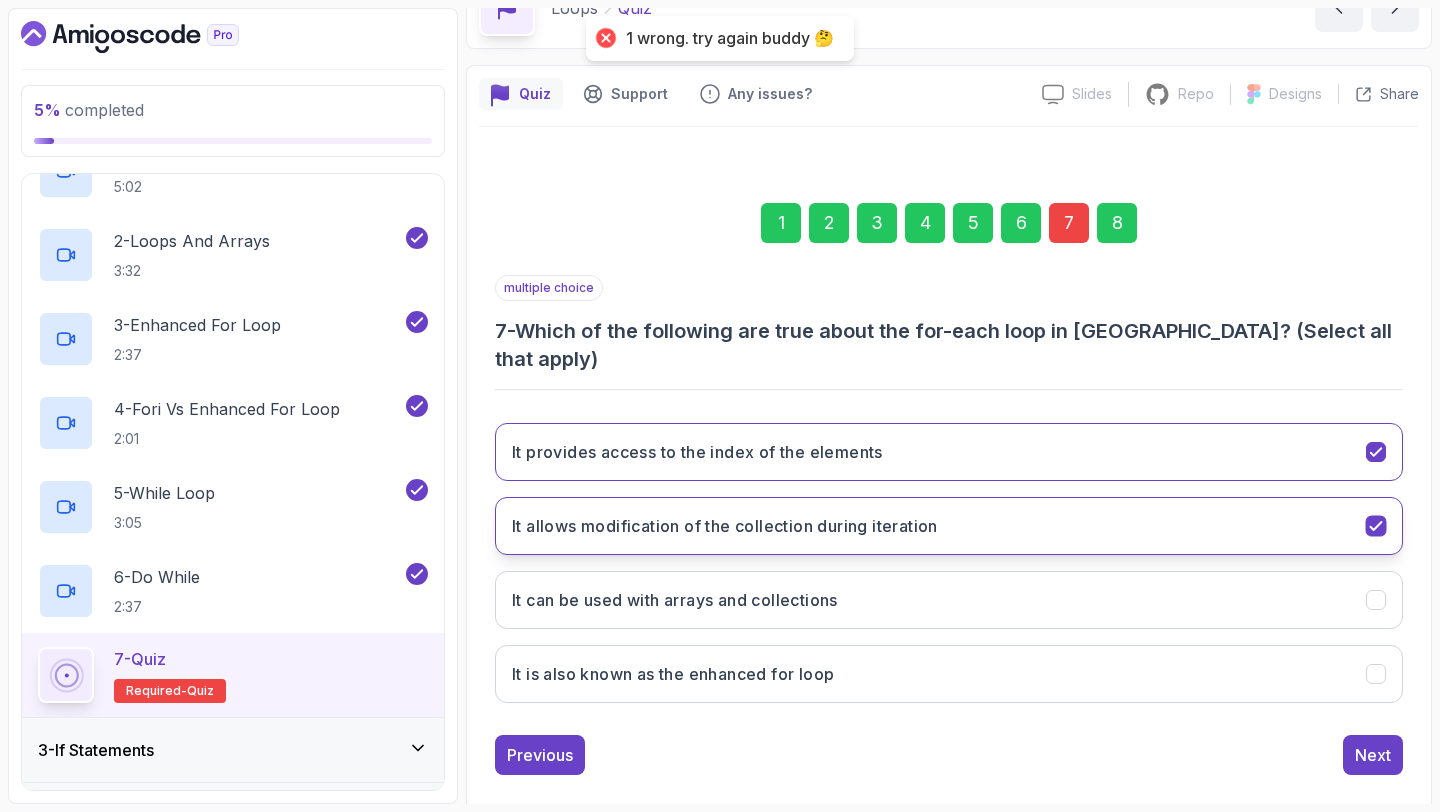 click on "It allows modification of the collection during iteration" at bounding box center [725, 526] 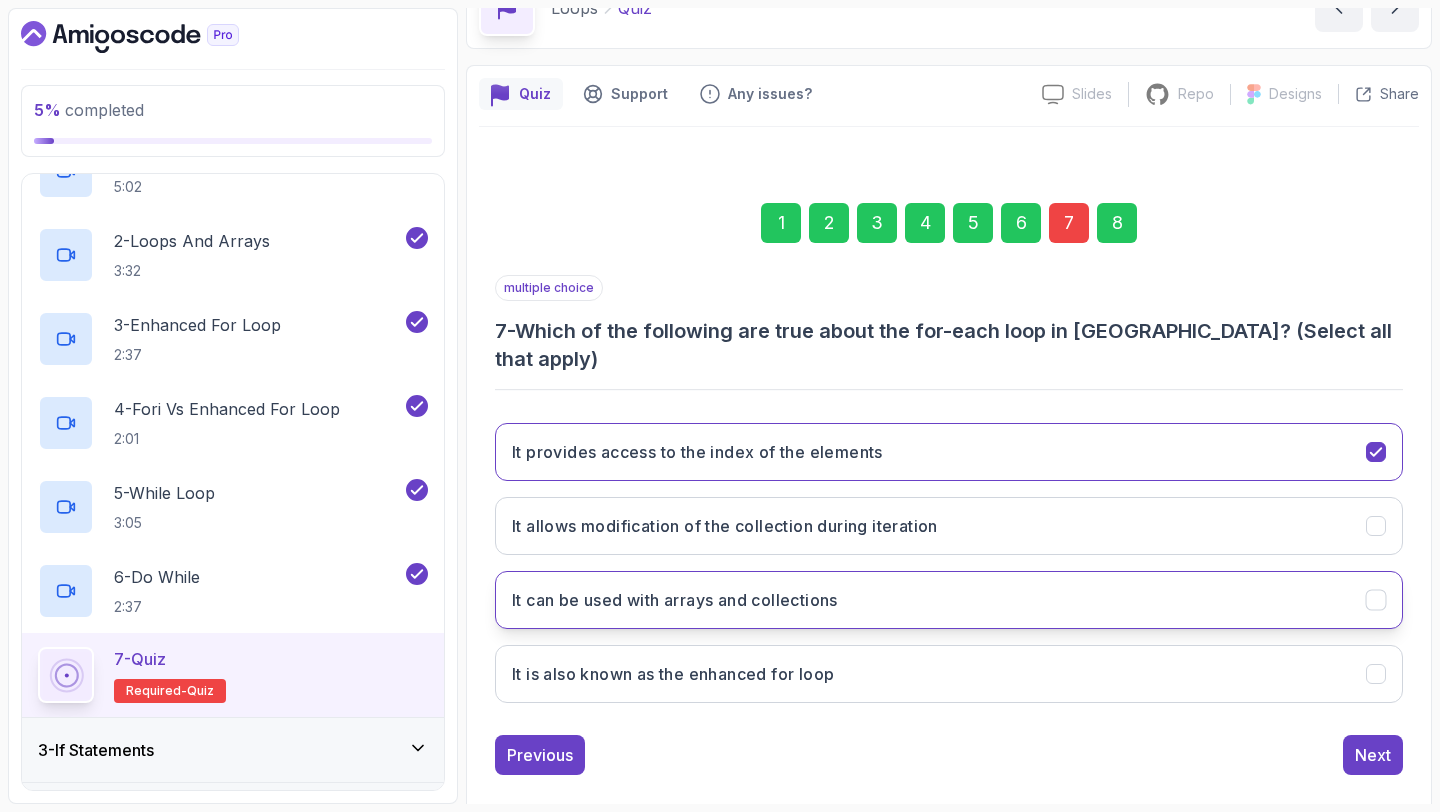 click on "It can be used with arrays and collections" at bounding box center [675, 600] 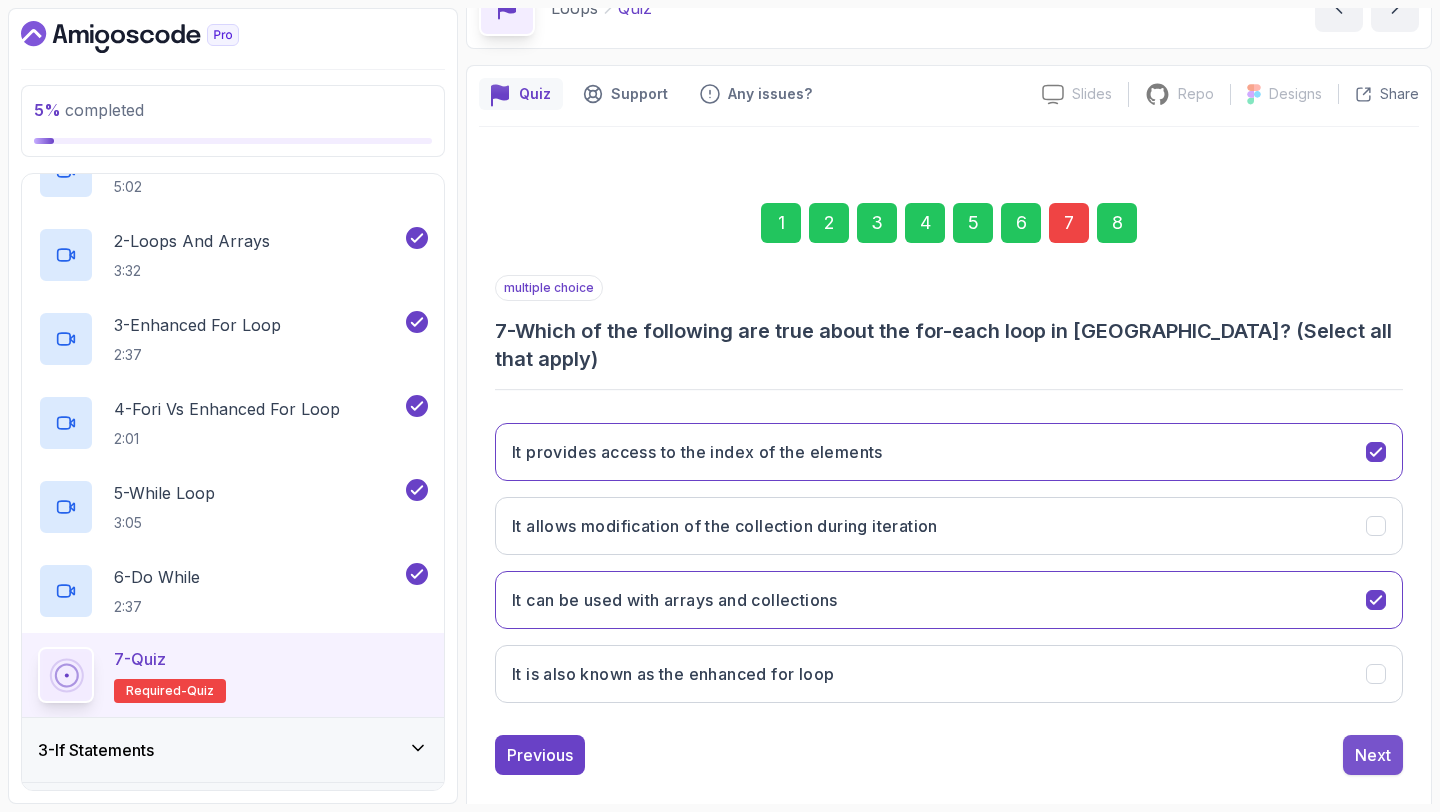 click on "Next" at bounding box center [1373, 755] 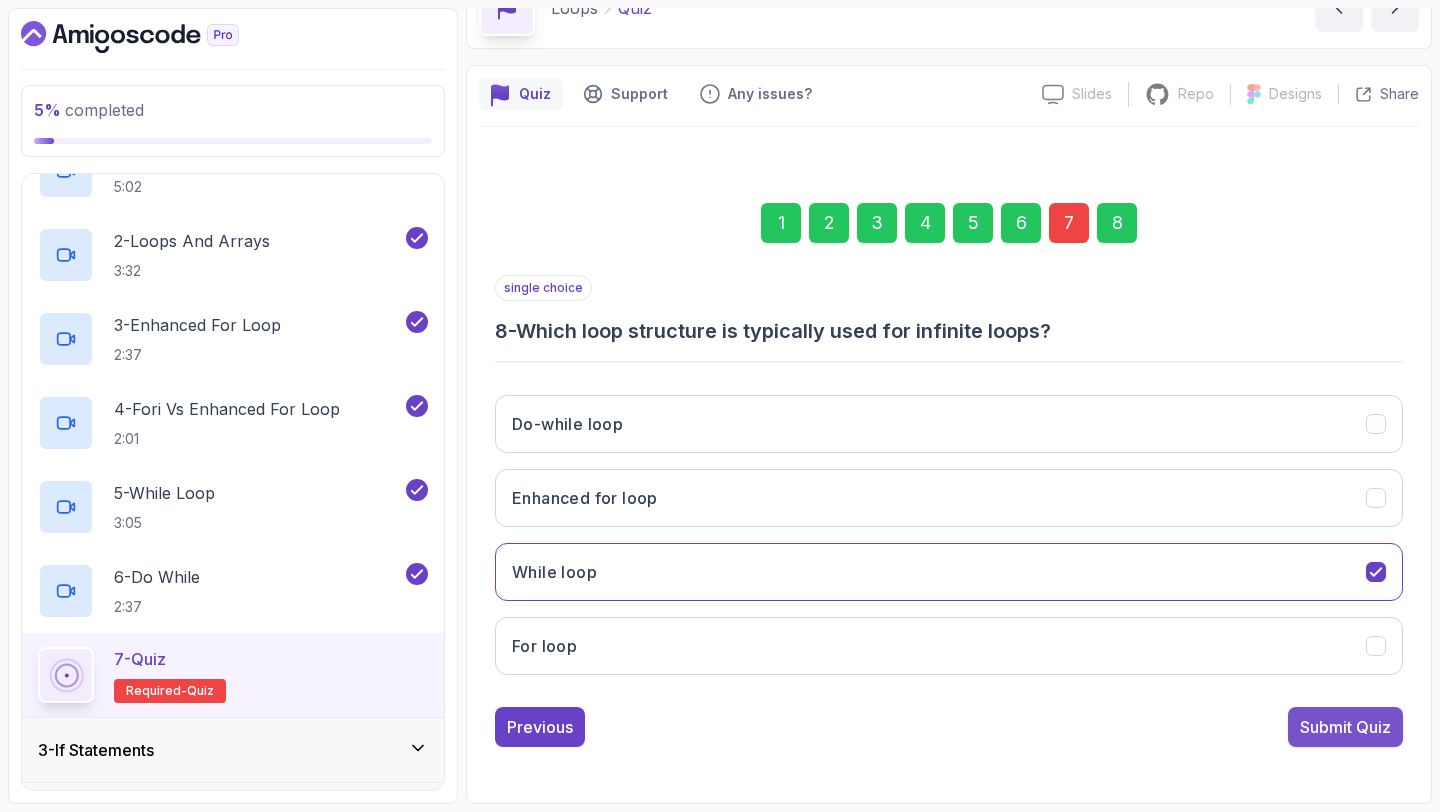 click on "Submit Quiz" at bounding box center [1345, 727] 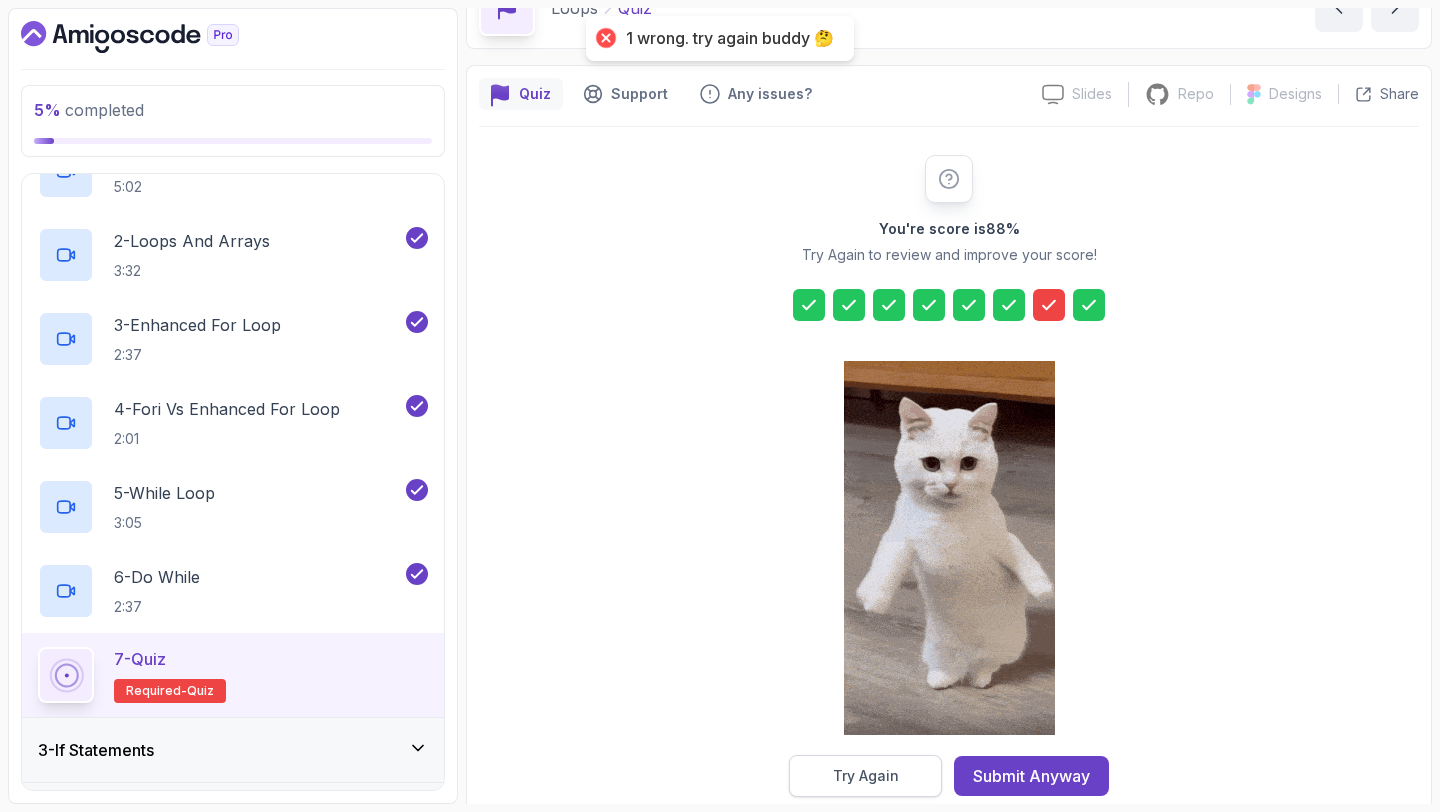 click on "Try Again" at bounding box center (866, 776) 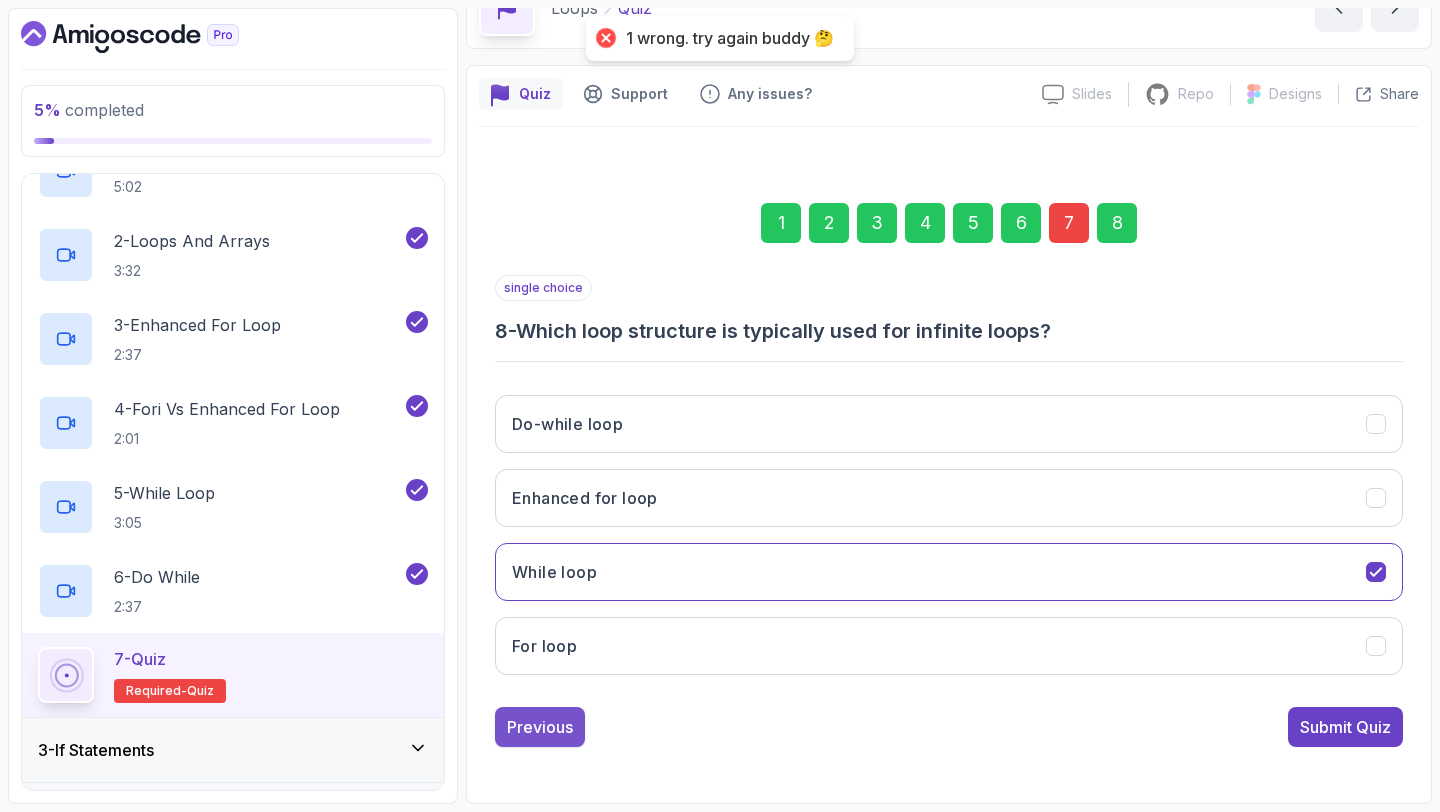 click on "Previous" at bounding box center (540, 727) 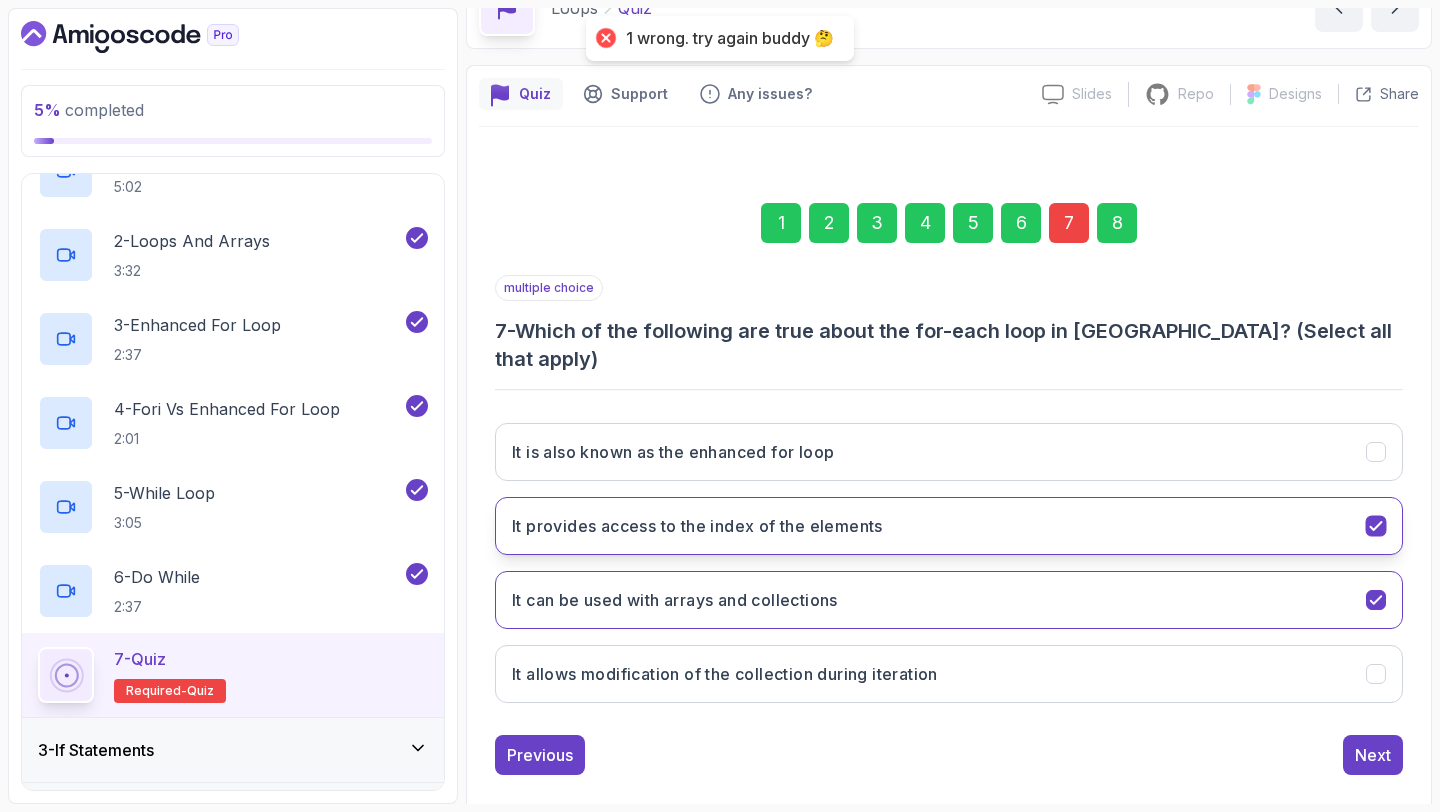 click on "It provides access to the index of the elements" at bounding box center (697, 526) 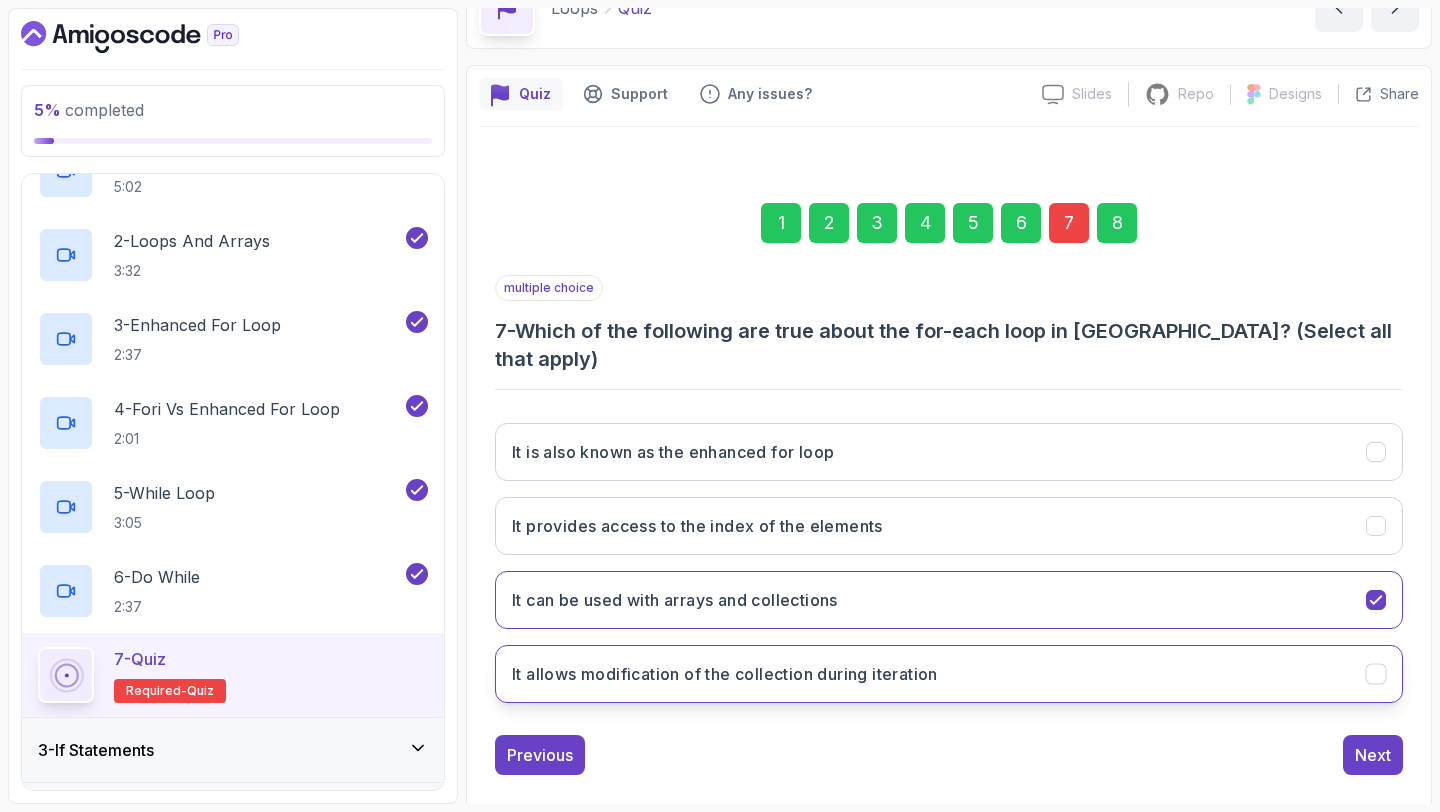 click on "It allows modification of the collection during iteration" at bounding box center (725, 674) 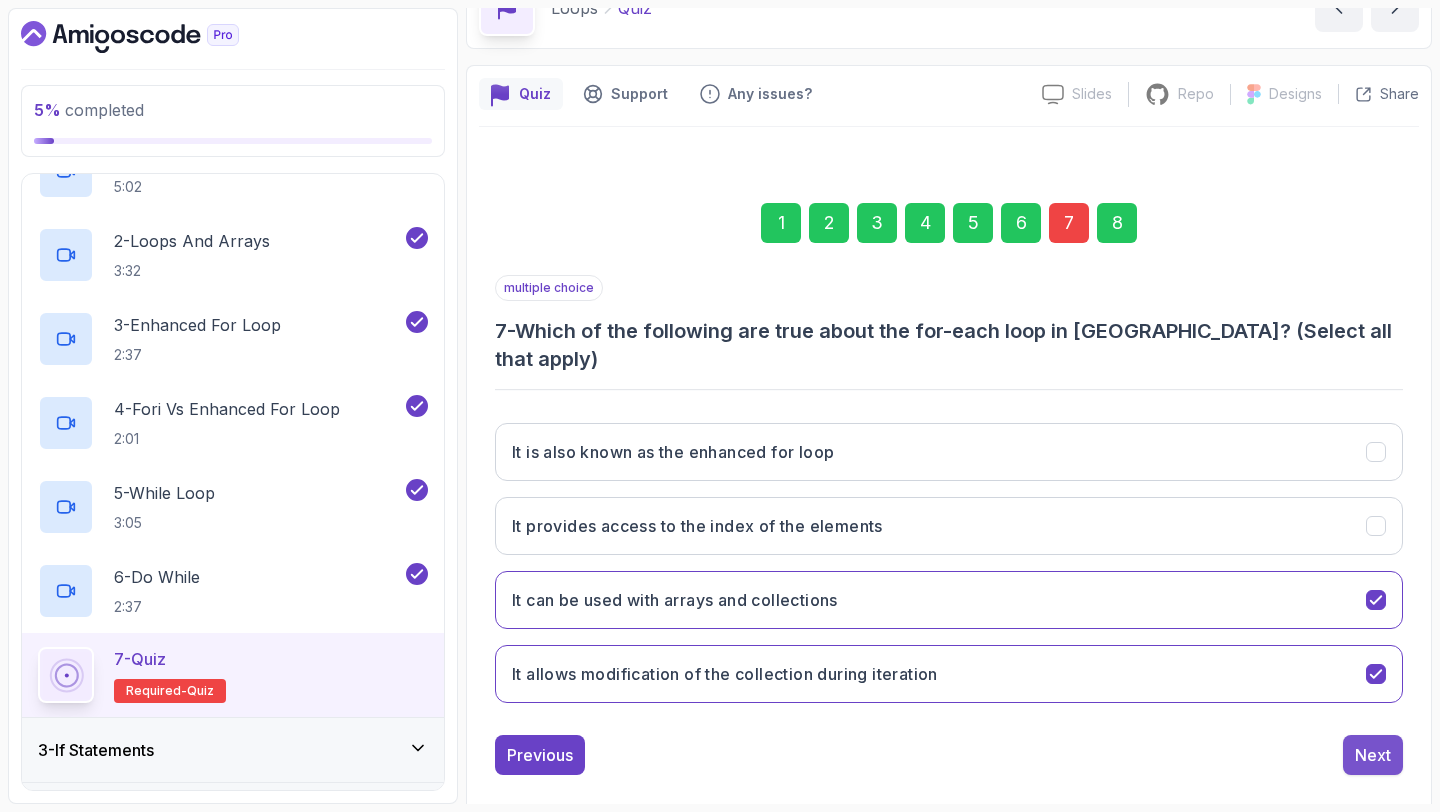 click on "Next" at bounding box center [1373, 755] 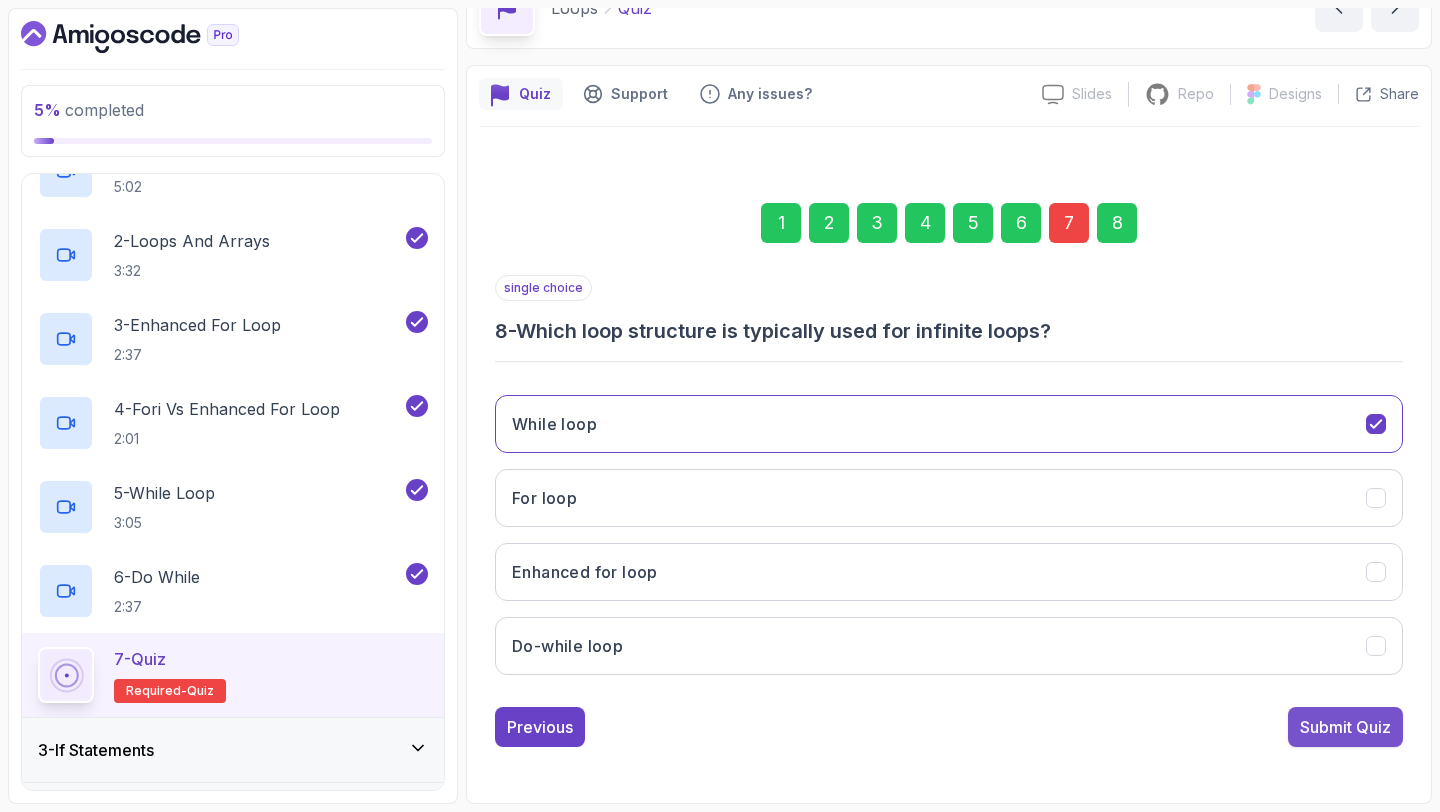 click on "Submit Quiz" at bounding box center (1345, 727) 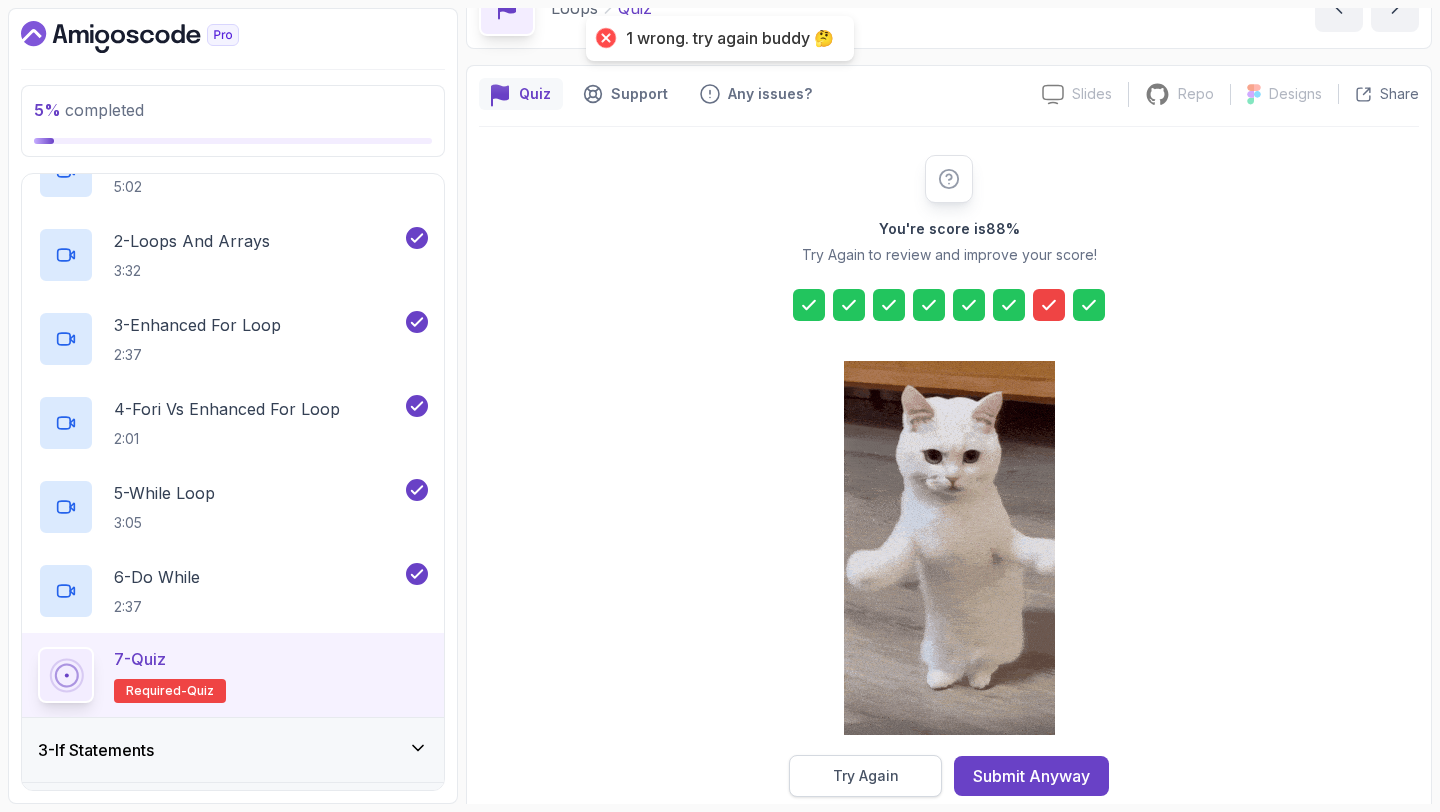 click on "Try Again" at bounding box center [866, 776] 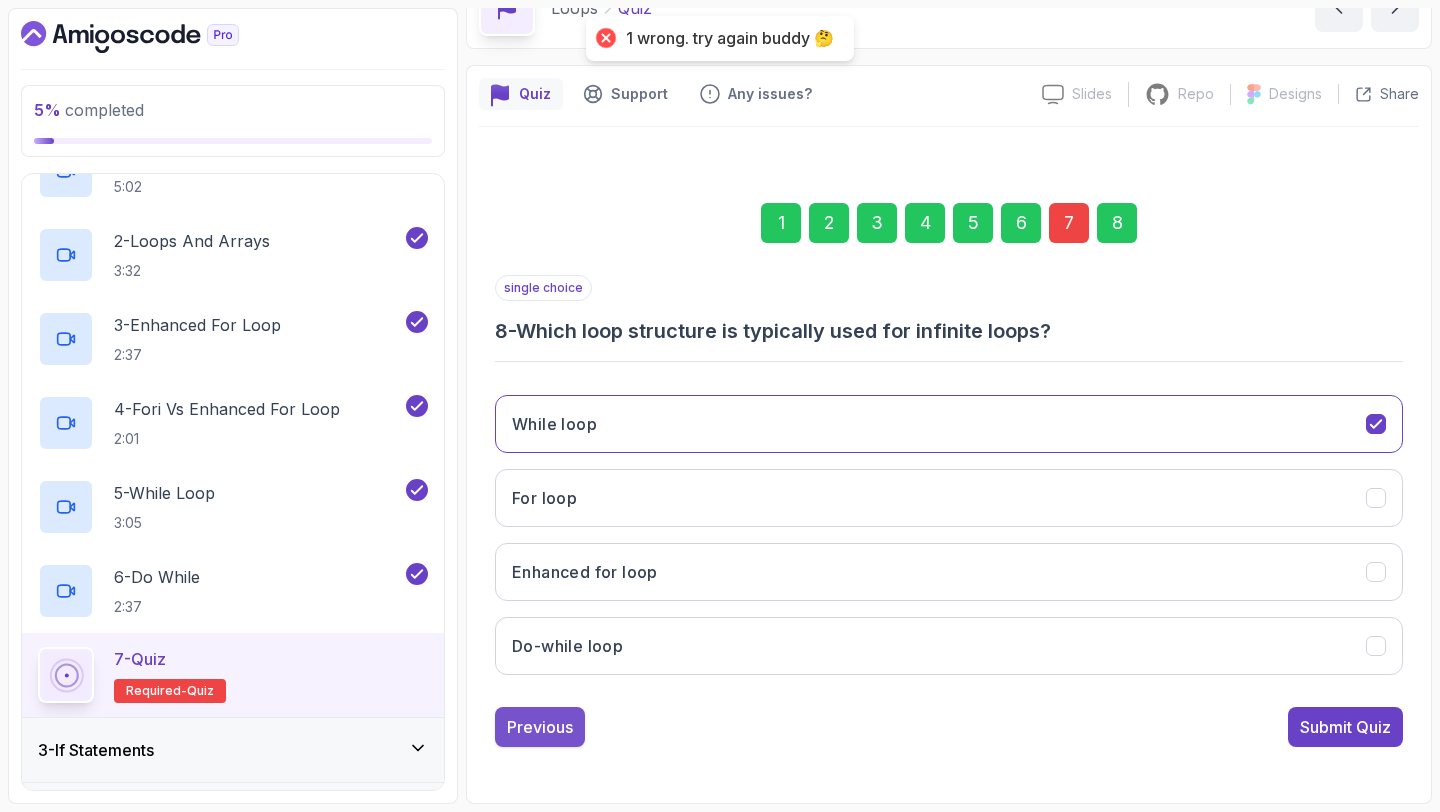 click on "Previous" at bounding box center [540, 727] 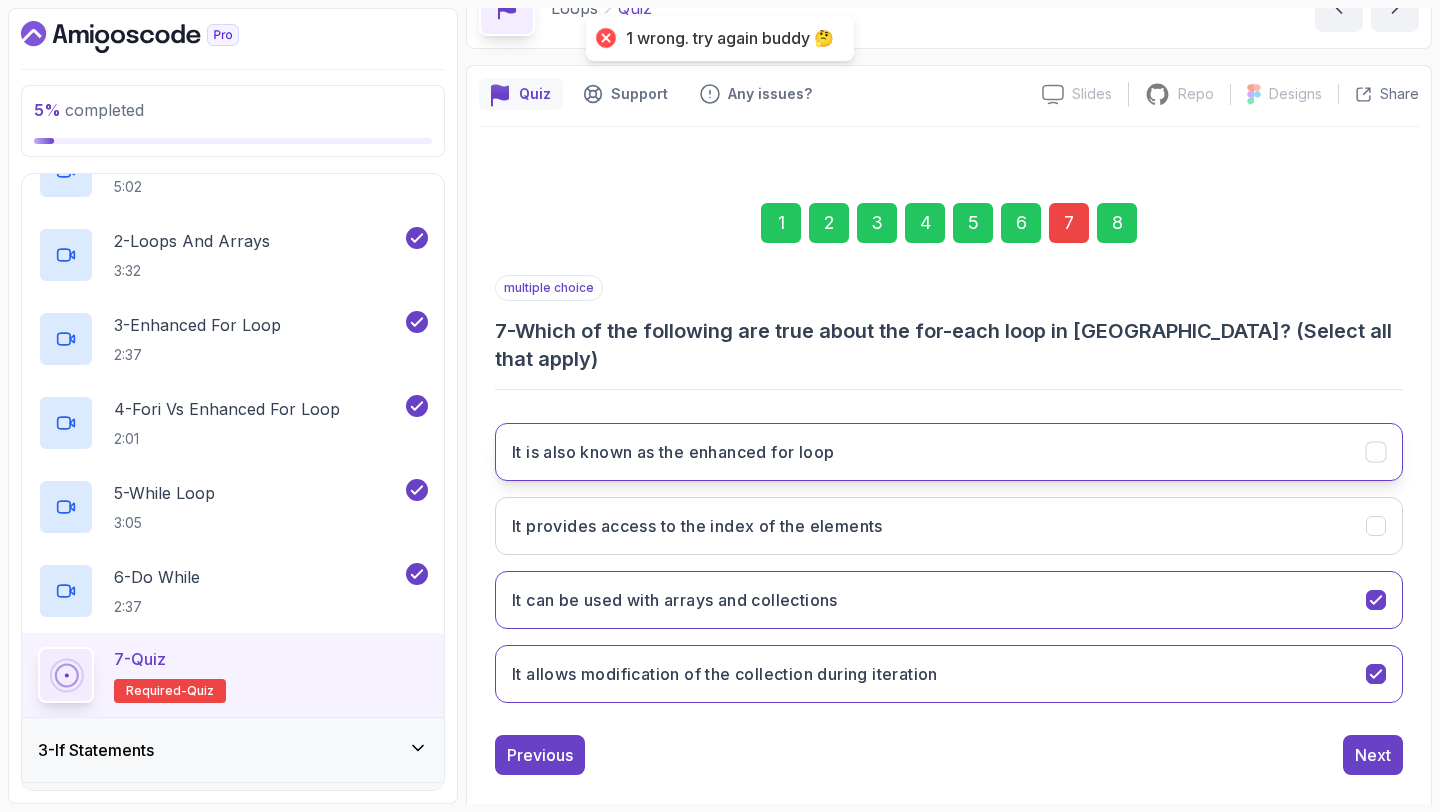 click on "It is also known as the enhanced for loop" at bounding box center (673, 452) 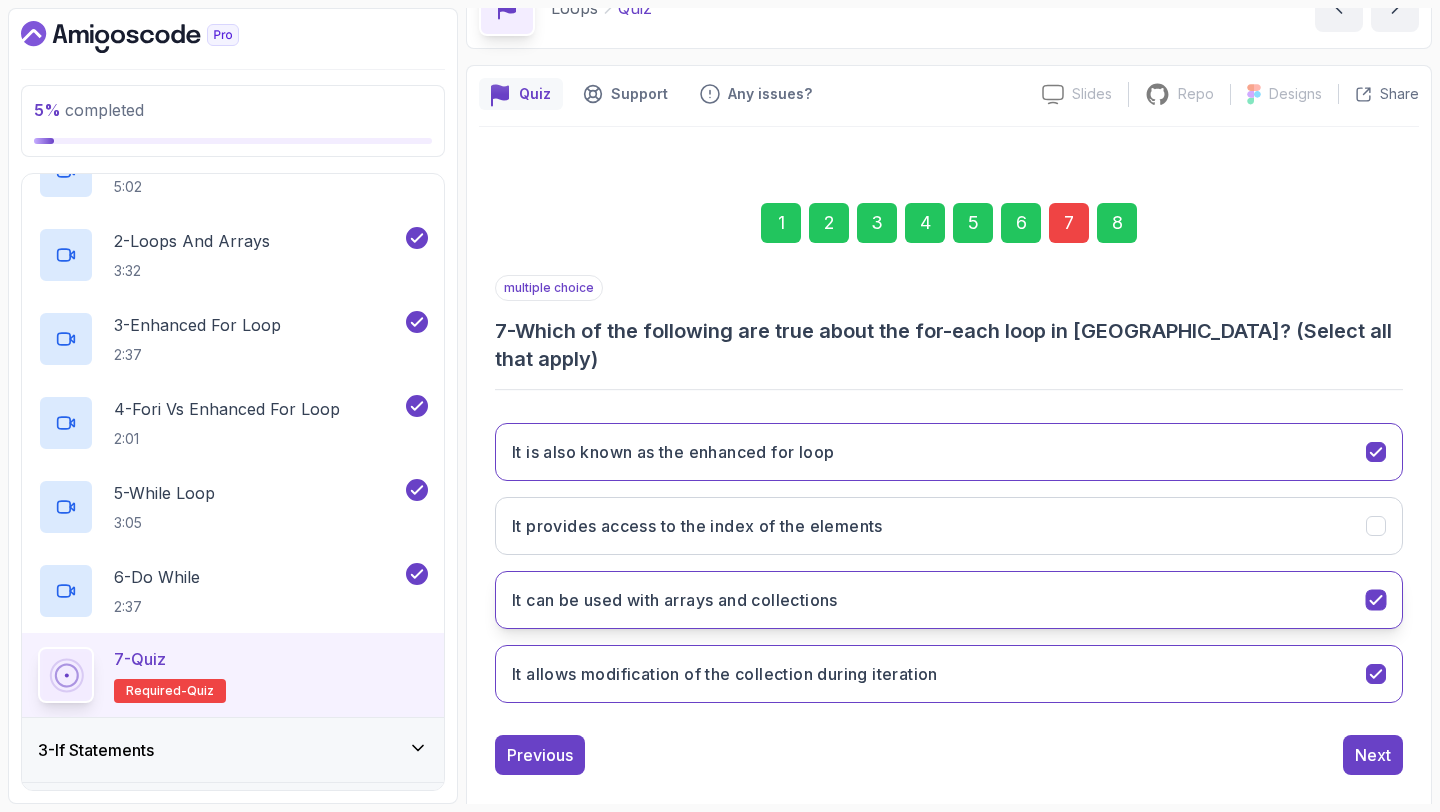 click on "It can be used with arrays and collections" at bounding box center [949, 600] 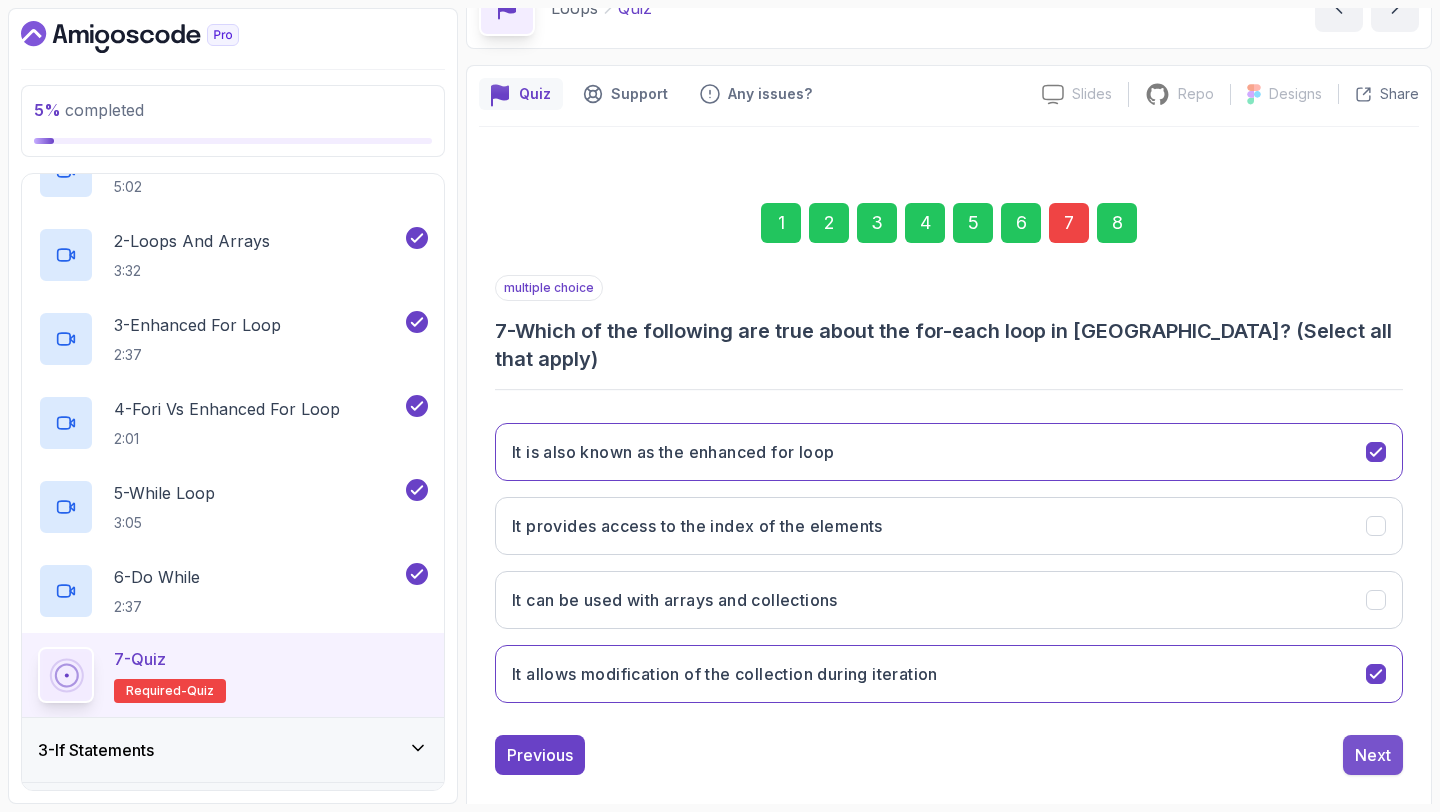 click on "Next" at bounding box center (1373, 755) 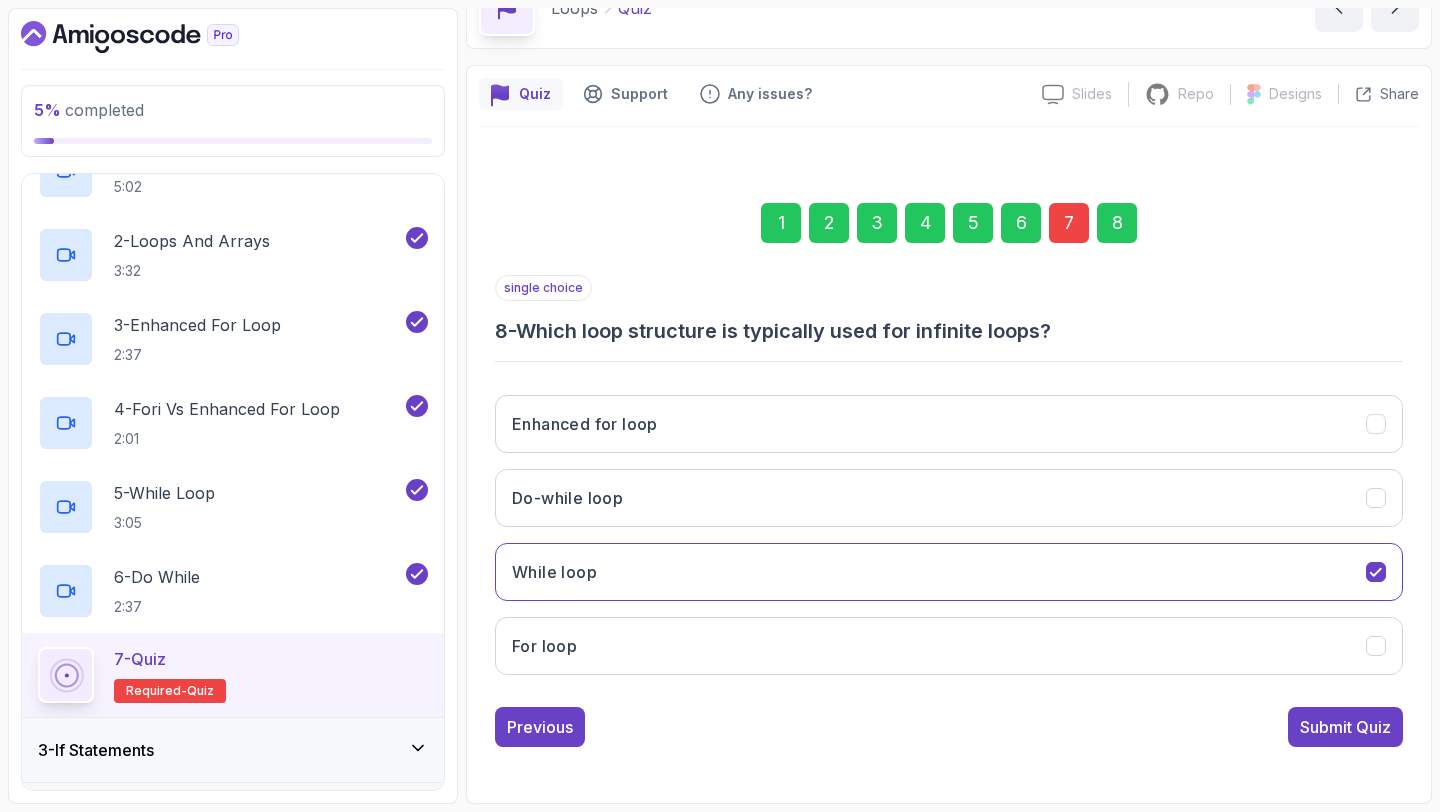 click on "Submit Quiz" at bounding box center (1345, 727) 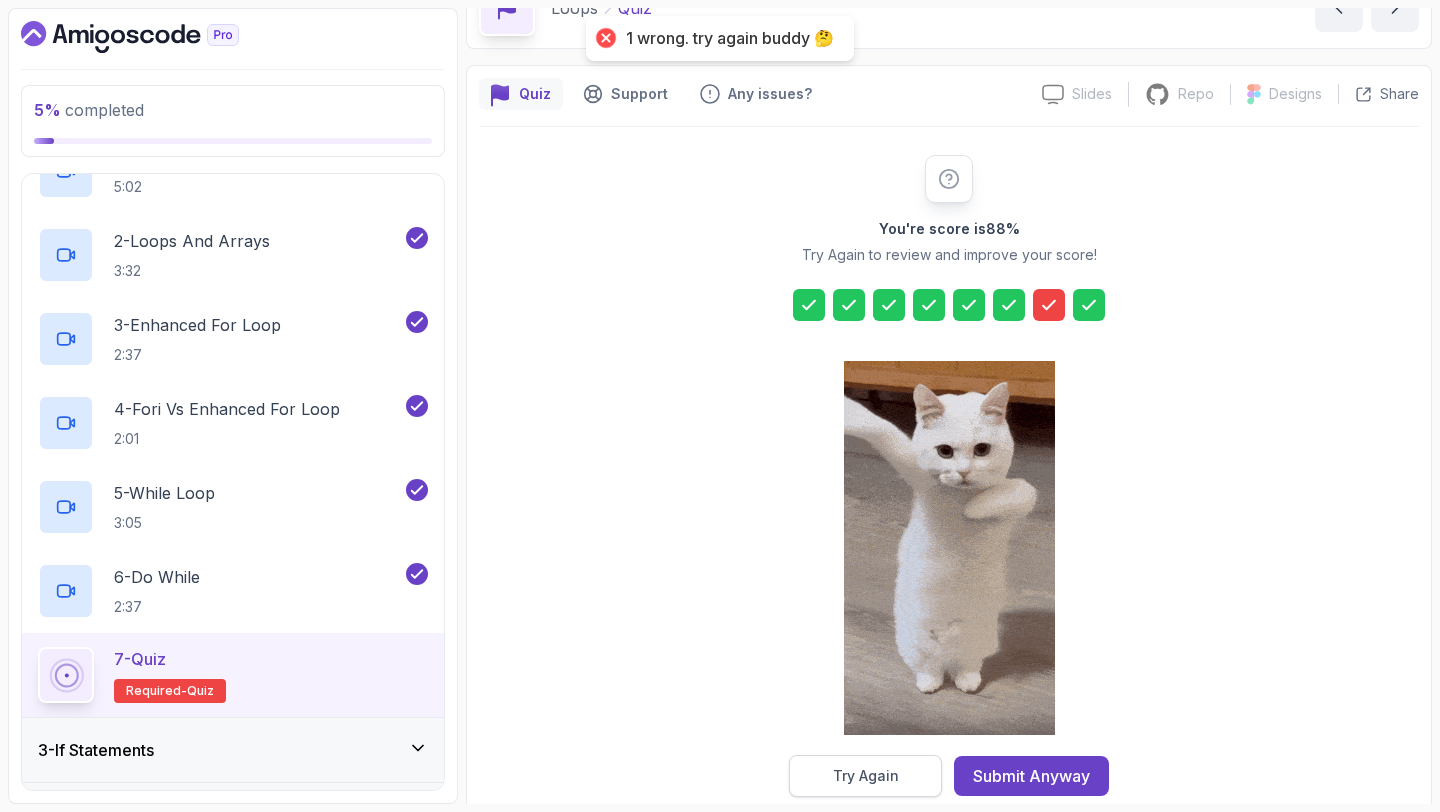 click on "Try Again" at bounding box center (866, 776) 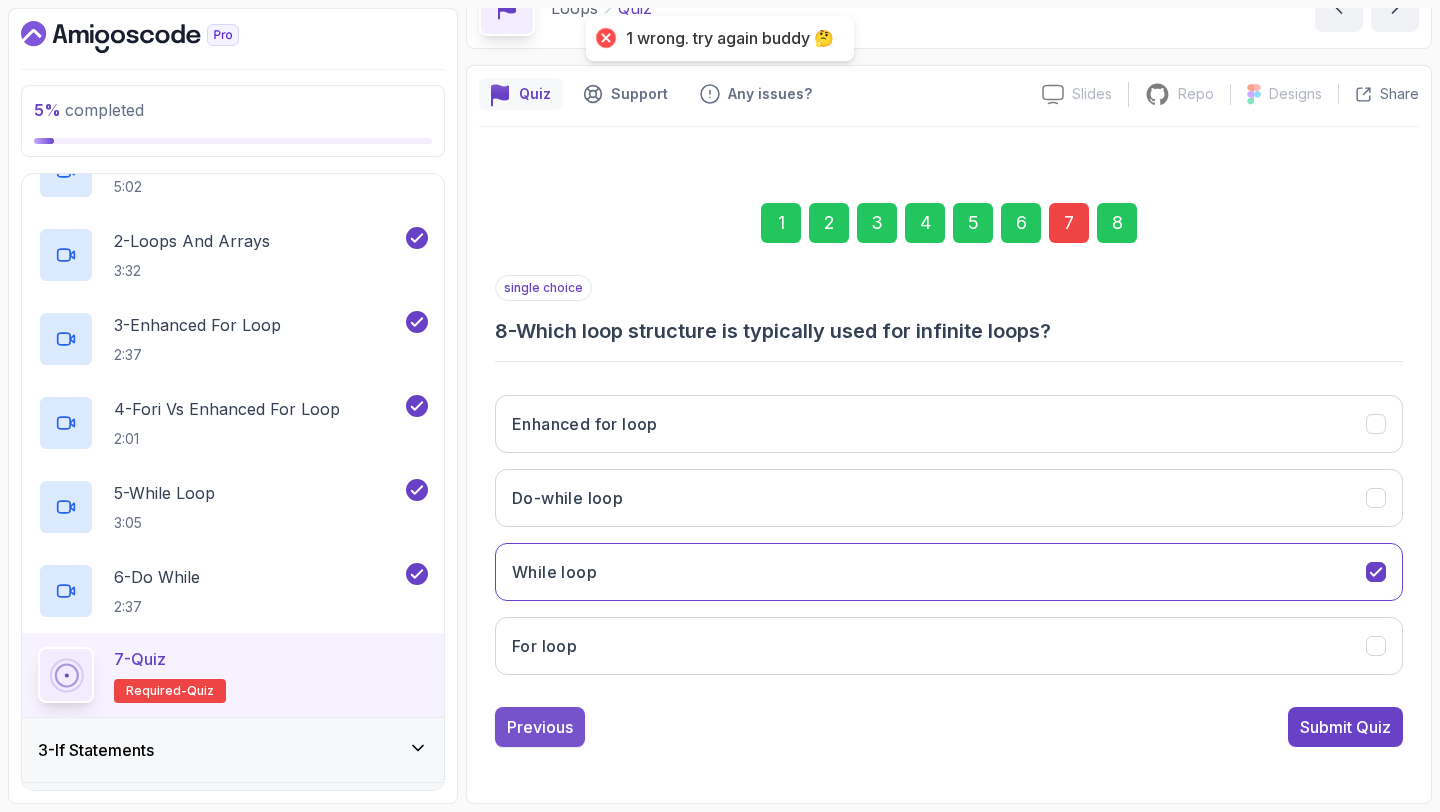 click on "Previous" at bounding box center (540, 727) 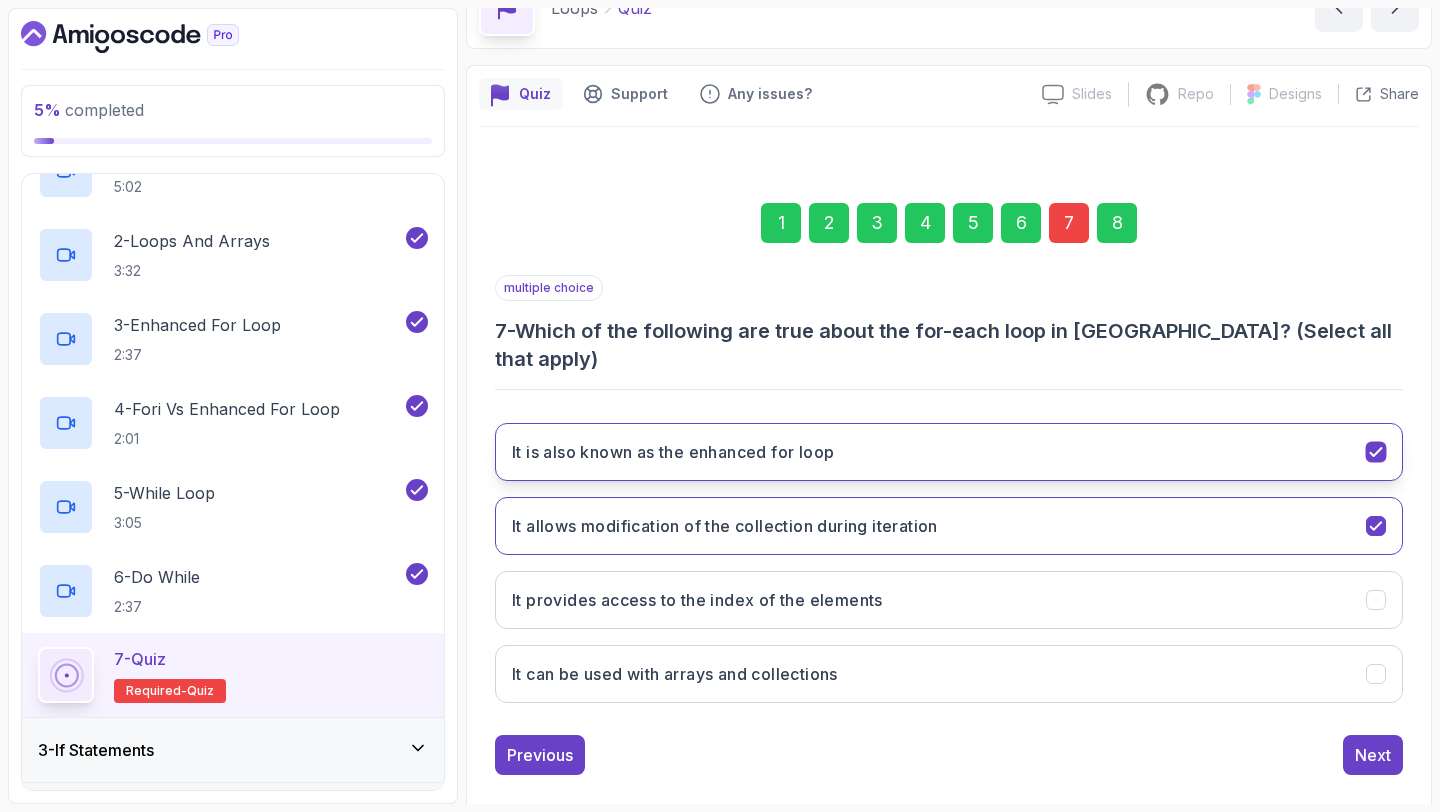 click on "It is also known as the enhanced for loop" at bounding box center (673, 452) 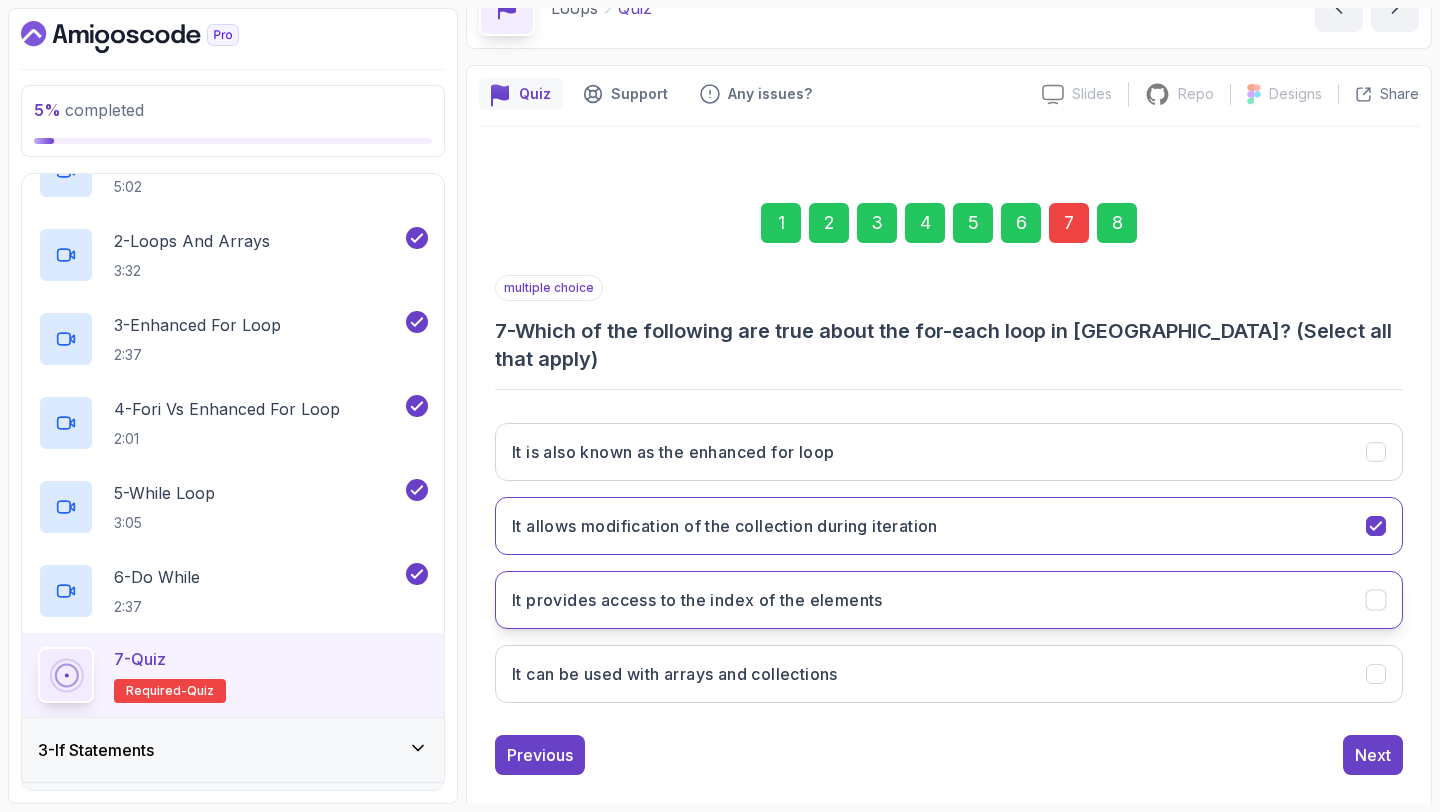 click on "It provides access to the index of the elements" at bounding box center (697, 600) 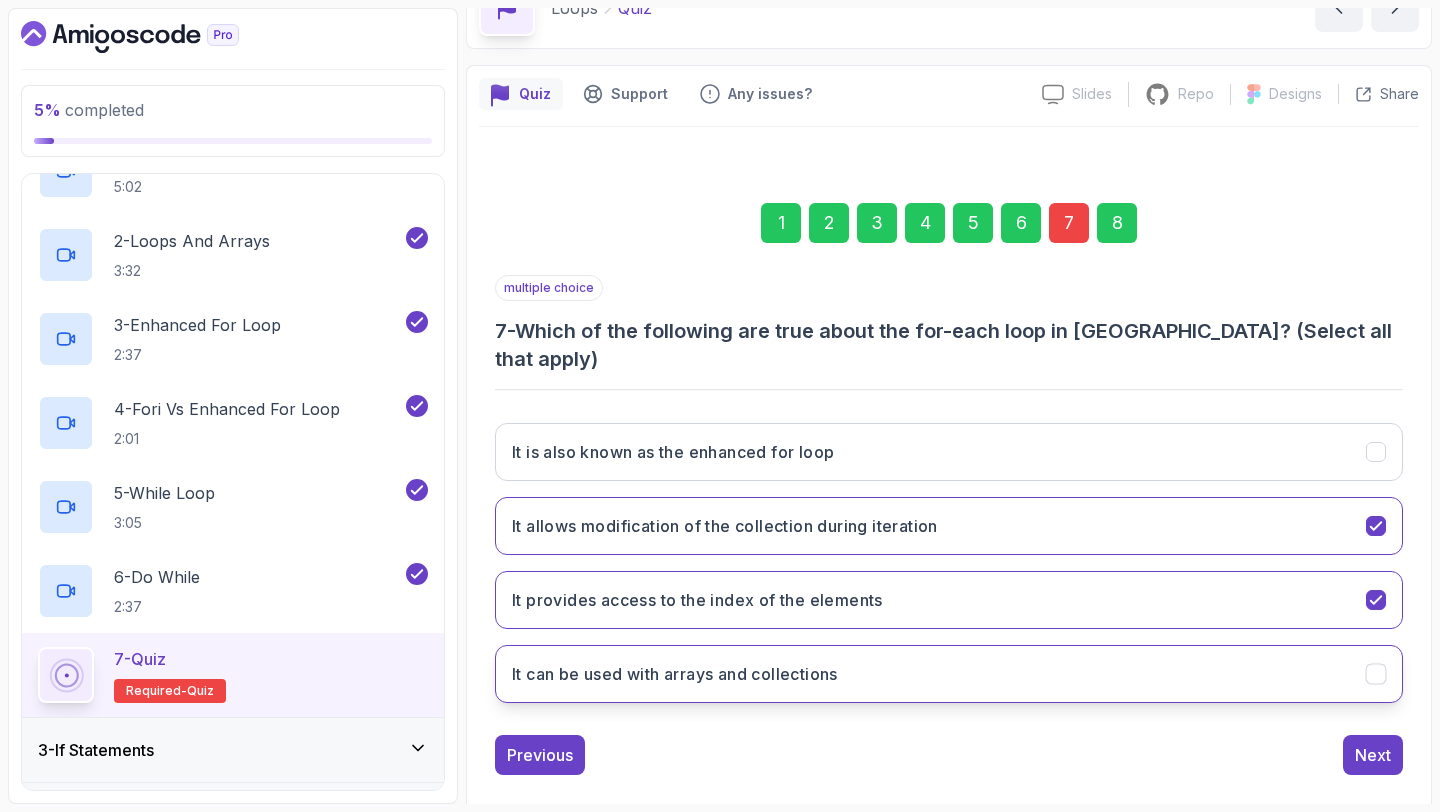 click on "It can be used with arrays and collections" at bounding box center [675, 674] 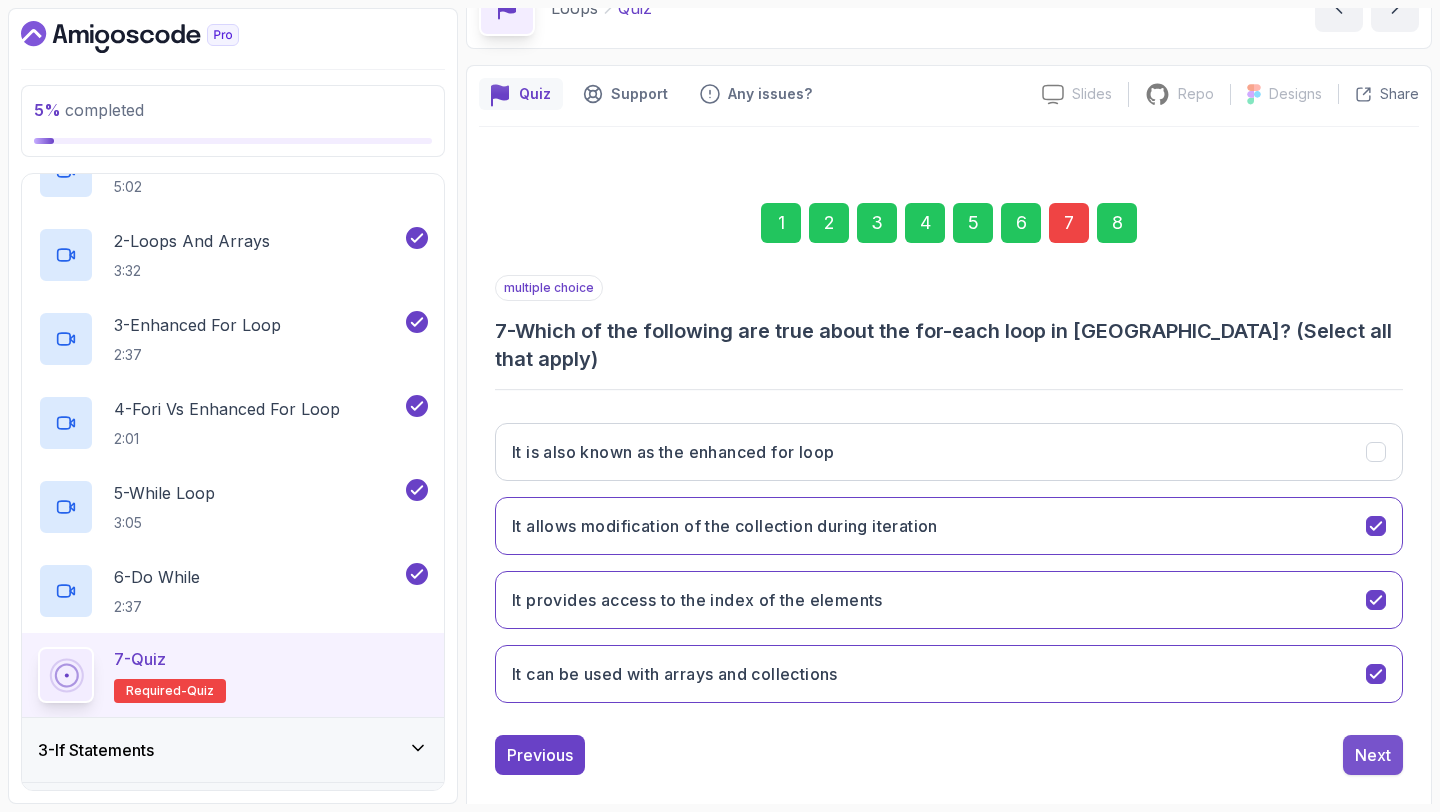 click on "Next" at bounding box center (1373, 755) 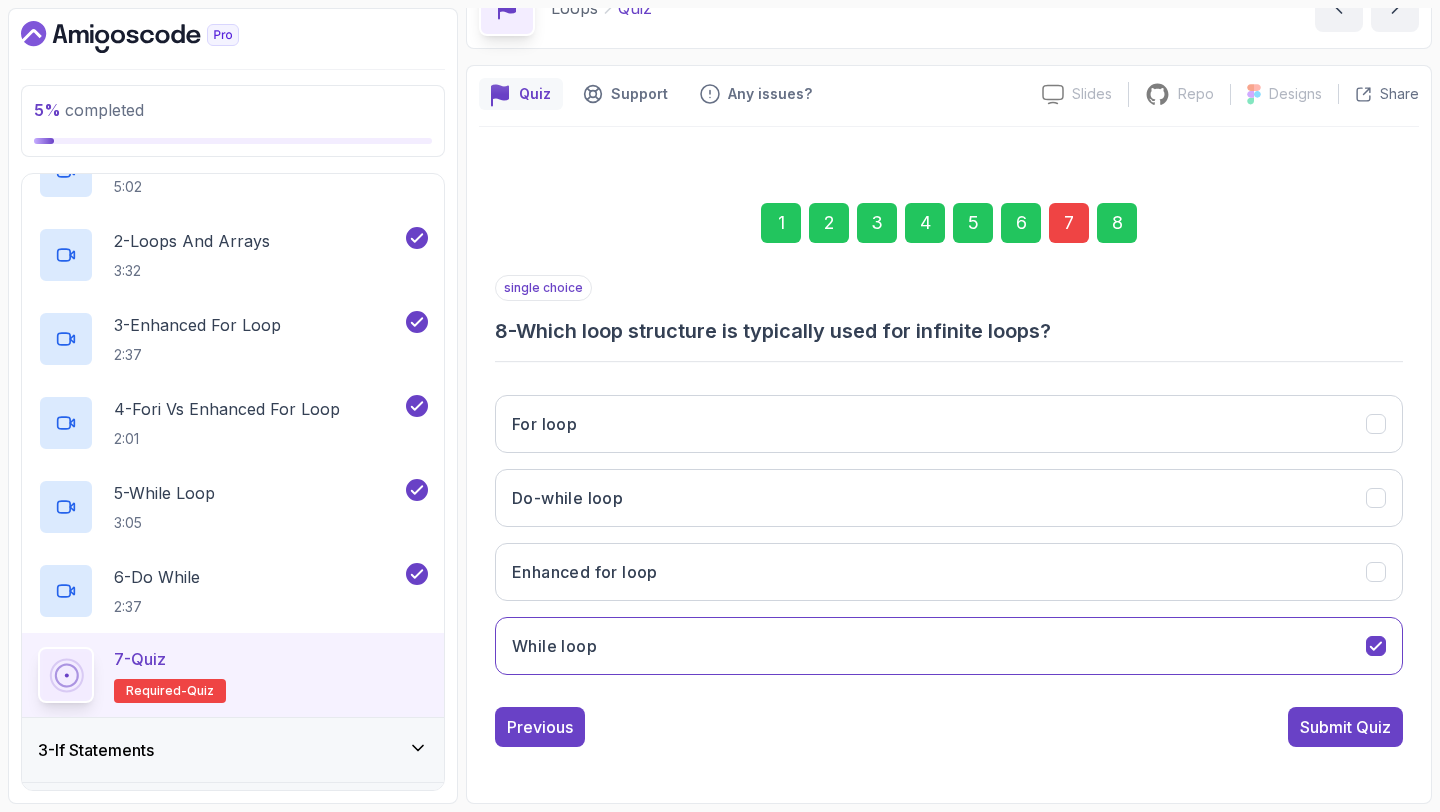 click on "Submit Quiz" at bounding box center (1345, 727) 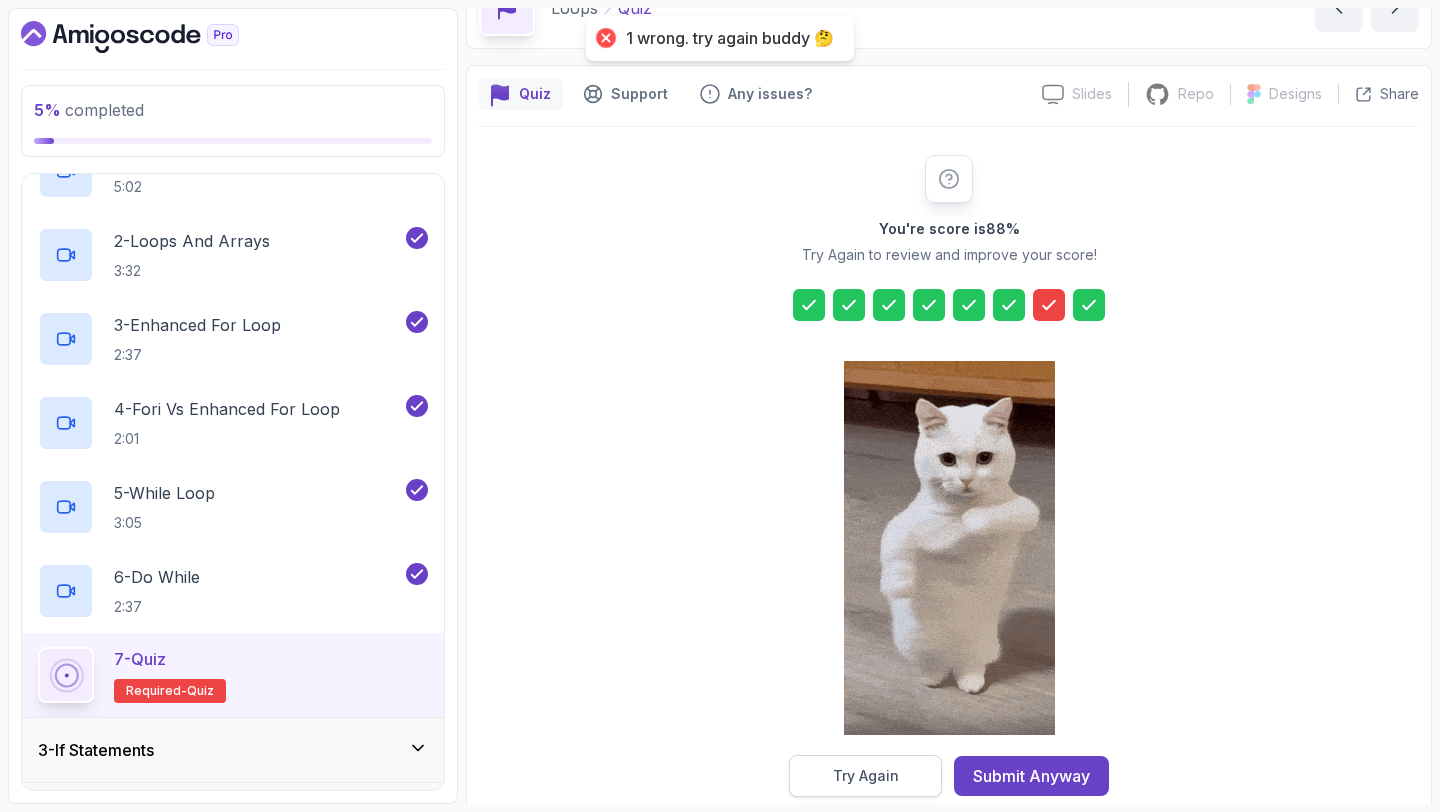 click on "Try Again" at bounding box center [866, 776] 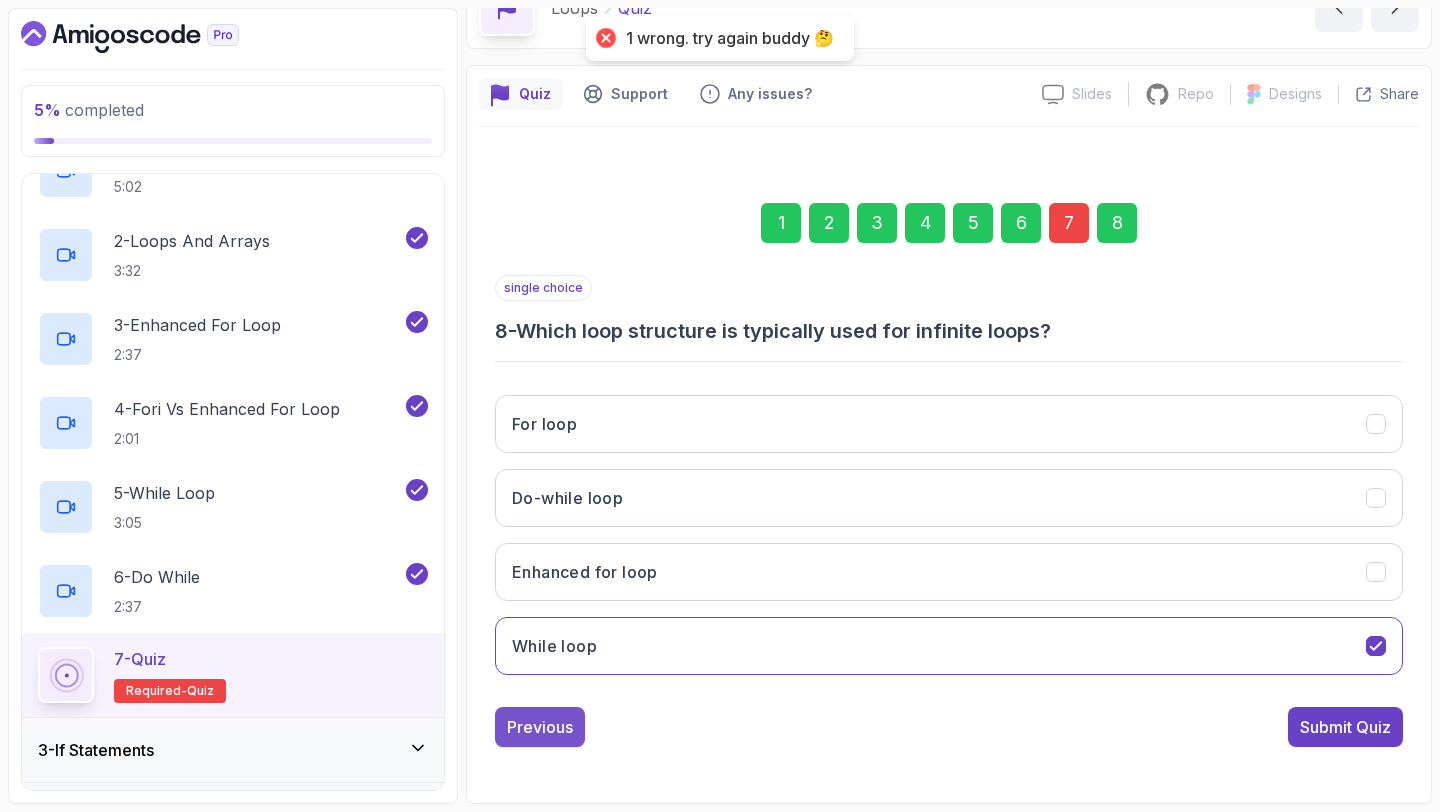 click on "Previous" at bounding box center (540, 727) 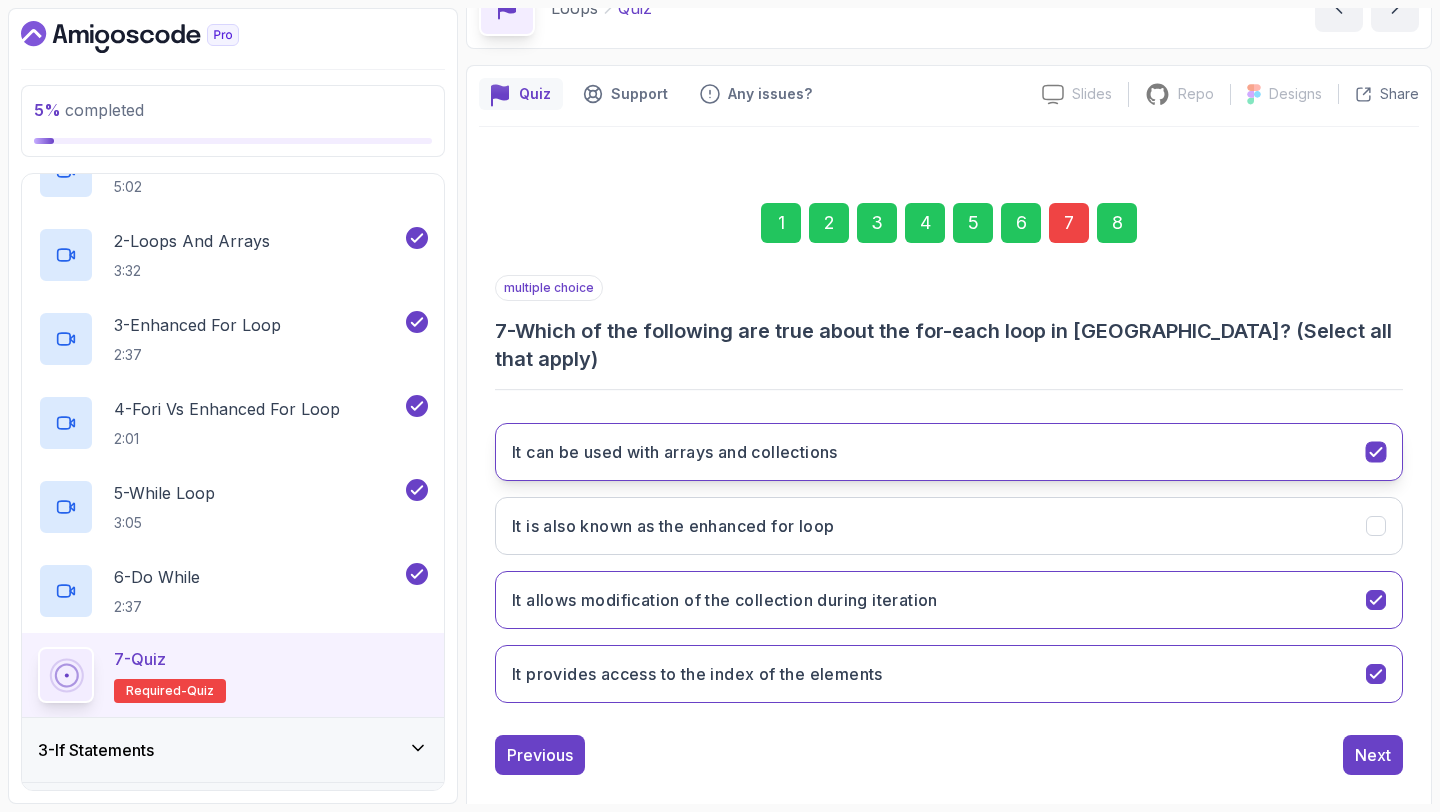 click on "It can be used with arrays and collections" at bounding box center [675, 452] 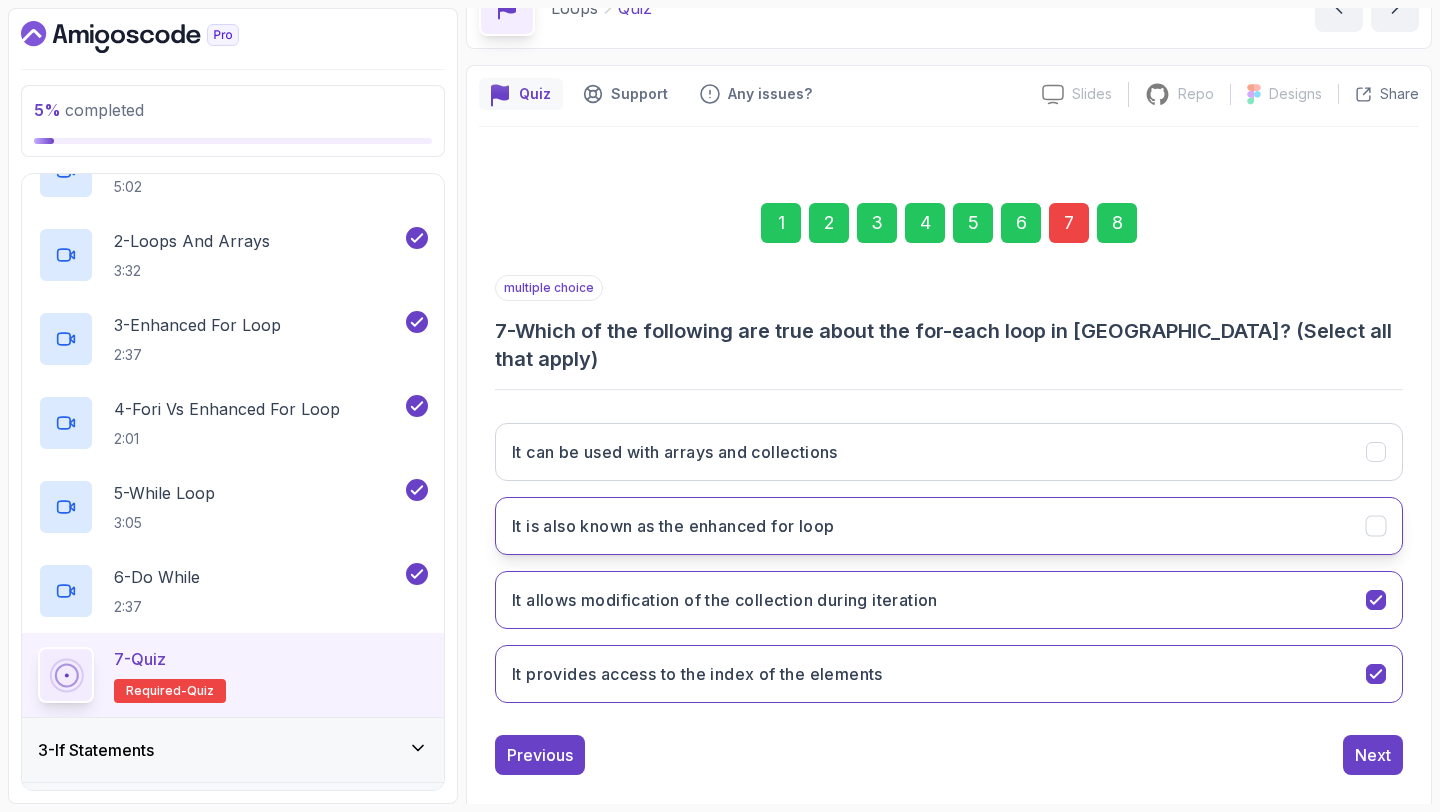 click on "It is also known as the enhanced for loop" at bounding box center (949, 526) 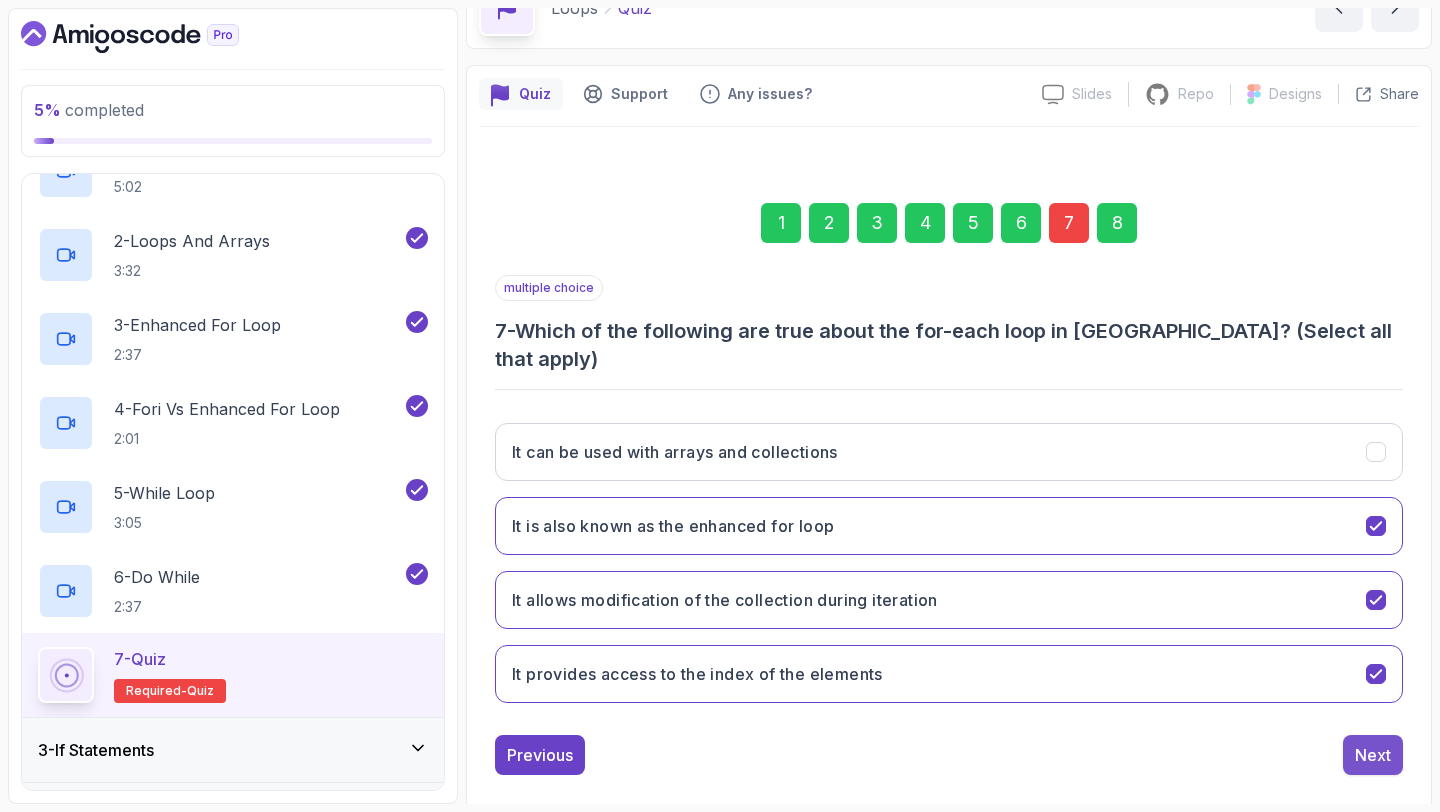 click on "Next" at bounding box center [1373, 755] 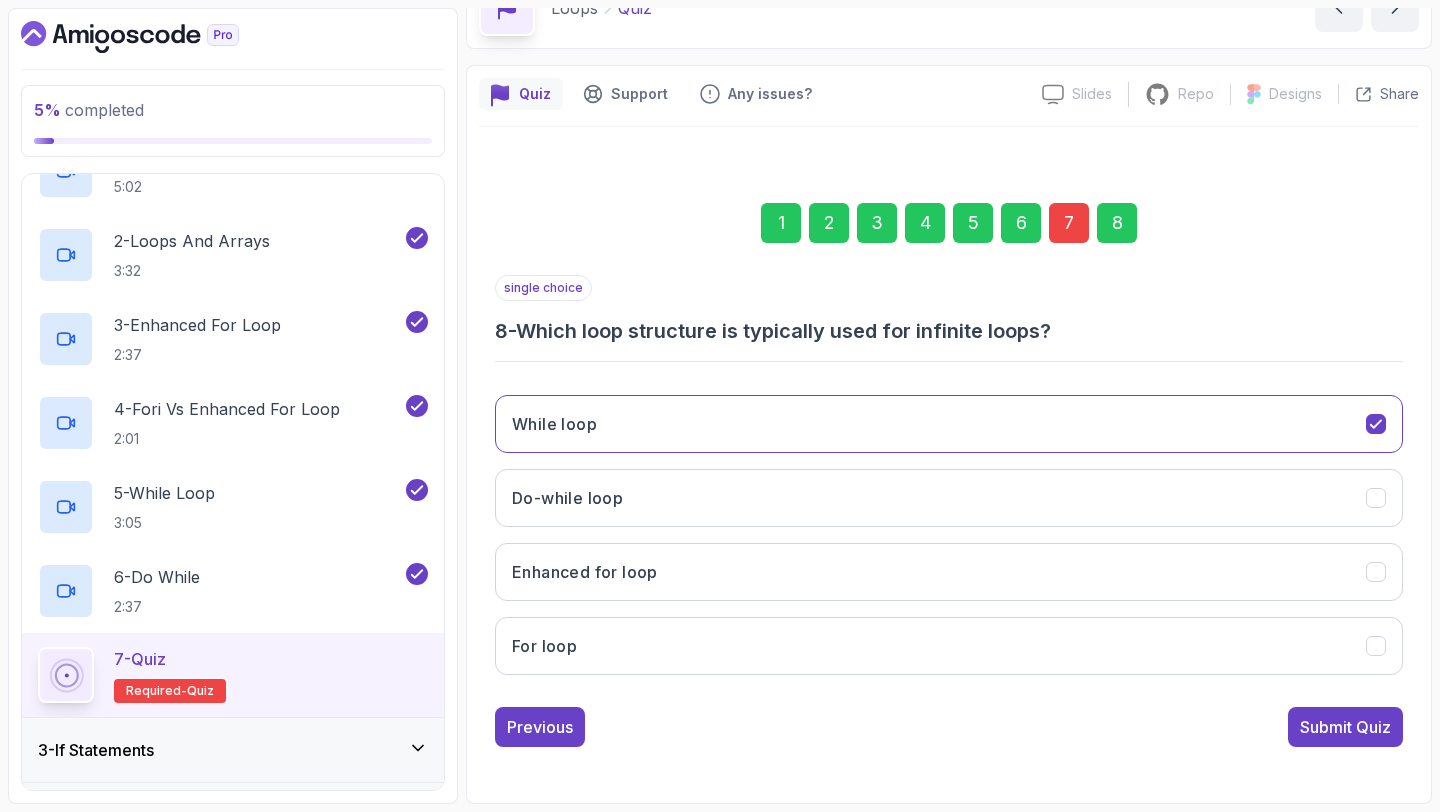 click on "Submit Quiz" at bounding box center (1345, 727) 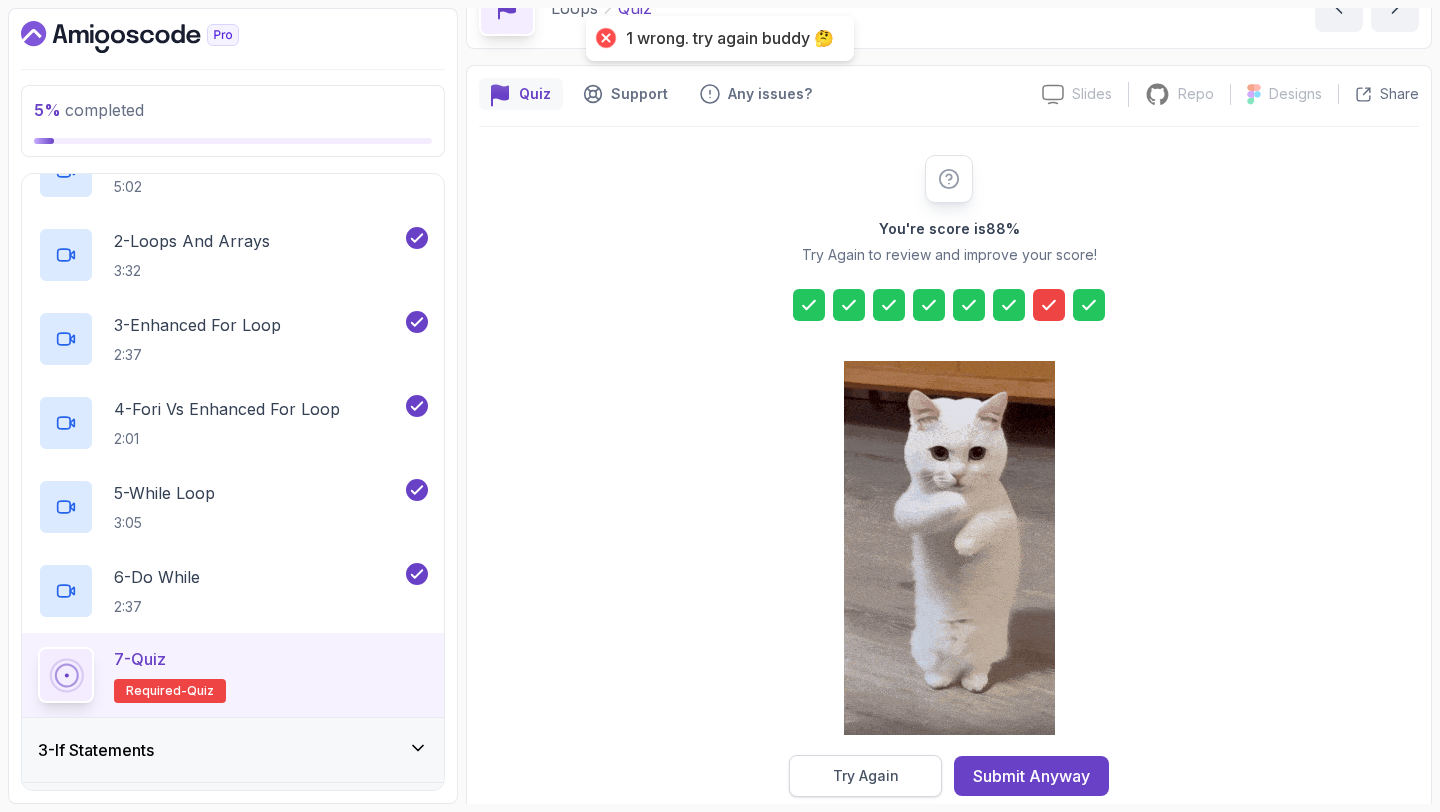click on "Try Again" at bounding box center (865, 776) 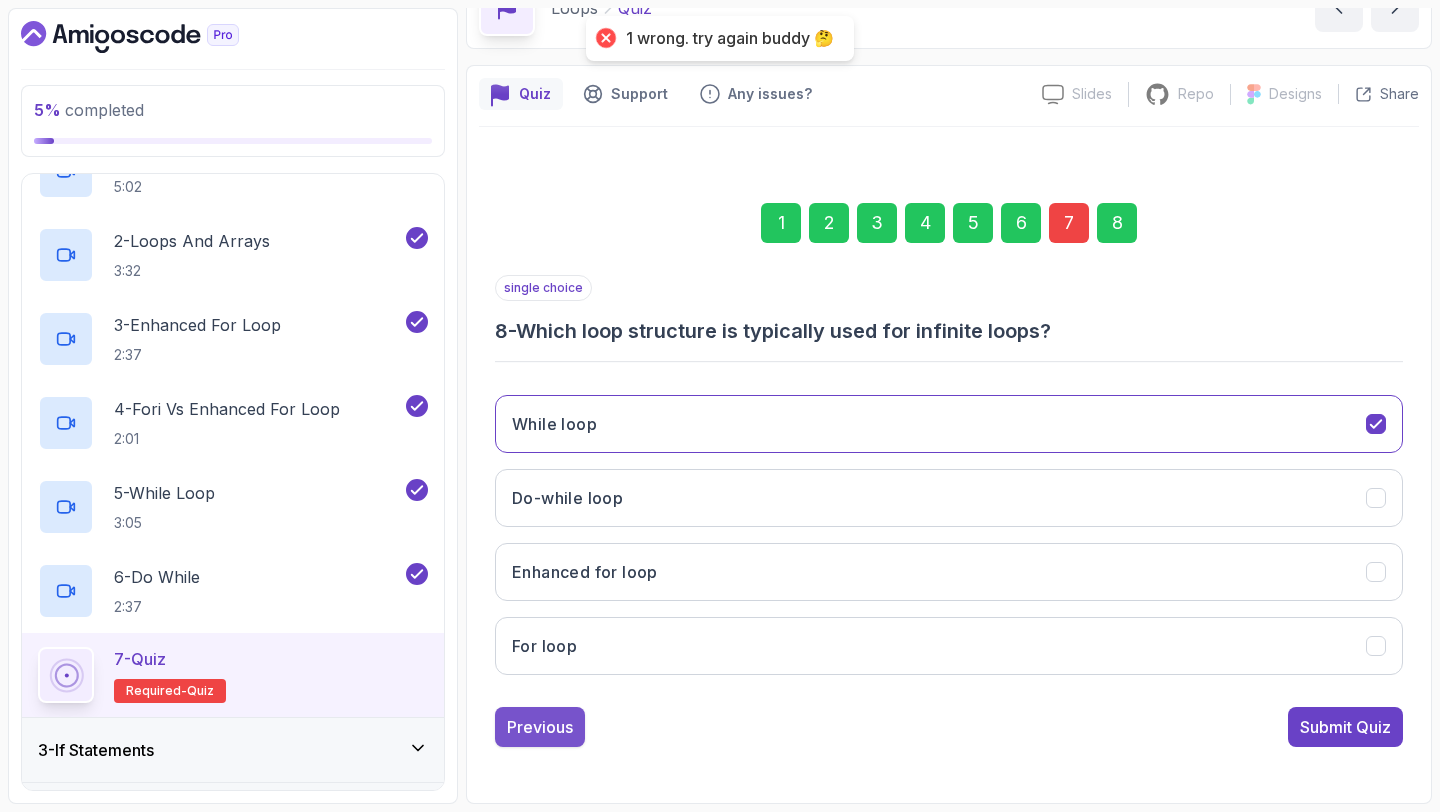 click on "Previous" at bounding box center (540, 727) 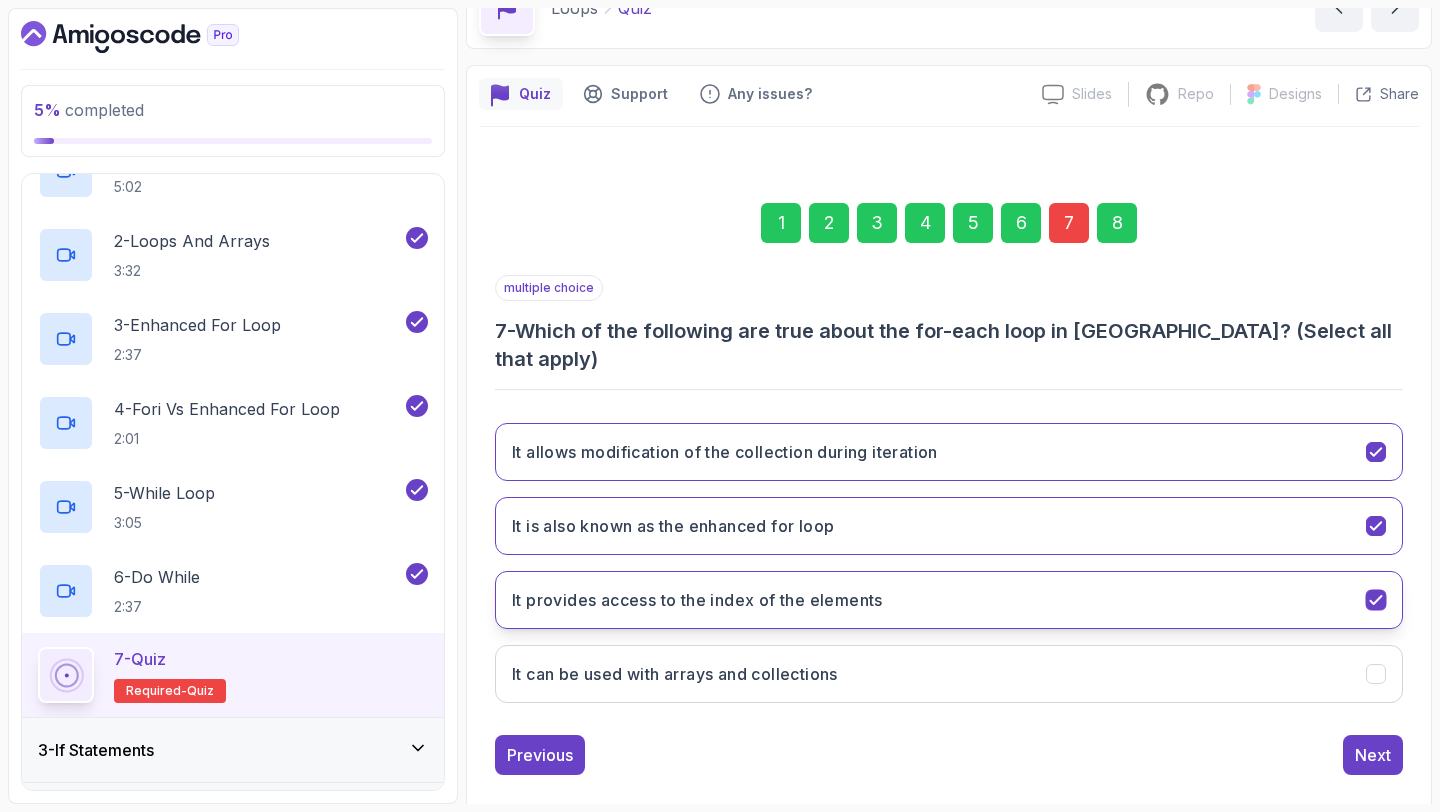 click on "It provides access to the index of the elements" at bounding box center (697, 600) 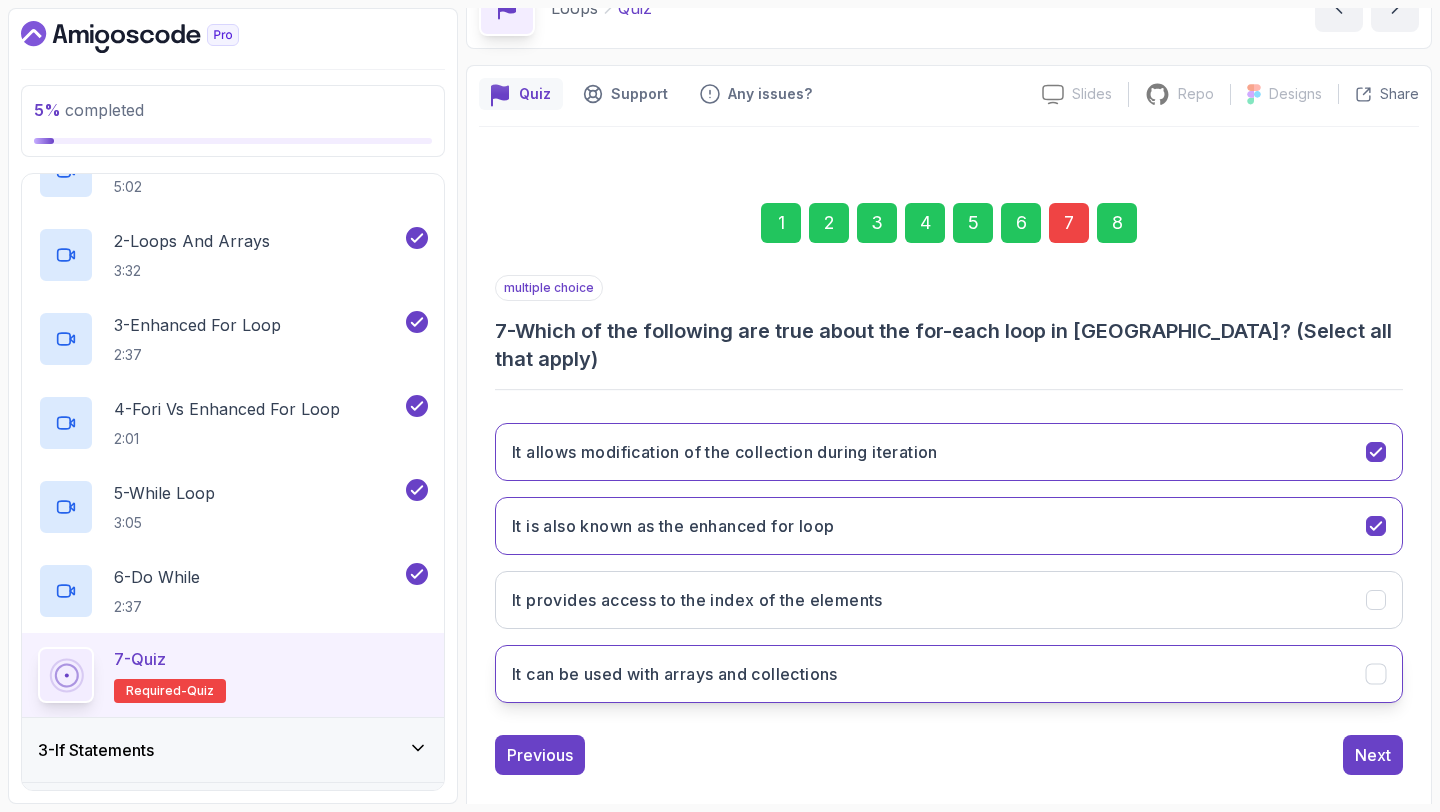 click on "It can be used with arrays and collections" at bounding box center (675, 674) 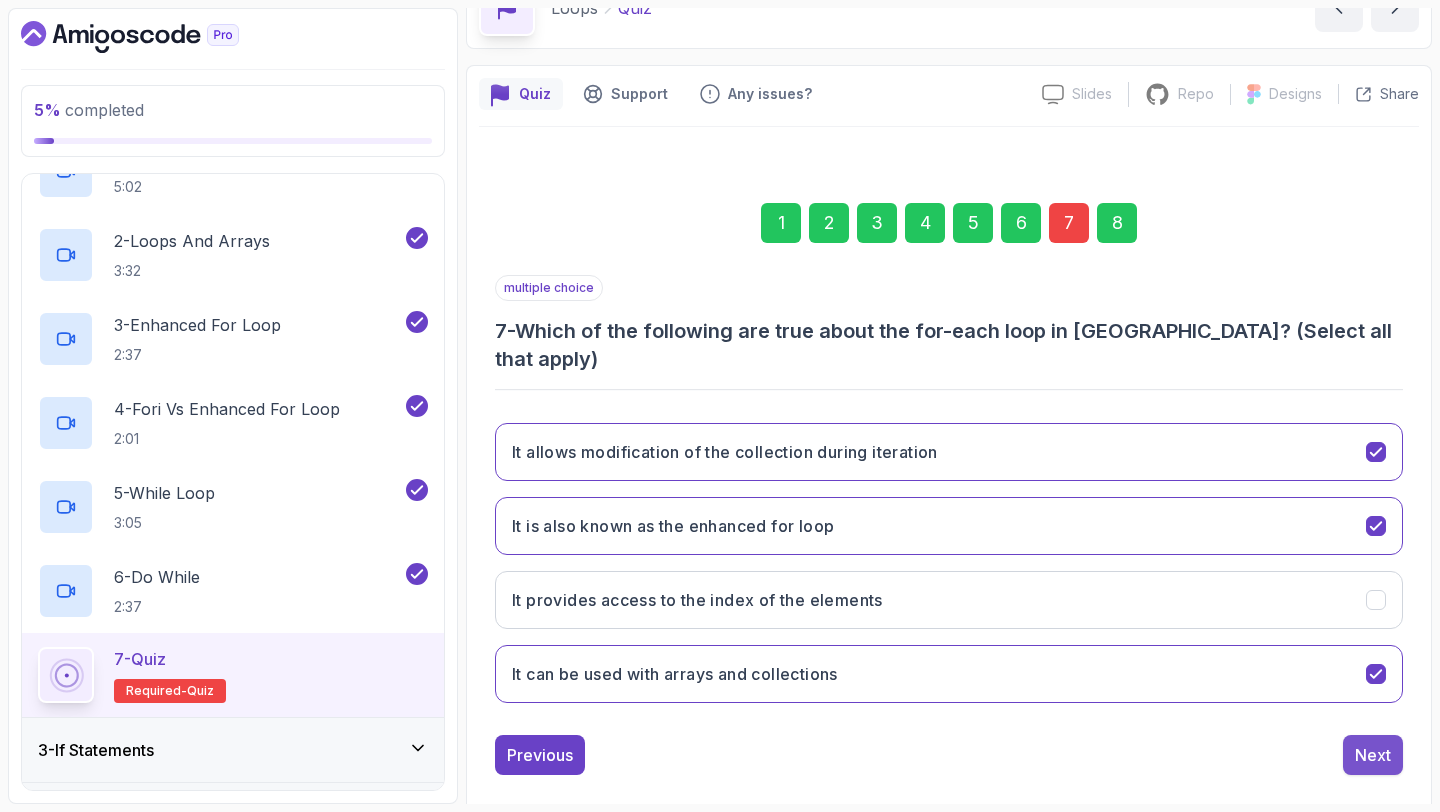 click on "Next" at bounding box center [1373, 755] 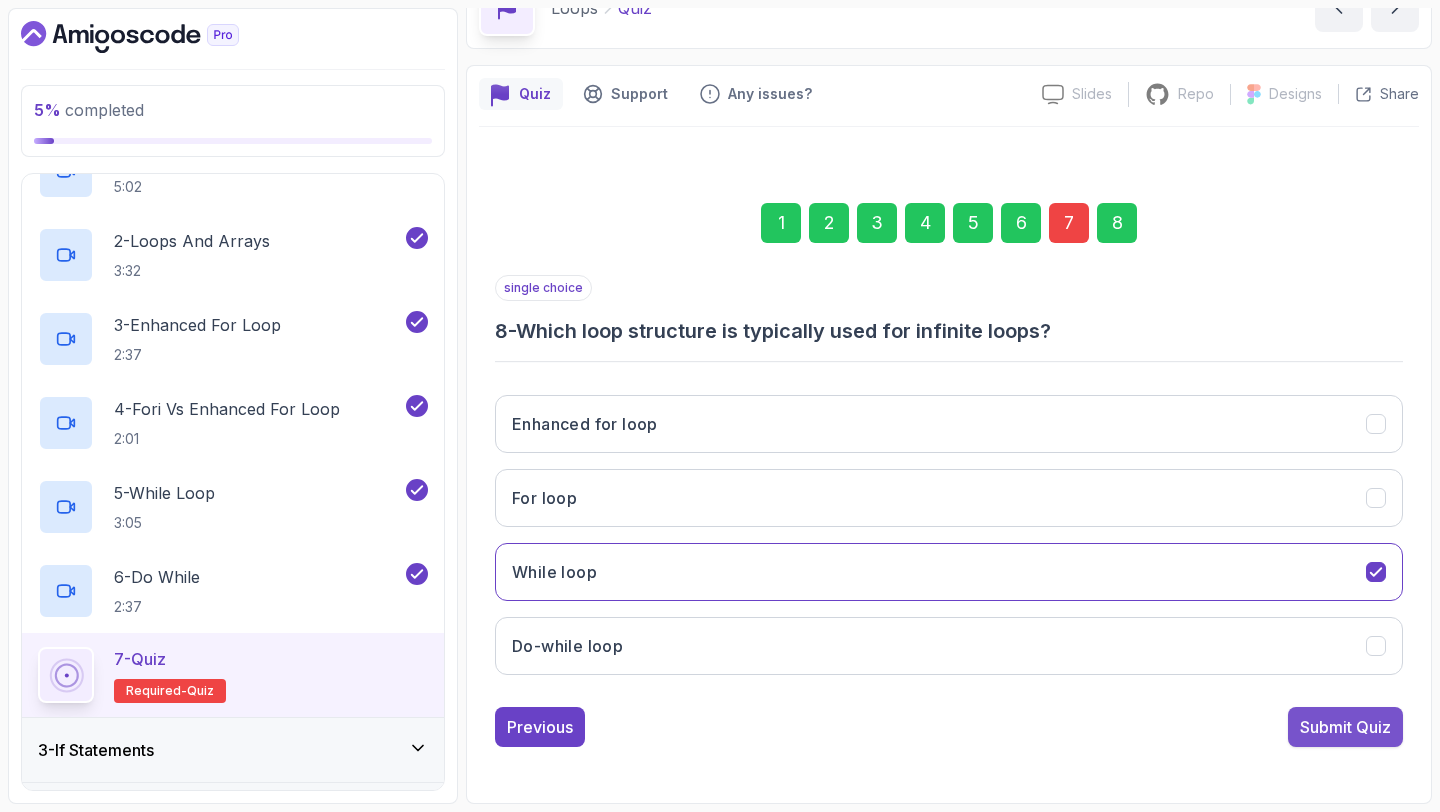 click on "Submit Quiz" at bounding box center [1345, 727] 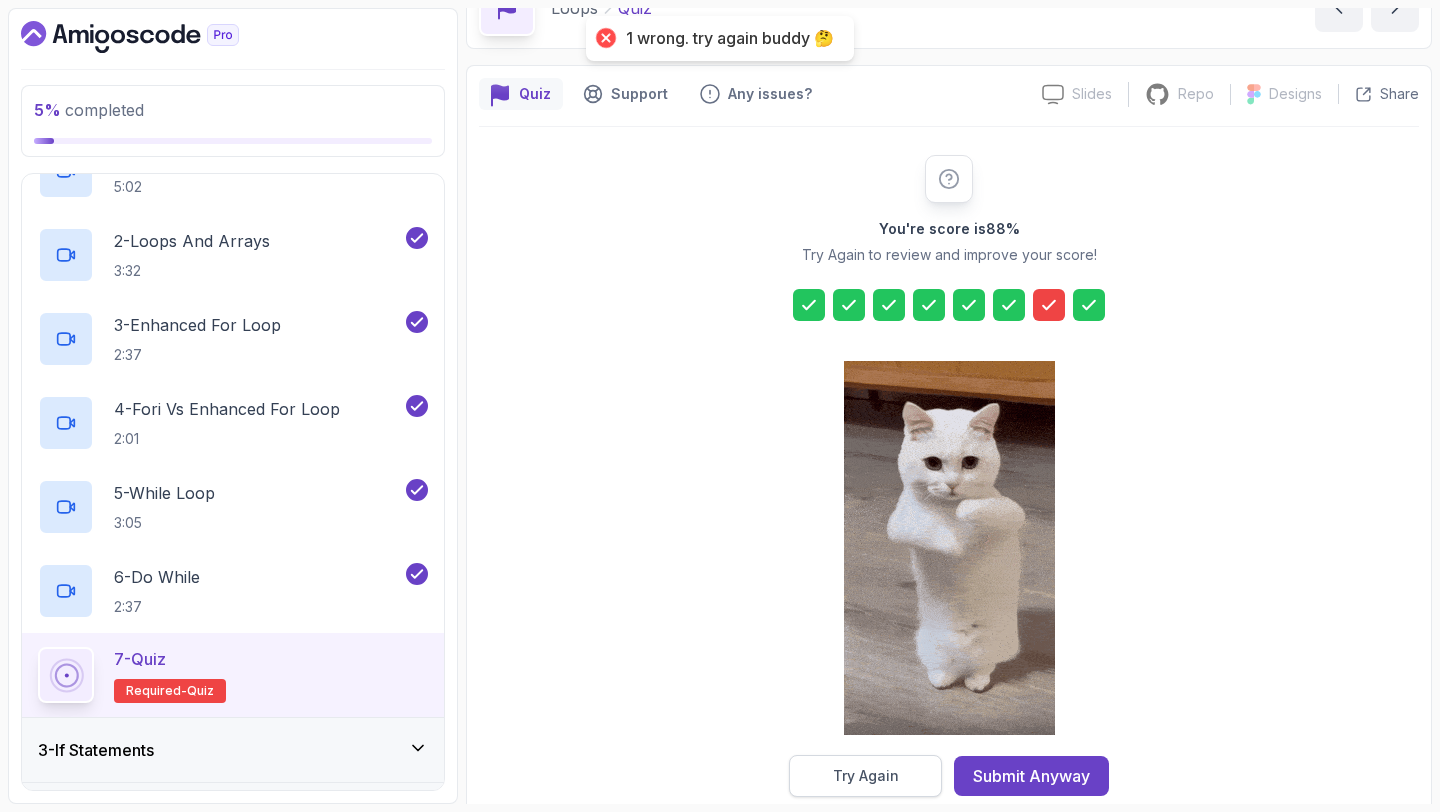 click on "Try Again" at bounding box center (865, 776) 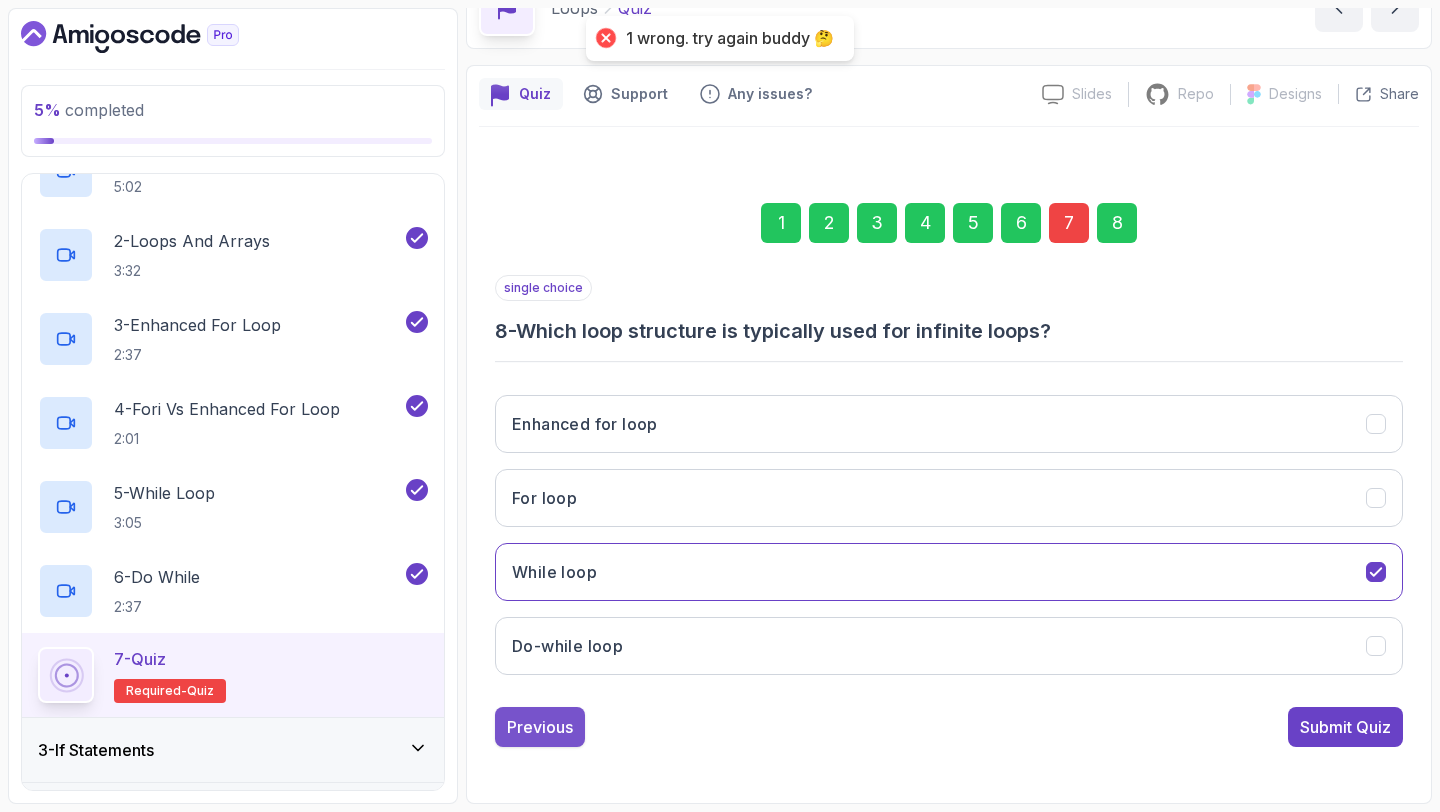 click on "Previous" at bounding box center [540, 727] 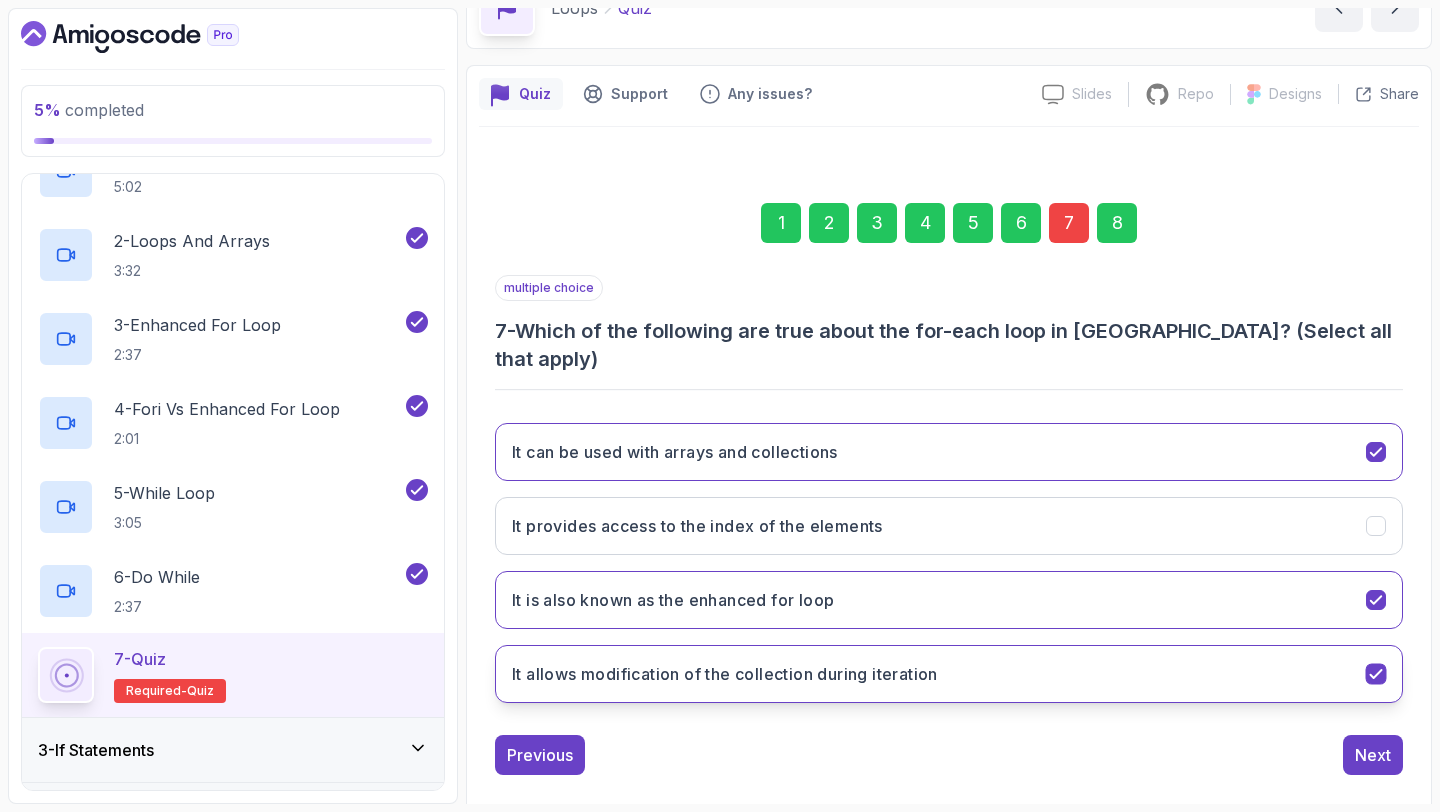 click on "It allows modification of the collection during iteration" at bounding box center [949, 674] 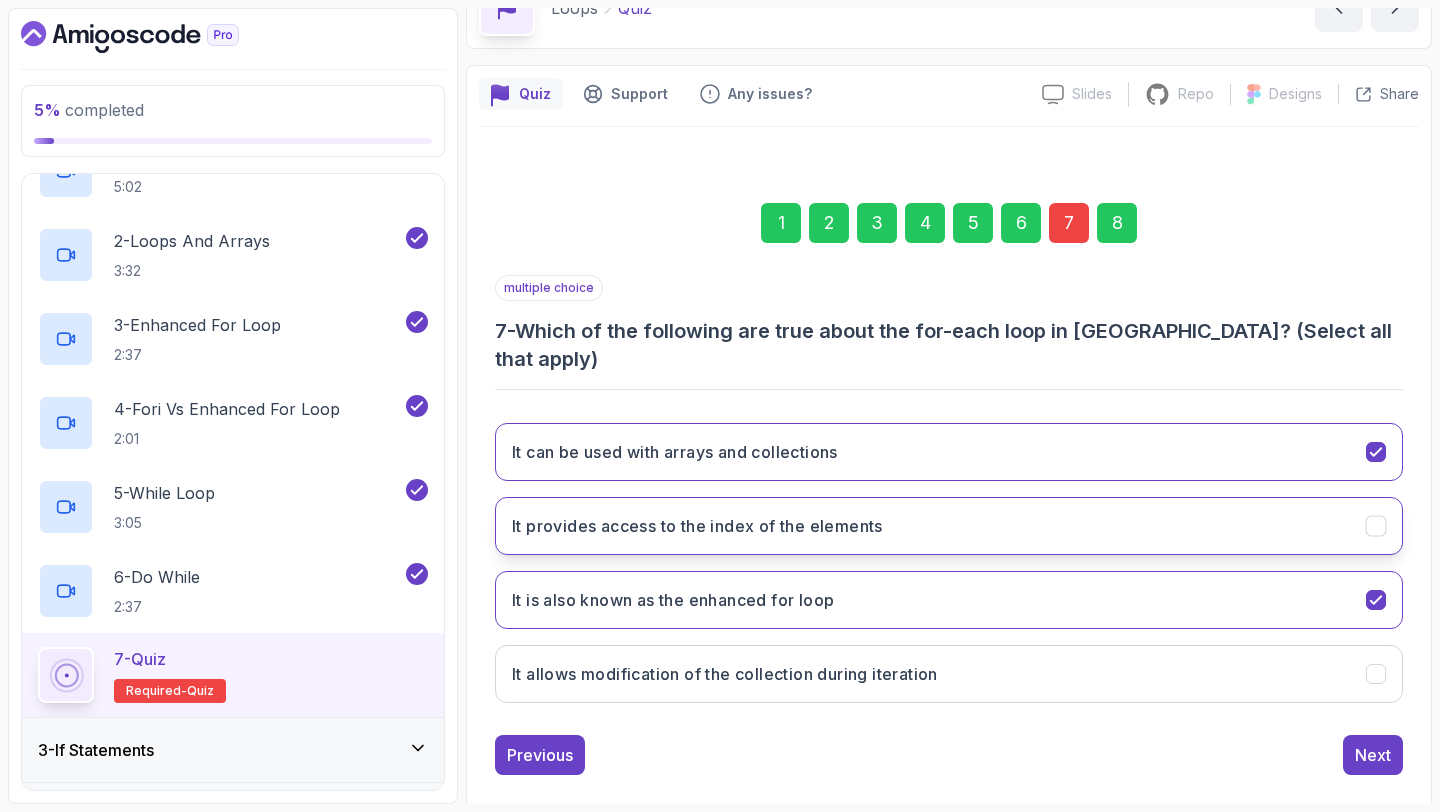 click on "It provides access to the index of the elements" at bounding box center [697, 526] 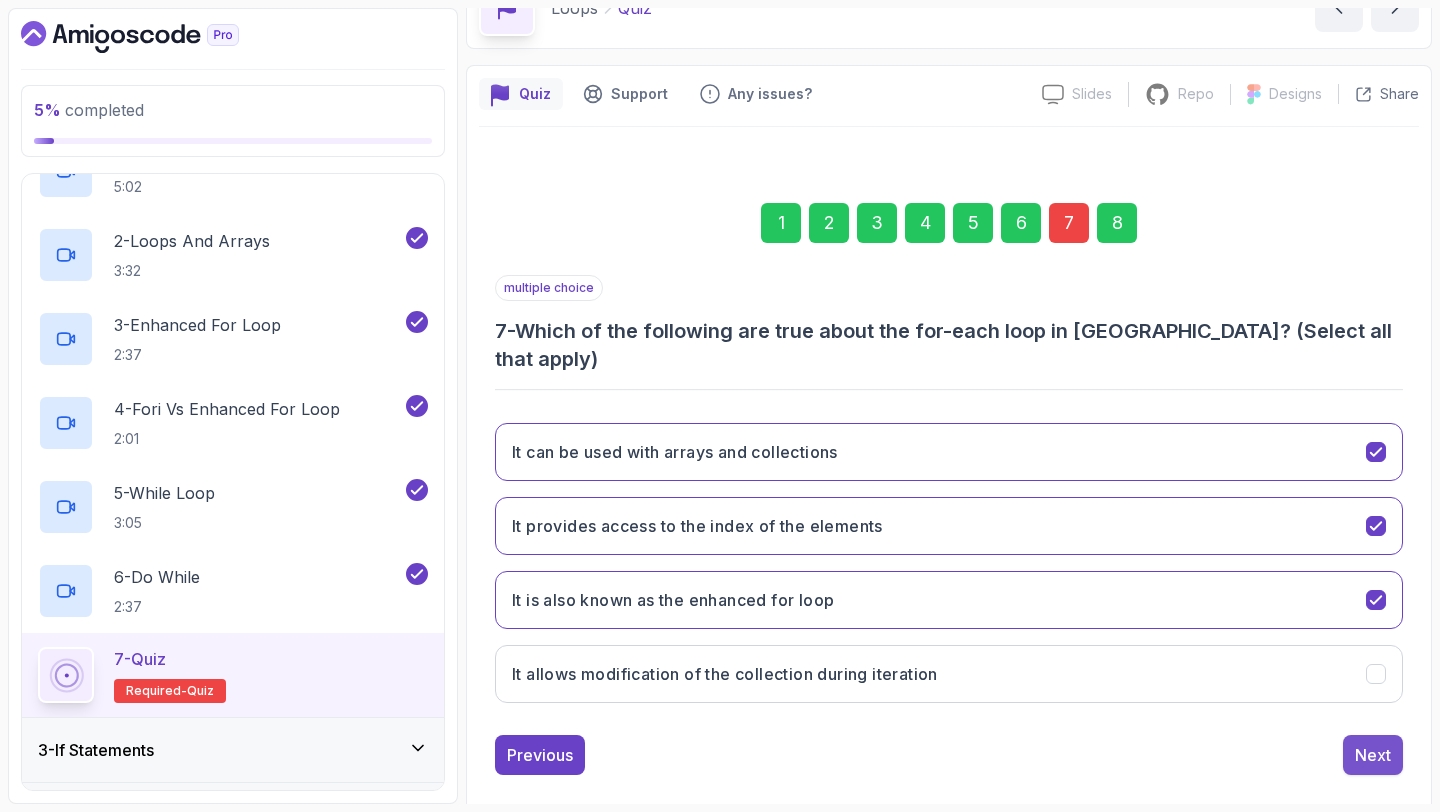 click on "Next" at bounding box center (1373, 755) 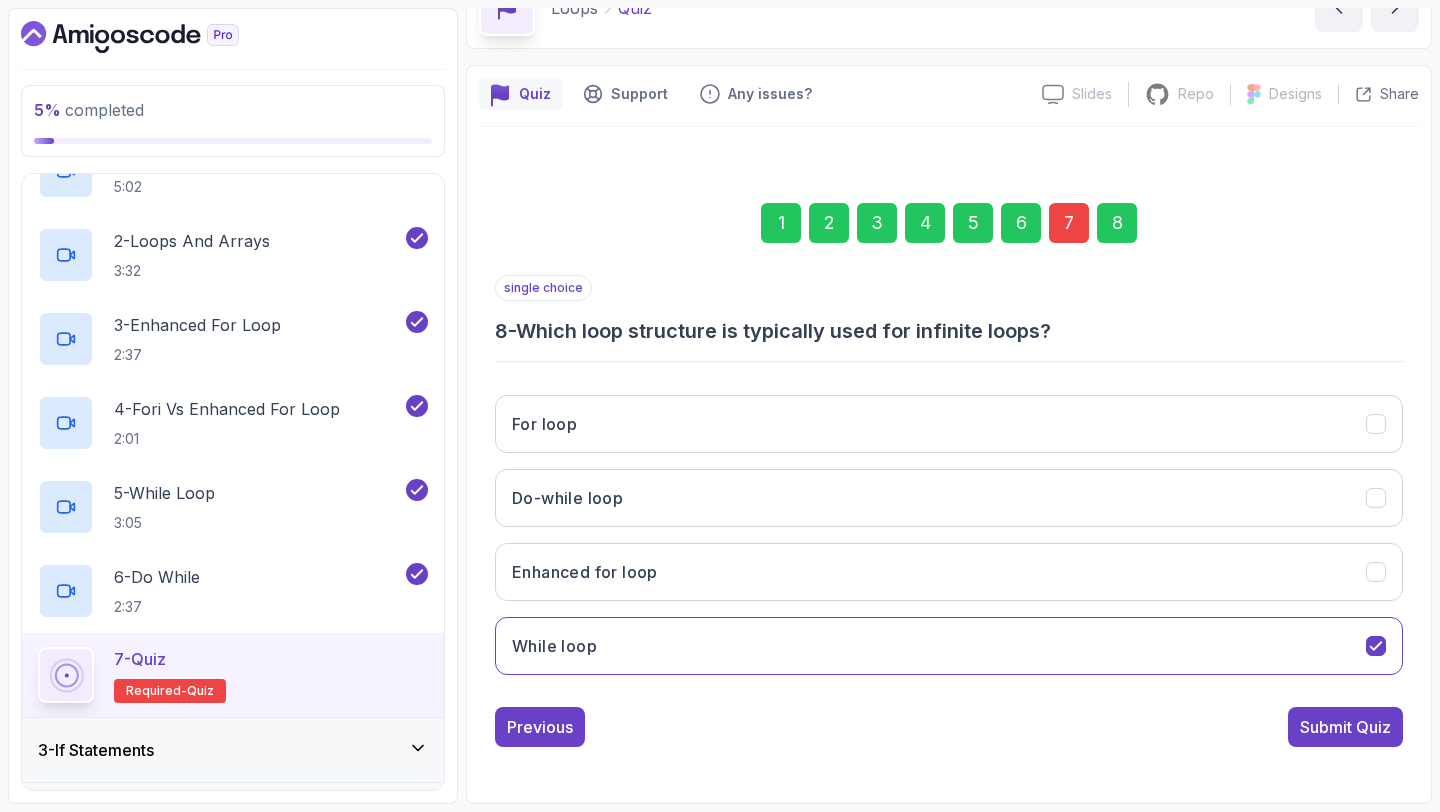 click on "Submit Quiz" at bounding box center (1345, 727) 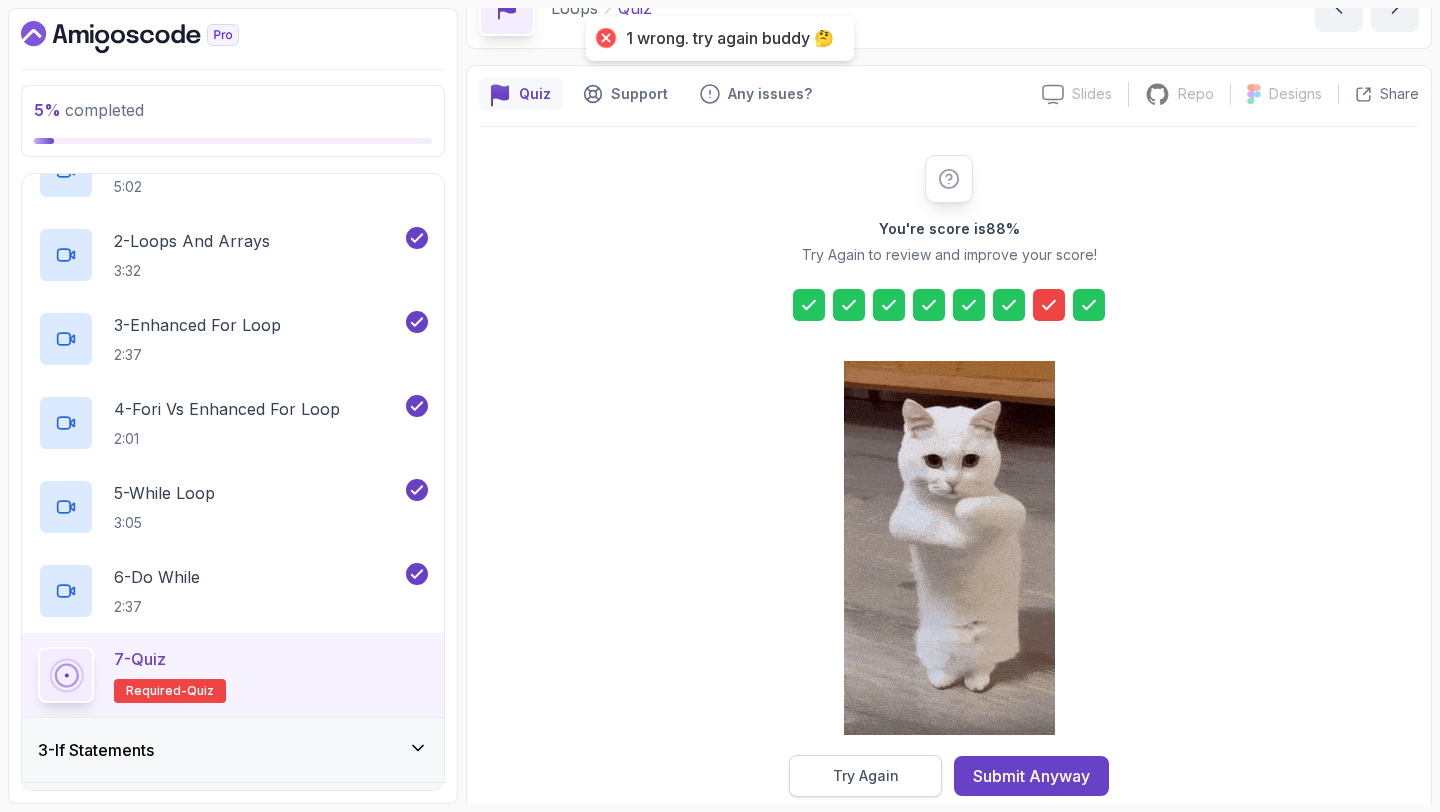click on "Try Again" at bounding box center [866, 776] 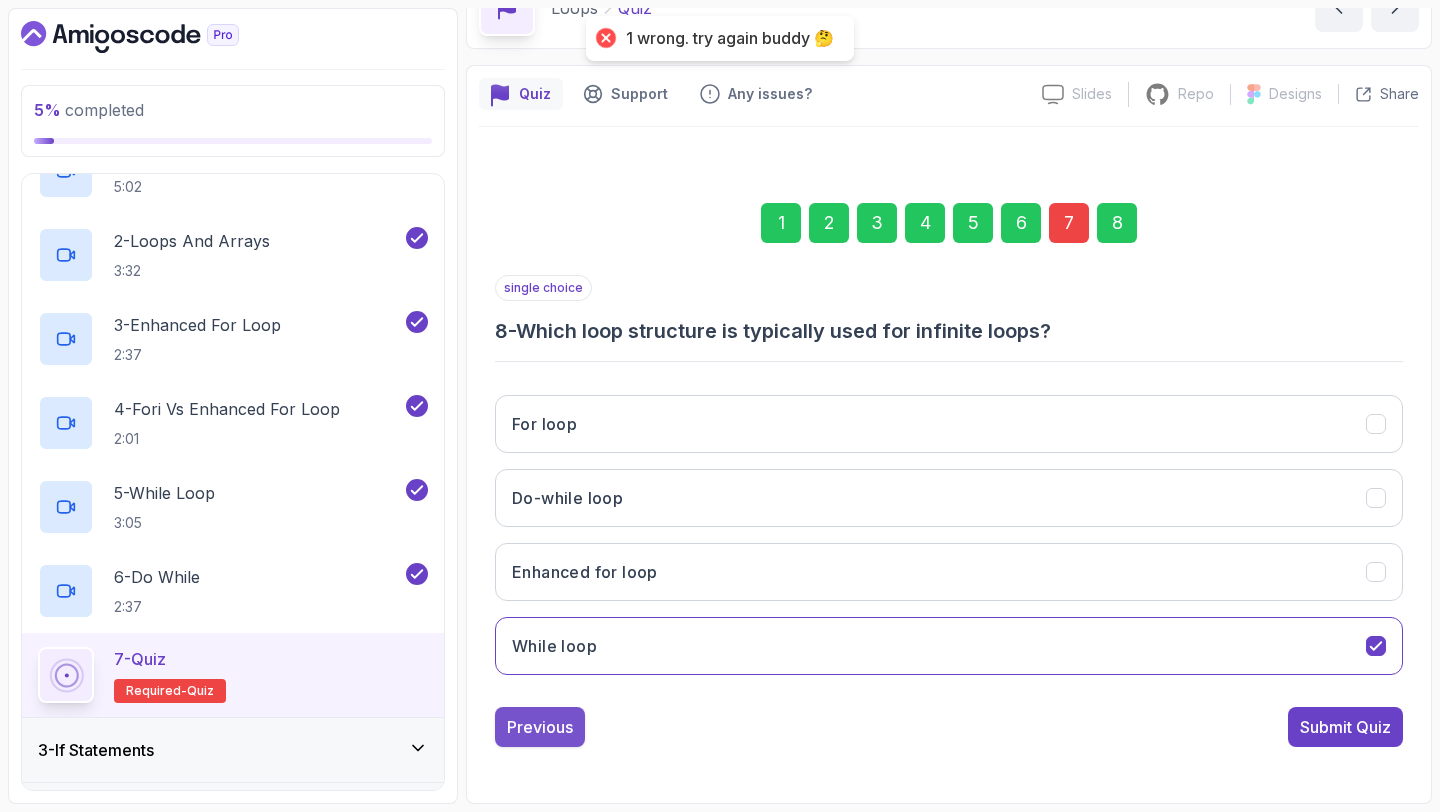 click on "Previous" at bounding box center [540, 727] 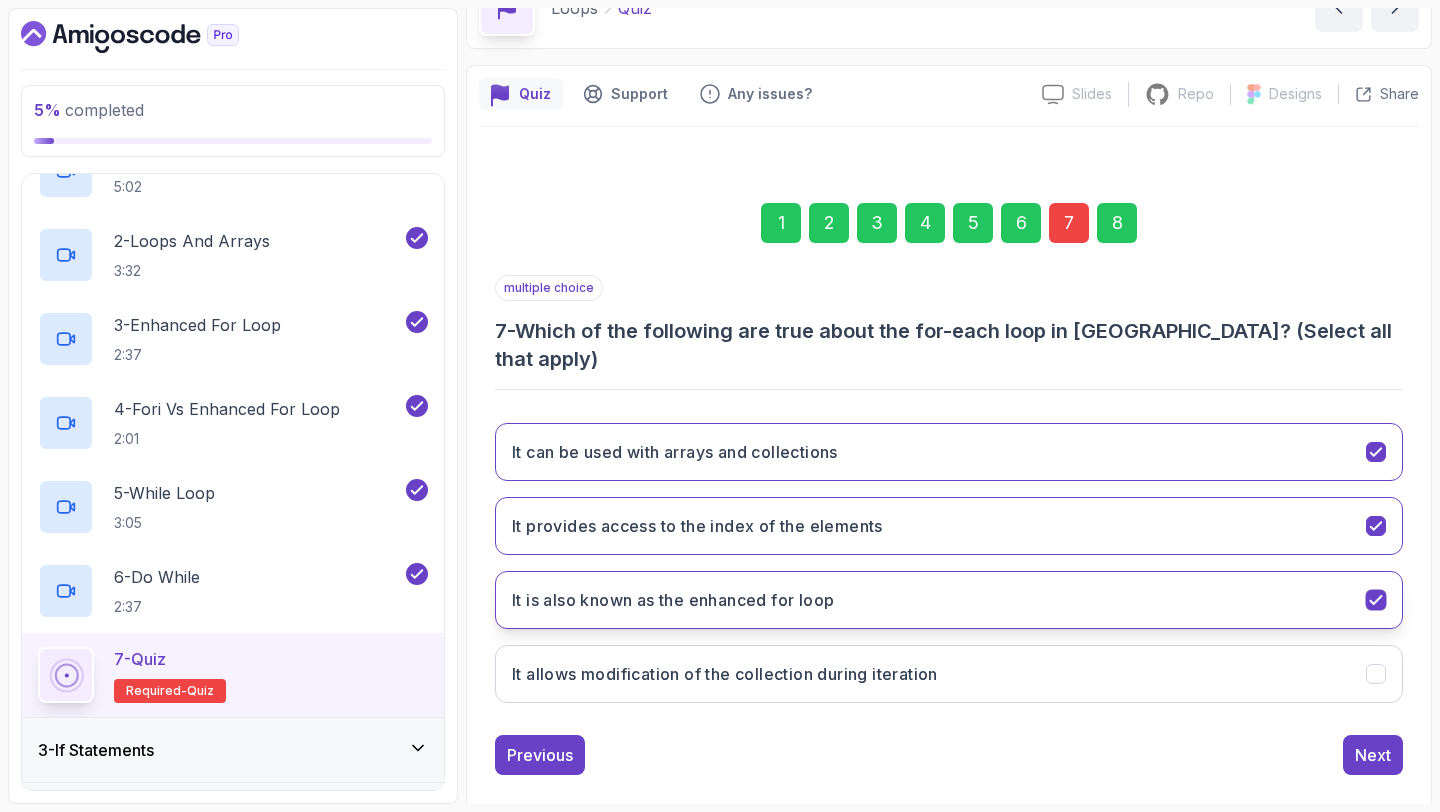 click on "It is also known as the enhanced for loop" at bounding box center (949, 600) 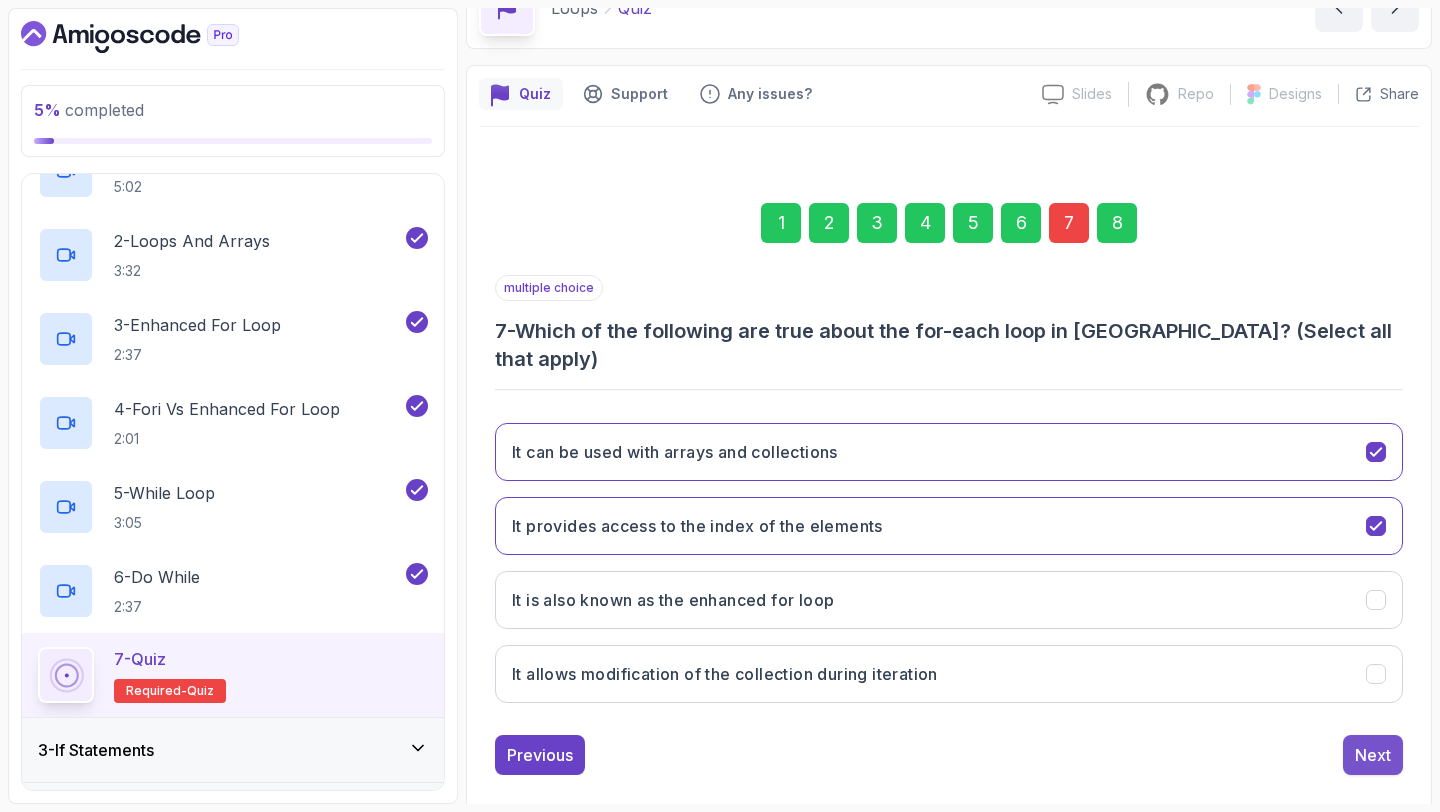 click on "Next" at bounding box center (1373, 755) 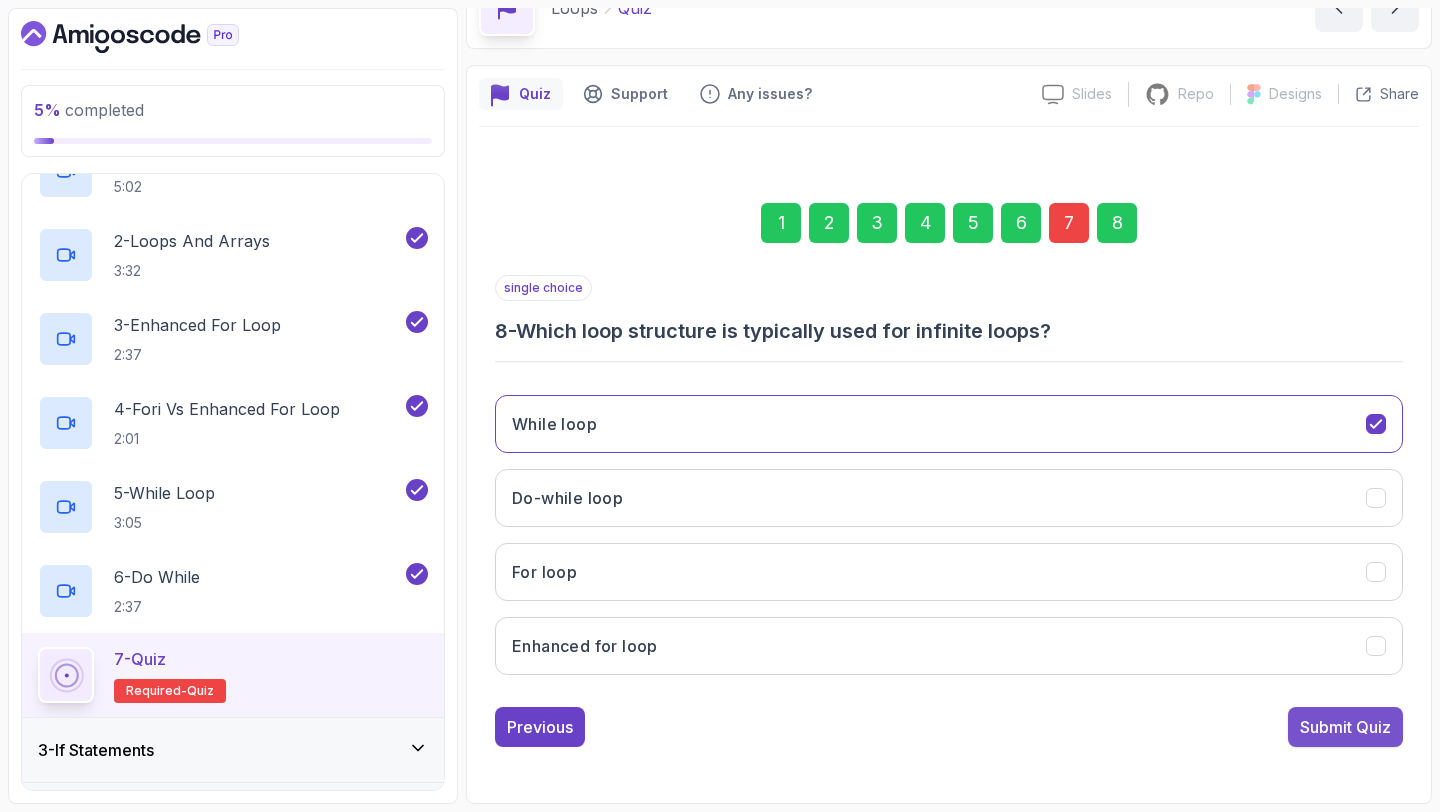 click on "Submit Quiz" at bounding box center [1345, 727] 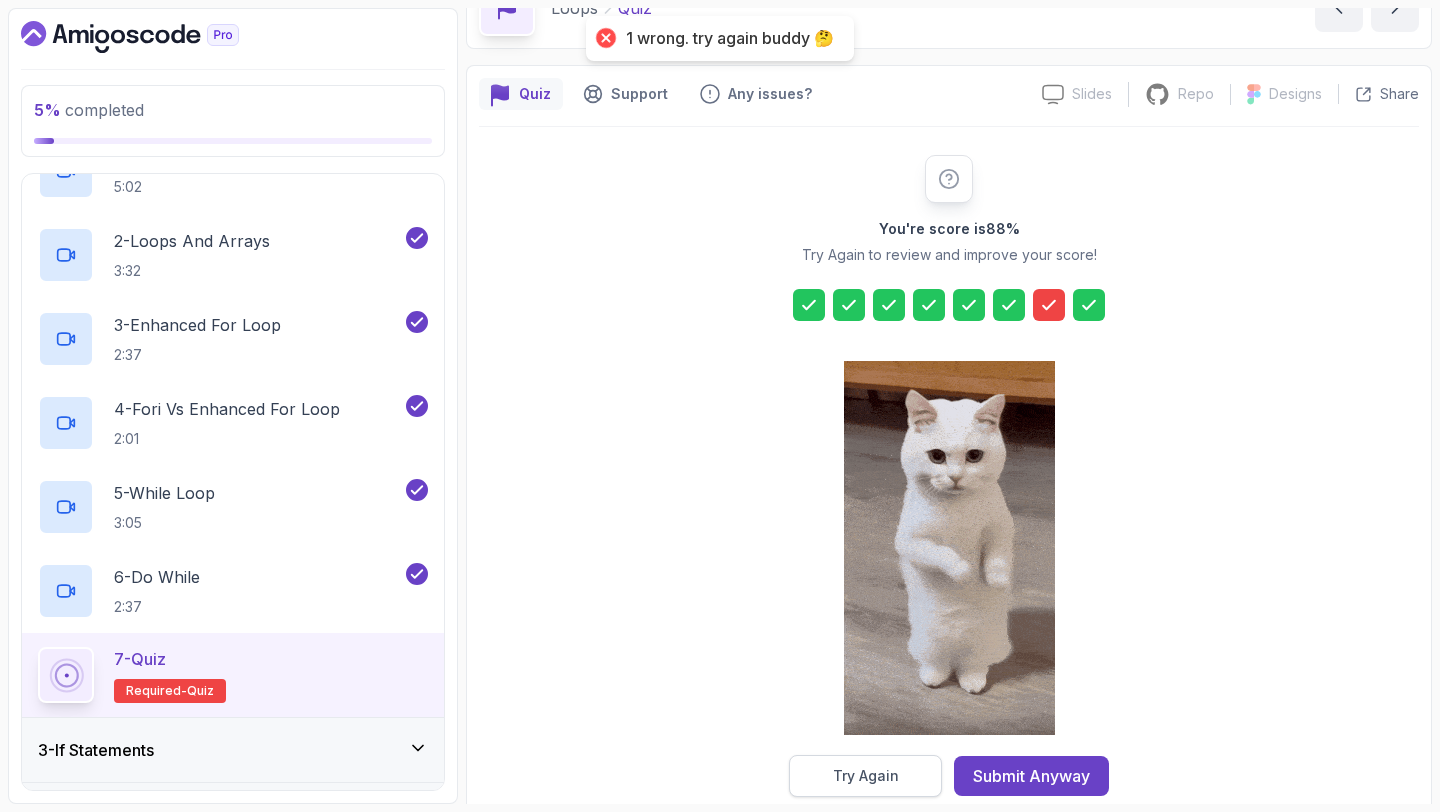 click on "Try Again" at bounding box center [866, 776] 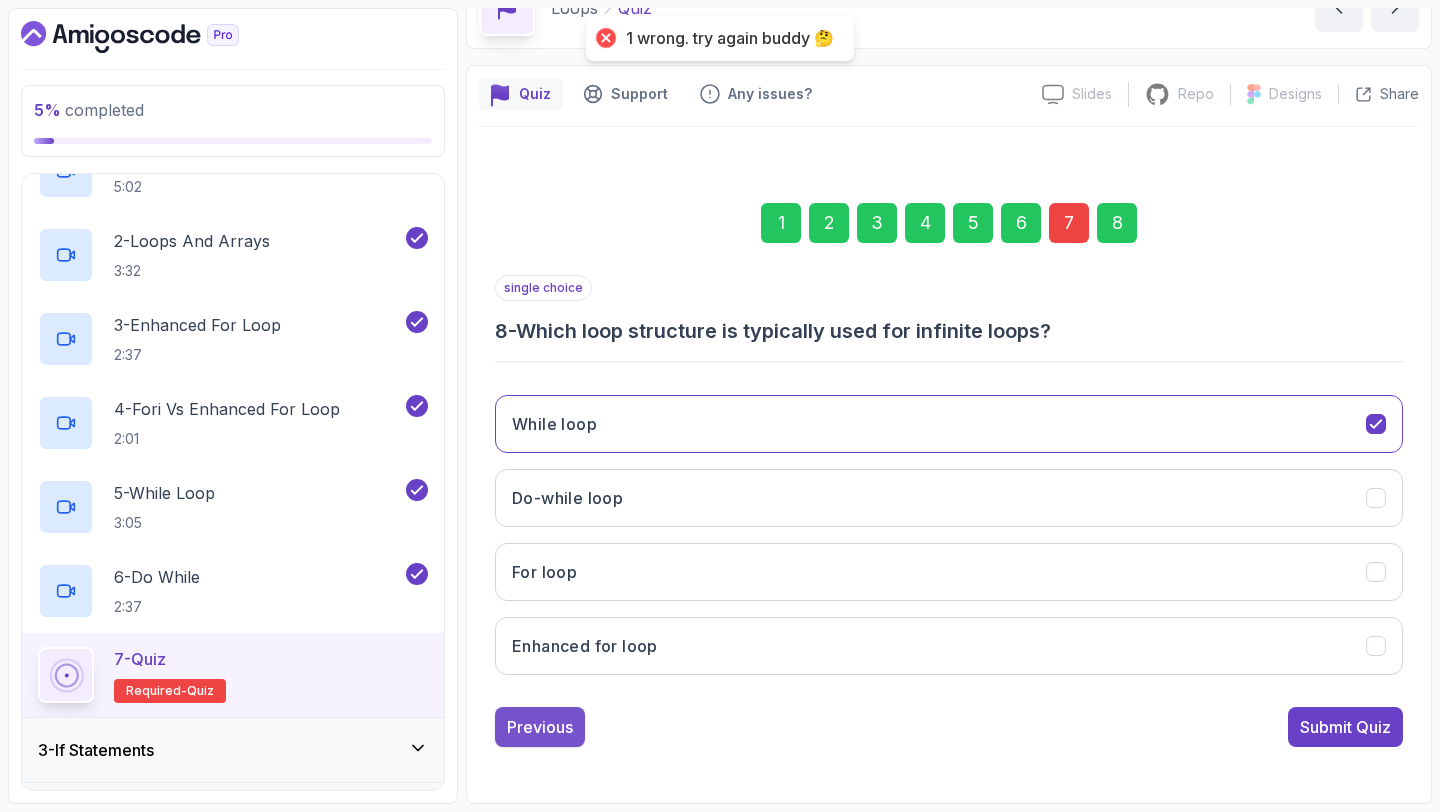 click on "Previous" at bounding box center (540, 727) 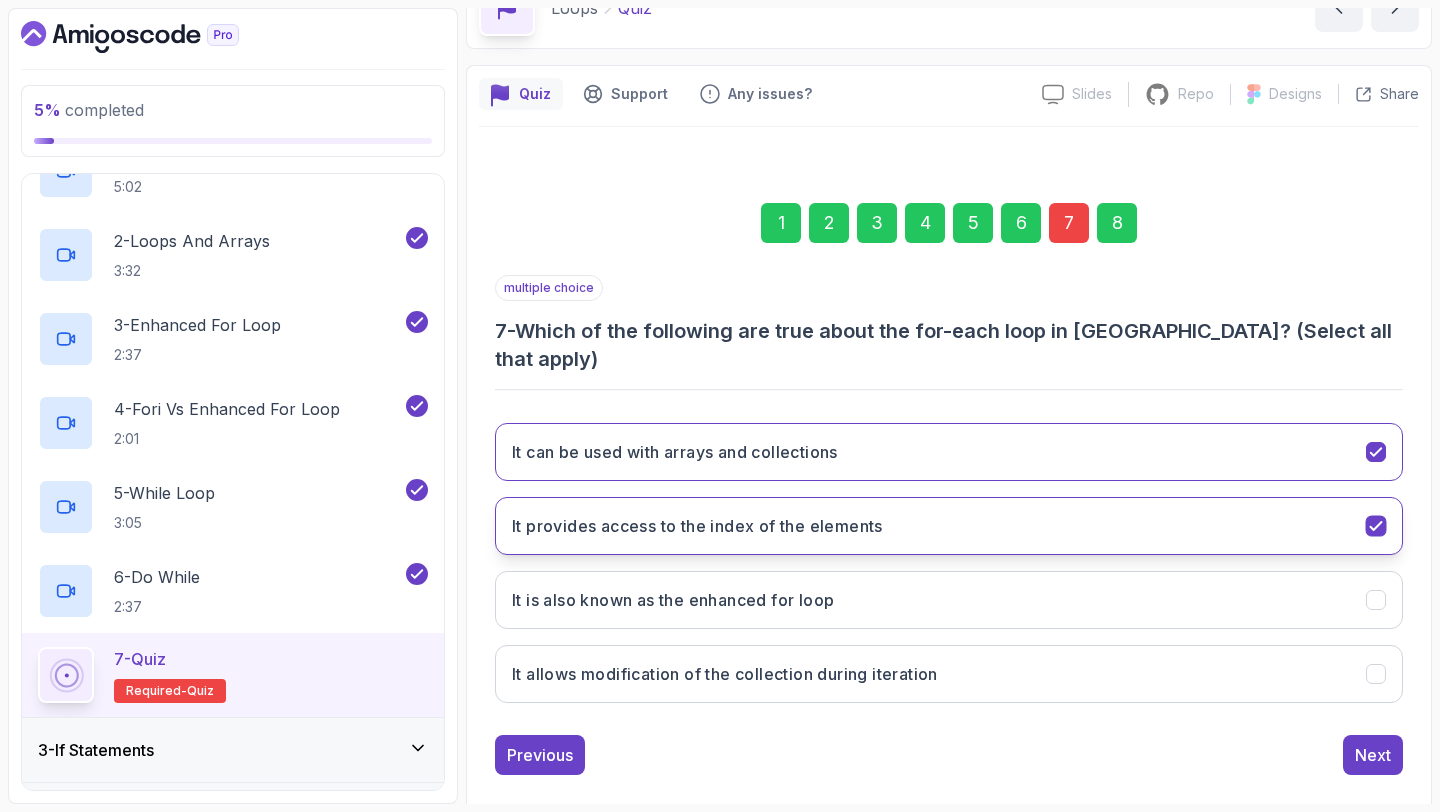 click on "It provides access to the index of the elements" at bounding box center [697, 526] 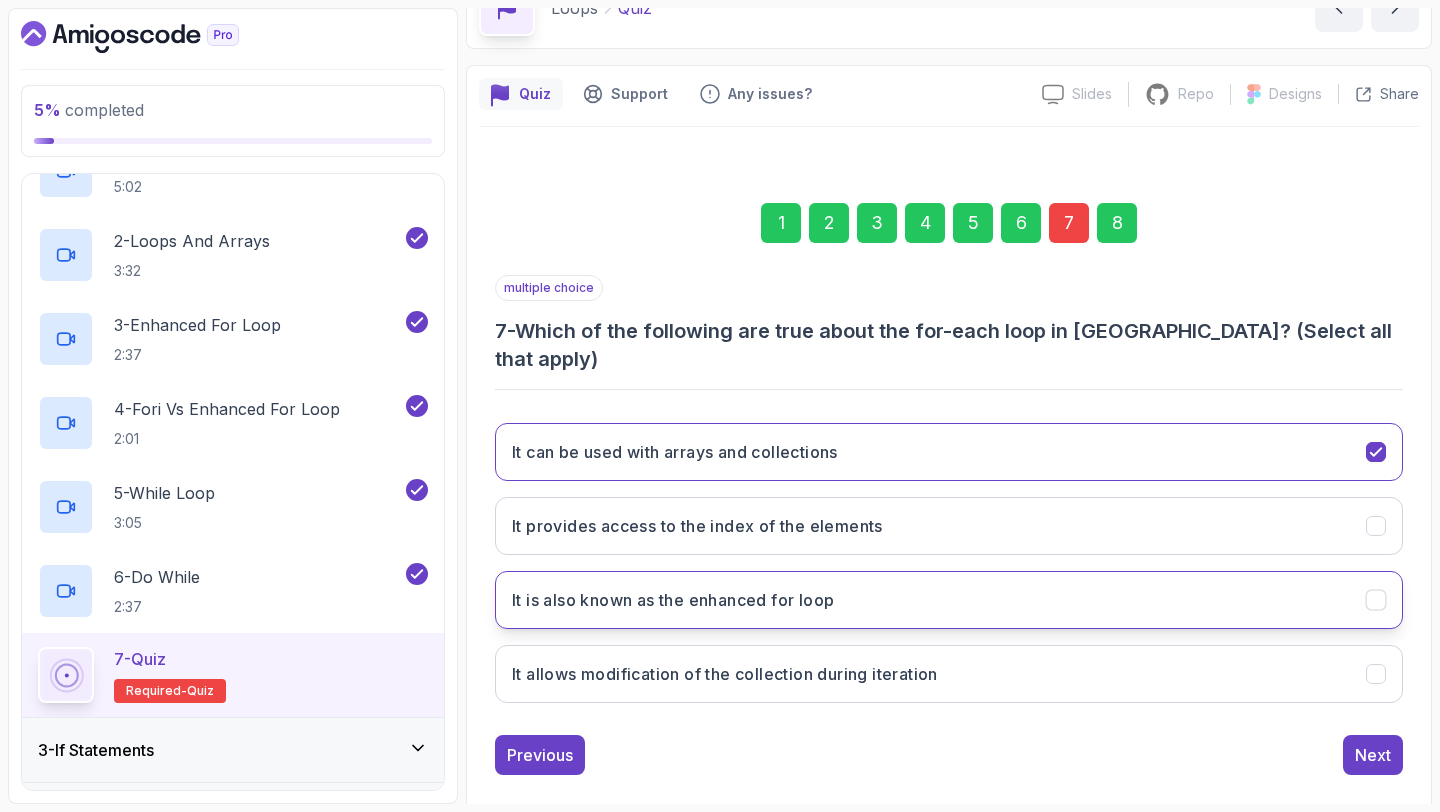 click on "It is also known as the enhanced for loop" at bounding box center [949, 600] 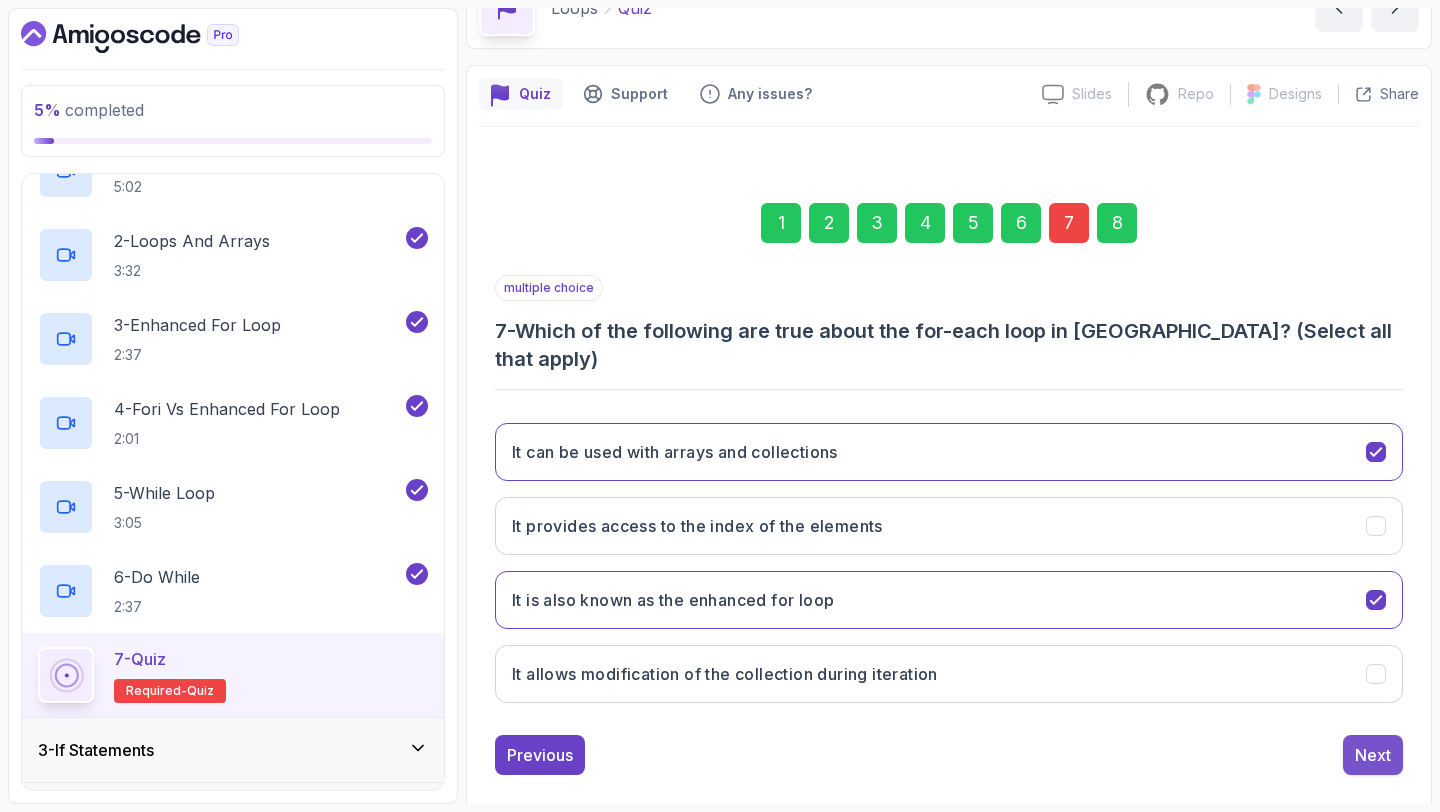 click on "Next" at bounding box center [1373, 755] 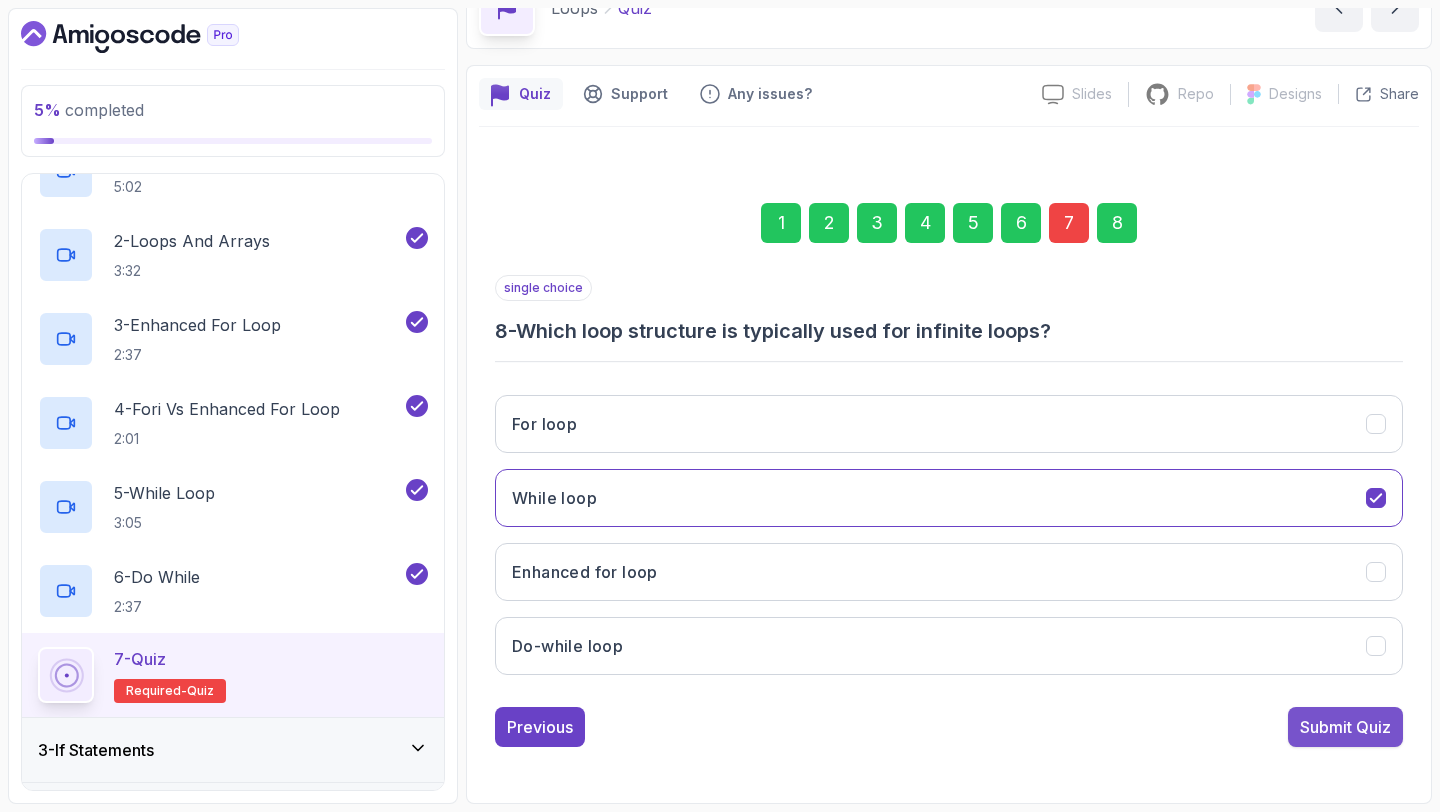 click on "Submit Quiz" at bounding box center [1345, 727] 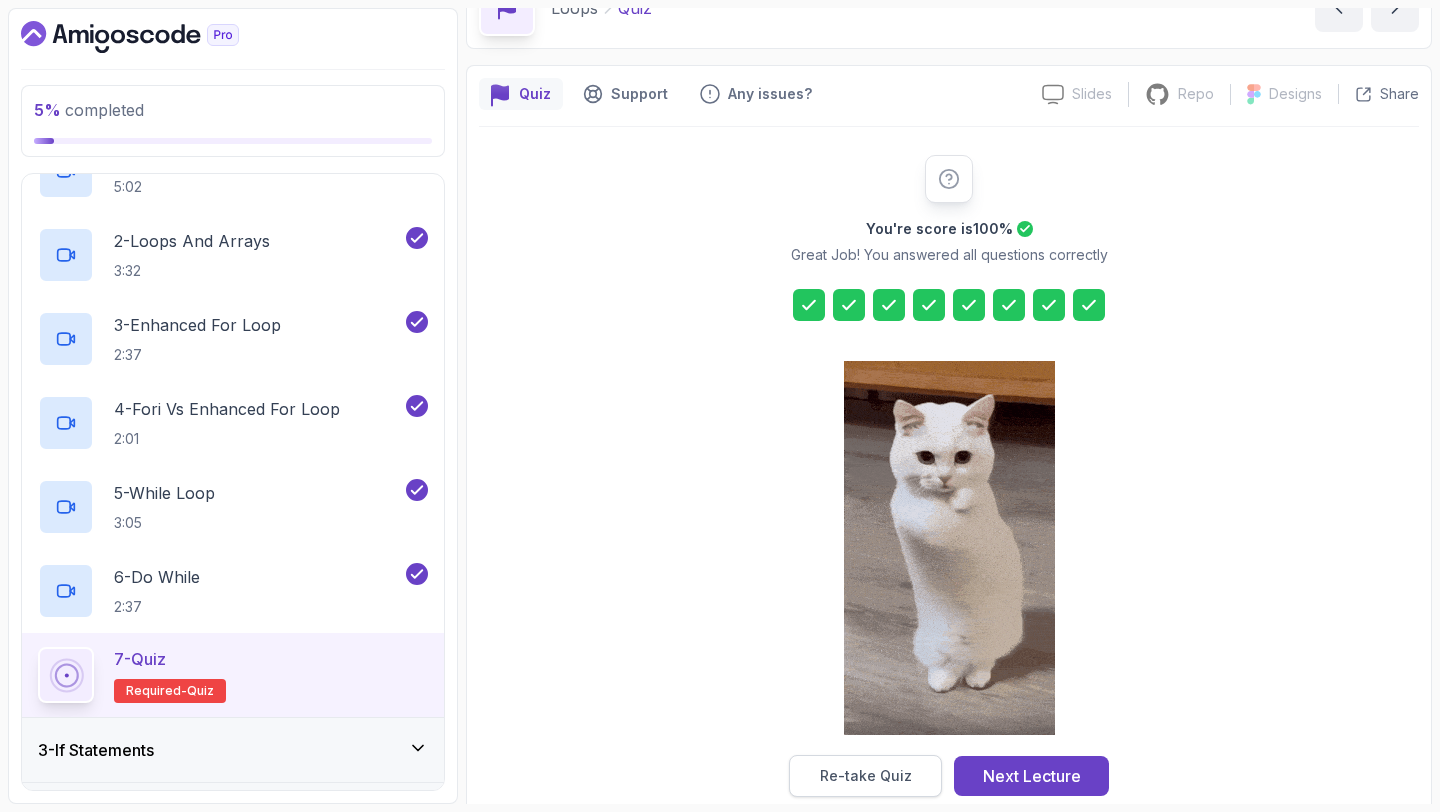click on "Re-take Quiz" at bounding box center (866, 776) 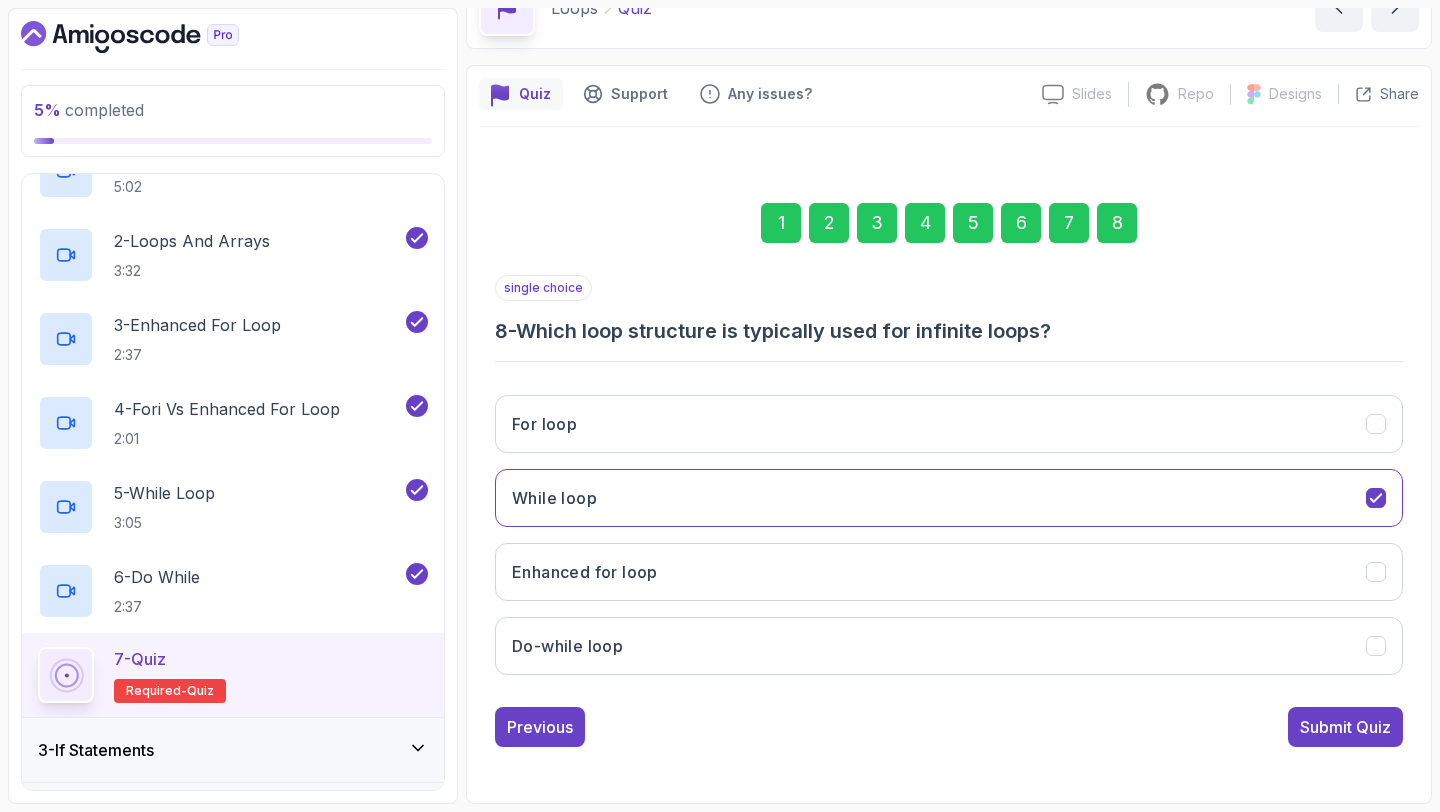 click on "7" at bounding box center [1069, 223] 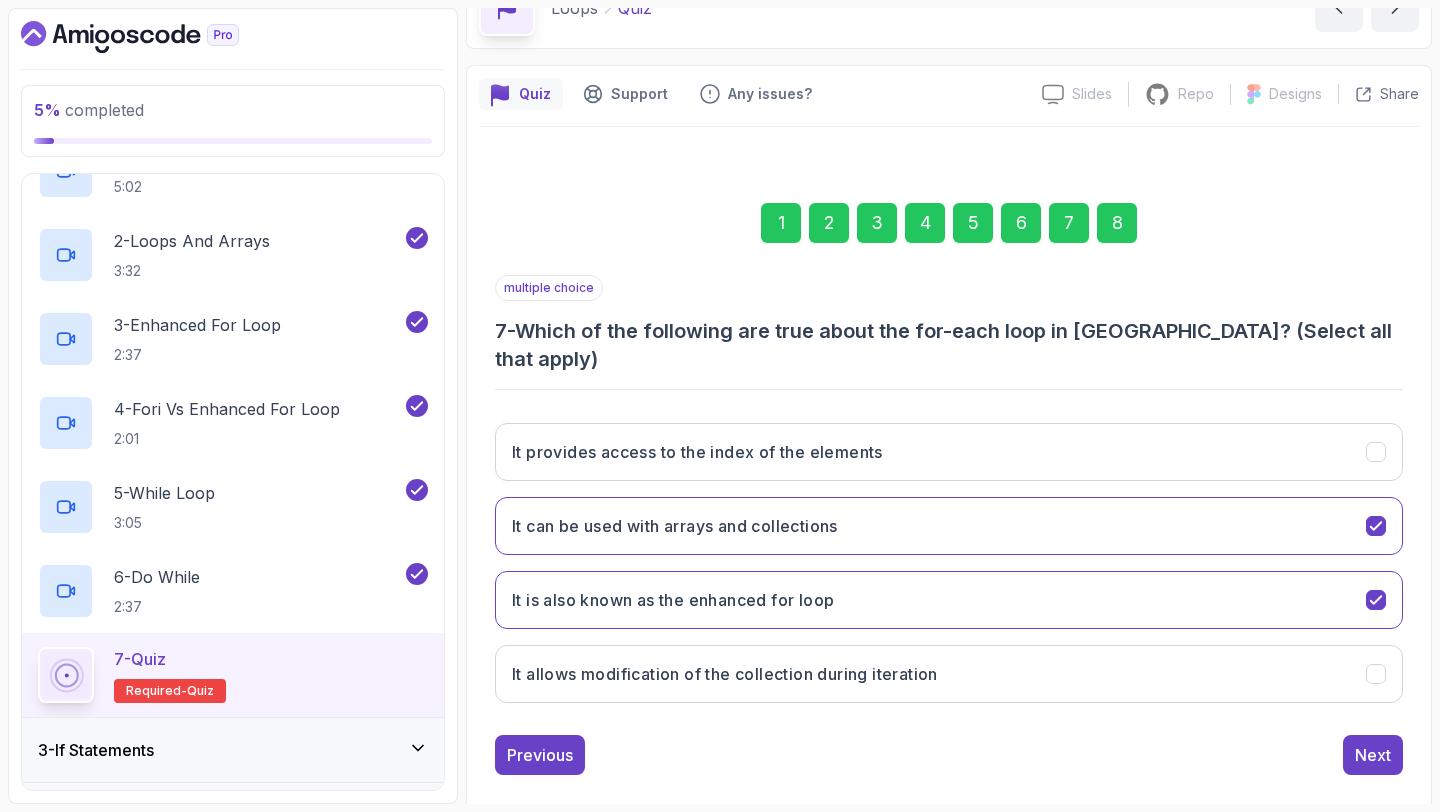 click on "Previous Next" at bounding box center [949, 755] 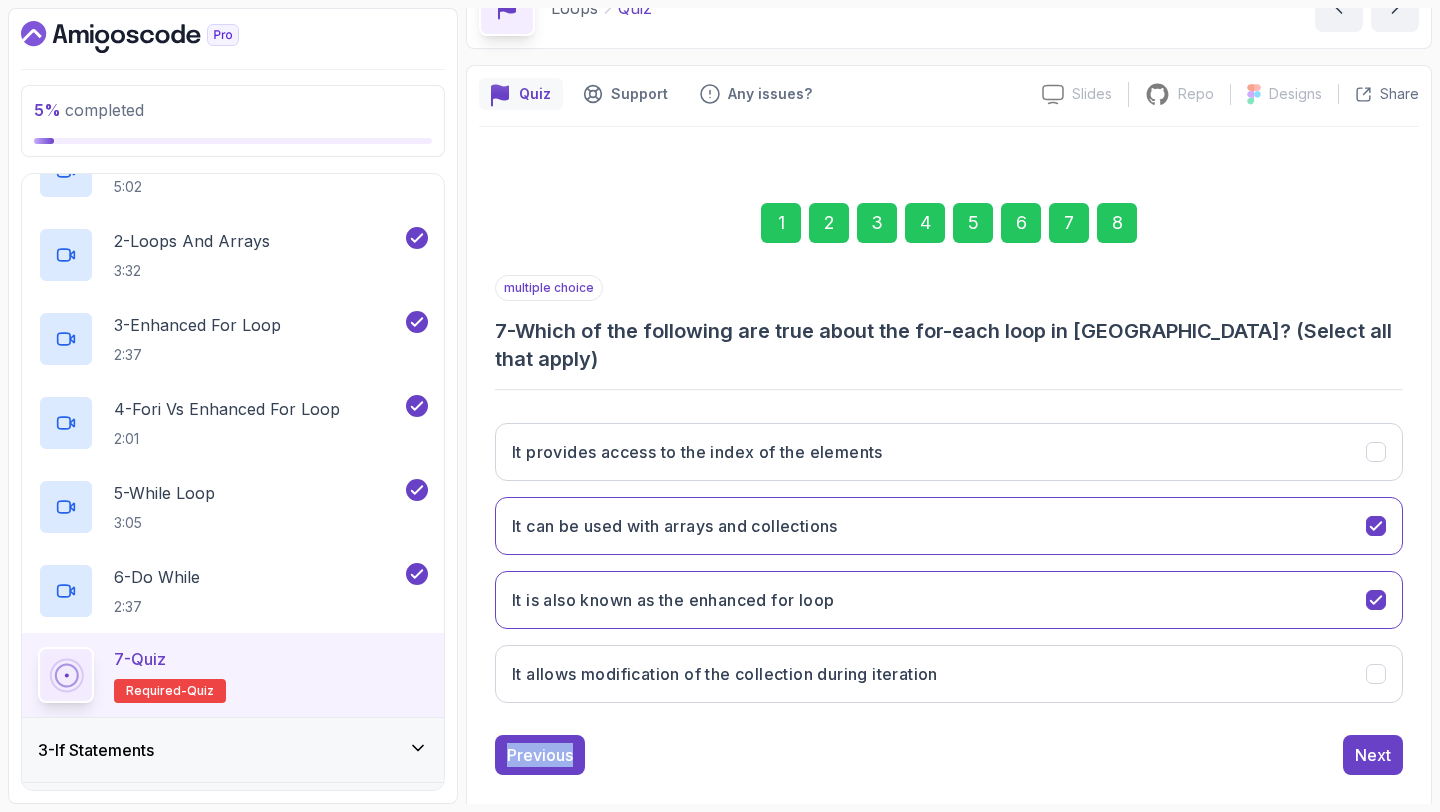 click on "Previous Next" at bounding box center [949, 755] 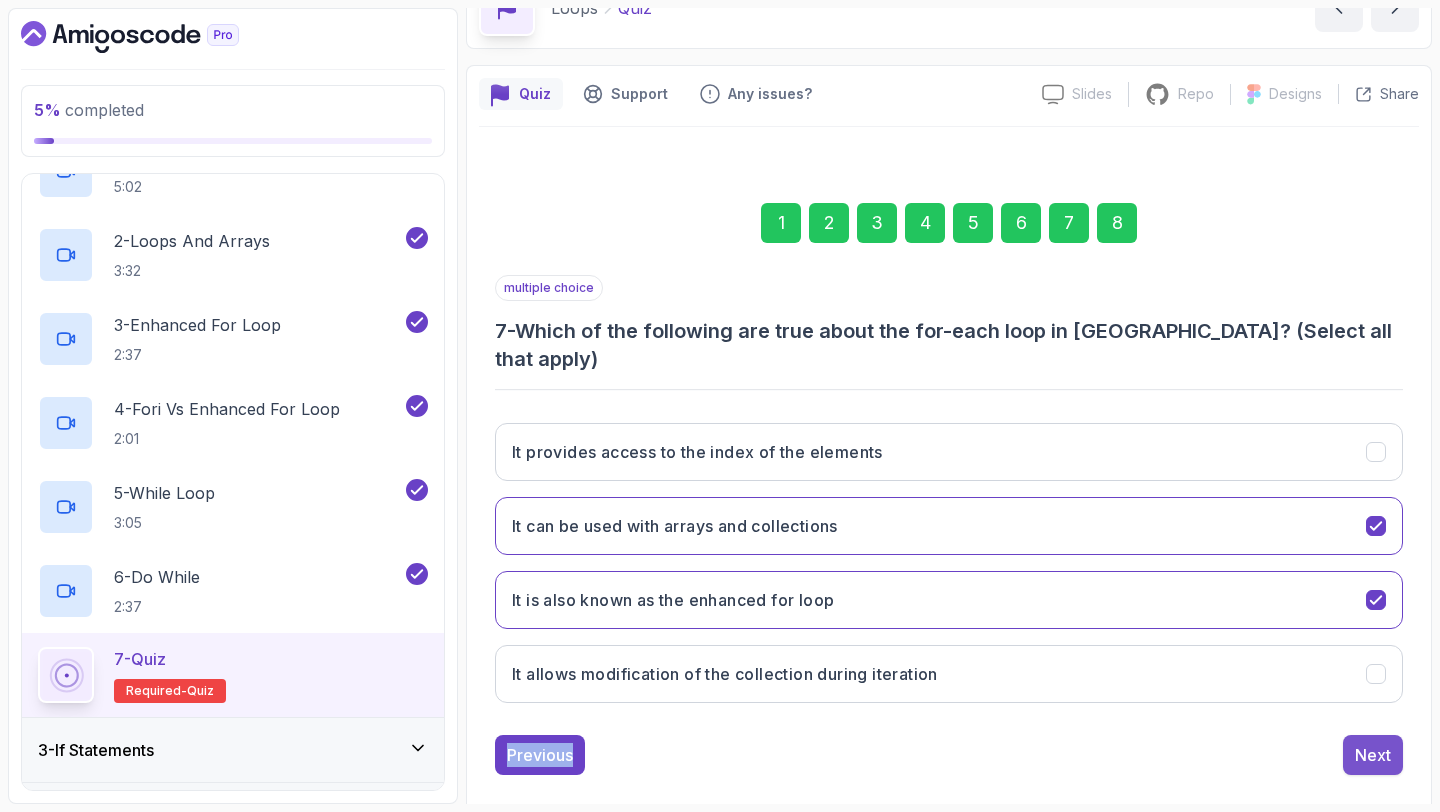 click on "Next" at bounding box center [1373, 755] 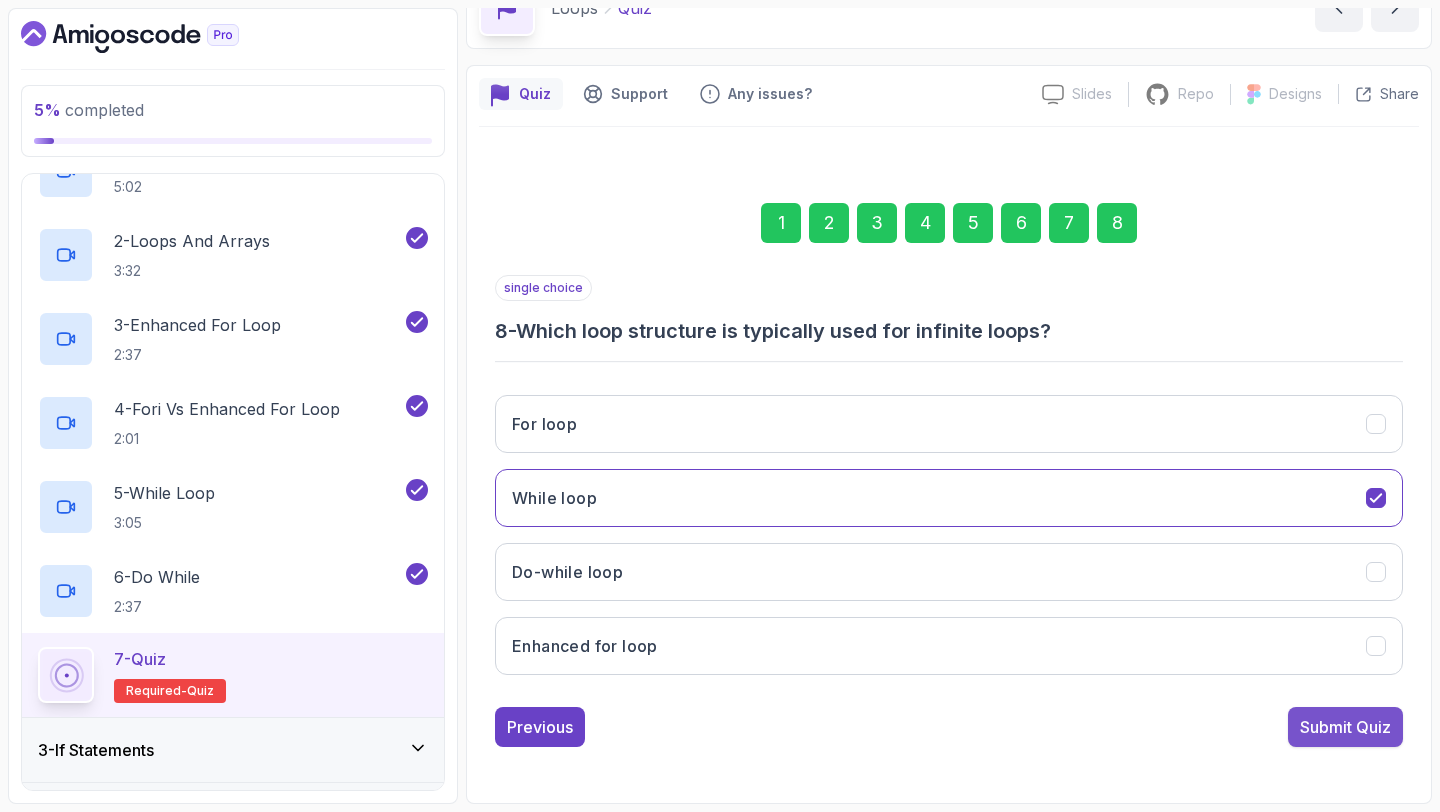 click on "Submit Quiz" at bounding box center (1345, 727) 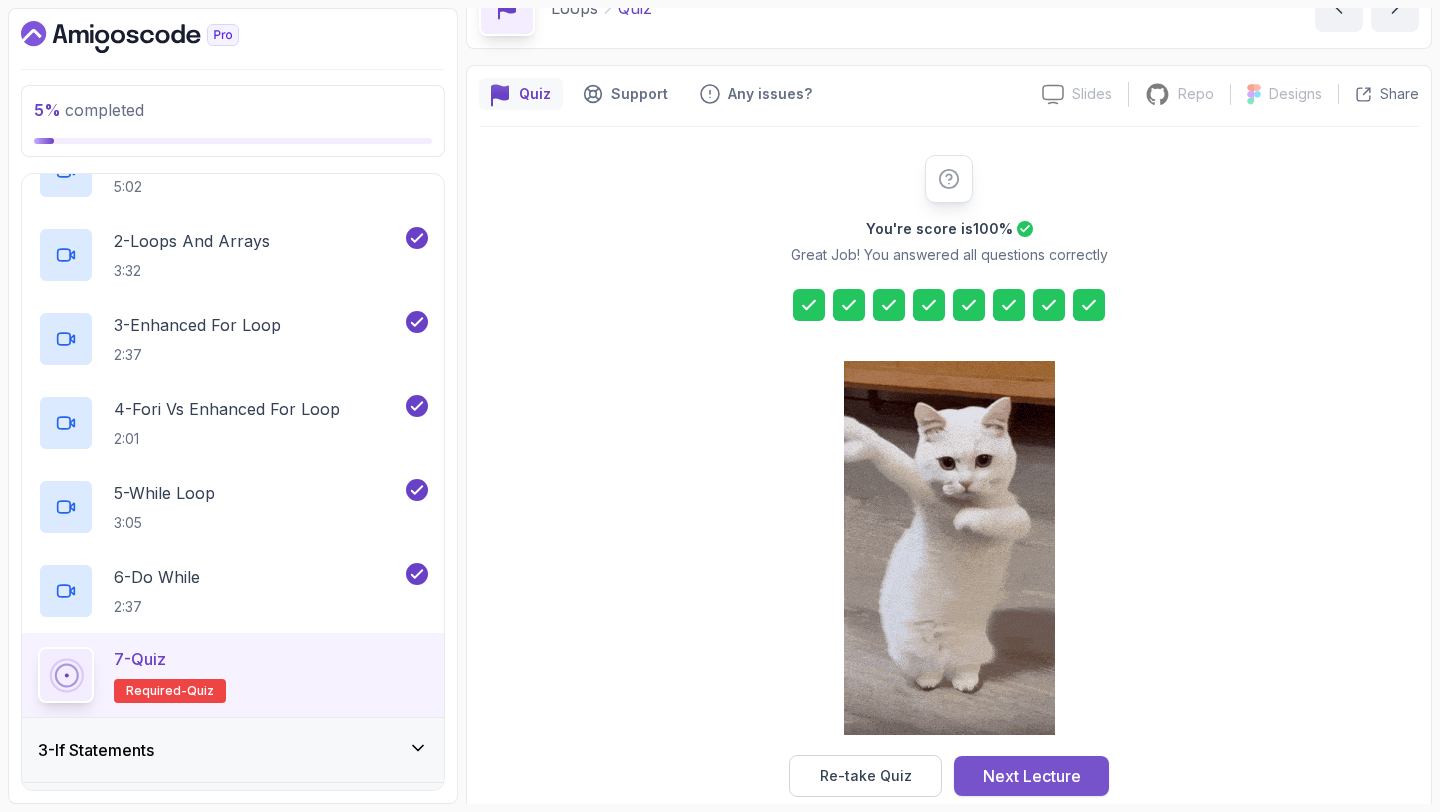 click on "Next Lecture" at bounding box center (1032, 776) 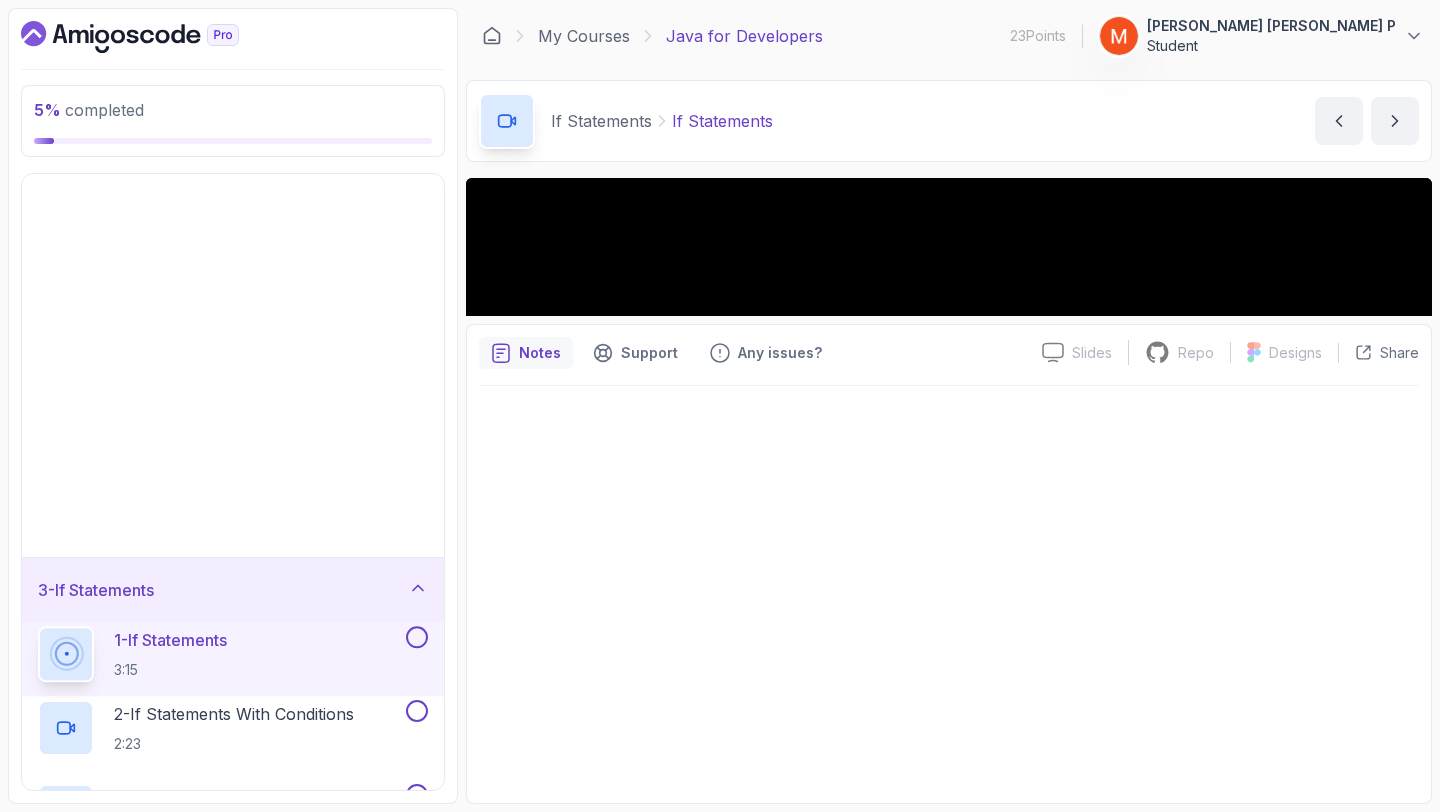 scroll, scrollTop: 0, scrollLeft: 0, axis: both 